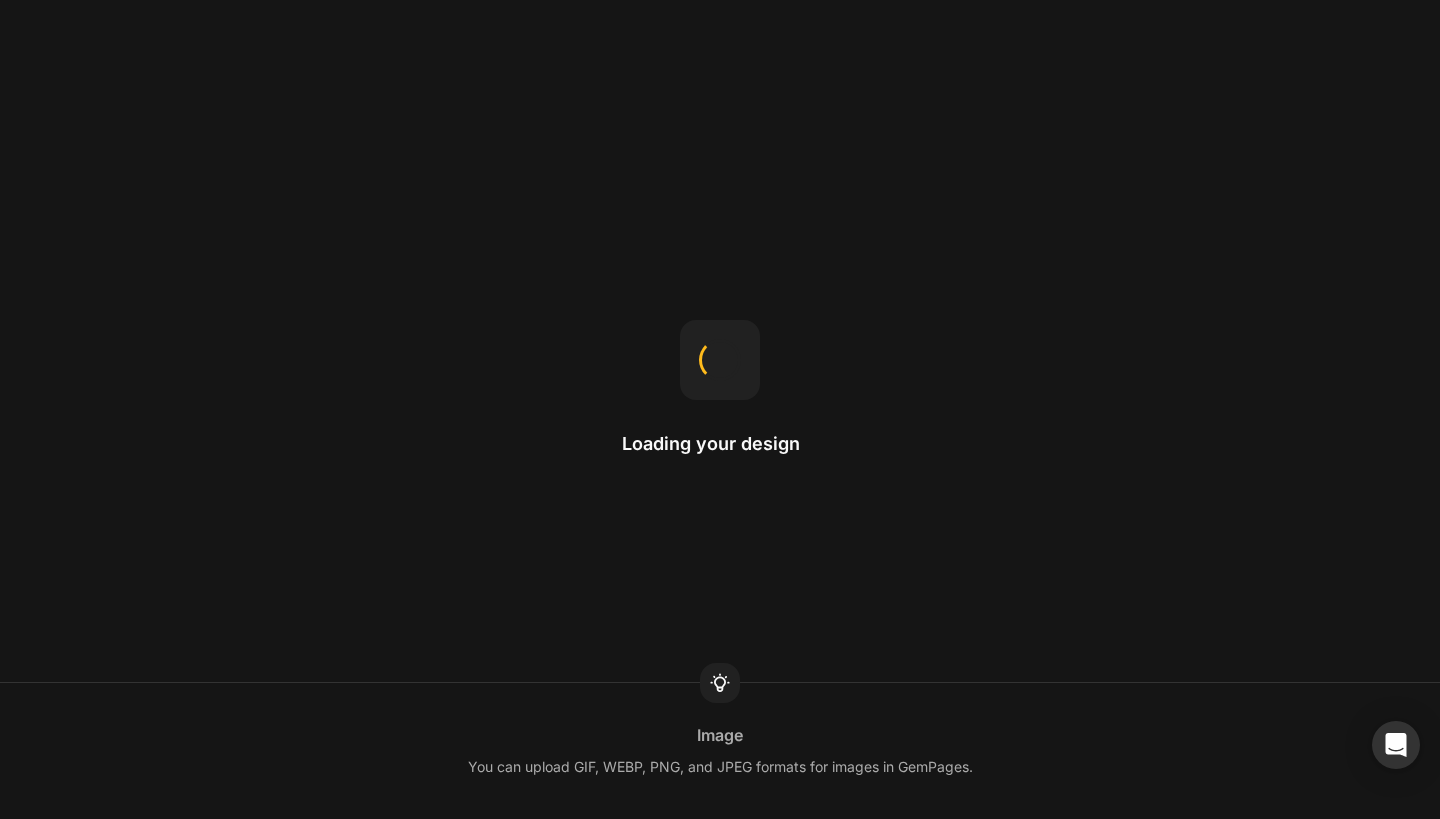 scroll, scrollTop: 0, scrollLeft: 0, axis: both 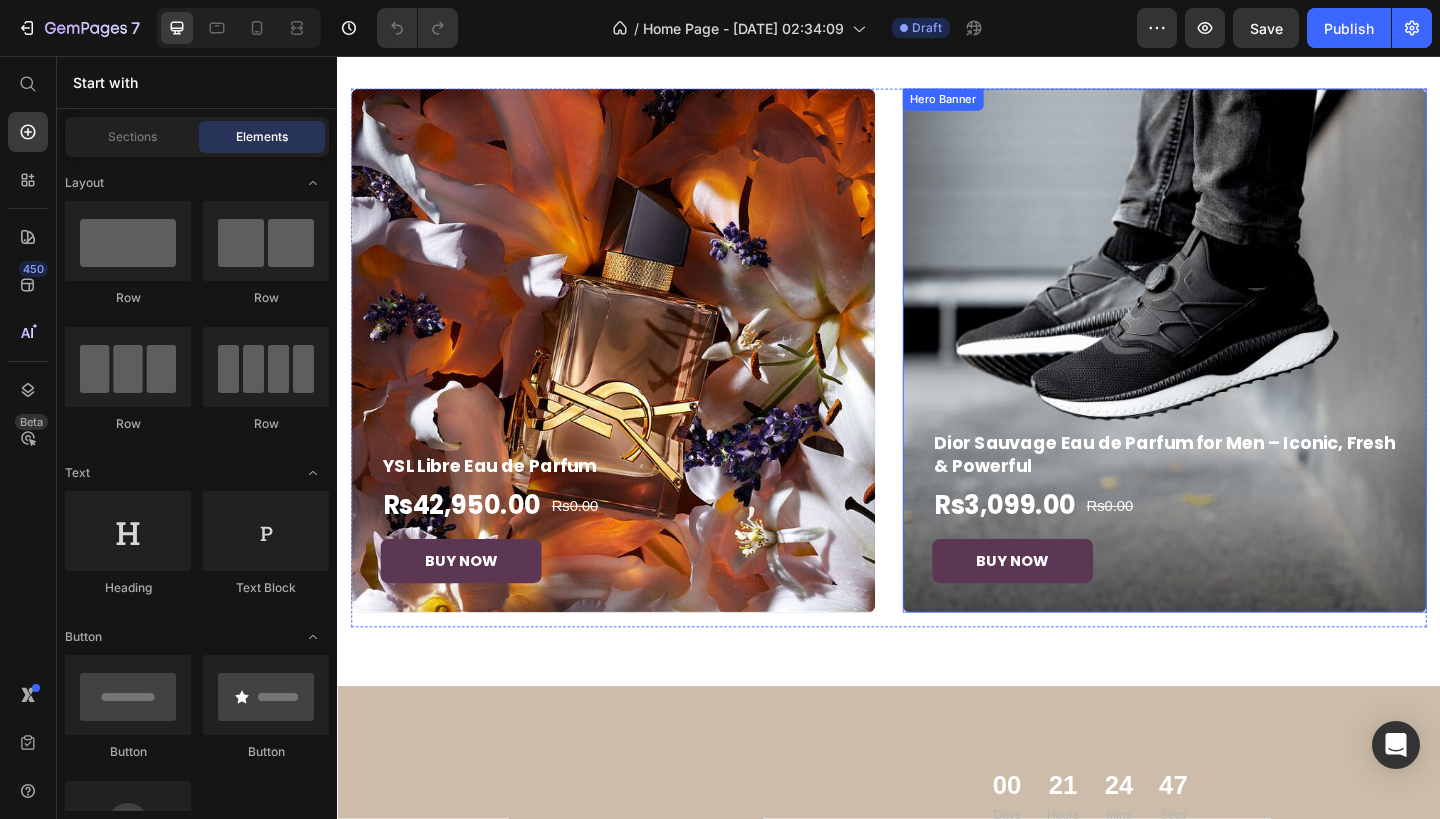 click at bounding box center [1237, 377] 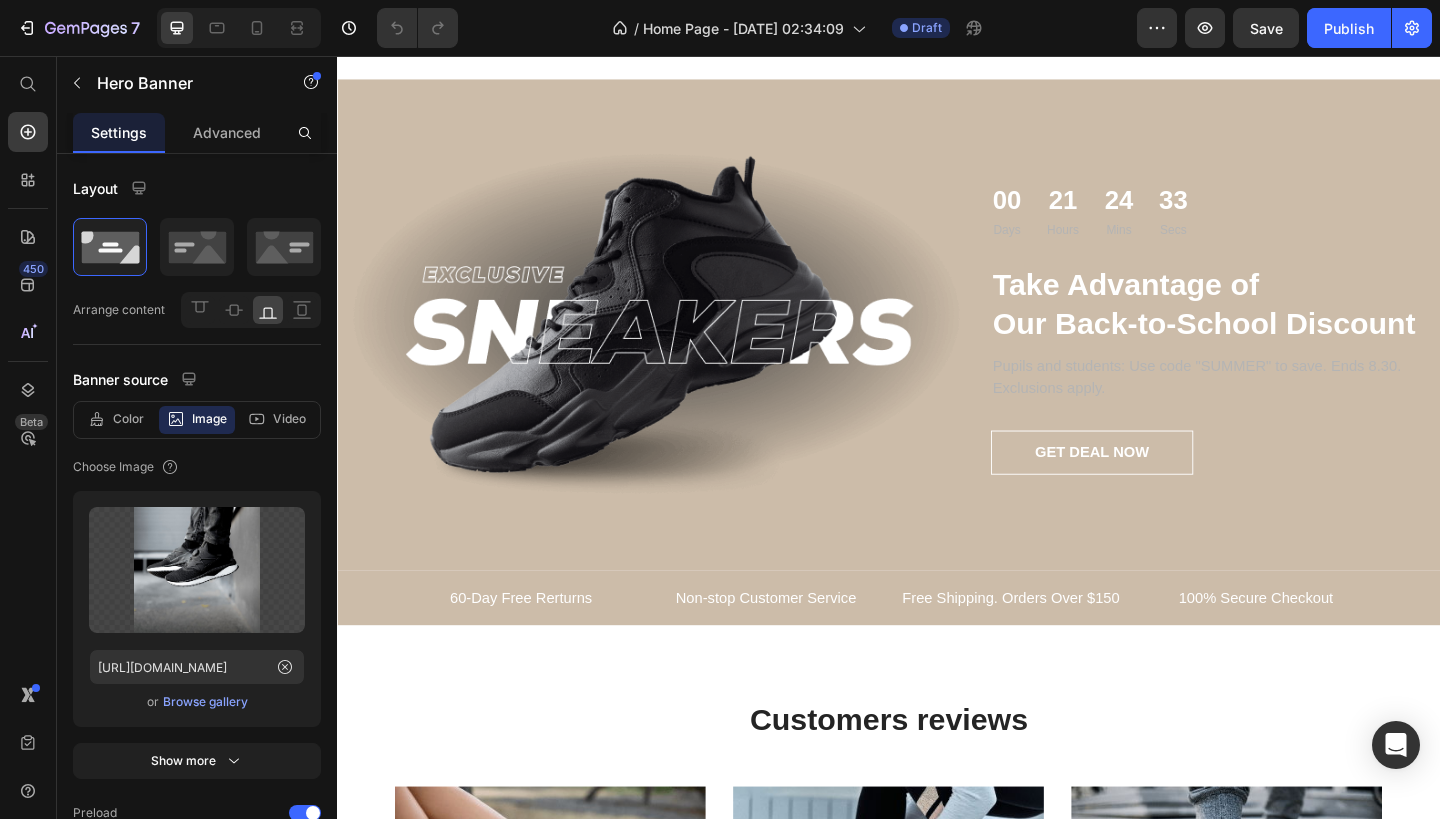 scroll, scrollTop: 2672, scrollLeft: 0, axis: vertical 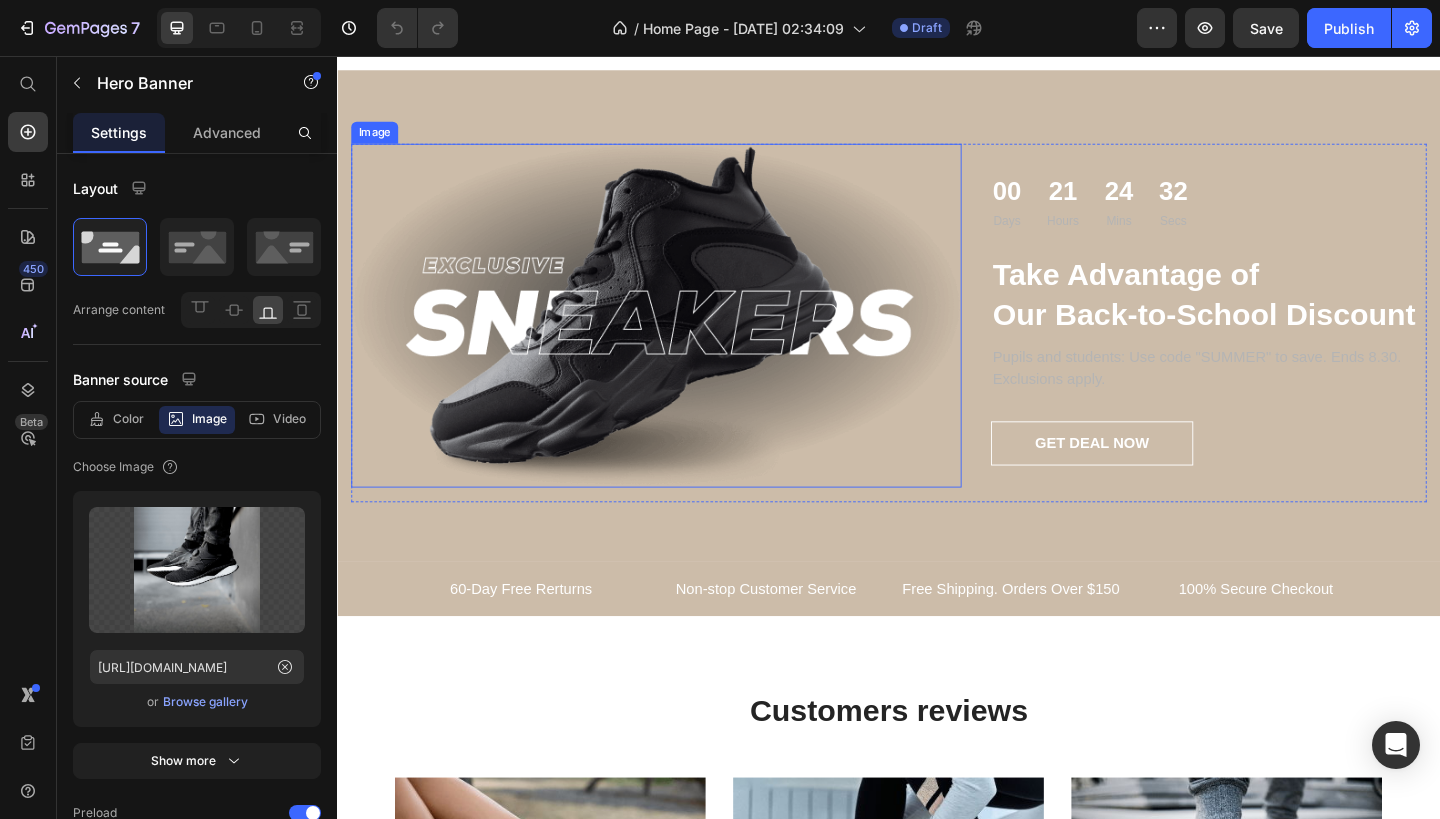 click at bounding box center [684, 339] 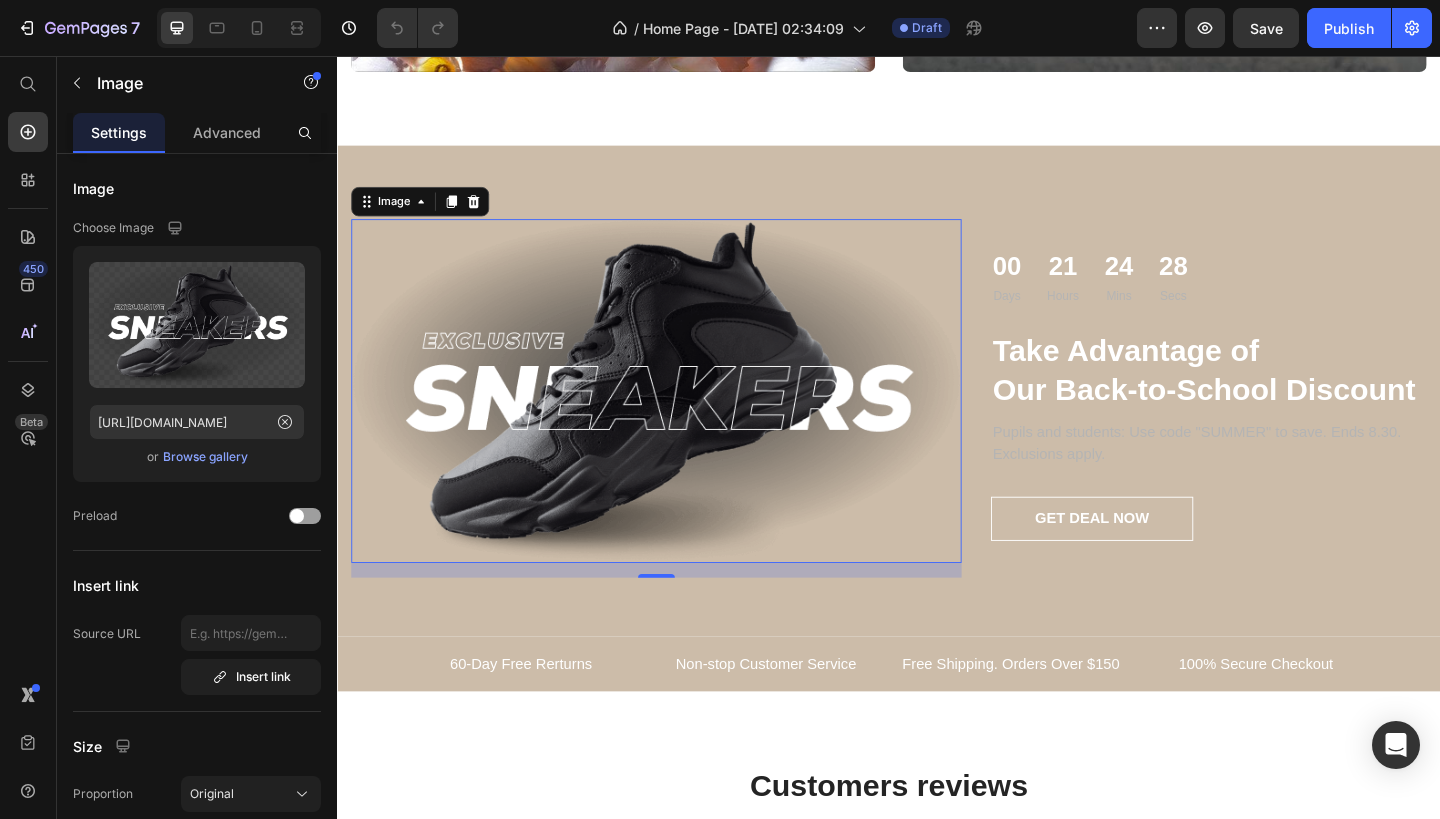 scroll, scrollTop: 2555, scrollLeft: 0, axis: vertical 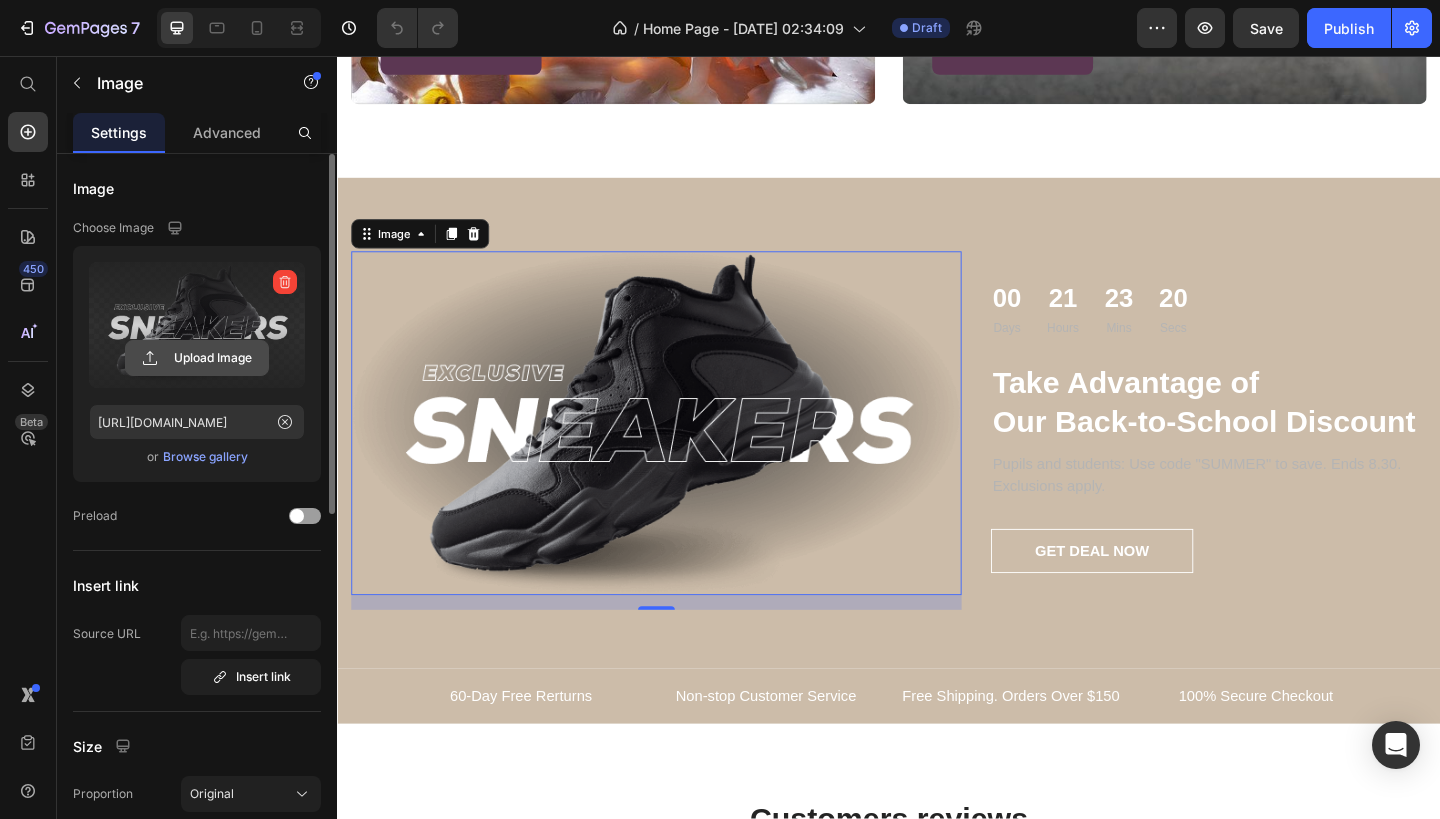 click 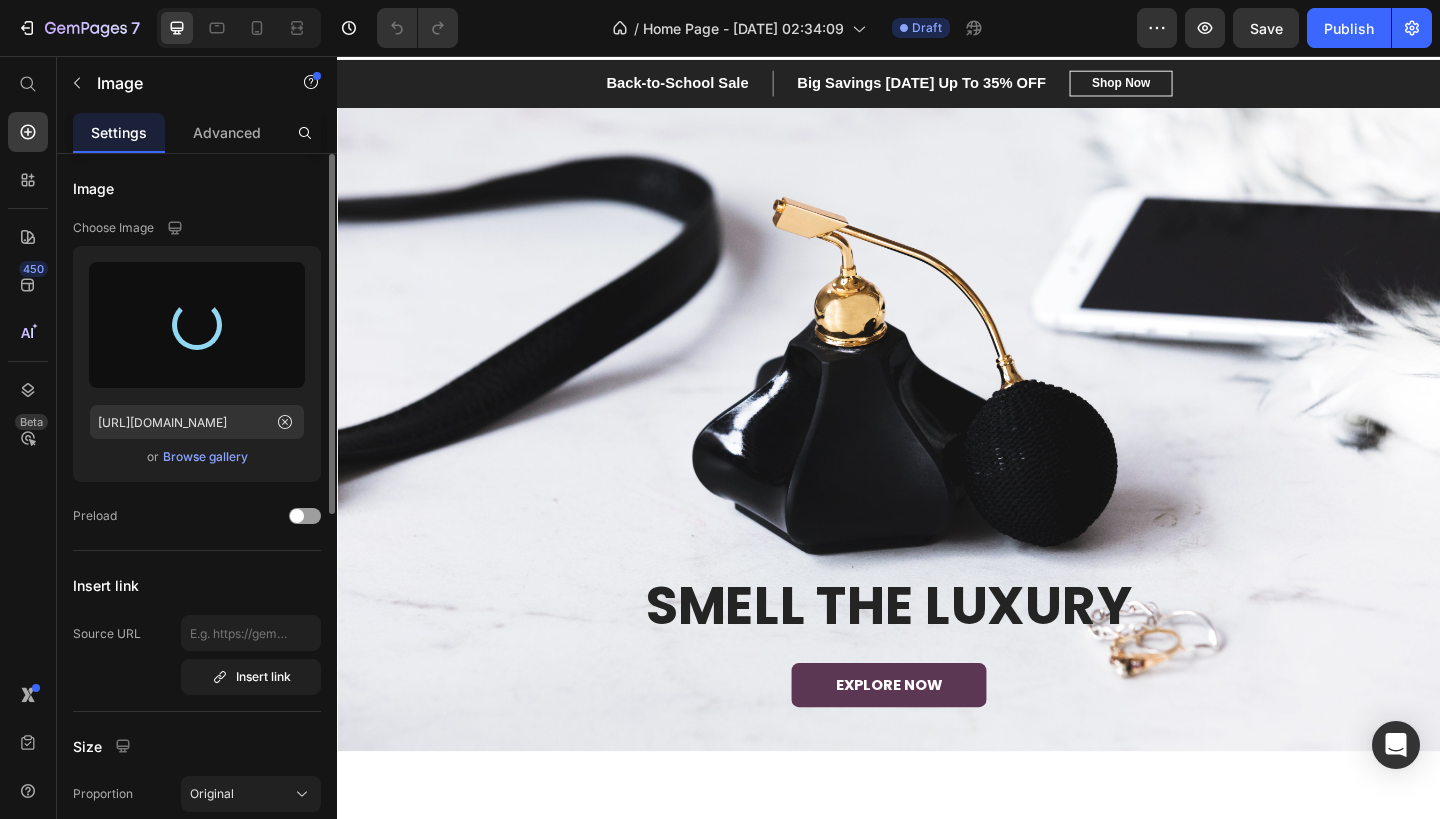scroll, scrollTop: 0, scrollLeft: 0, axis: both 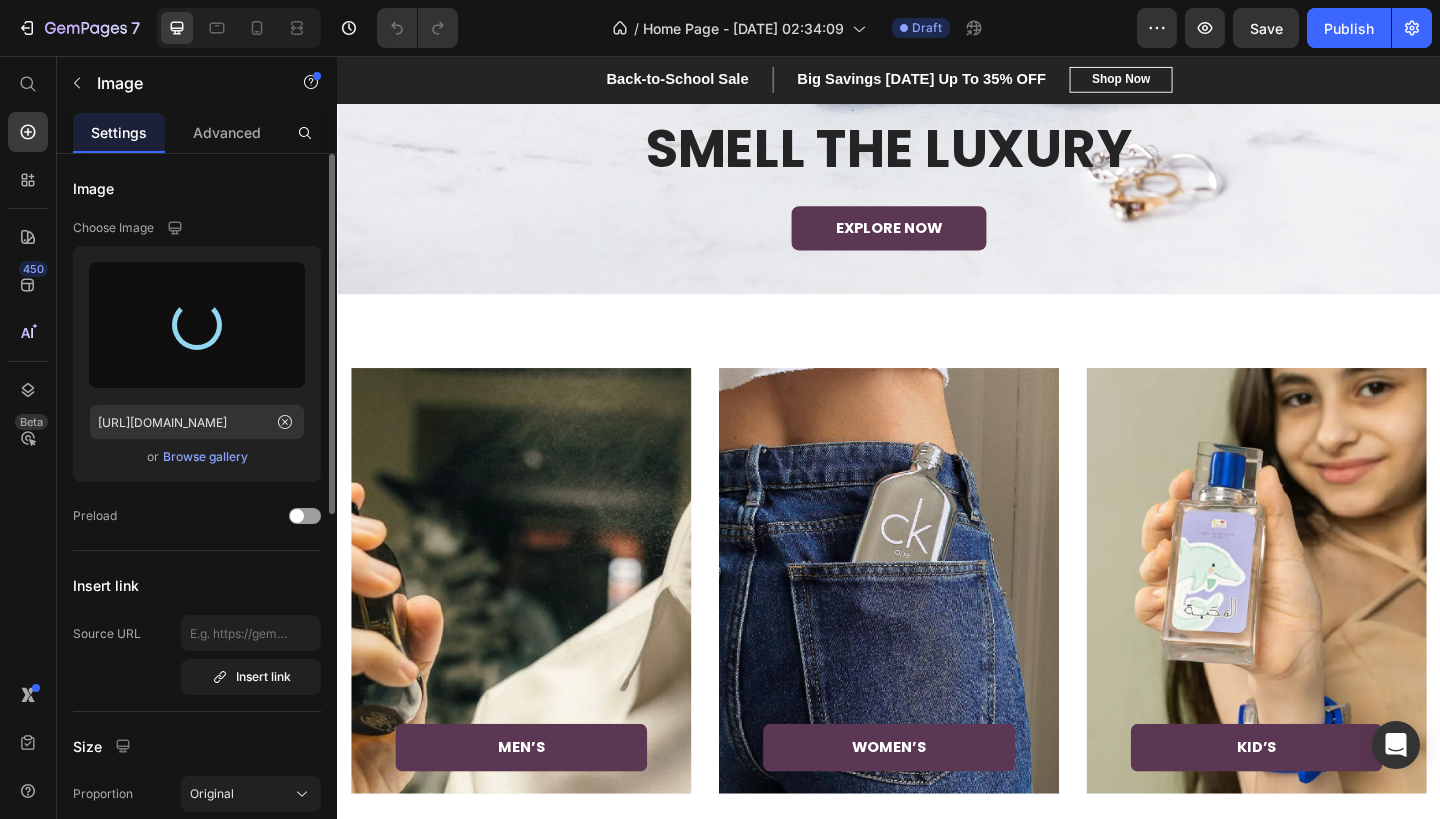 type on "[URL][DOMAIN_NAME]" 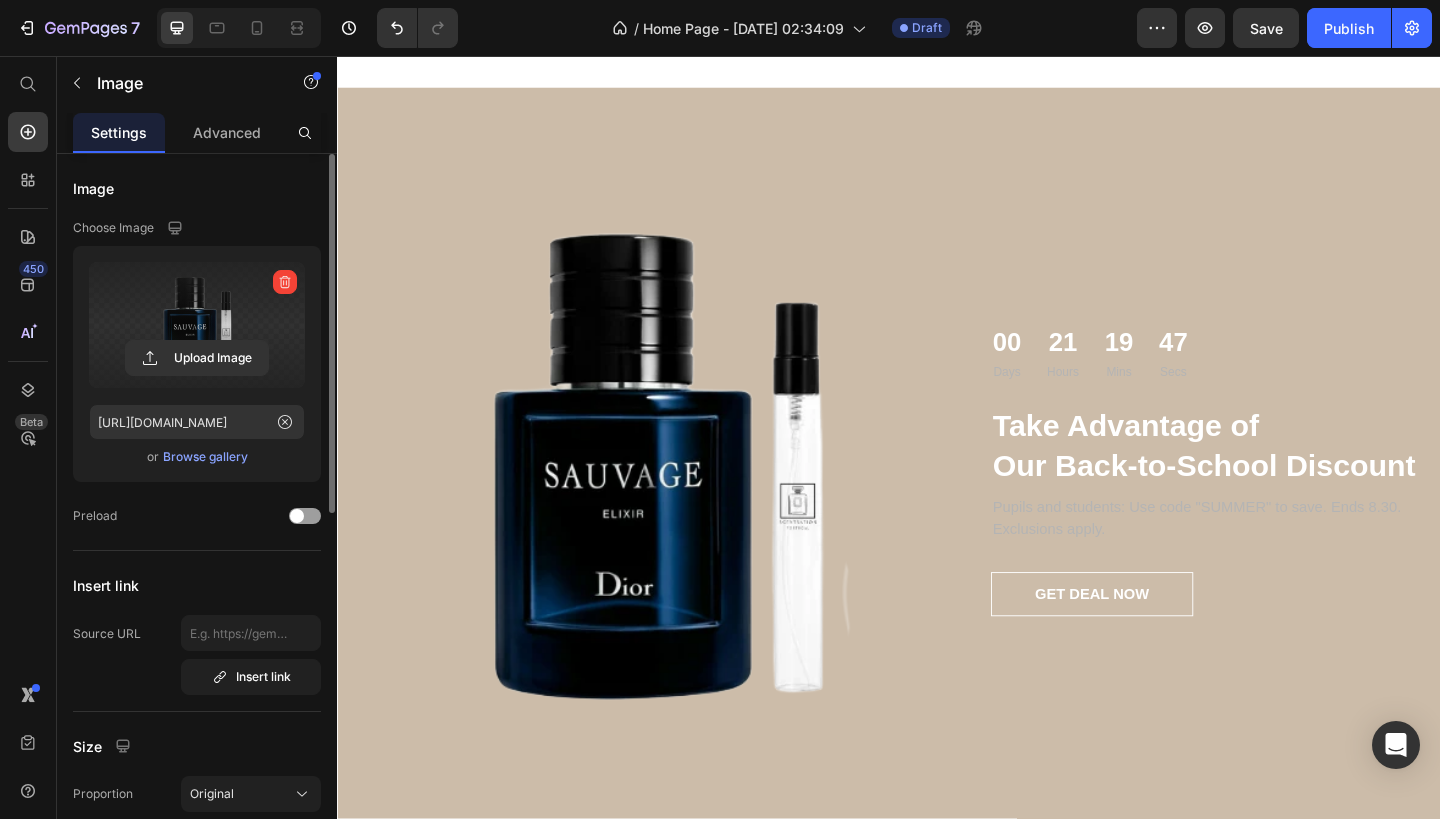 scroll, scrollTop: 2670, scrollLeft: 0, axis: vertical 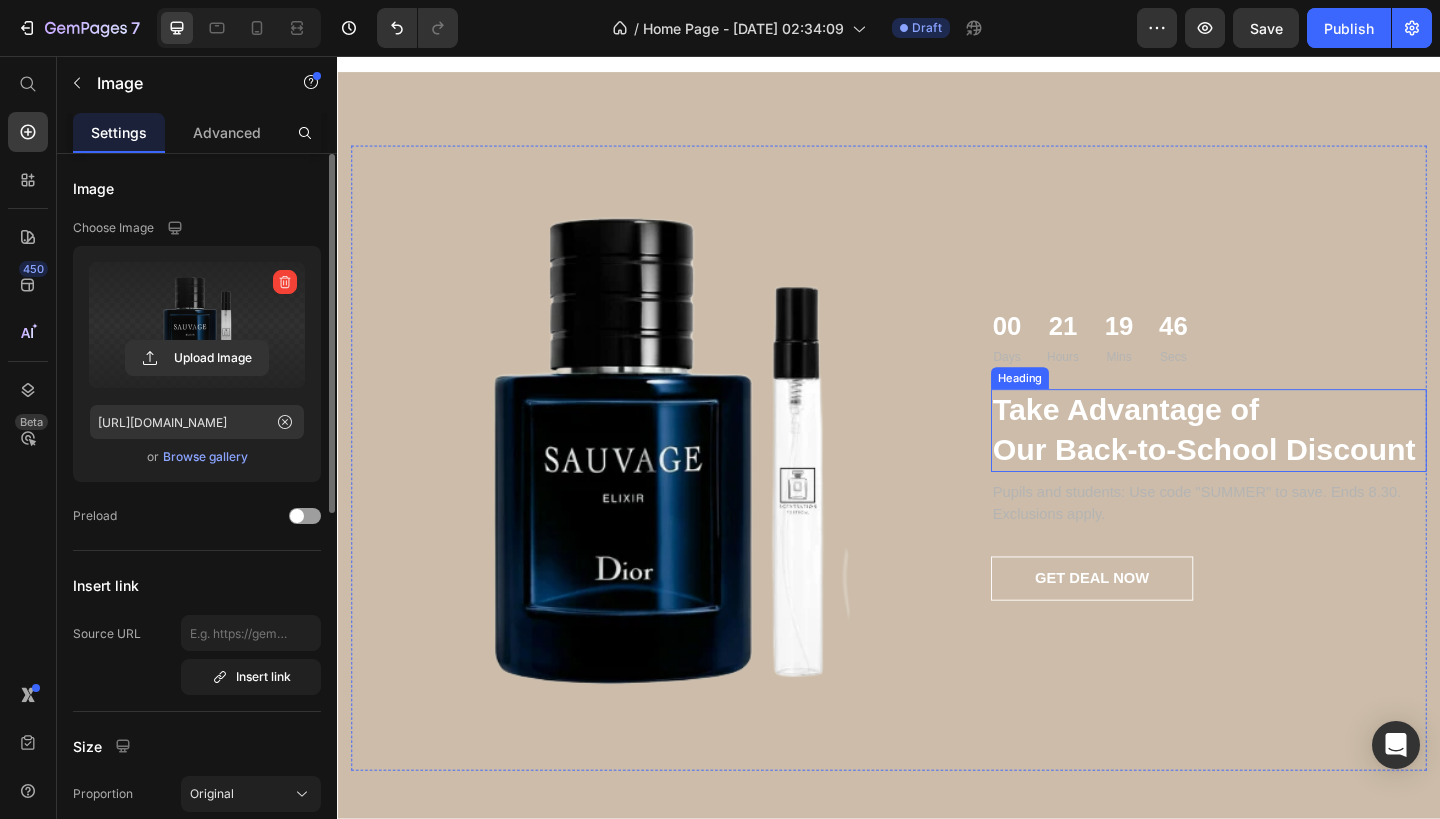 click on "Take Advantage of  Our Back-to-School Discount" at bounding box center [1285, 464] 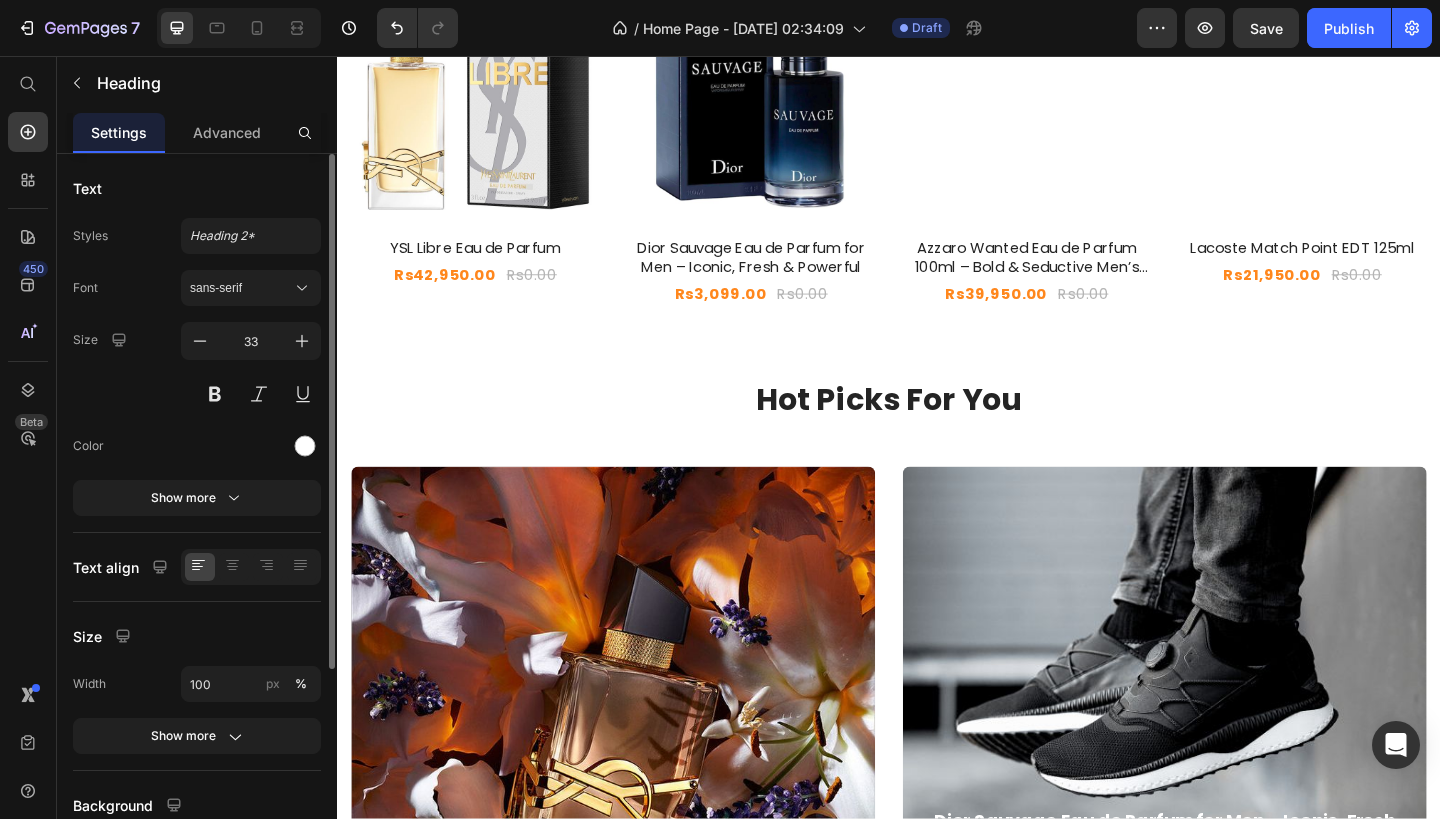 scroll, scrollTop: 1763, scrollLeft: 0, axis: vertical 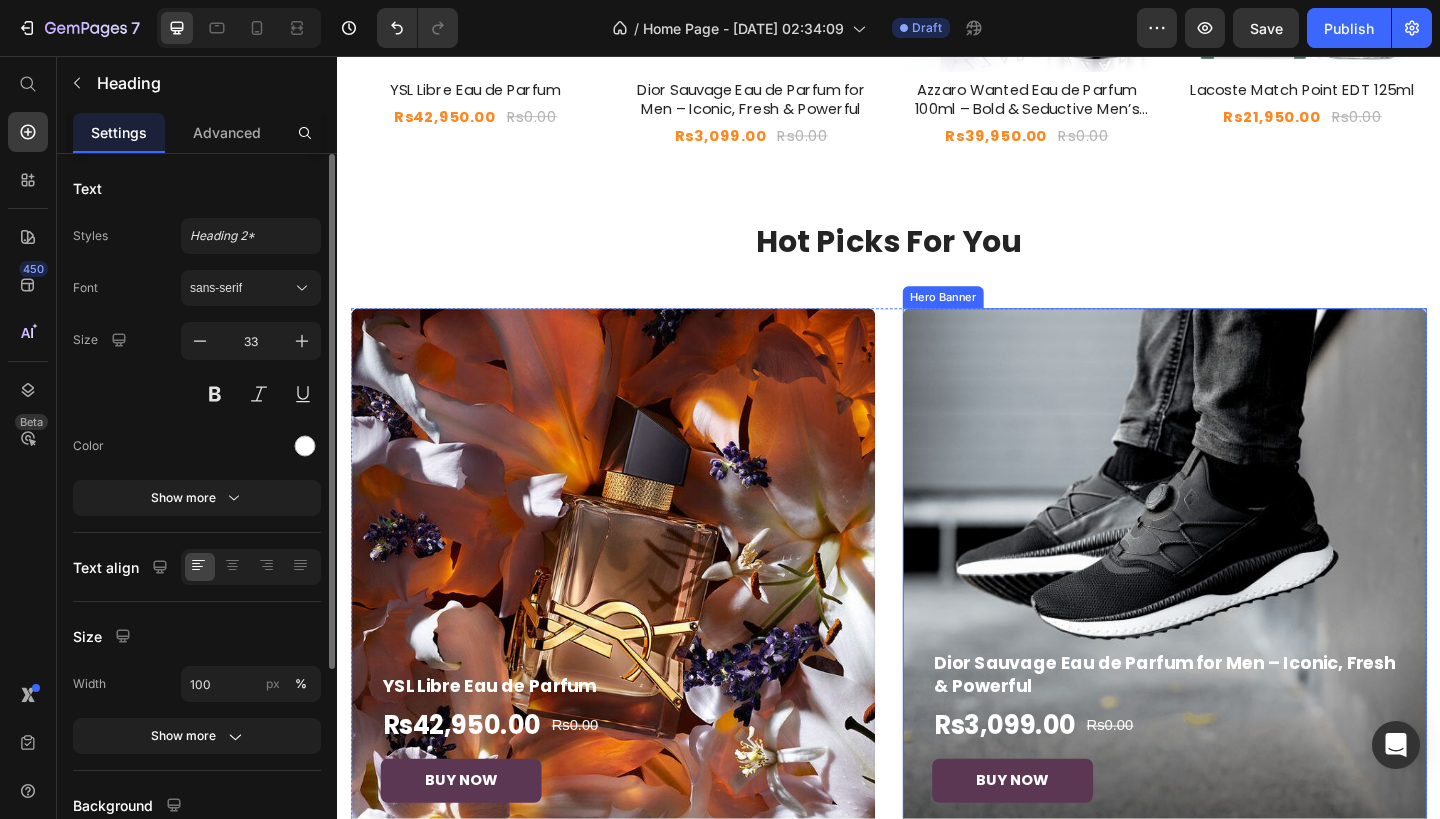 click at bounding box center (1237, 616) 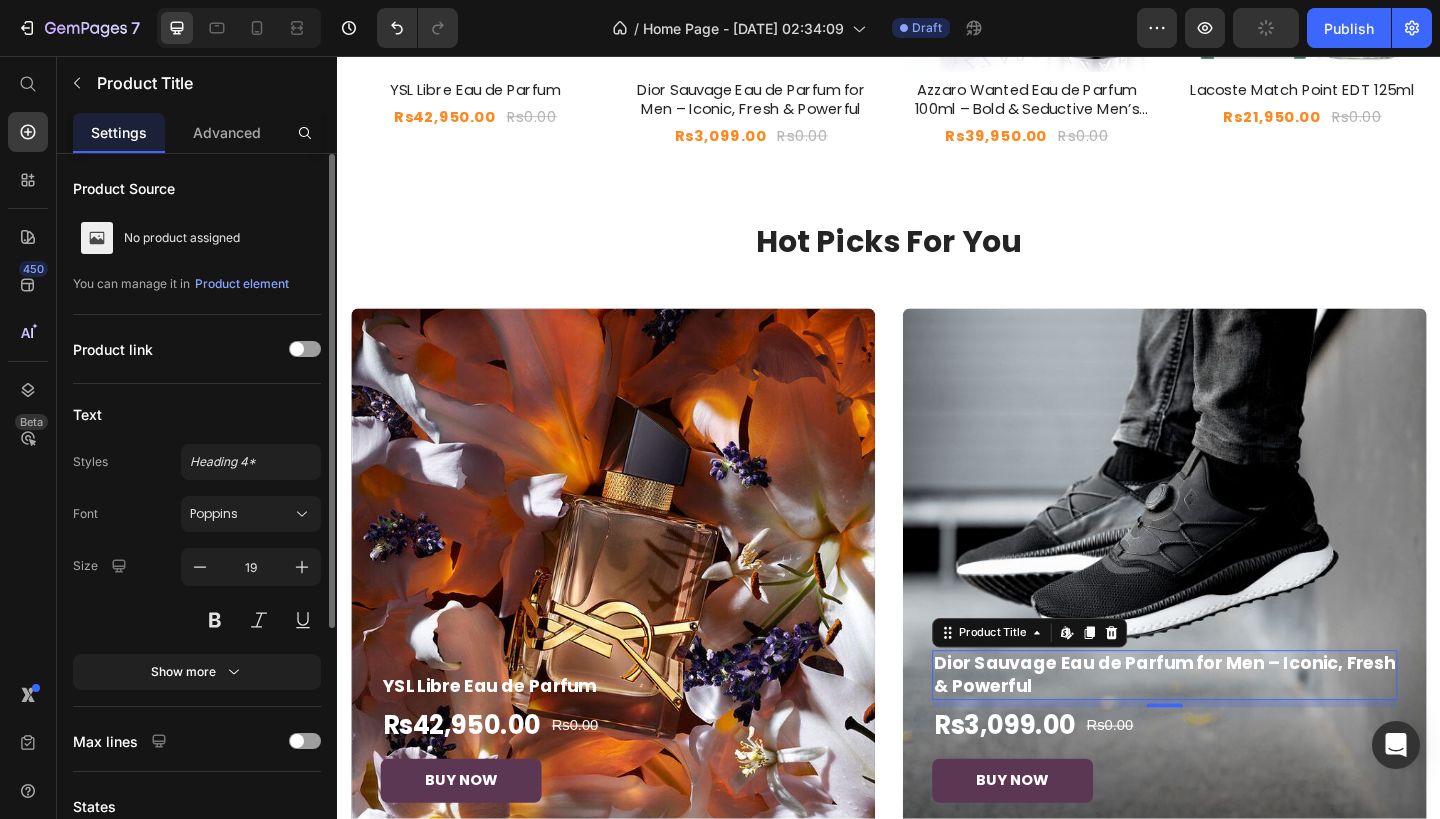 click on "Dior Sauvage Eau de Parfum for Men – Iconic, Fresh & Powerful" at bounding box center [1237, 729] 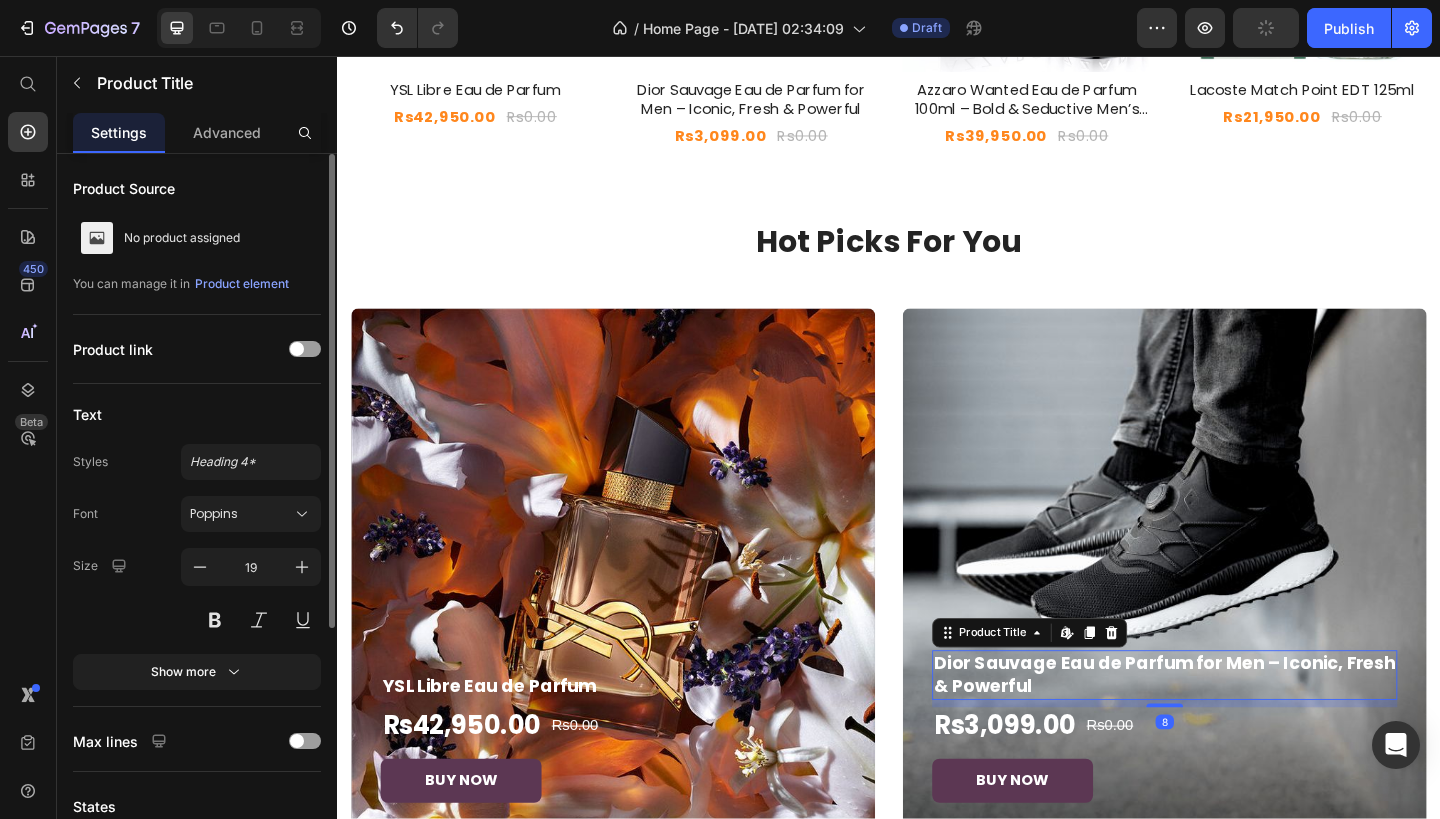 click on "Dior Sauvage Eau de Parfum for Men – Iconic, Fresh & Powerful" at bounding box center (1237, 729) 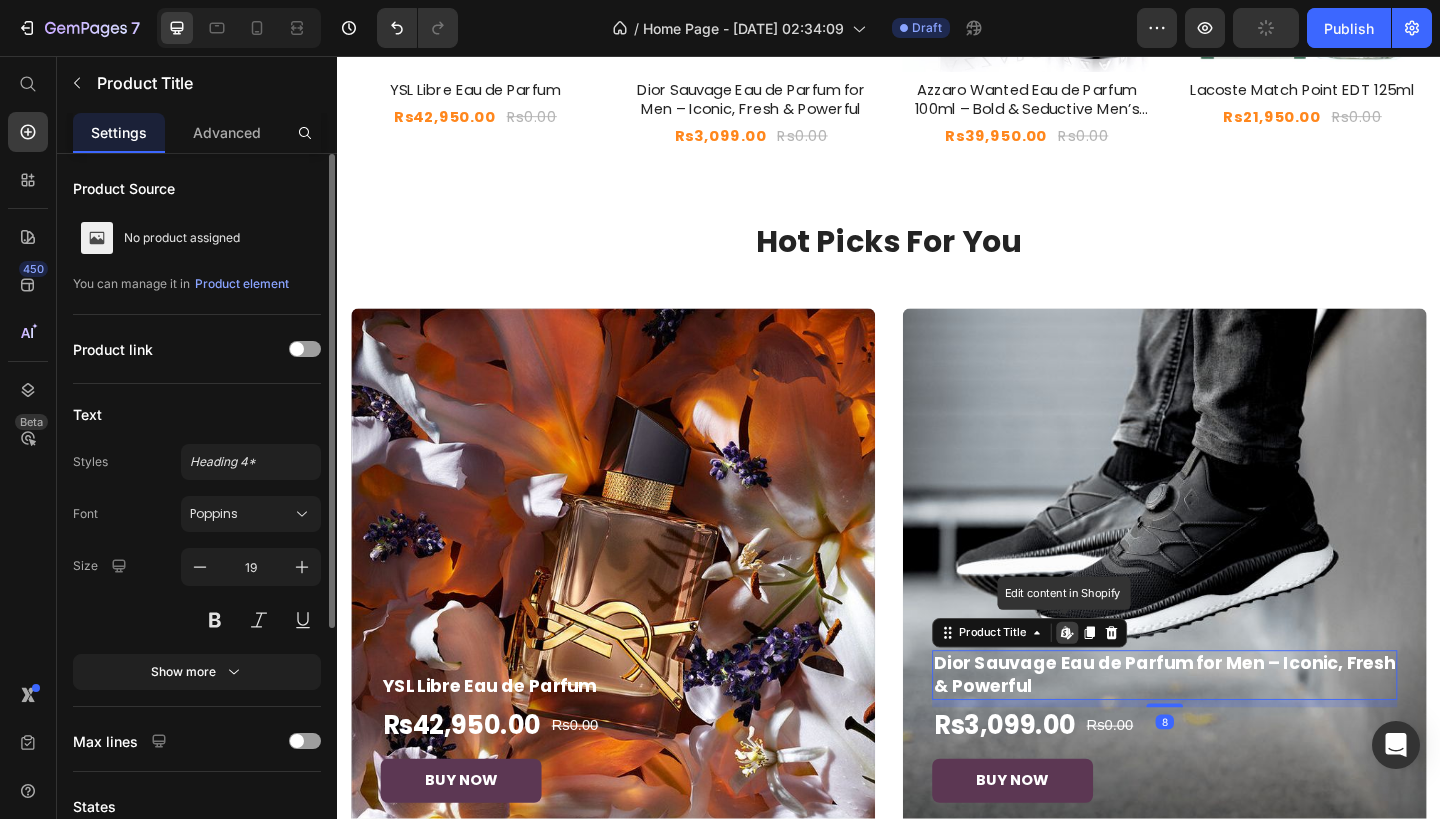 click on "Dior Sauvage Eau de Parfum for Men – Iconic, Fresh & Powerful" at bounding box center [1237, 729] 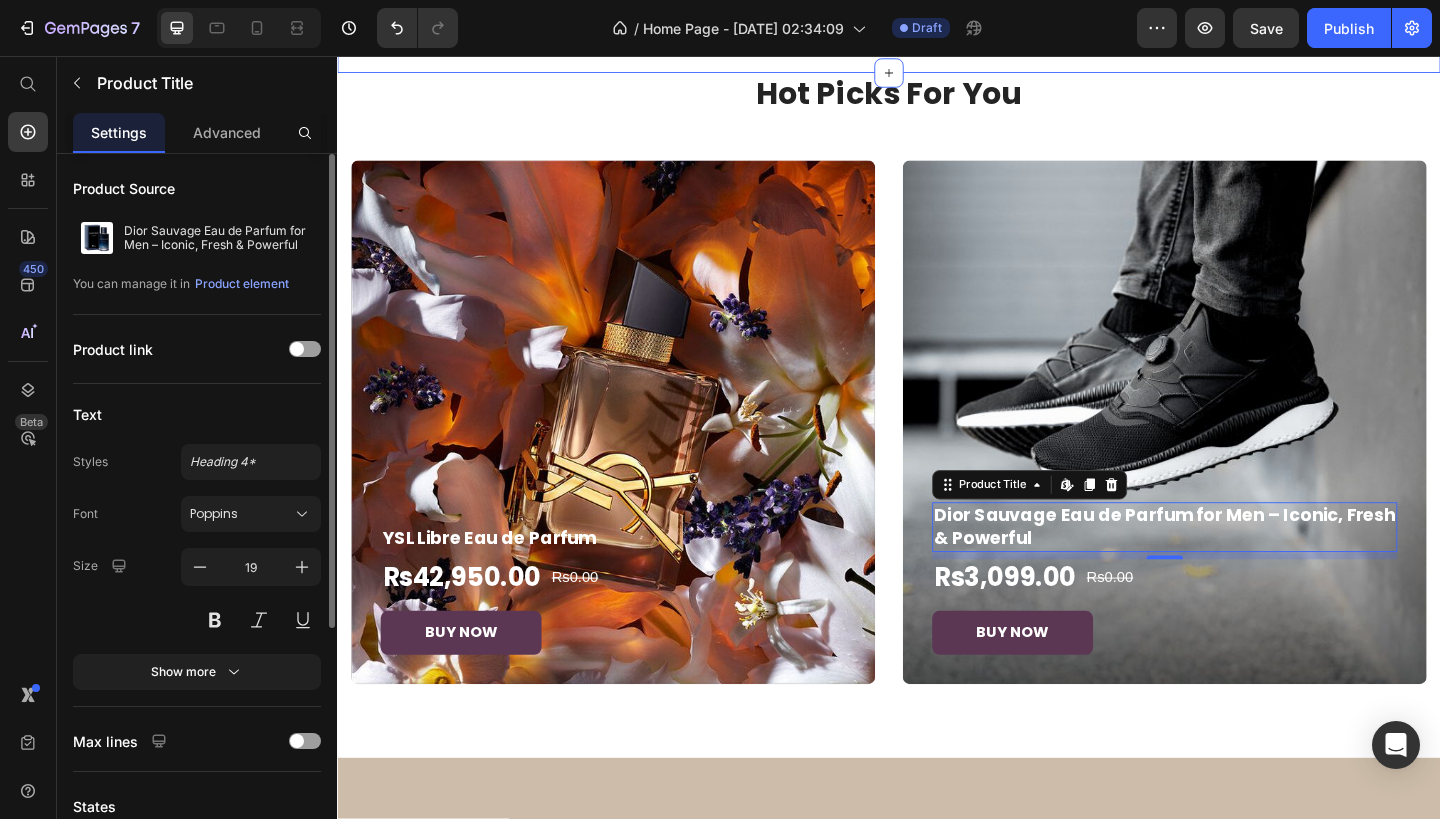 scroll, scrollTop: 1926, scrollLeft: 0, axis: vertical 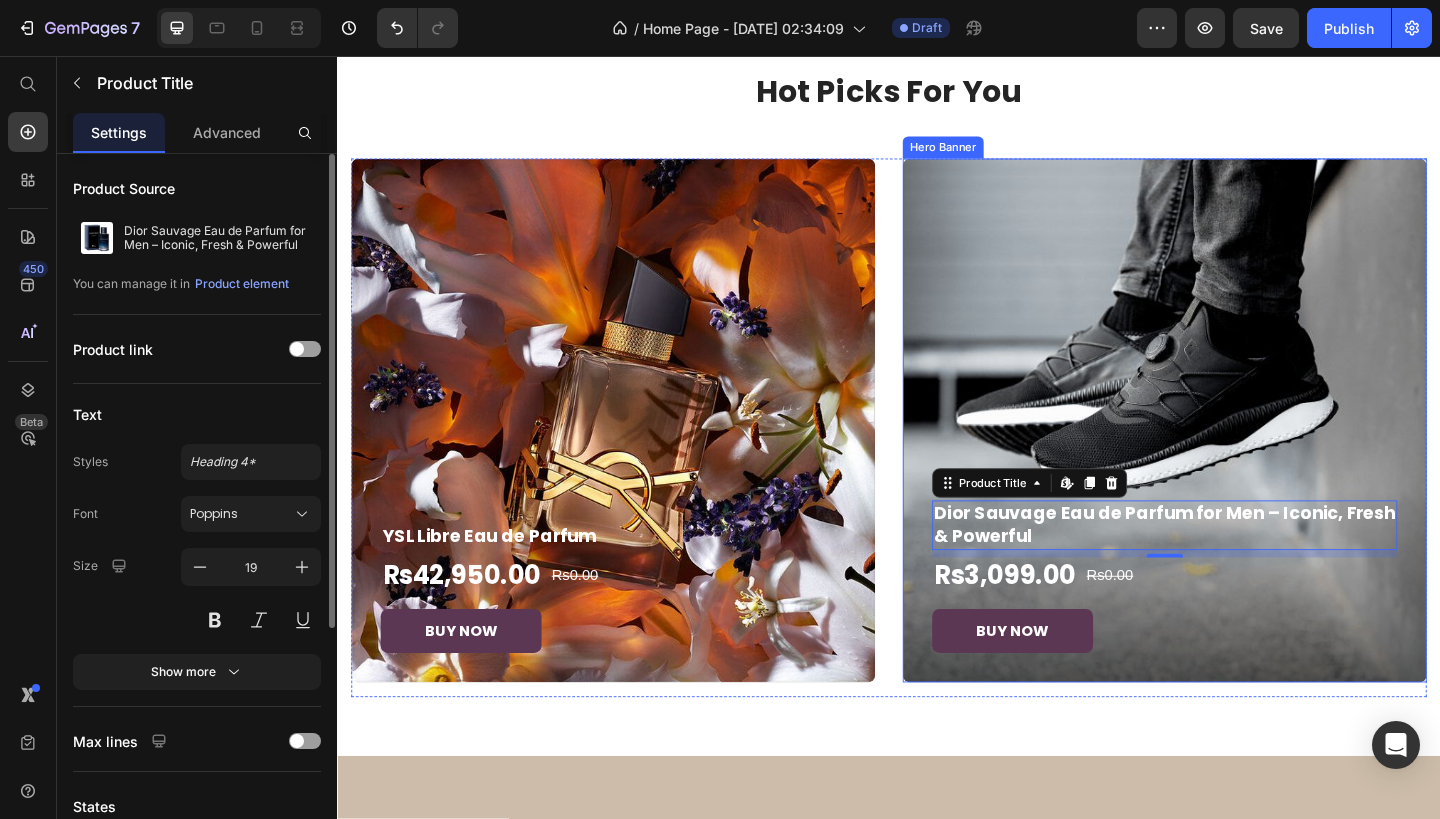 click at bounding box center [1237, 453] 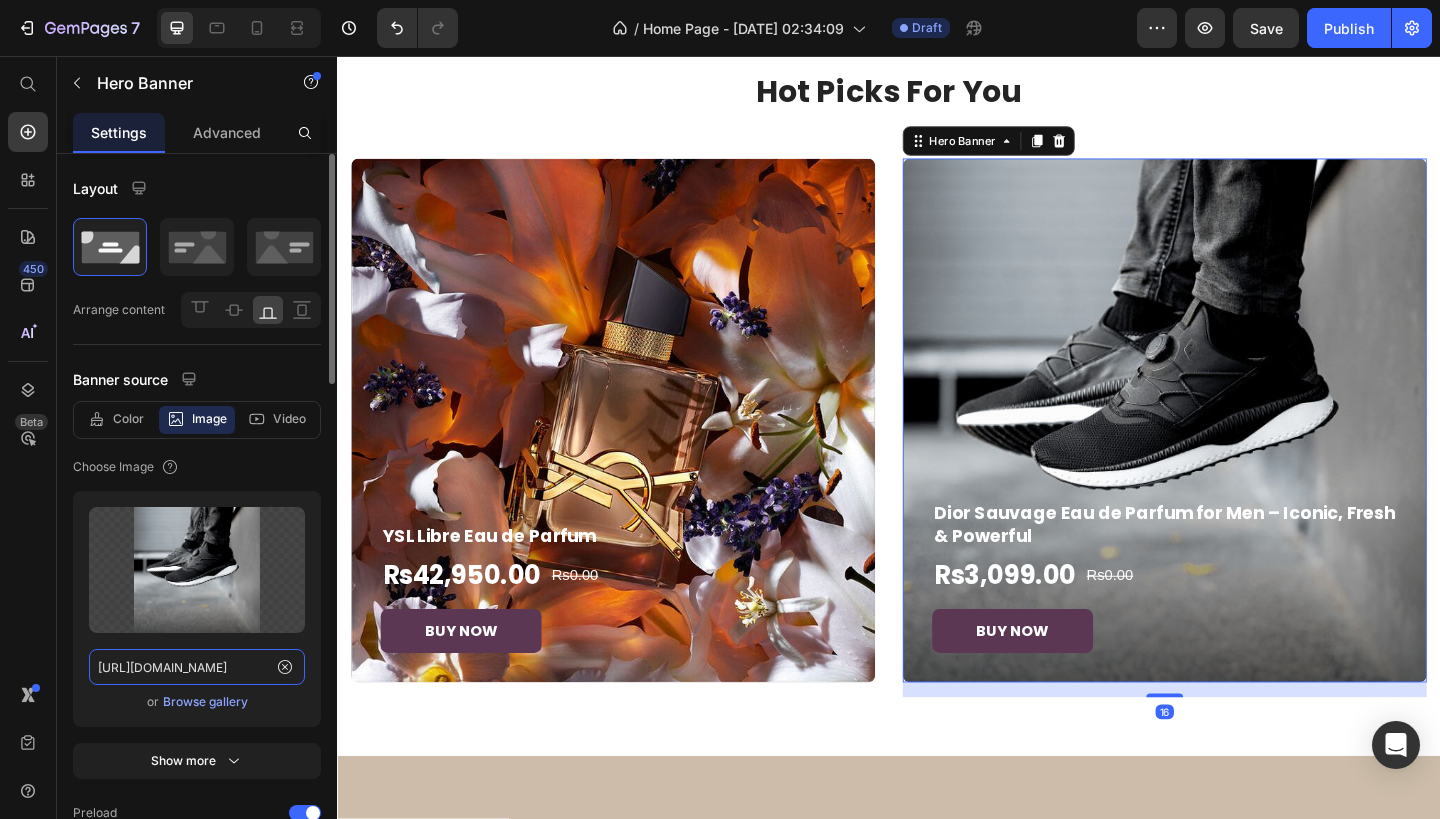 click on "[URL][DOMAIN_NAME]" 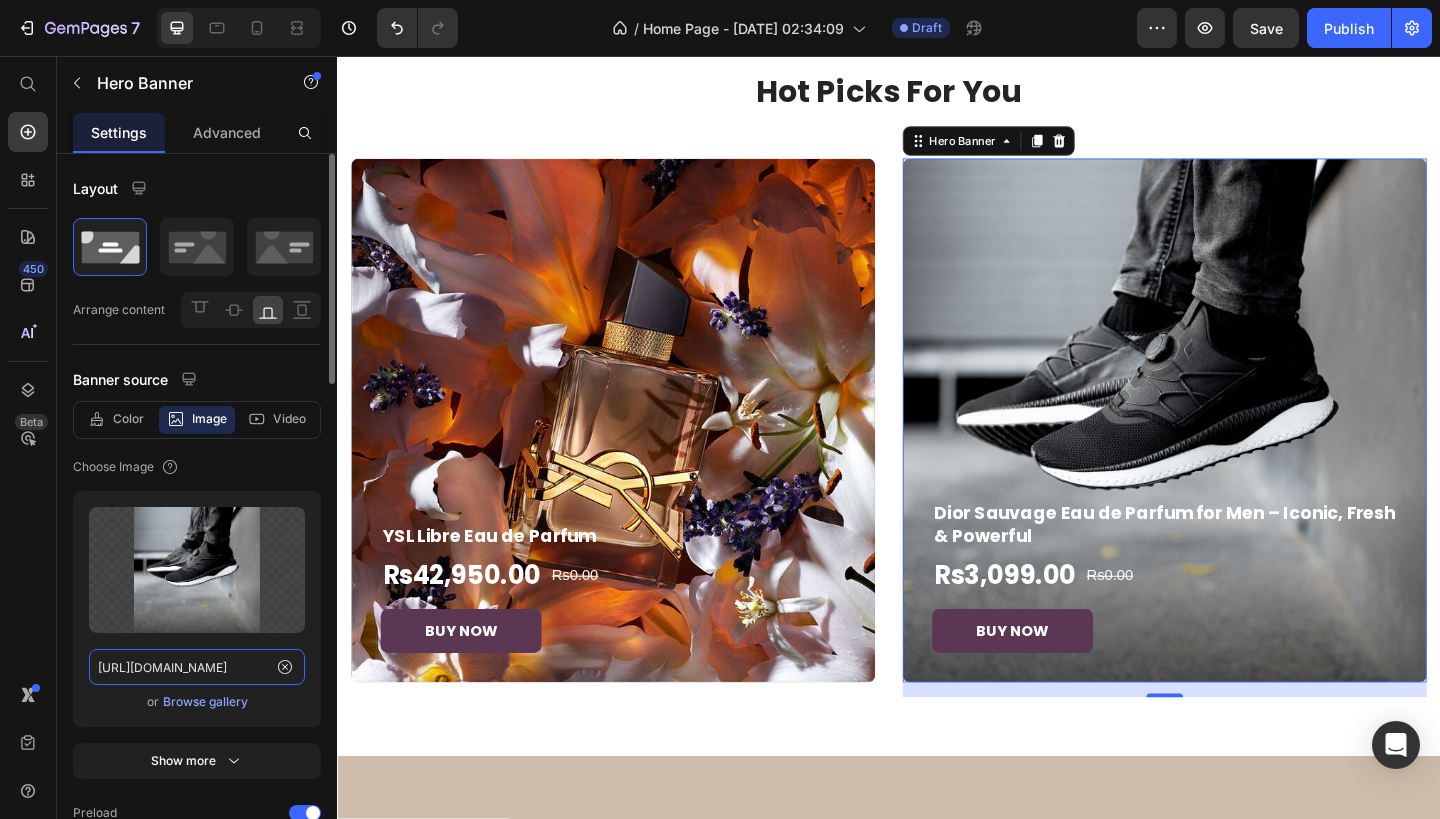 paste on "[DOMAIN_NAME][URL][MEDICAL_DATA]" 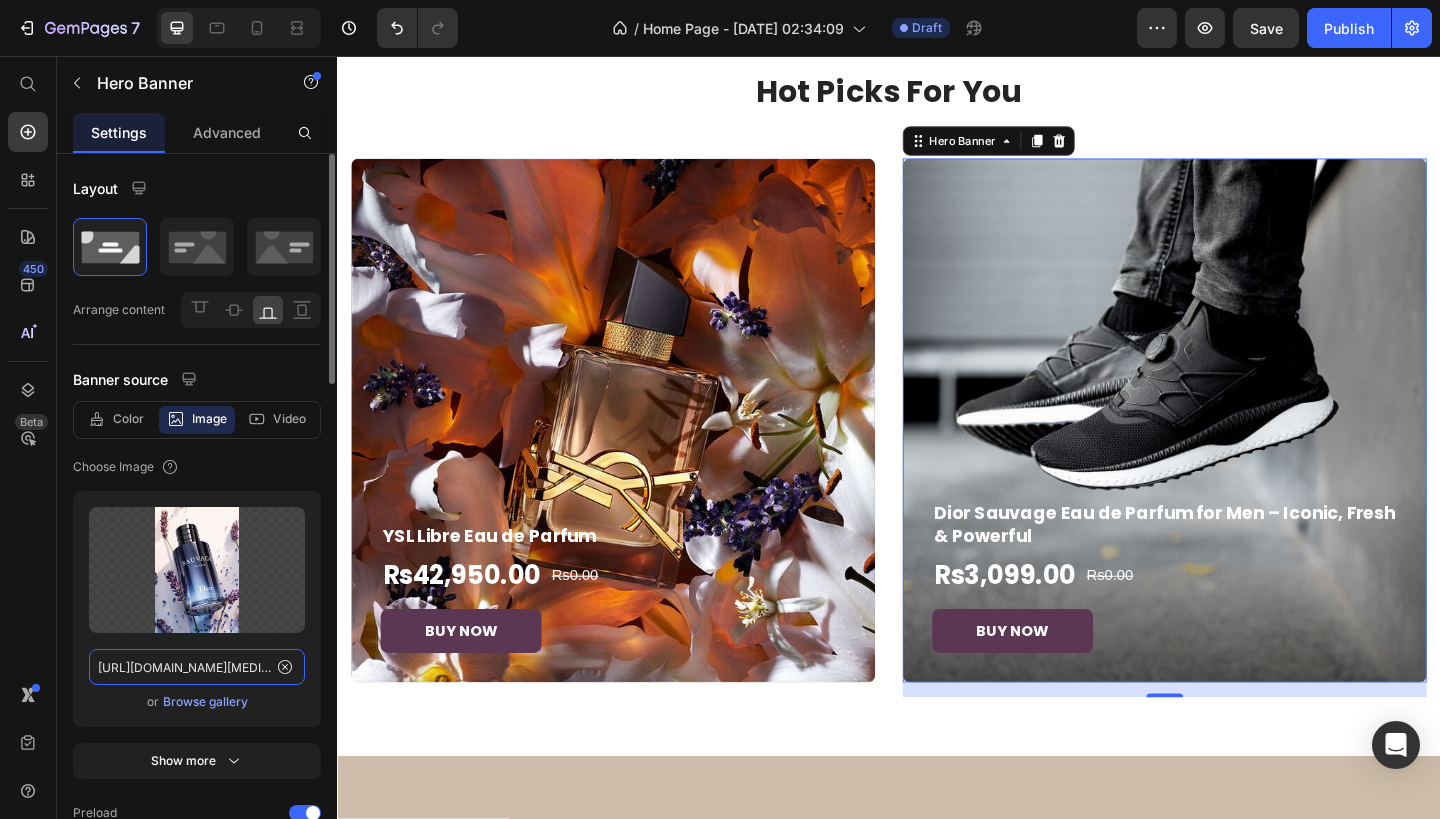 scroll, scrollTop: 0, scrollLeft: 582, axis: horizontal 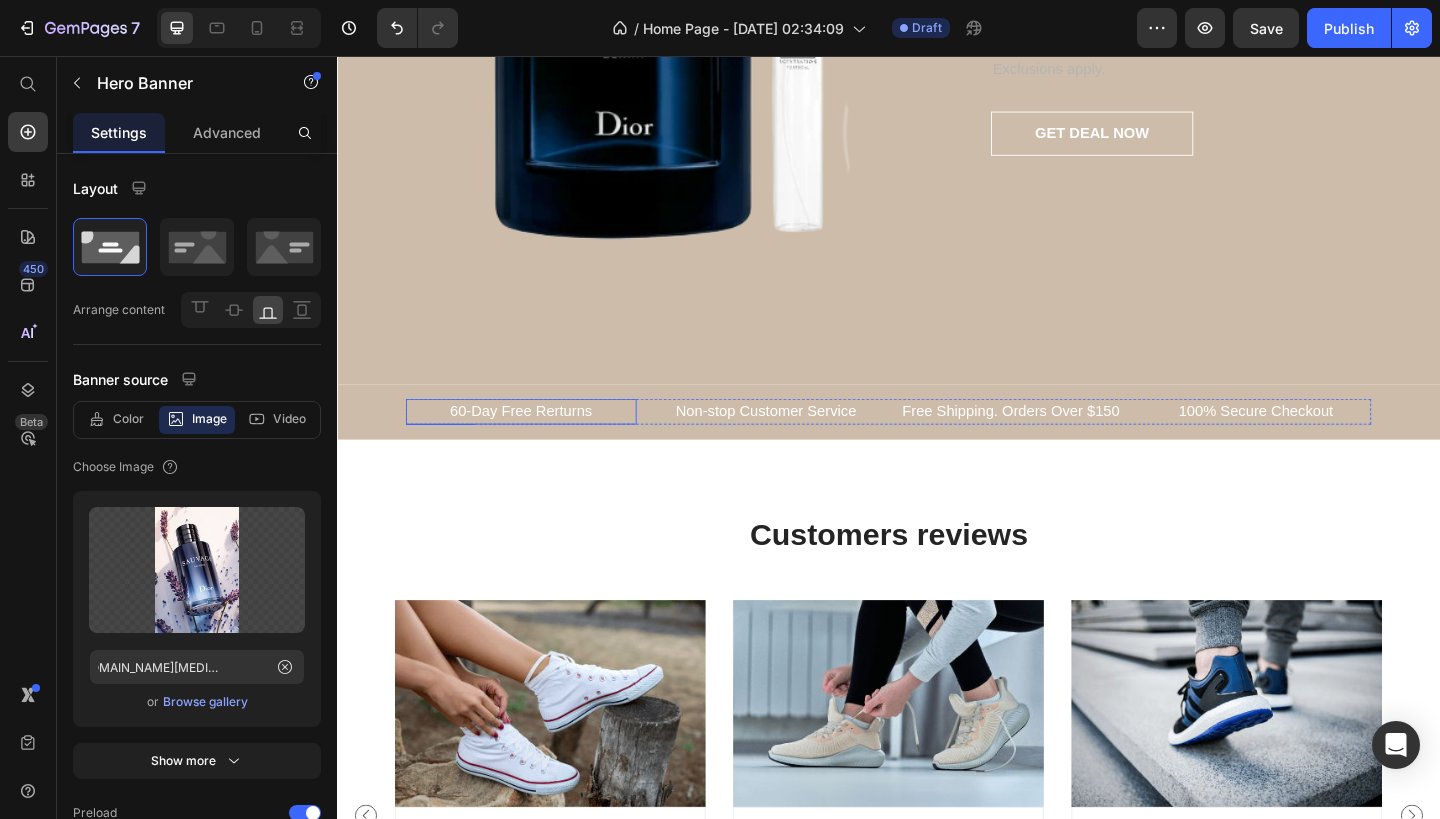 click on "60-Day Free Rerturns" at bounding box center (537, 444) 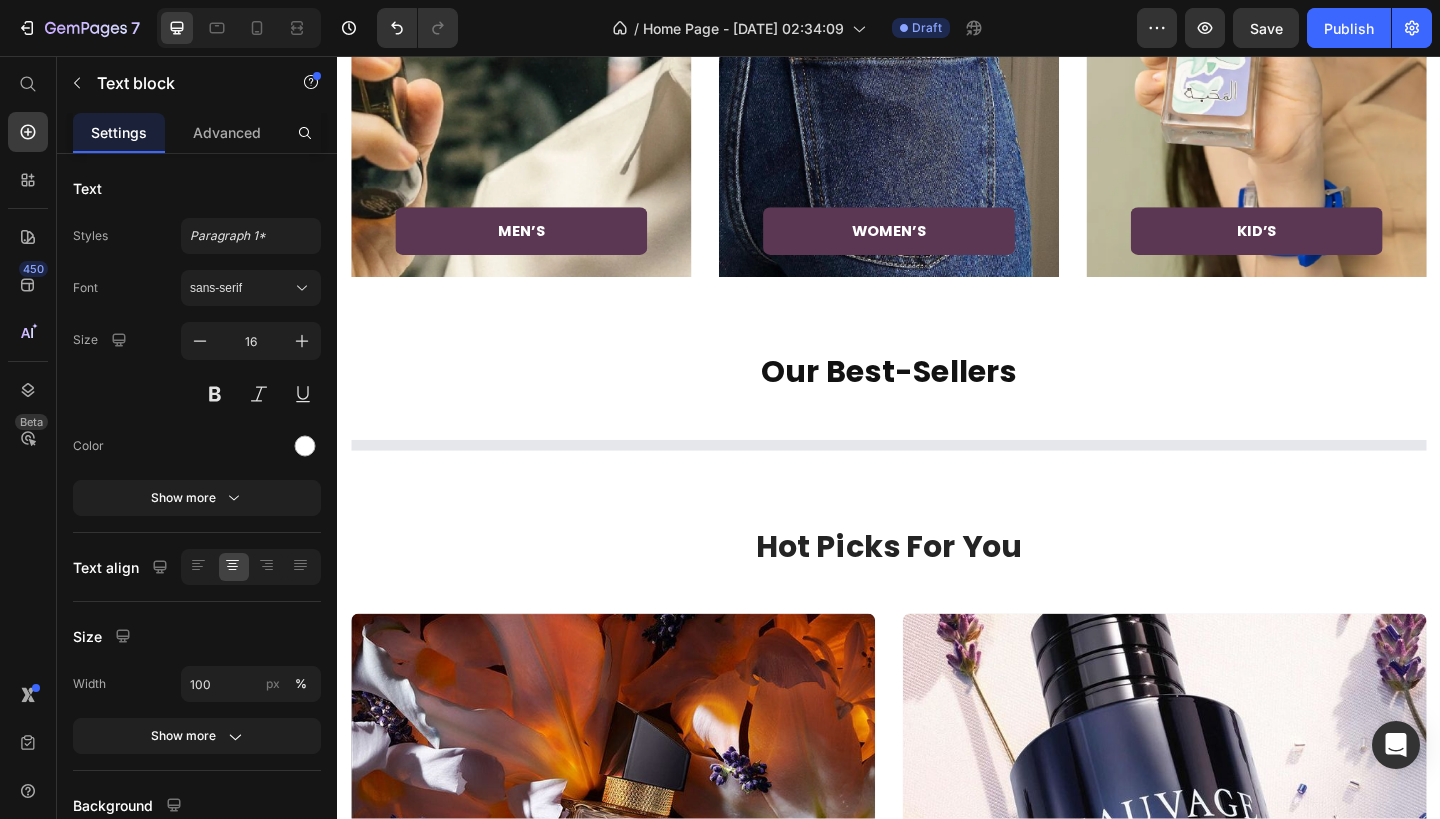 scroll, scrollTop: 1072, scrollLeft: 0, axis: vertical 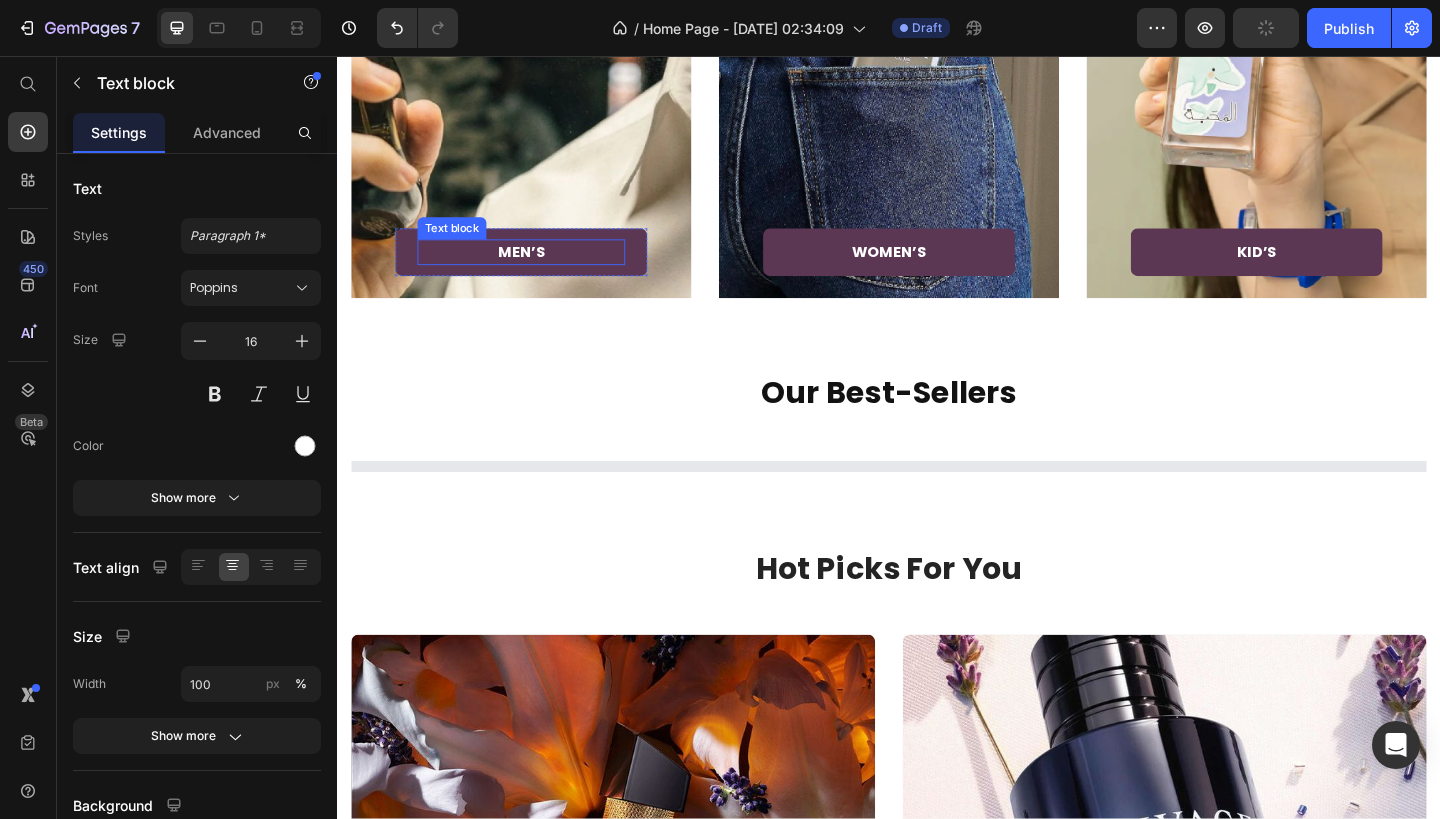 click on "MEN’S" at bounding box center [537, 270] 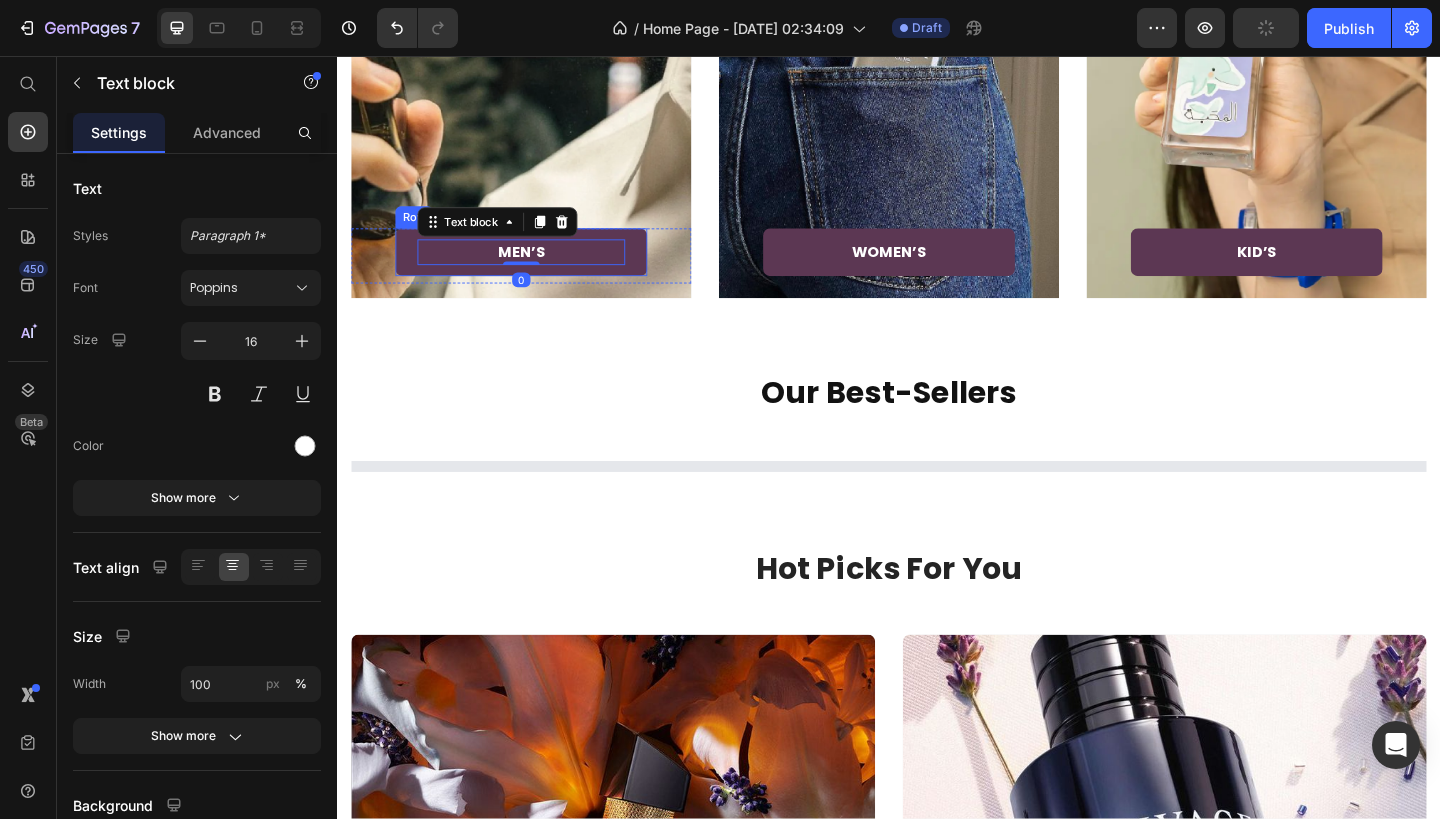 click on "MEN’S Text block   0 Row" at bounding box center (537, 270) 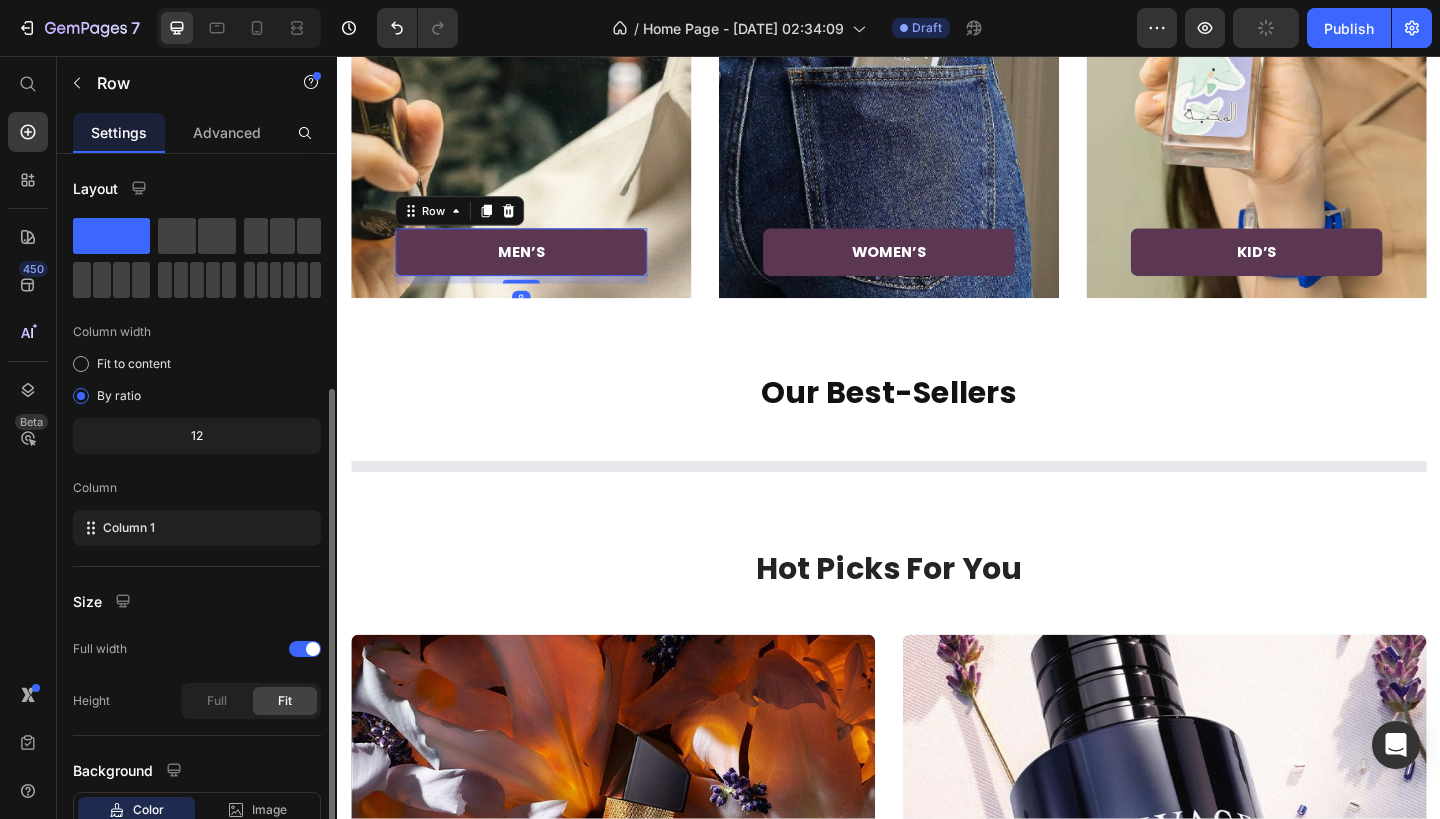 scroll, scrollTop: 138, scrollLeft: 0, axis: vertical 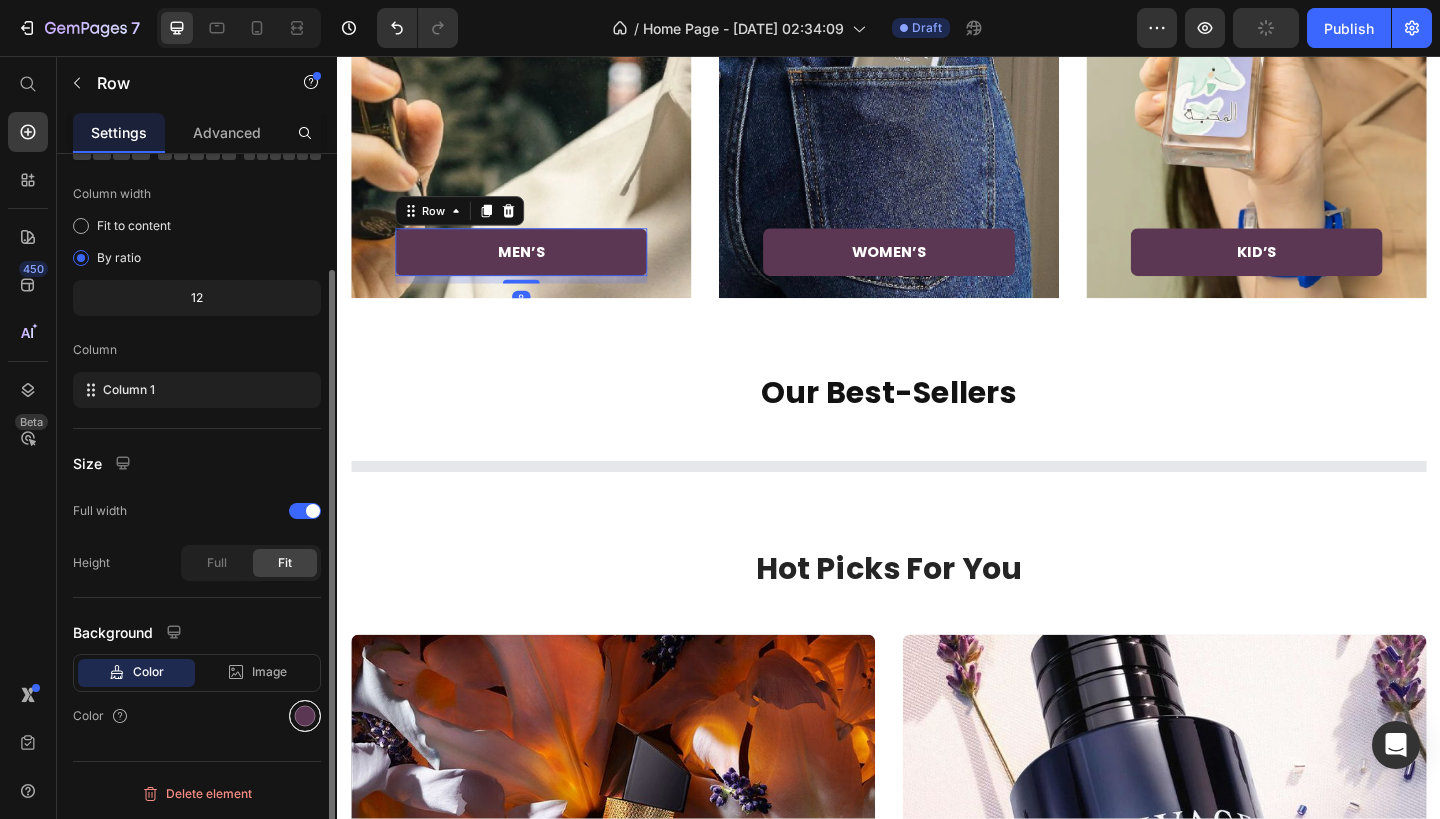 click at bounding box center [305, 716] 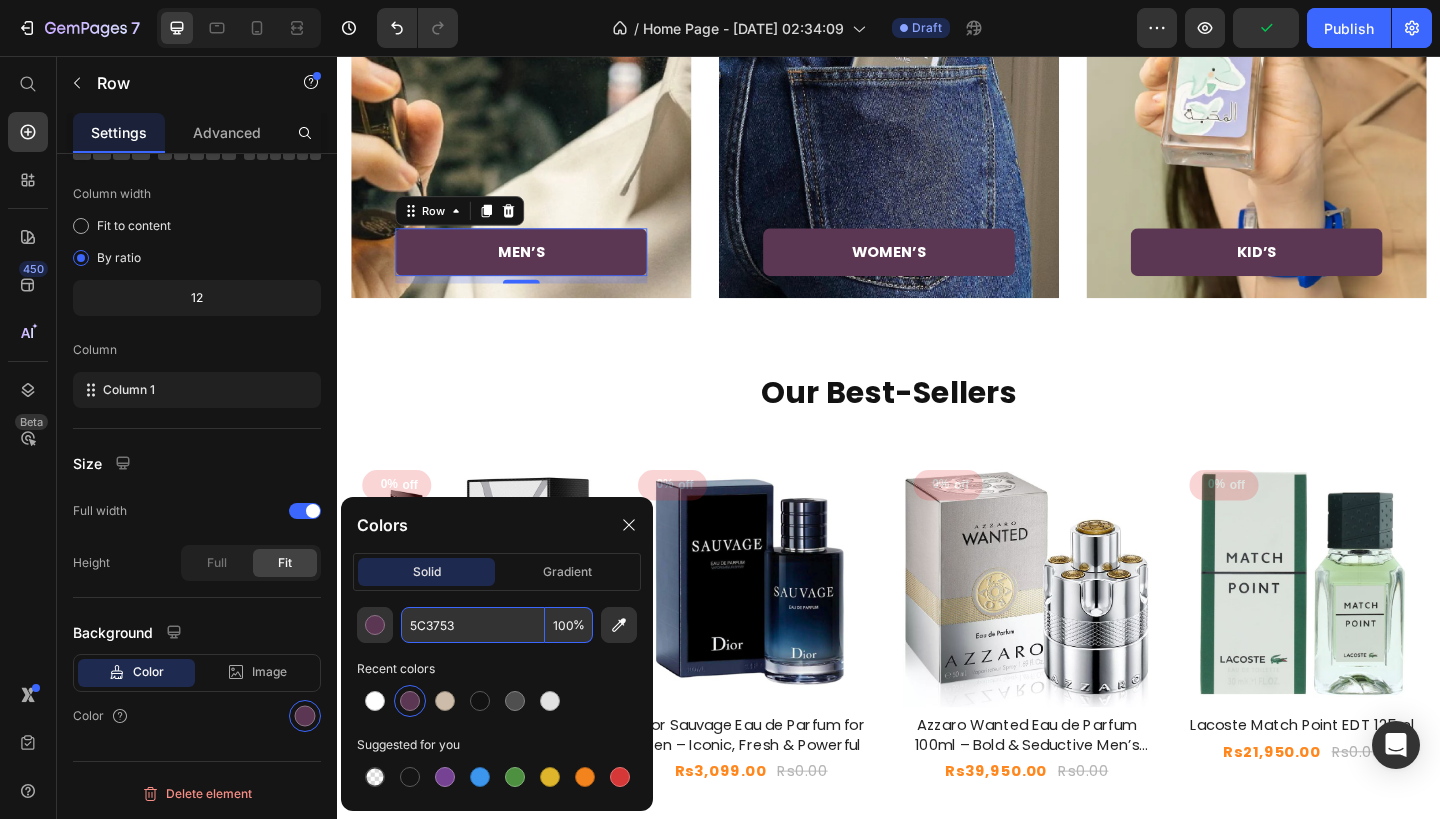 click on "5C3753" at bounding box center (473, 625) 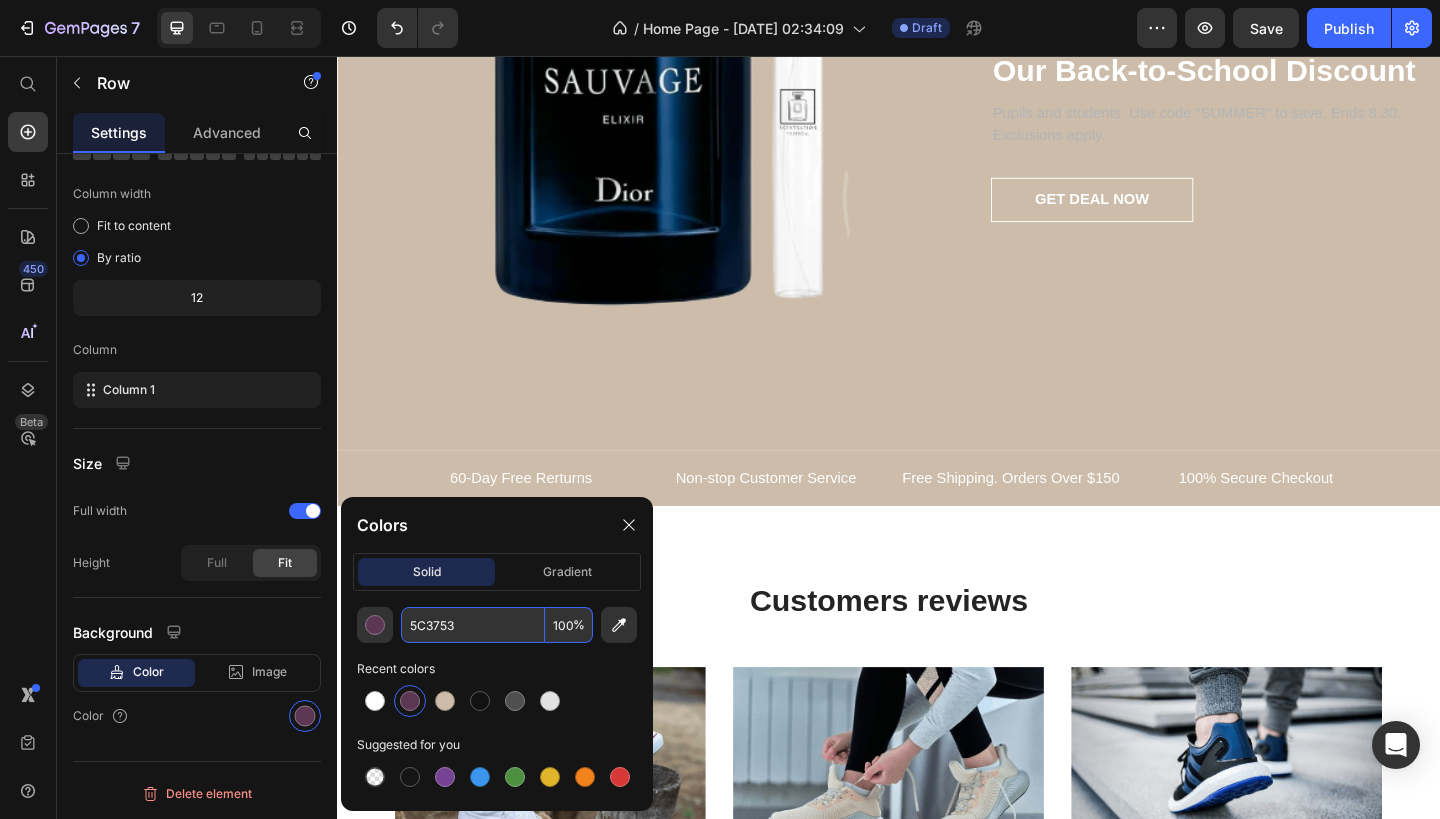 scroll, scrollTop: 3212, scrollLeft: 0, axis: vertical 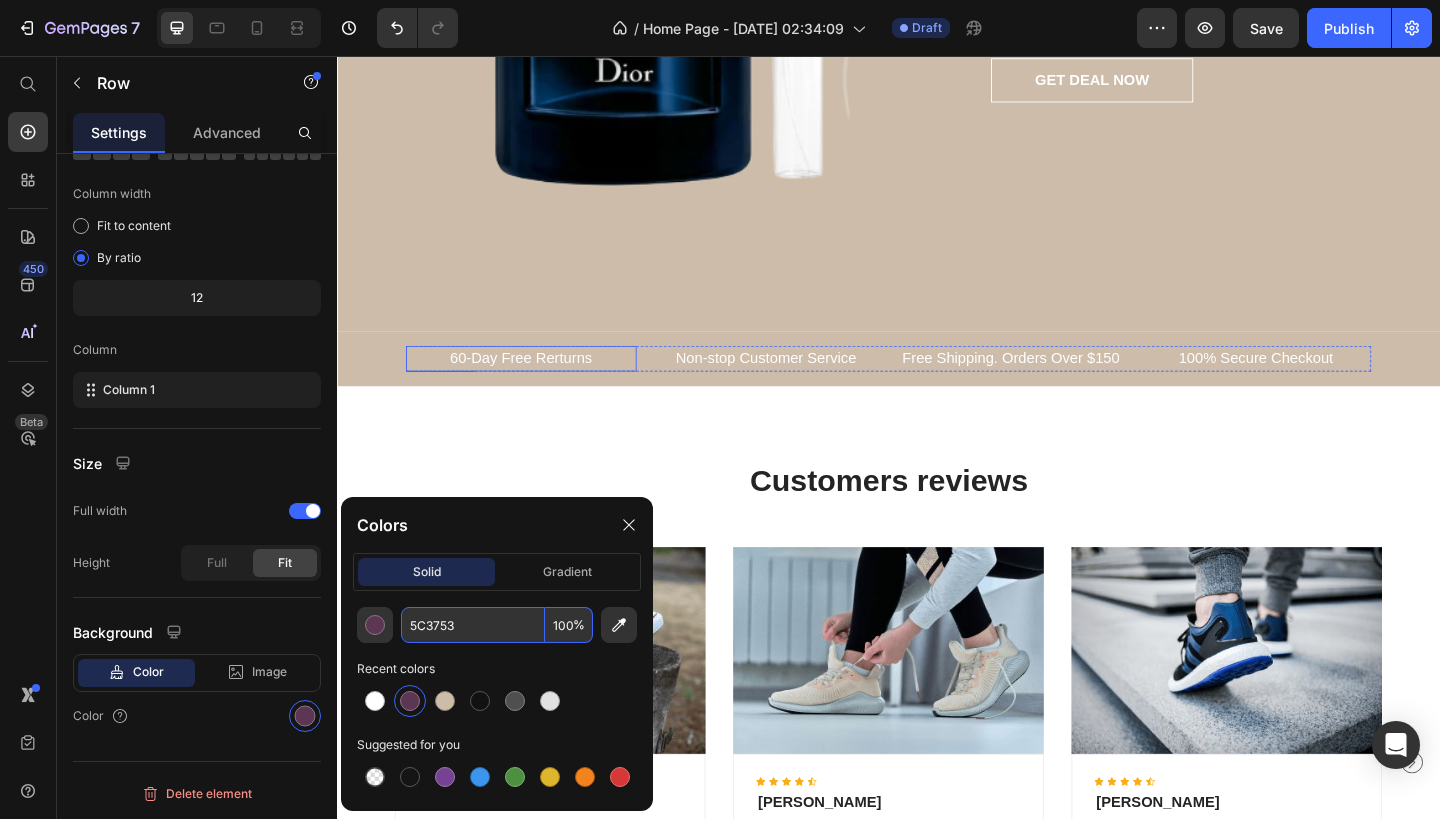 click on "60-Day Free Rerturns" at bounding box center [537, 386] 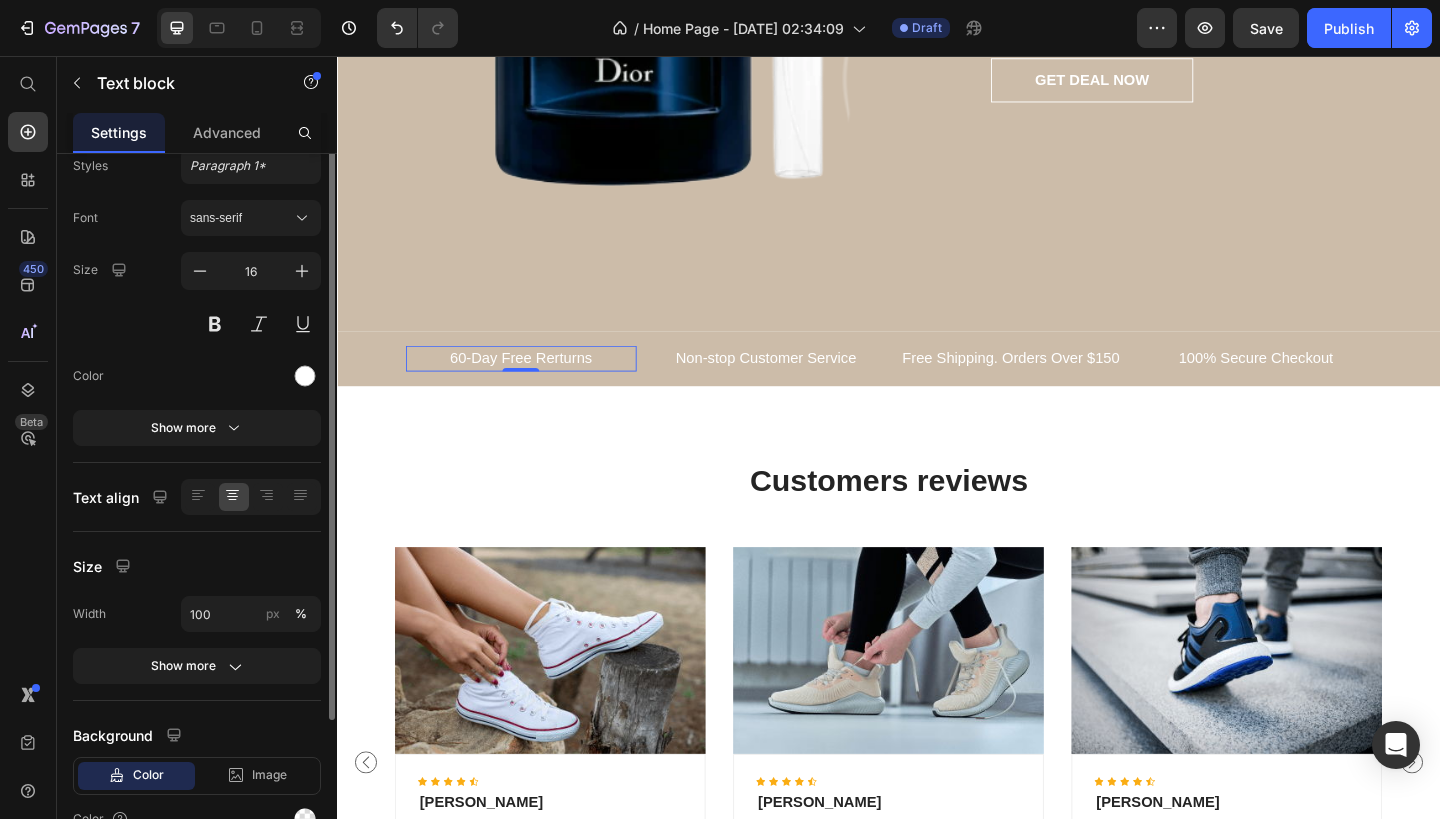 scroll, scrollTop: 0, scrollLeft: 0, axis: both 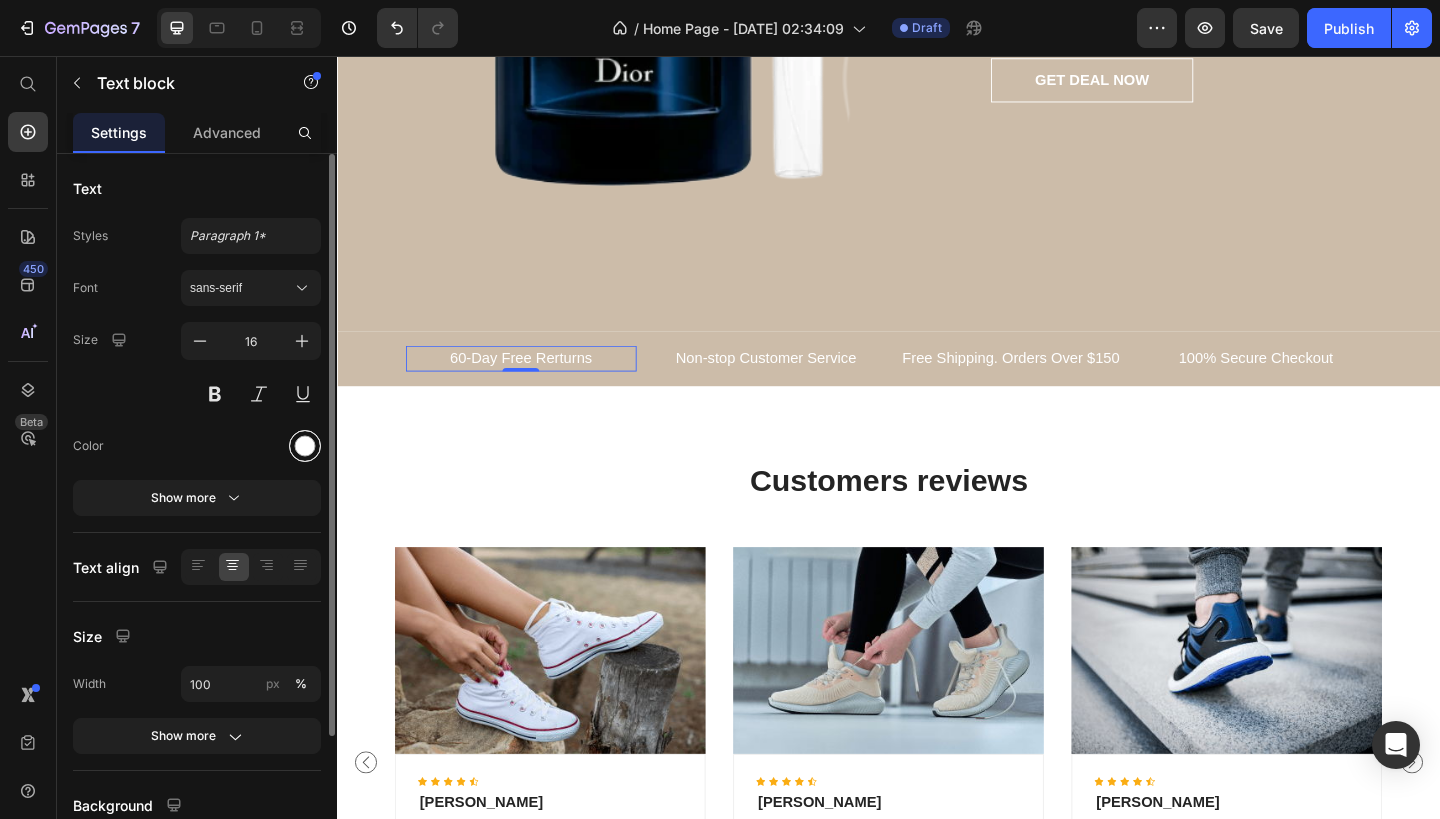 click at bounding box center (305, 446) 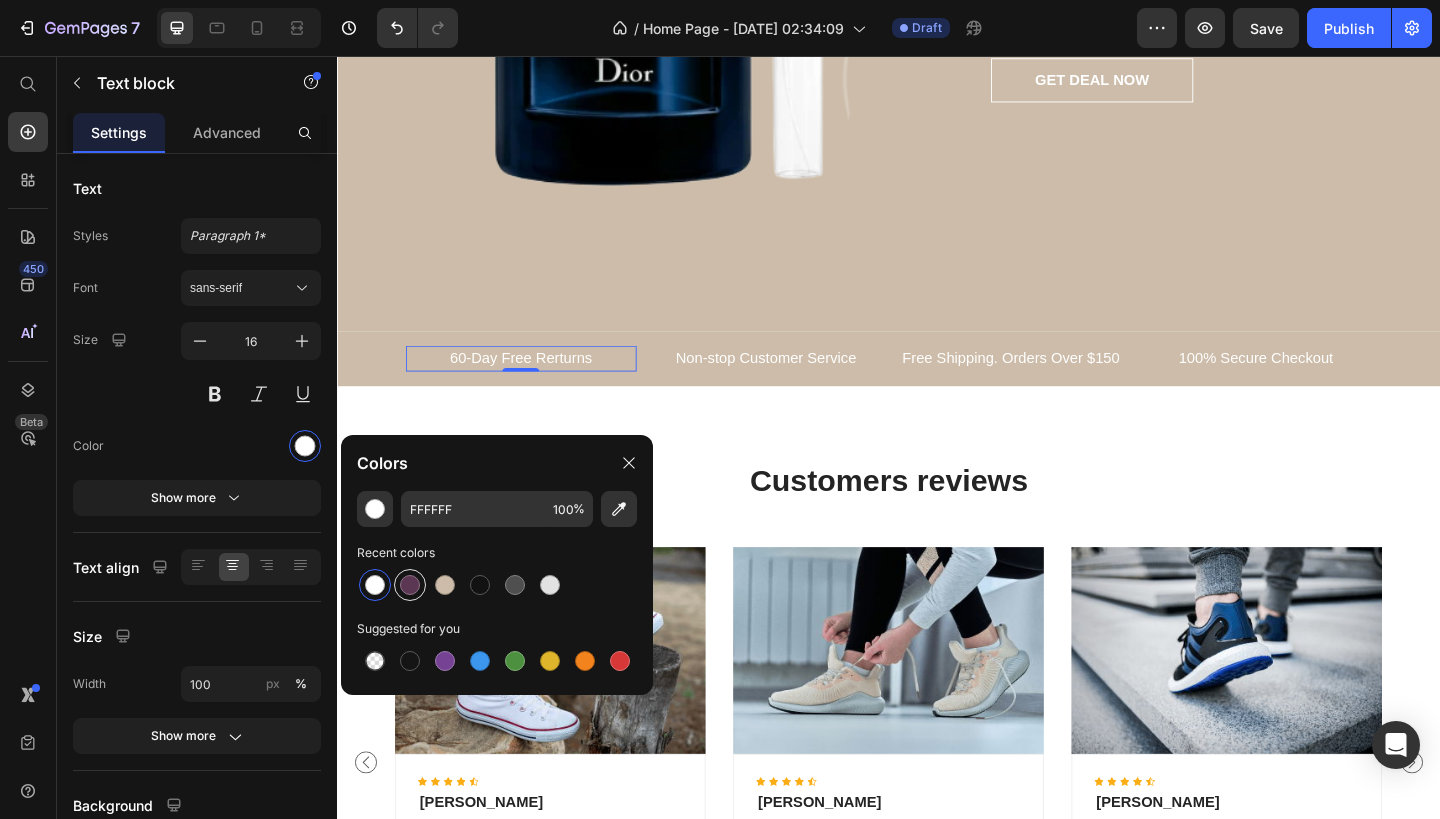 click at bounding box center [410, 585] 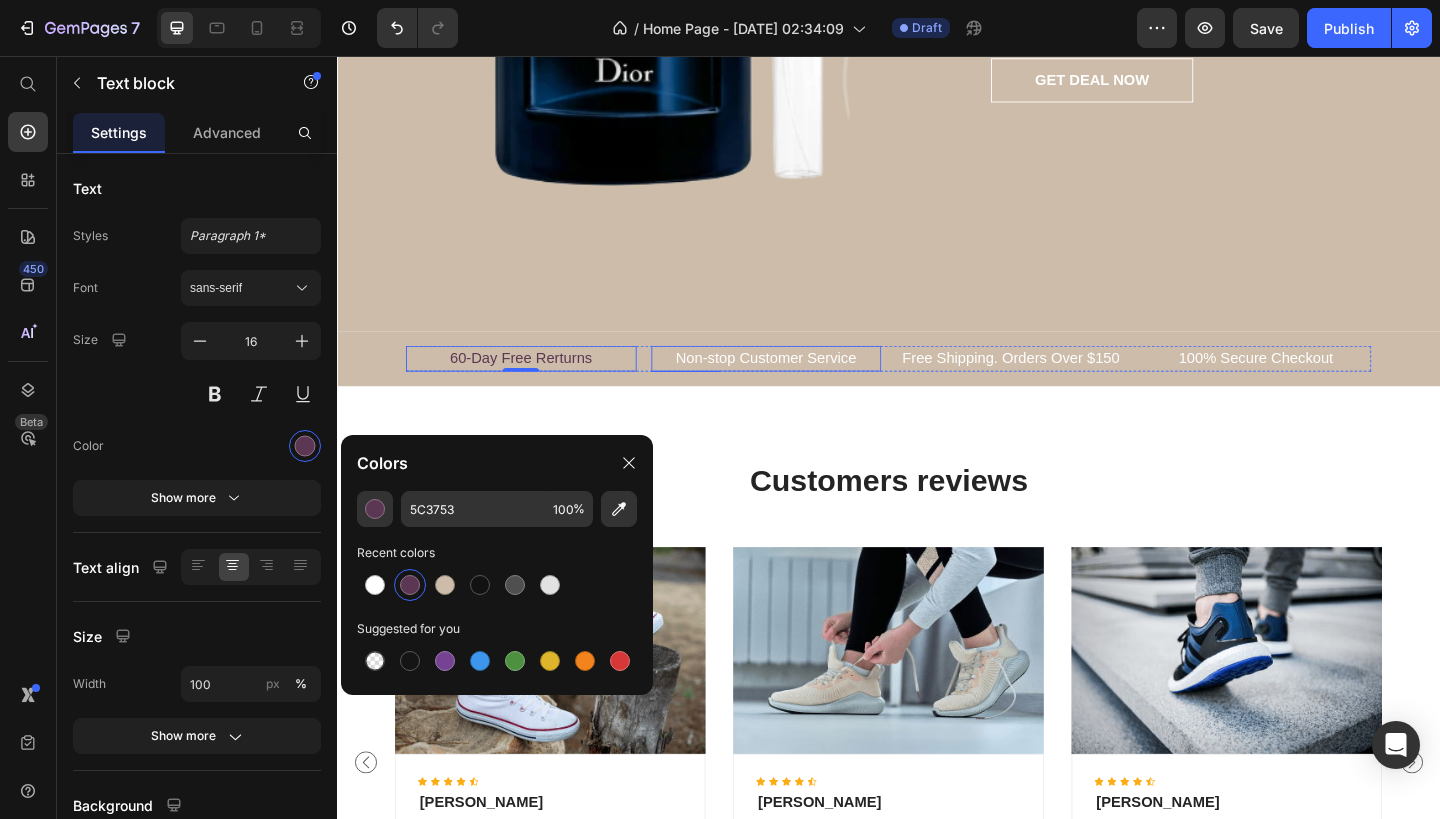 click on "Non-stop Customer Service" at bounding box center [804, 386] 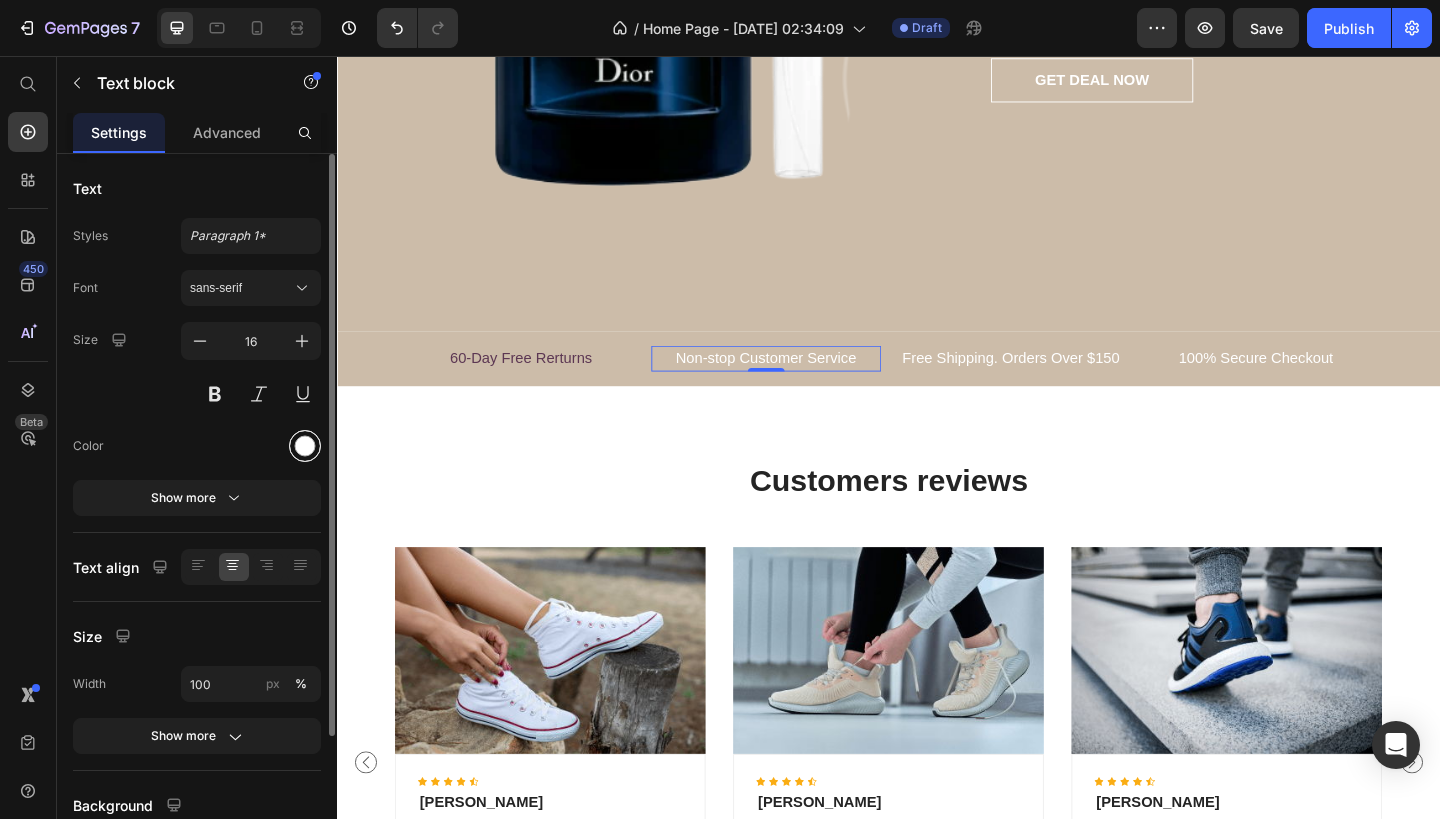 click at bounding box center [305, 446] 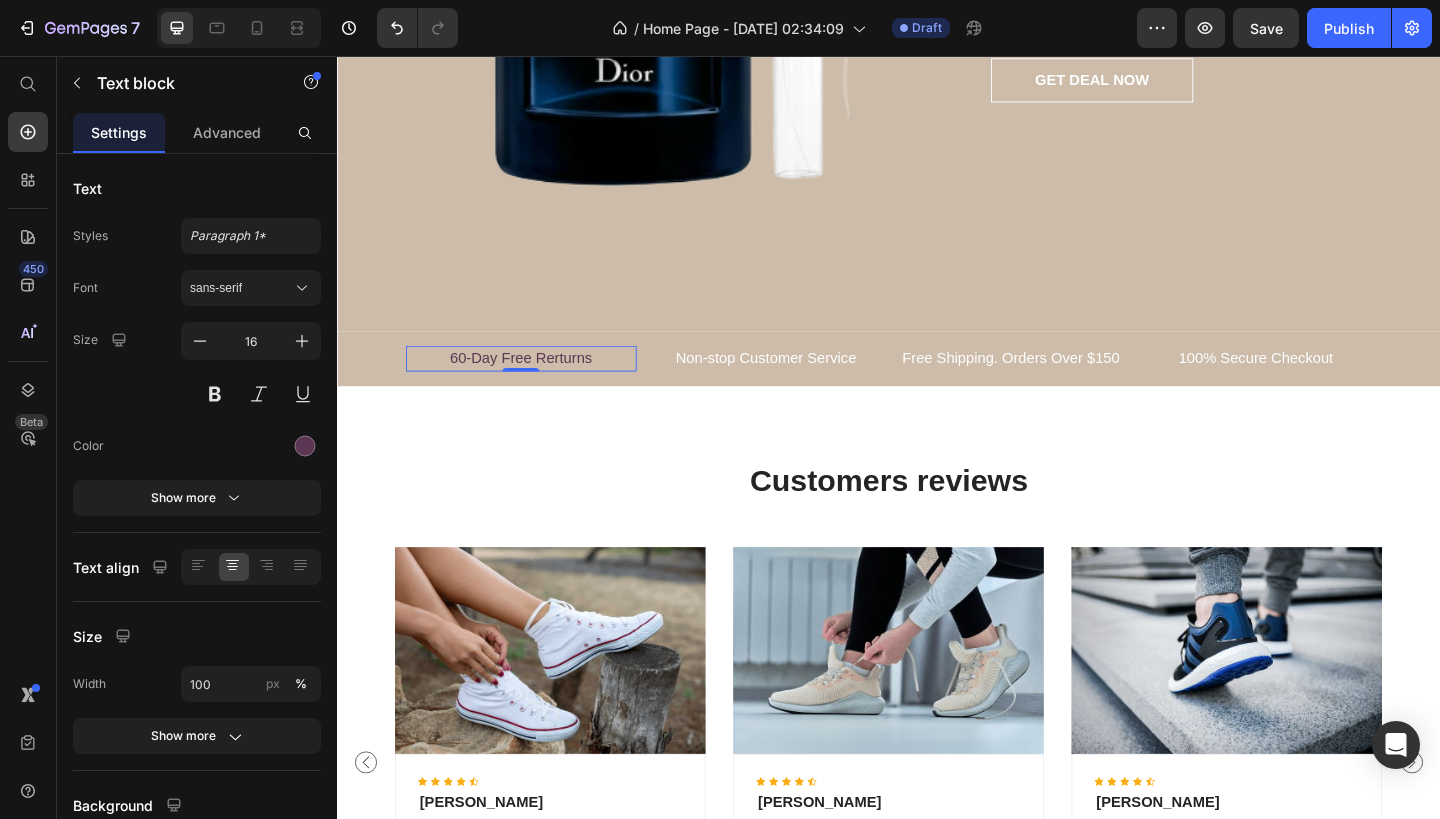 click on "60-Day Free Rerturns" at bounding box center [537, 386] 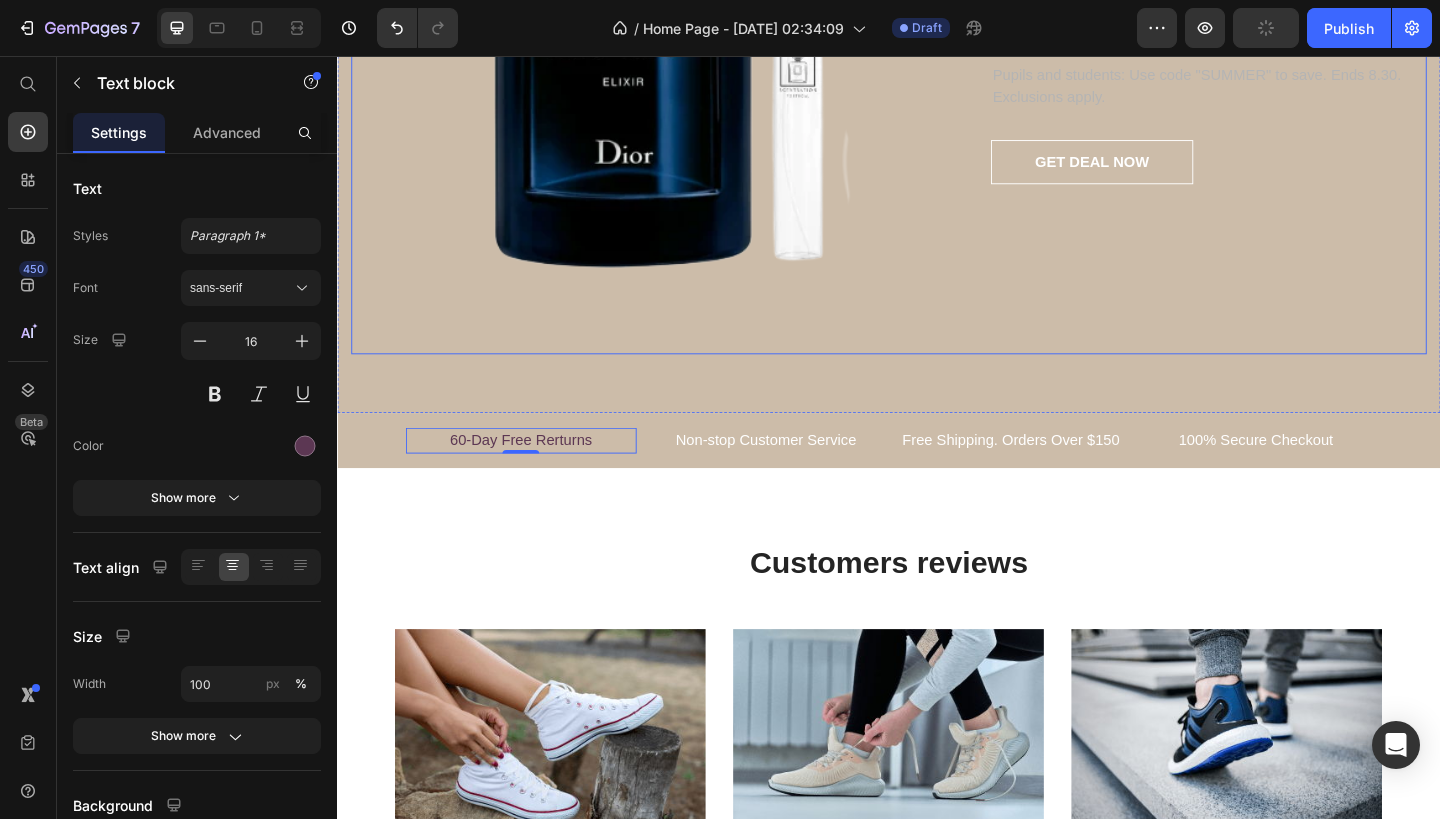 scroll, scrollTop: 3127, scrollLeft: 0, axis: vertical 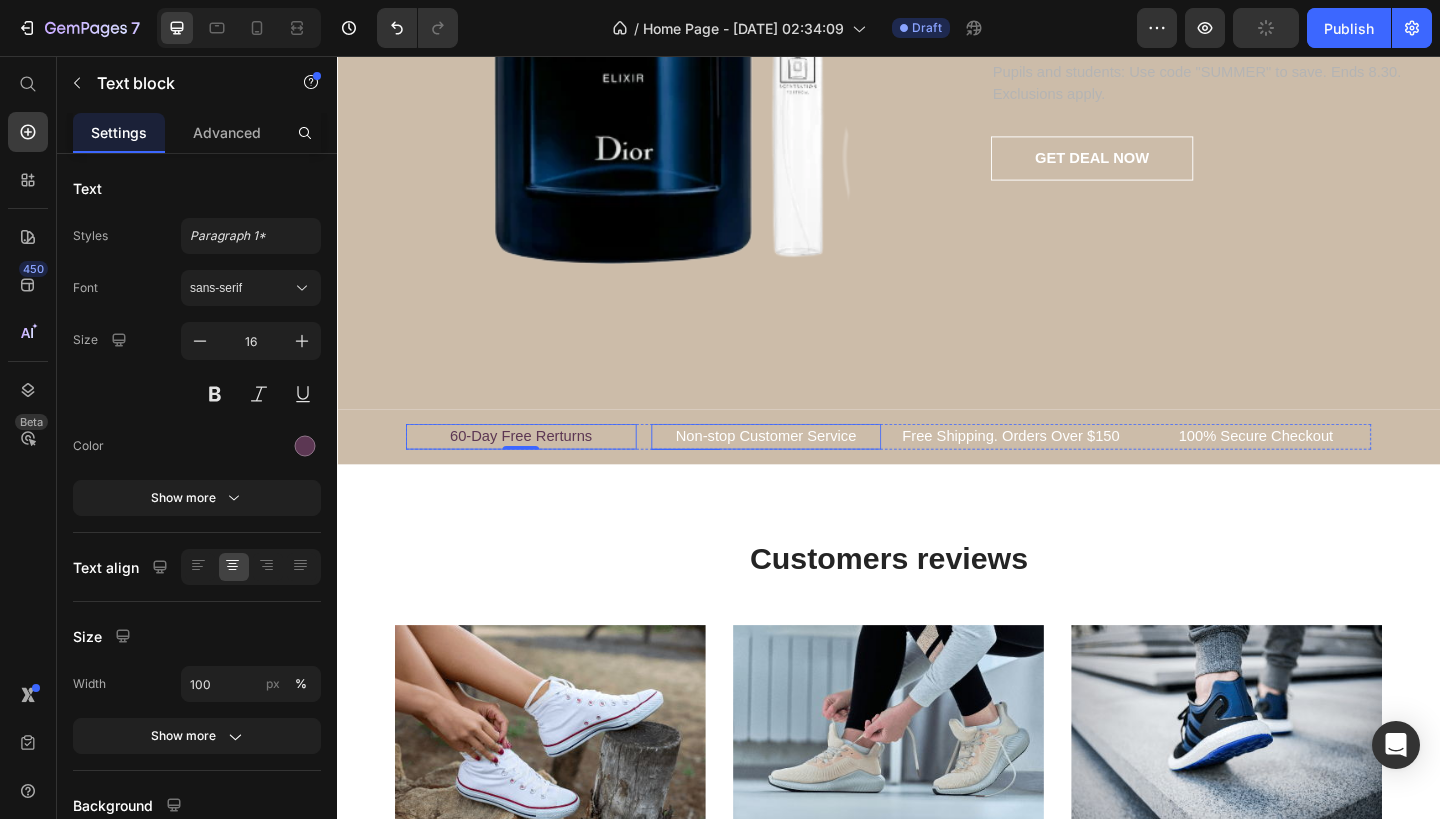 click on "Non-stop Customer Service" at bounding box center [804, 471] 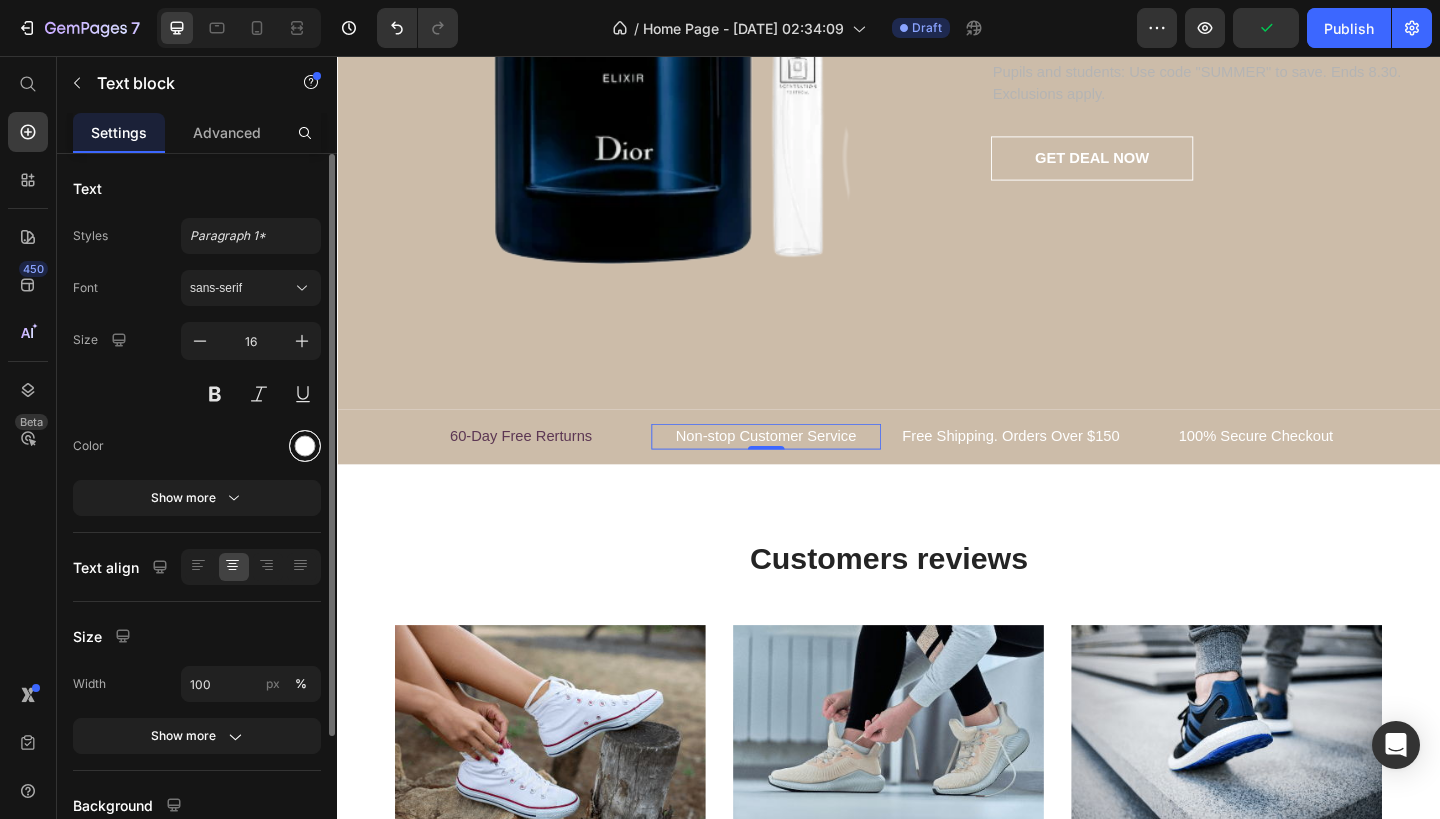 click at bounding box center (305, 446) 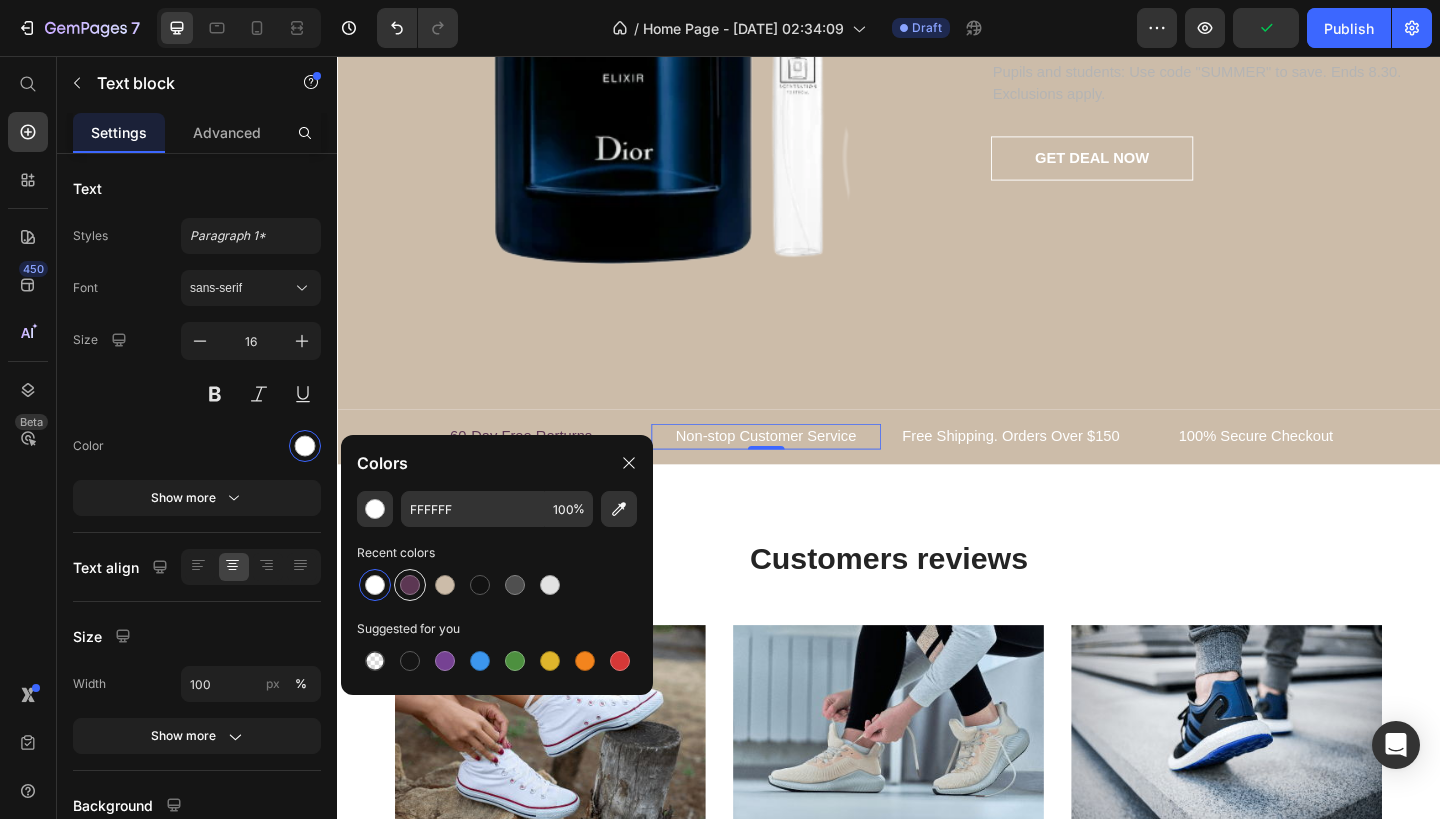 click at bounding box center [410, 585] 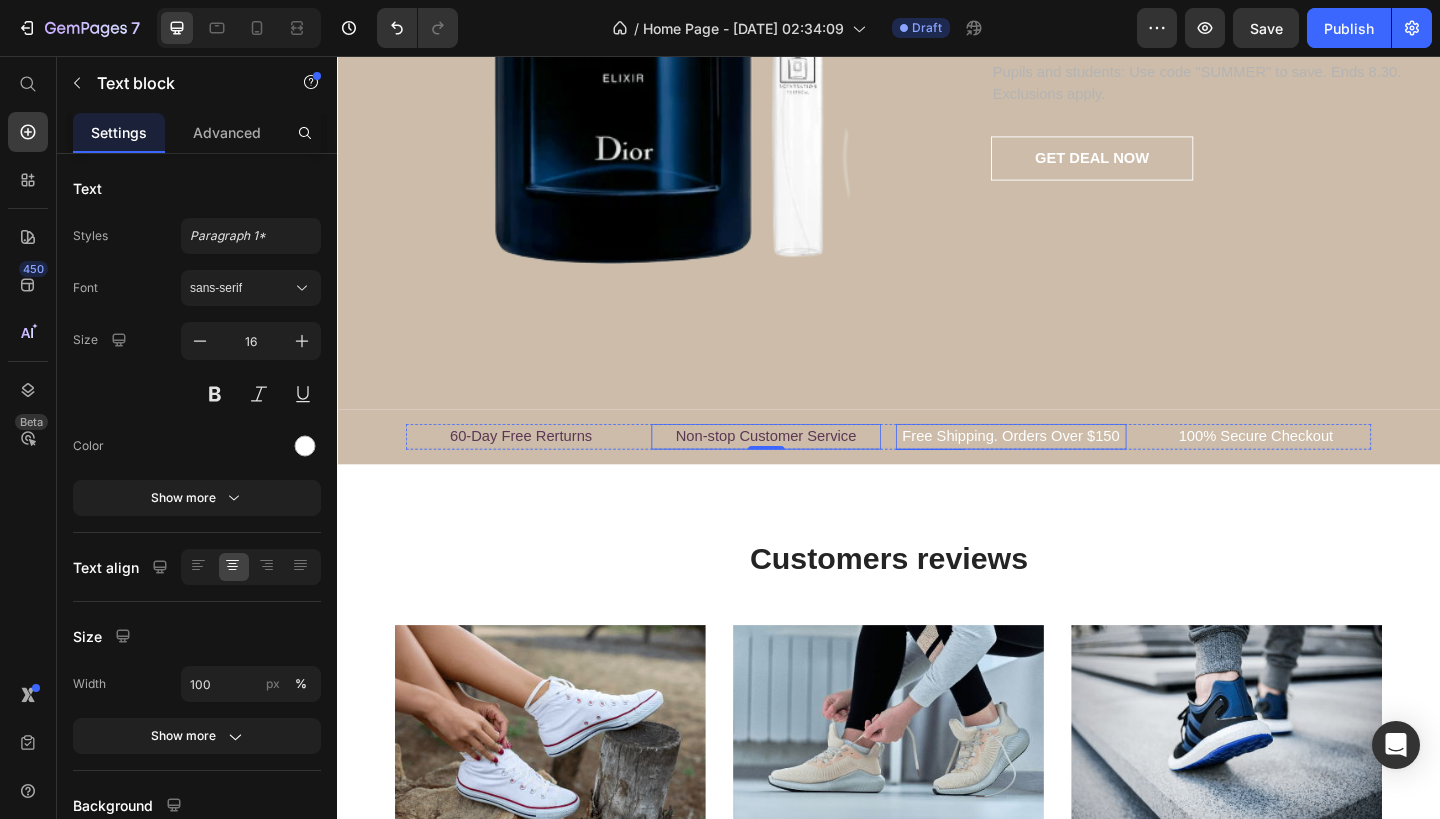click on "Free Shipping. Orders Over $150" at bounding box center [1070, 471] 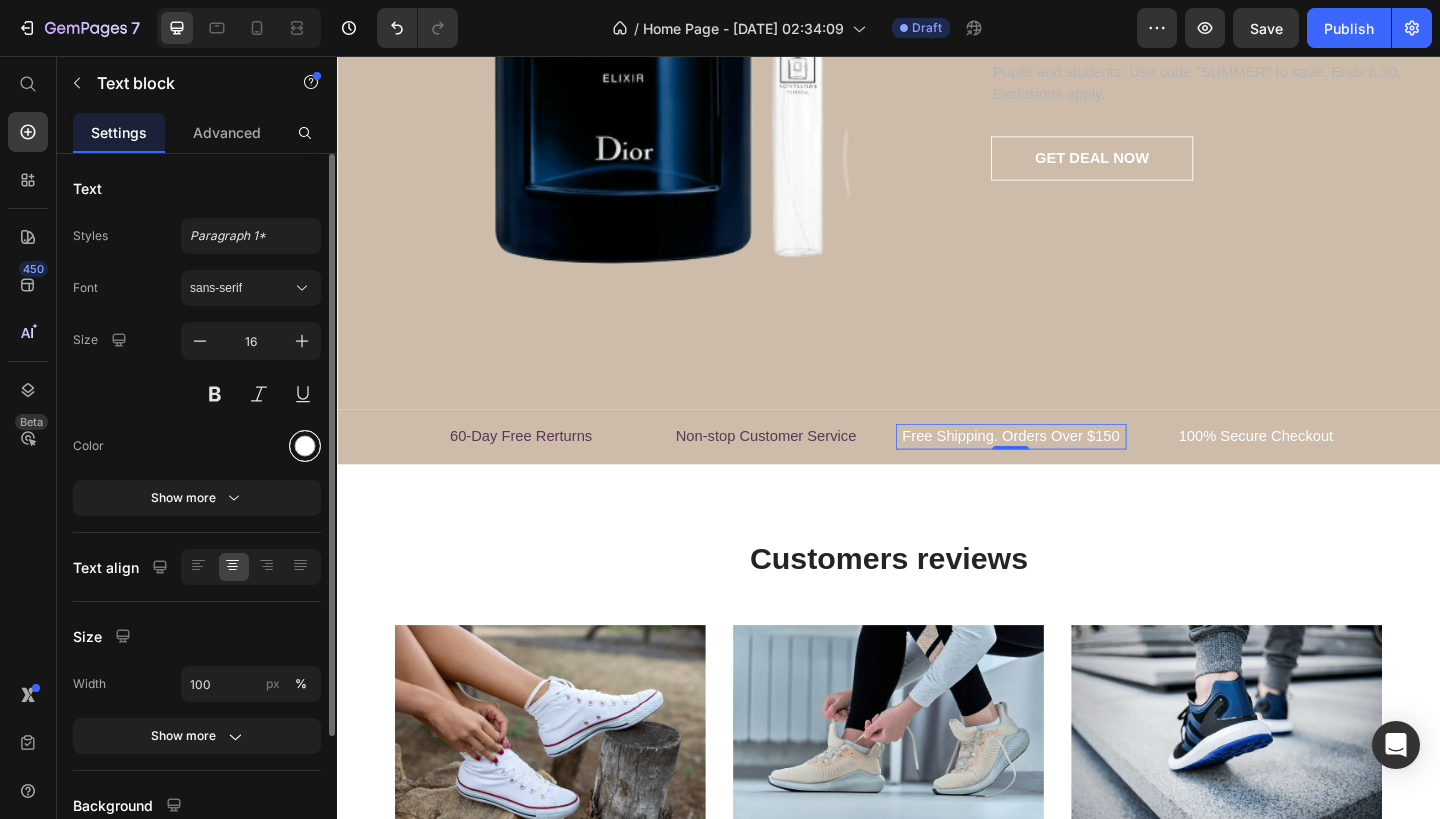 click at bounding box center (305, 446) 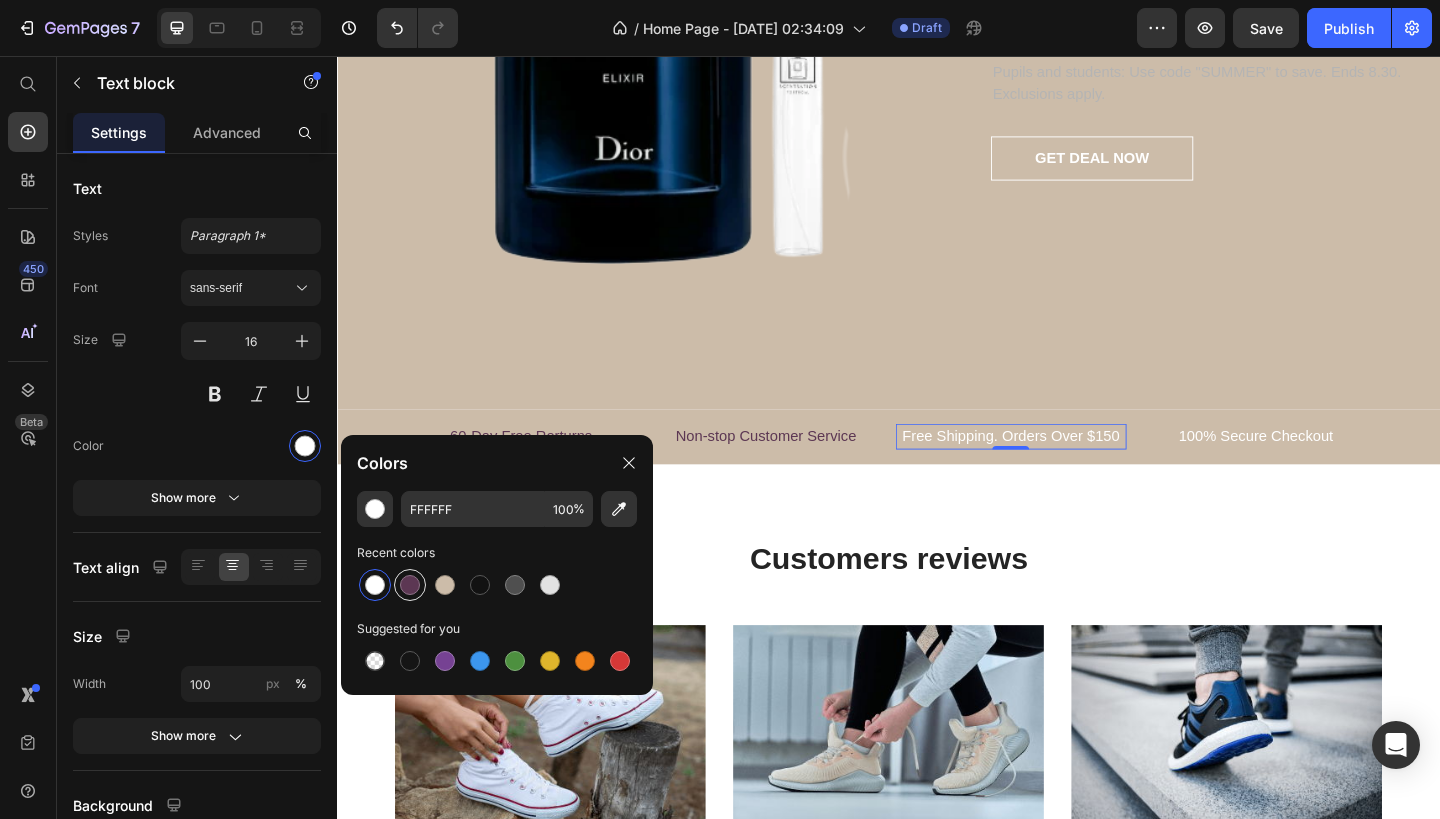 click at bounding box center (410, 585) 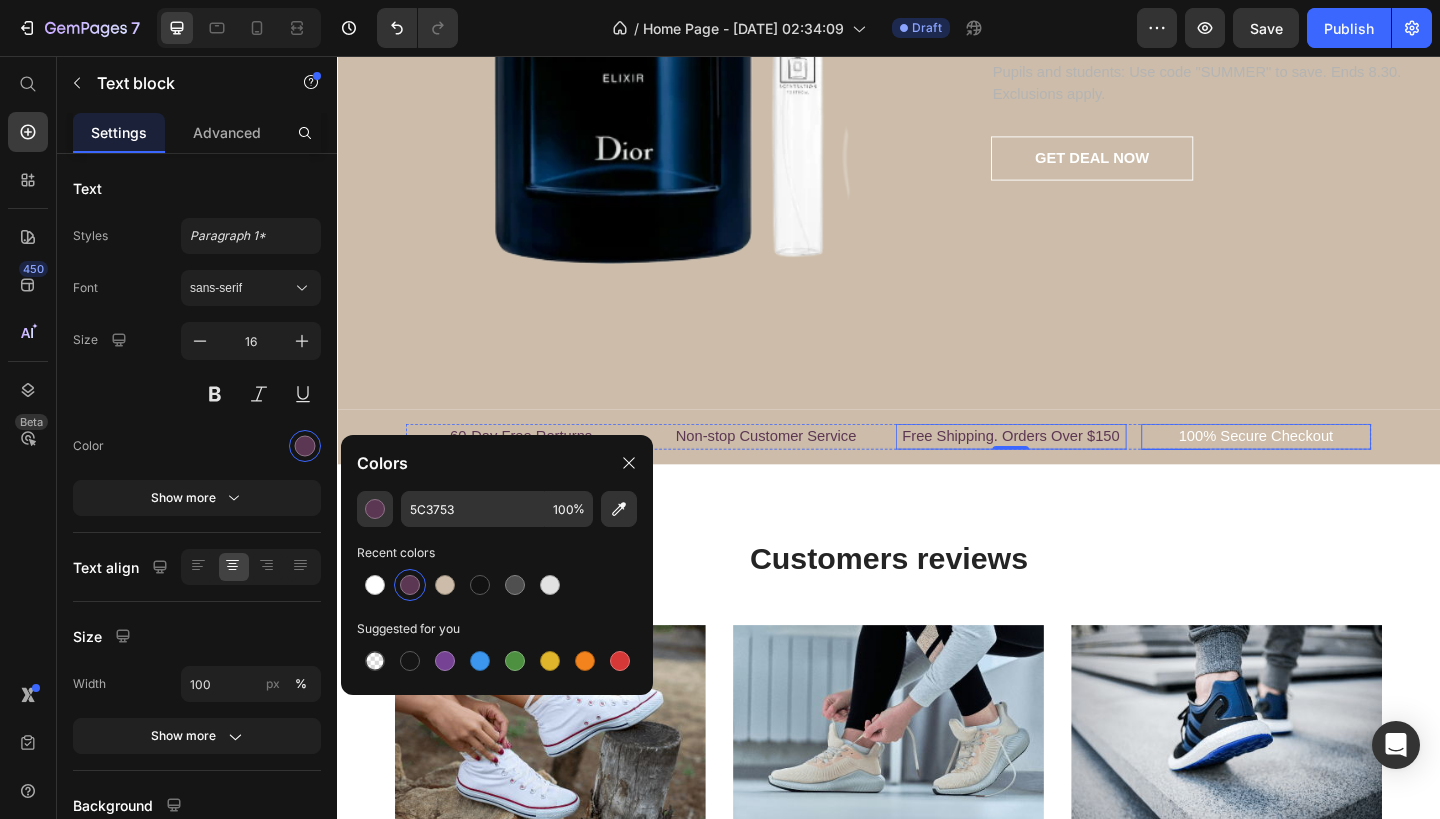 click on "100% Secure Checkout" at bounding box center (1337, 471) 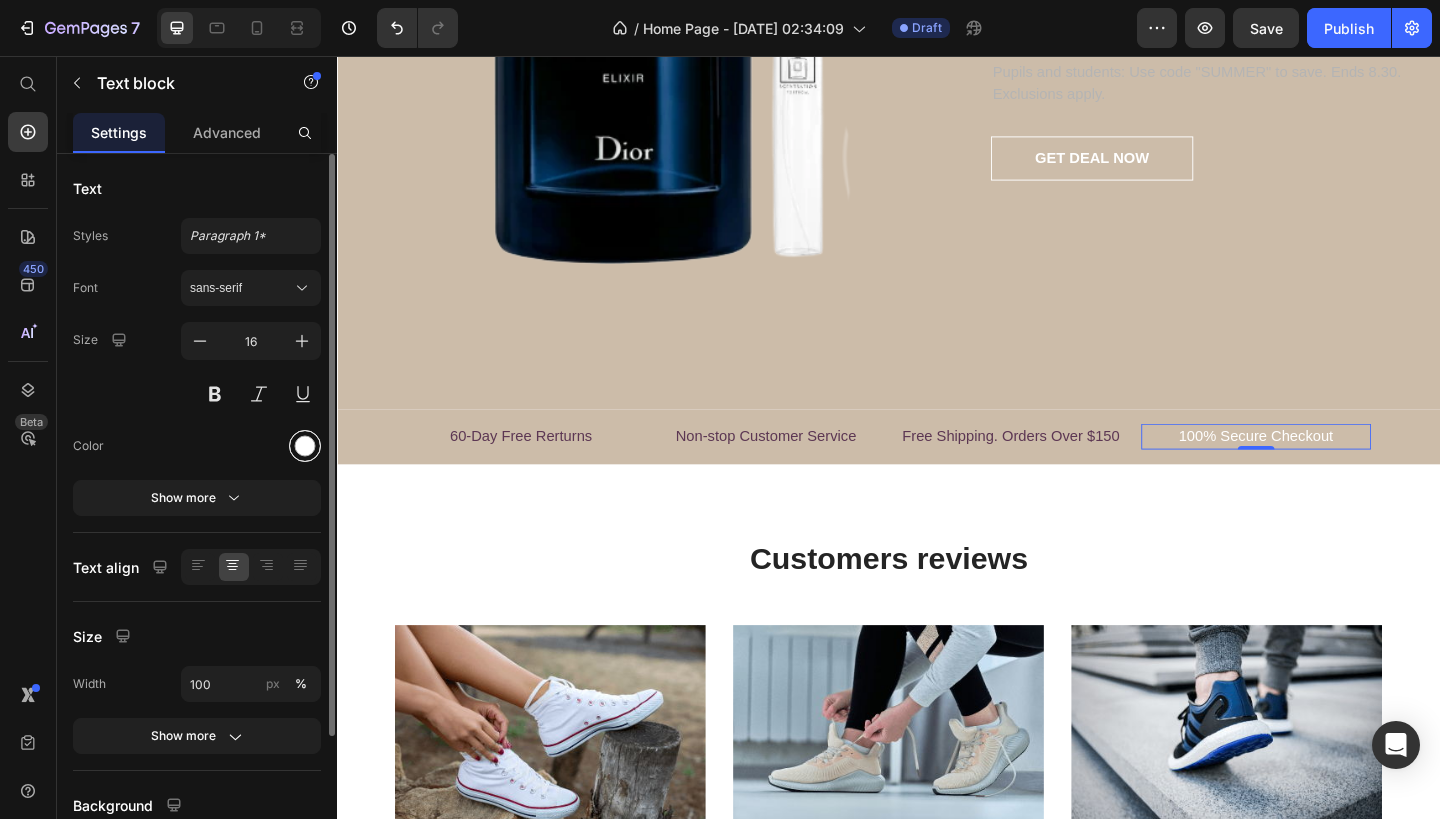 click at bounding box center (305, 446) 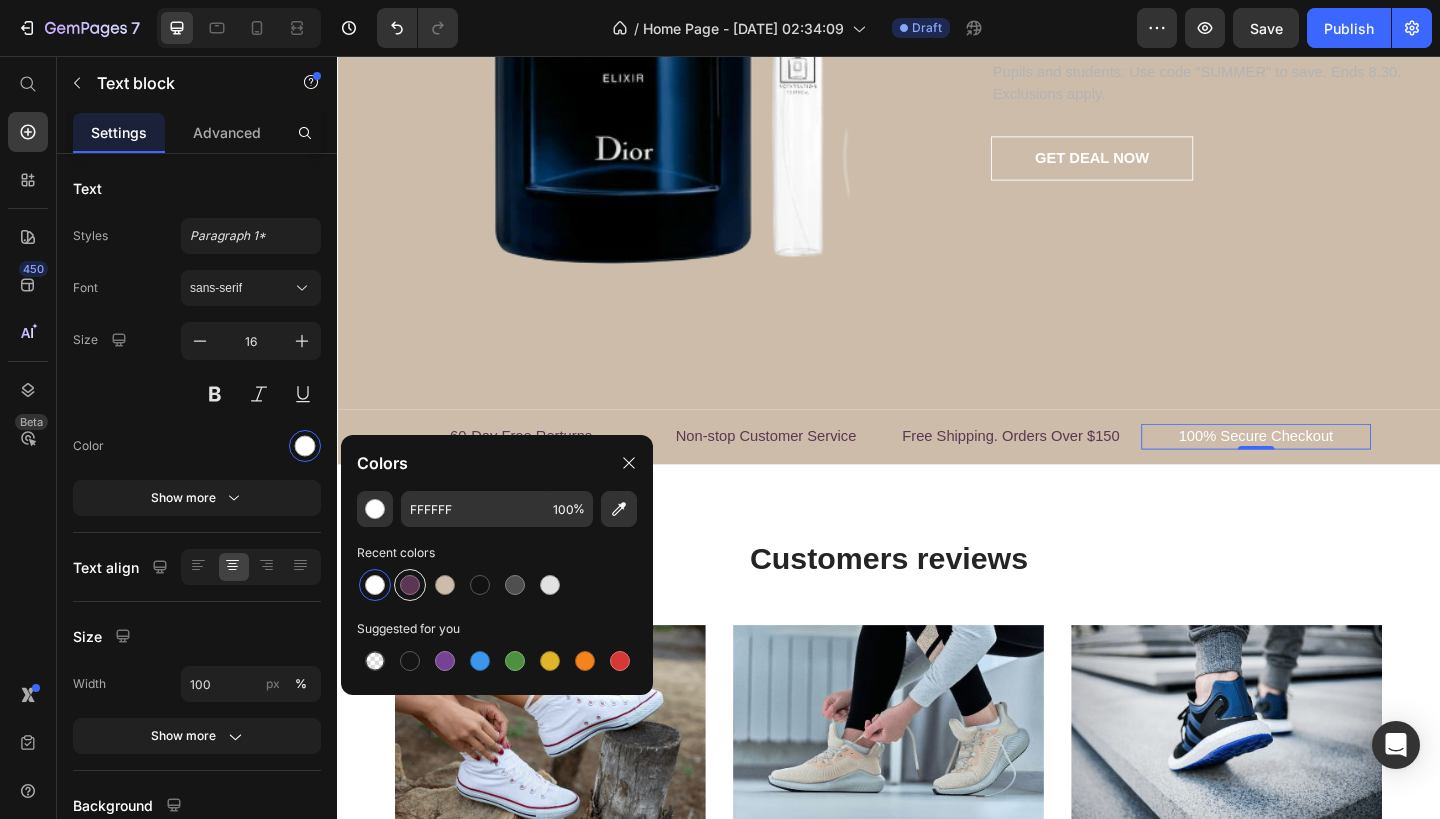 click at bounding box center (410, 585) 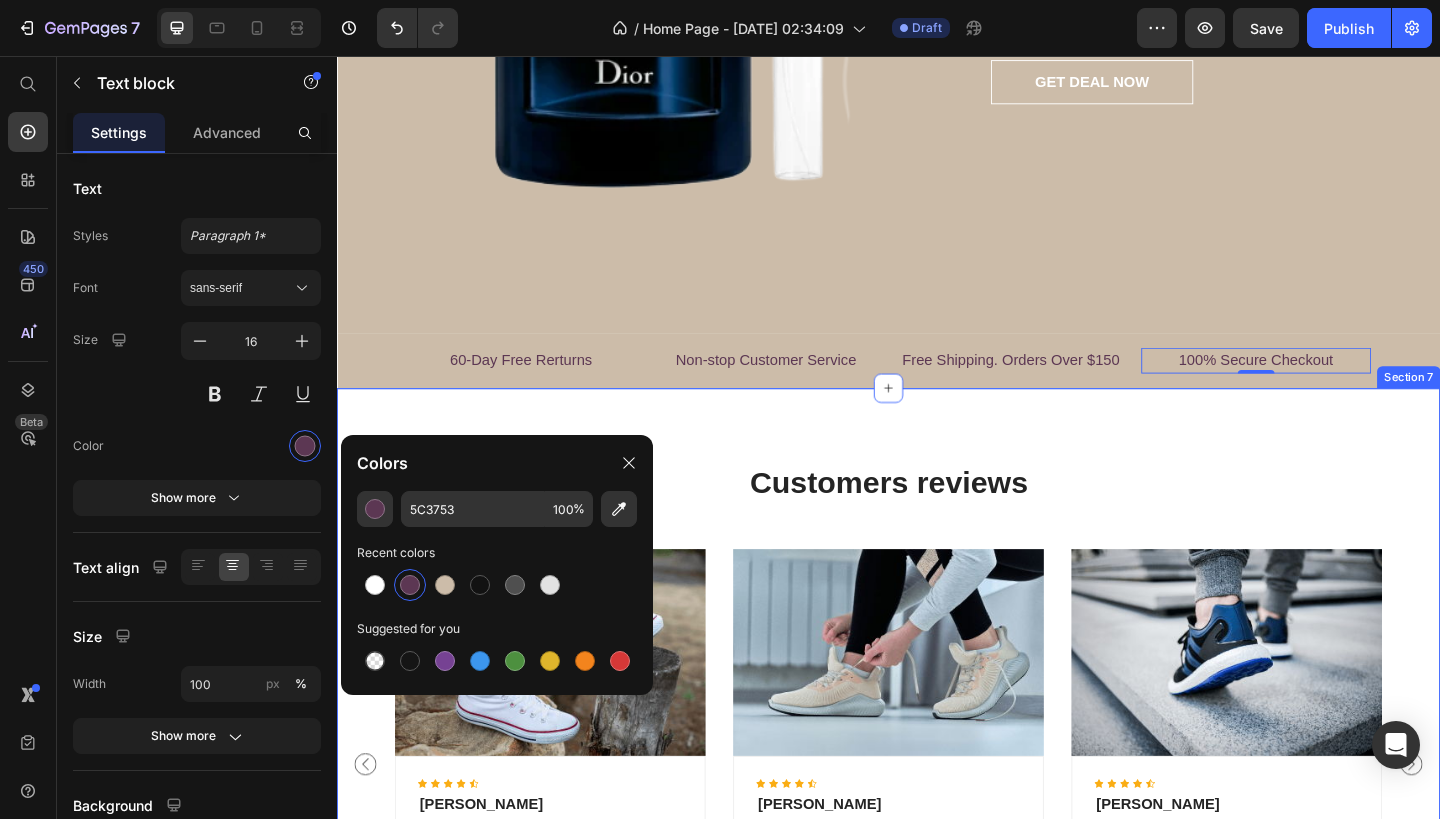 scroll, scrollTop: 2977, scrollLeft: 0, axis: vertical 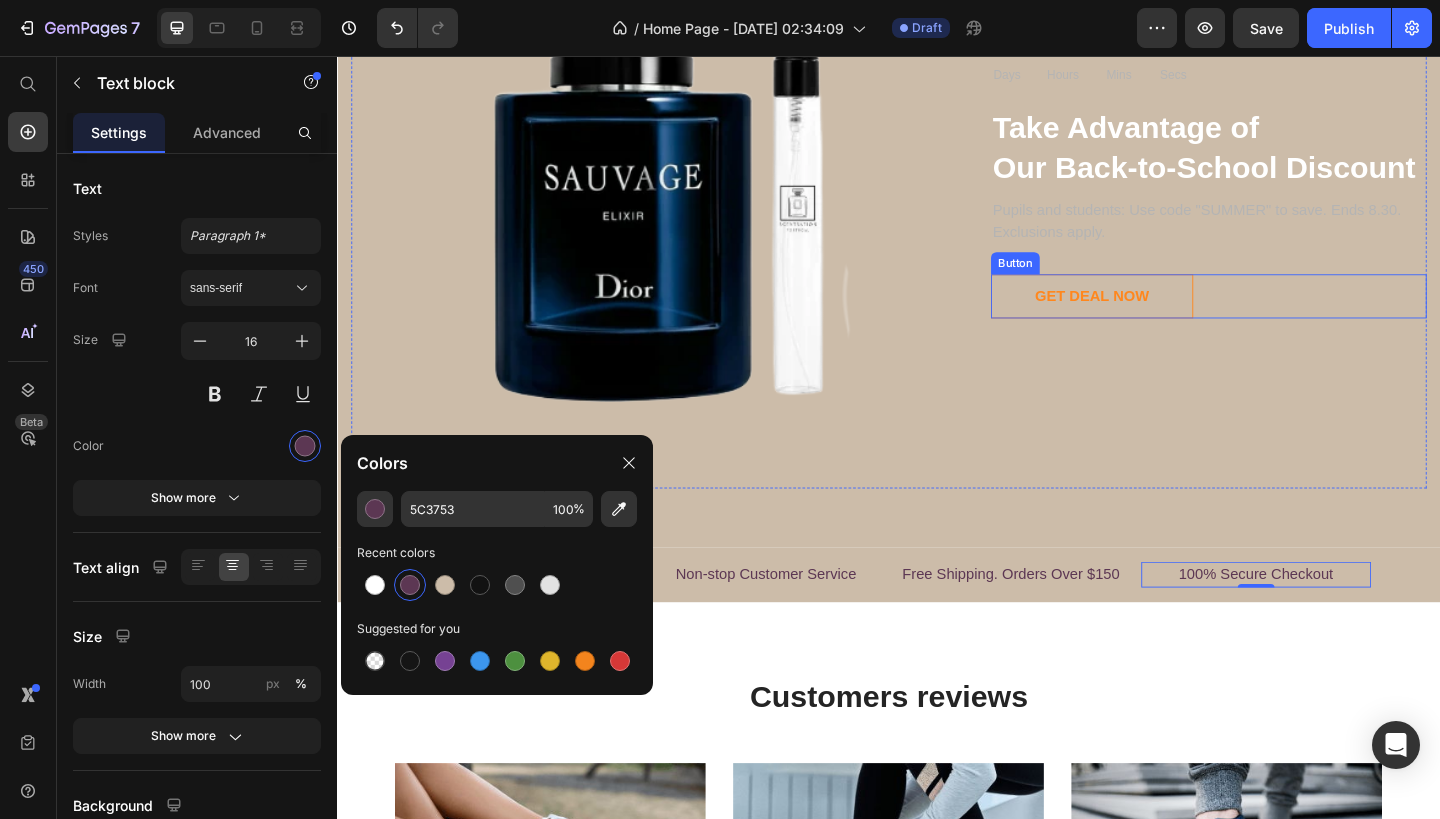 click on "GET DEAL NOW" at bounding box center (1158, 318) 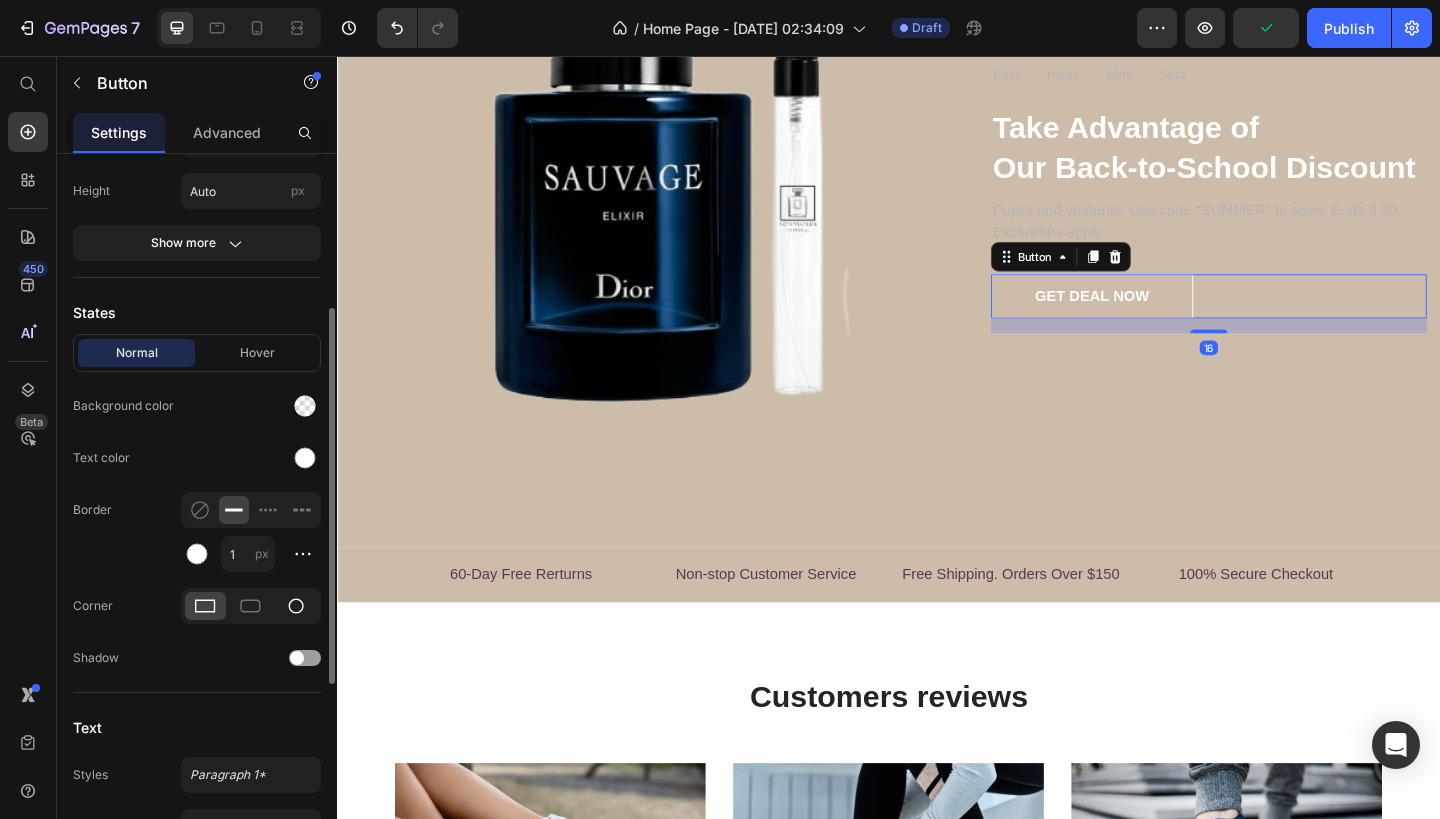scroll, scrollTop: 314, scrollLeft: 0, axis: vertical 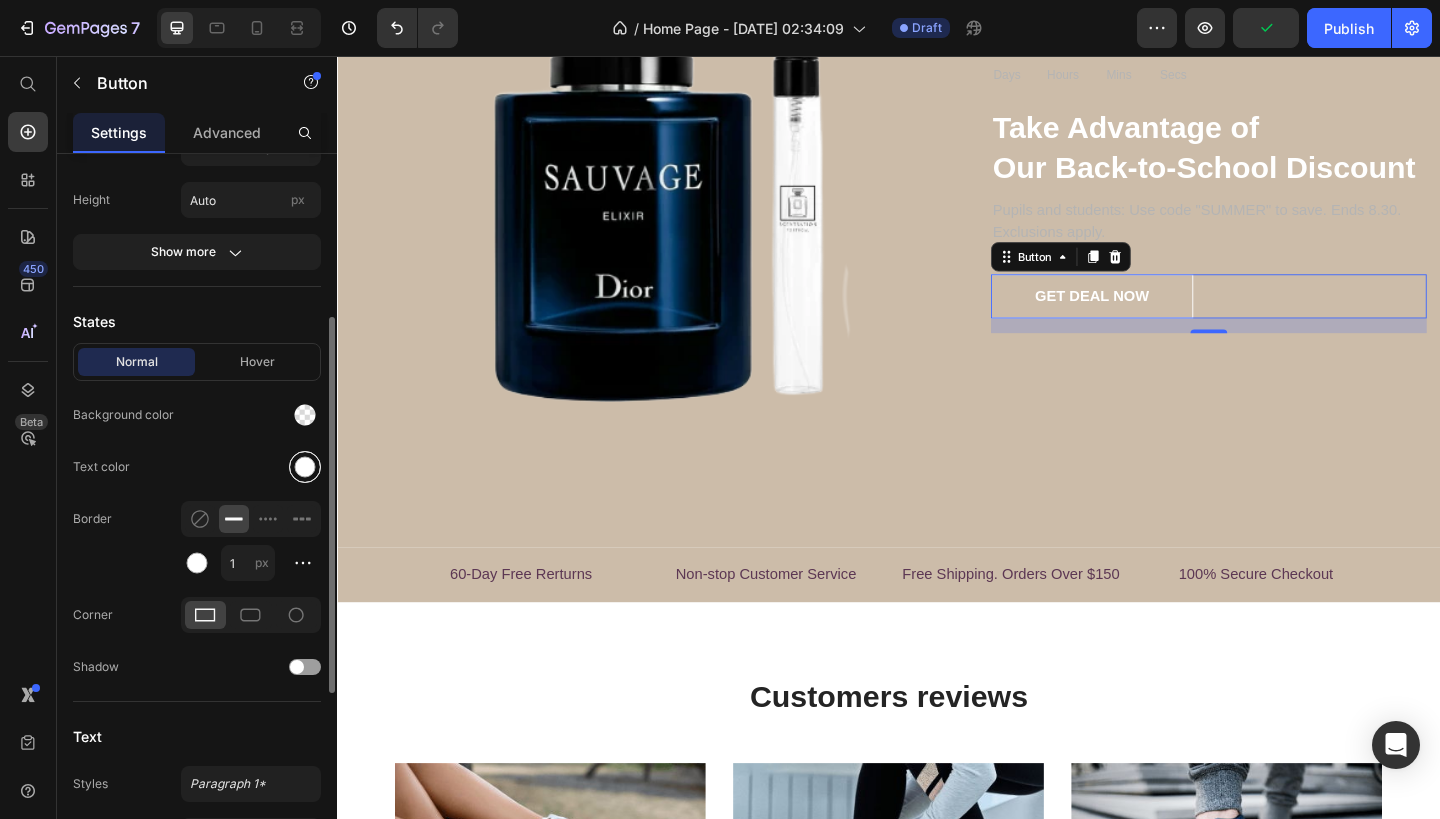 click at bounding box center [305, 467] 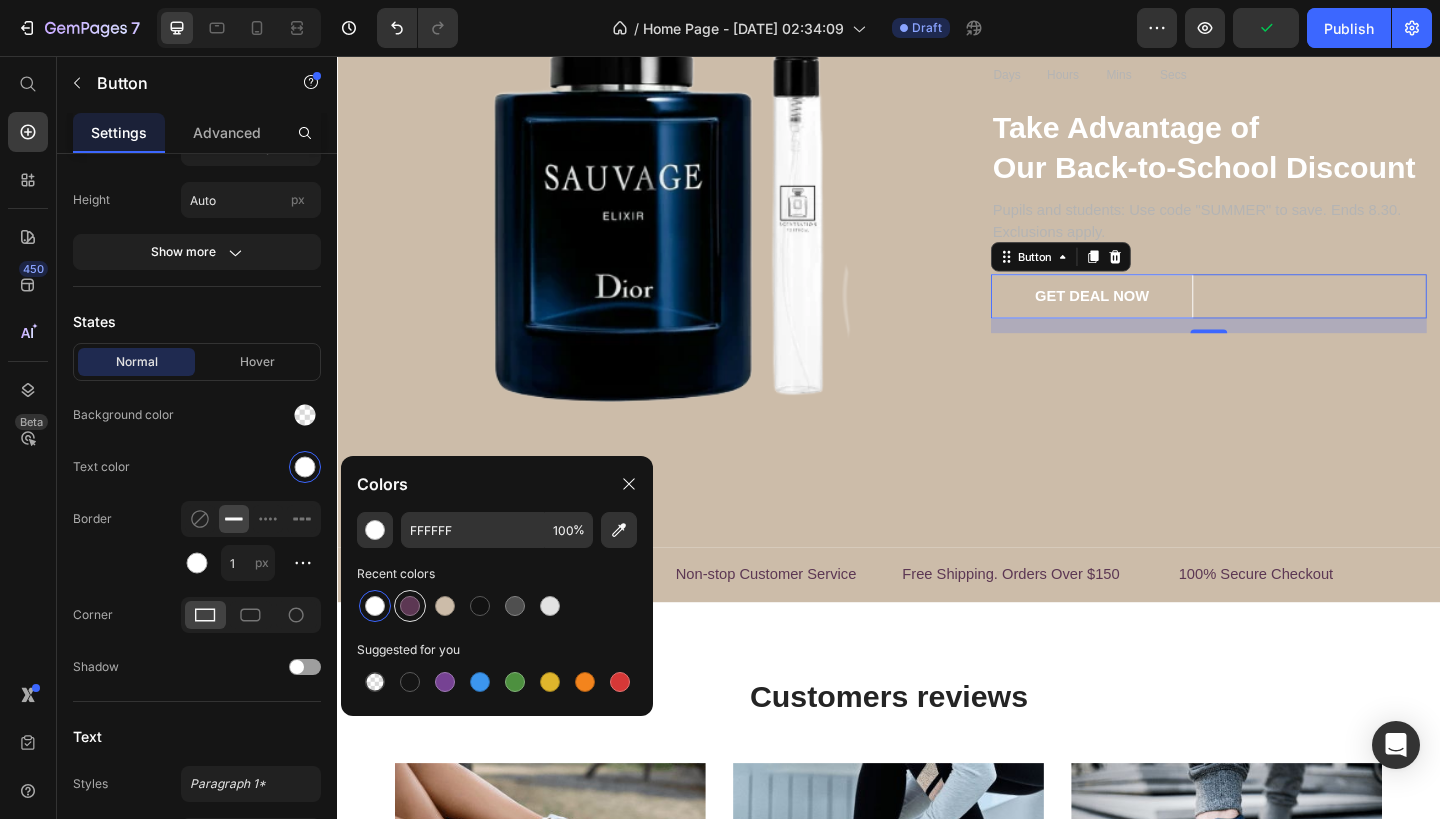 click at bounding box center [410, 606] 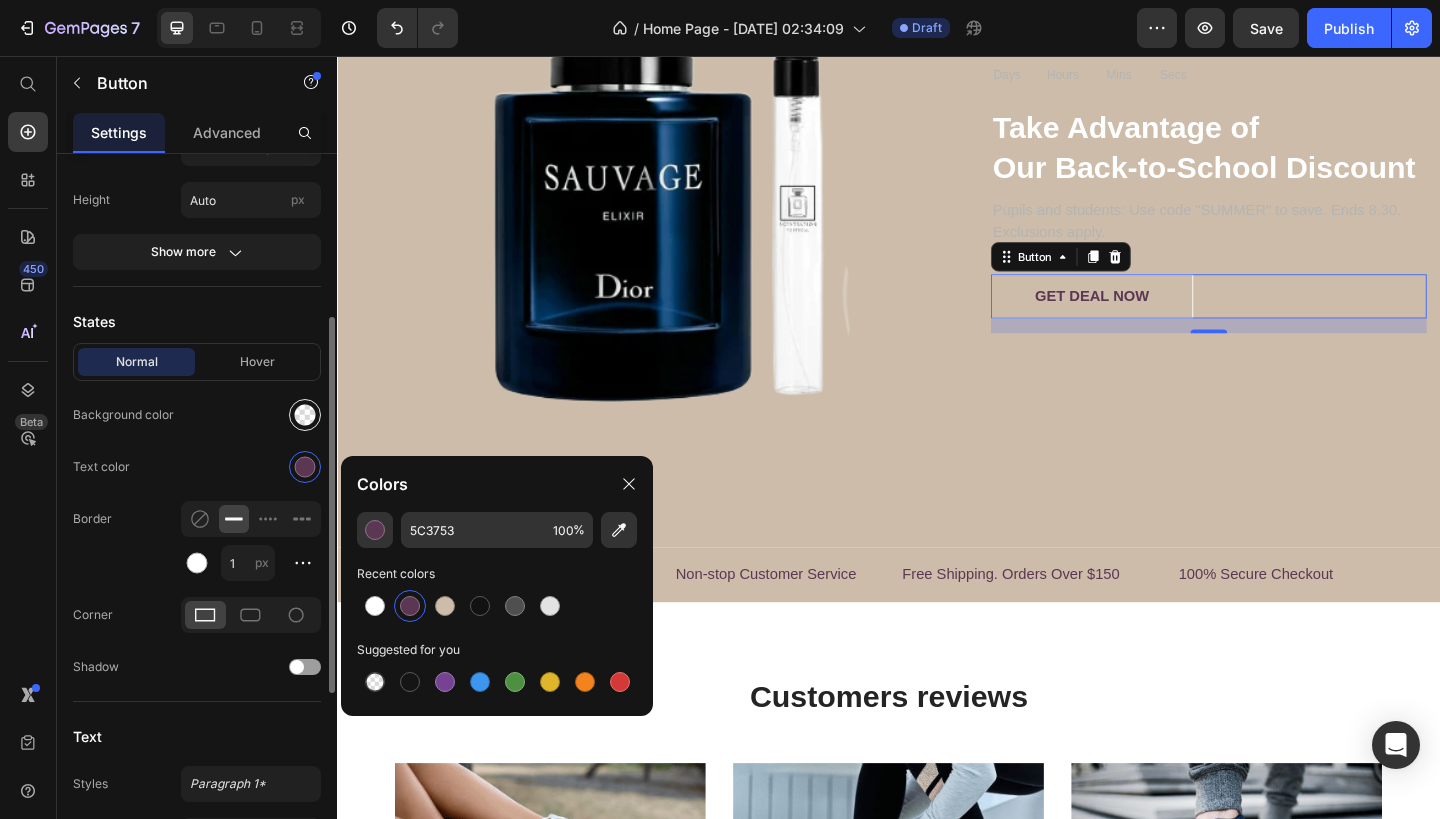 click at bounding box center (305, 415) 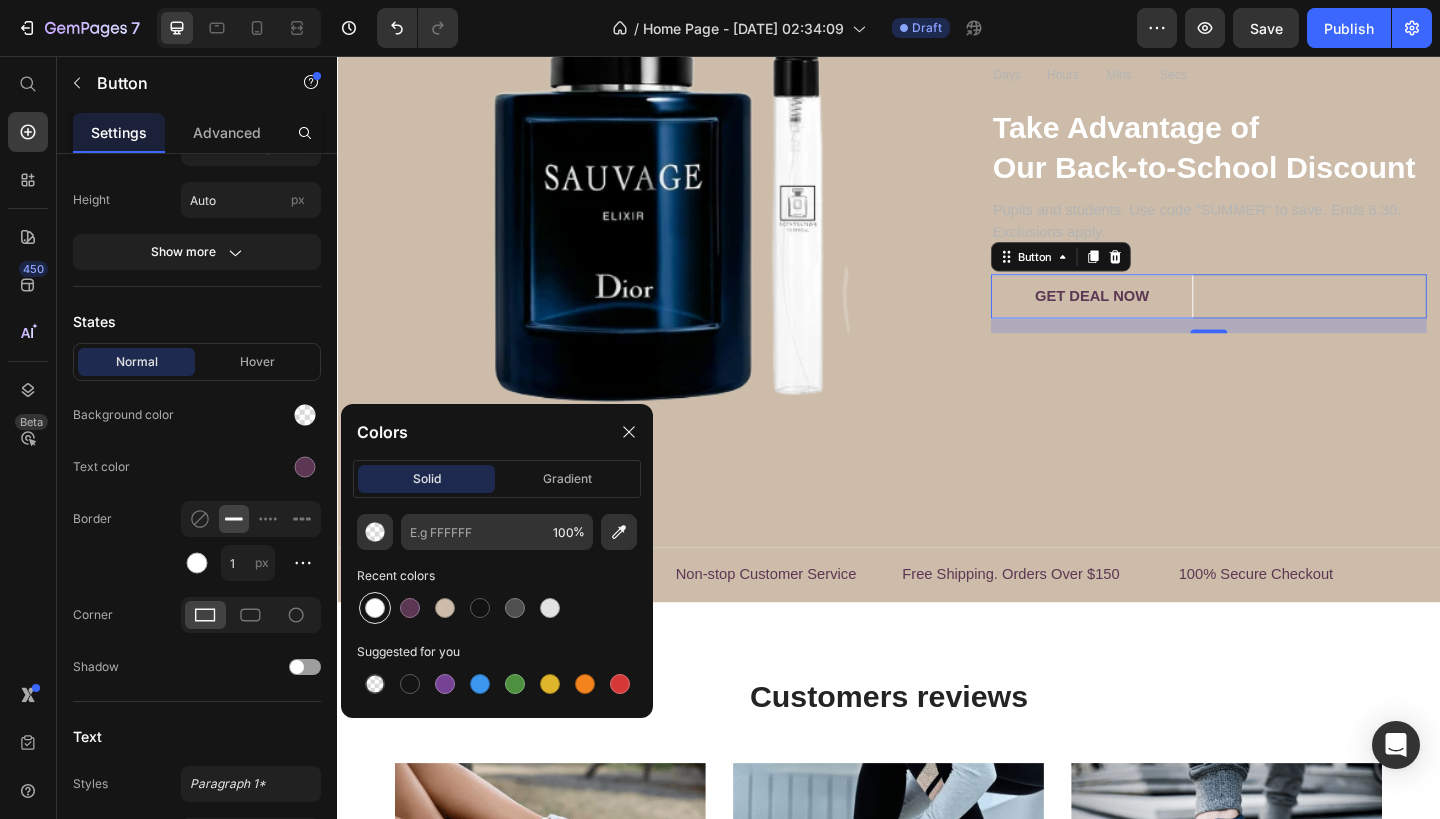 click at bounding box center [375, 608] 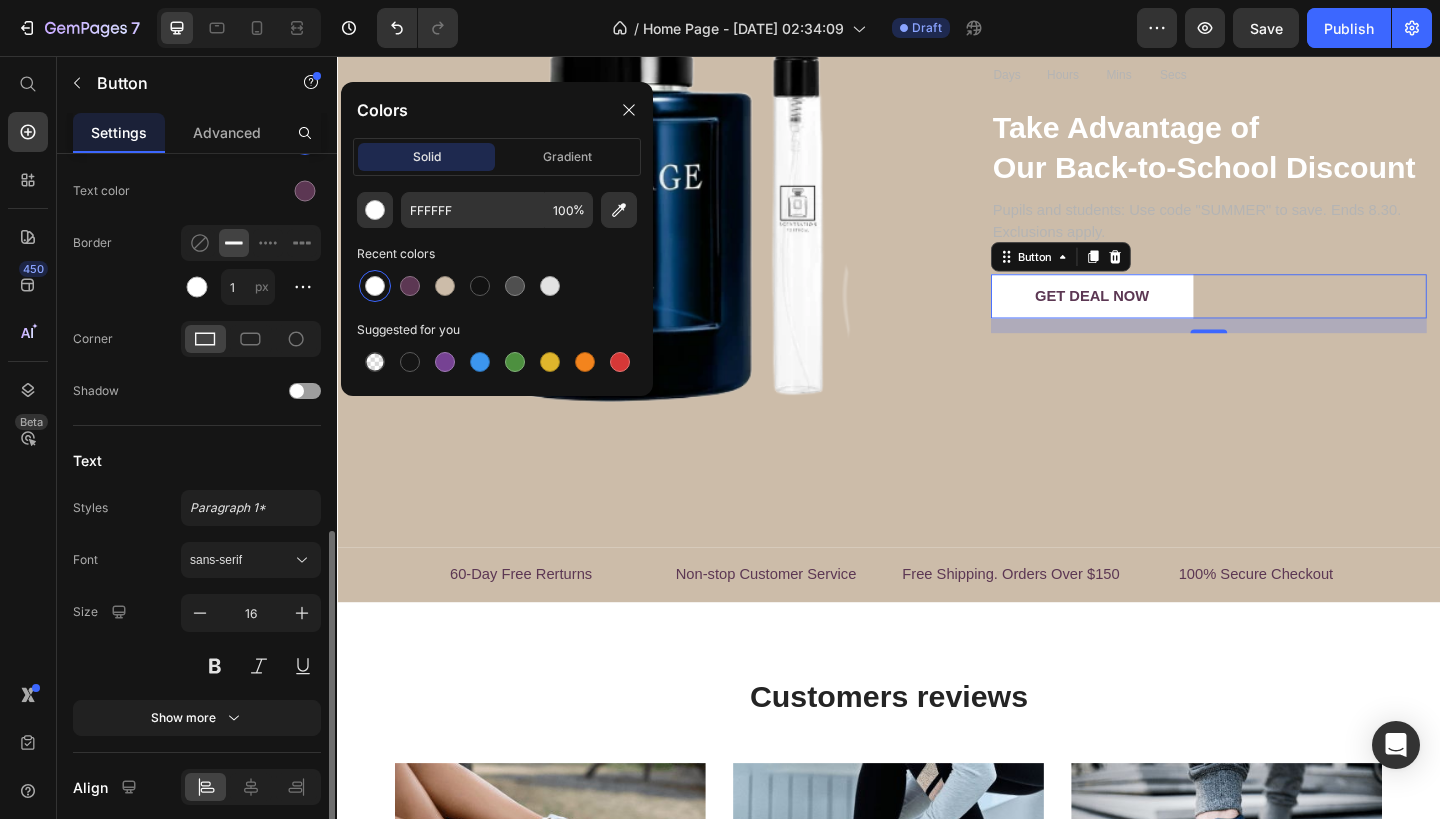 scroll, scrollTop: 636, scrollLeft: 0, axis: vertical 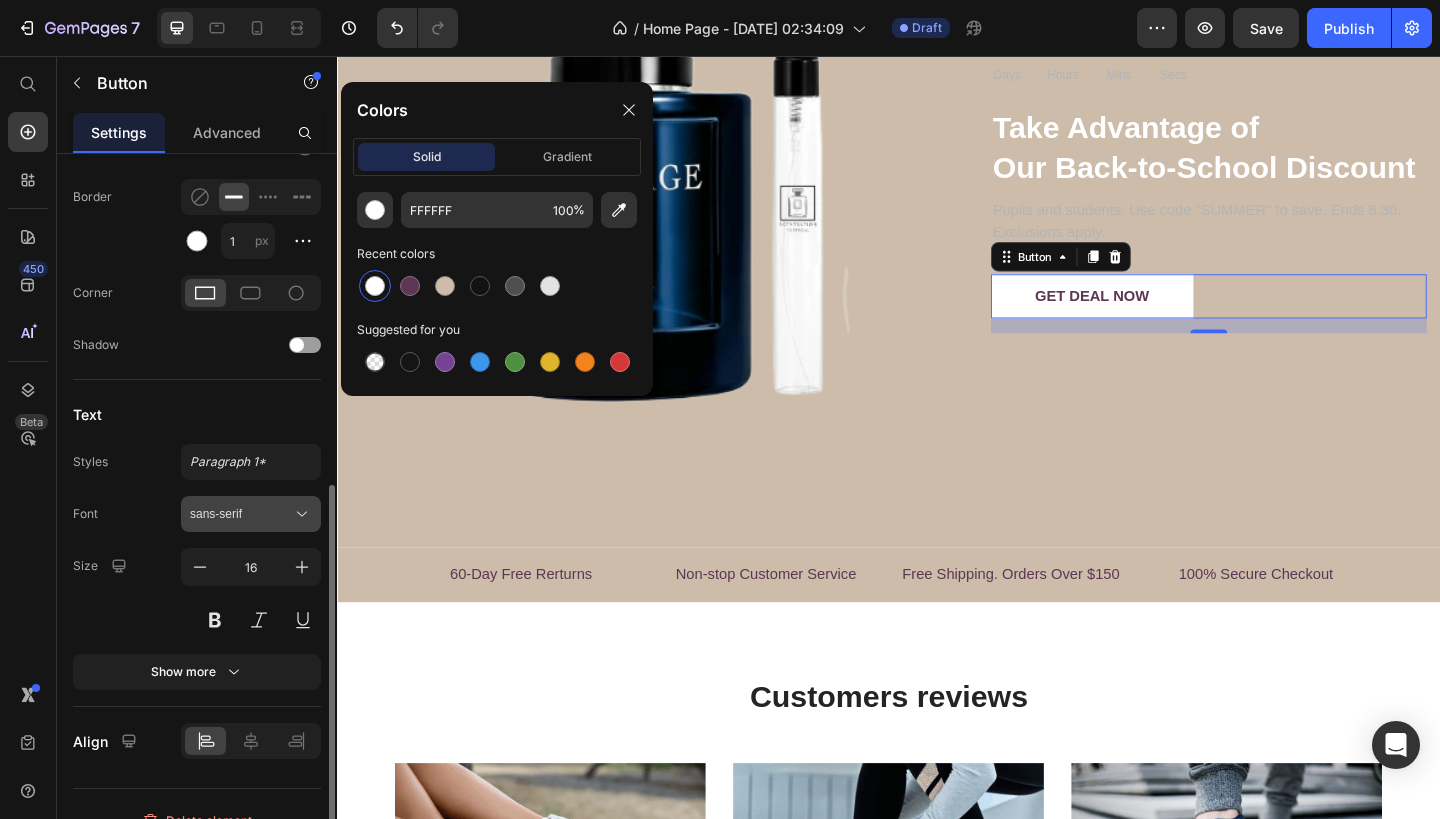 click on "sans-serif" at bounding box center [241, 514] 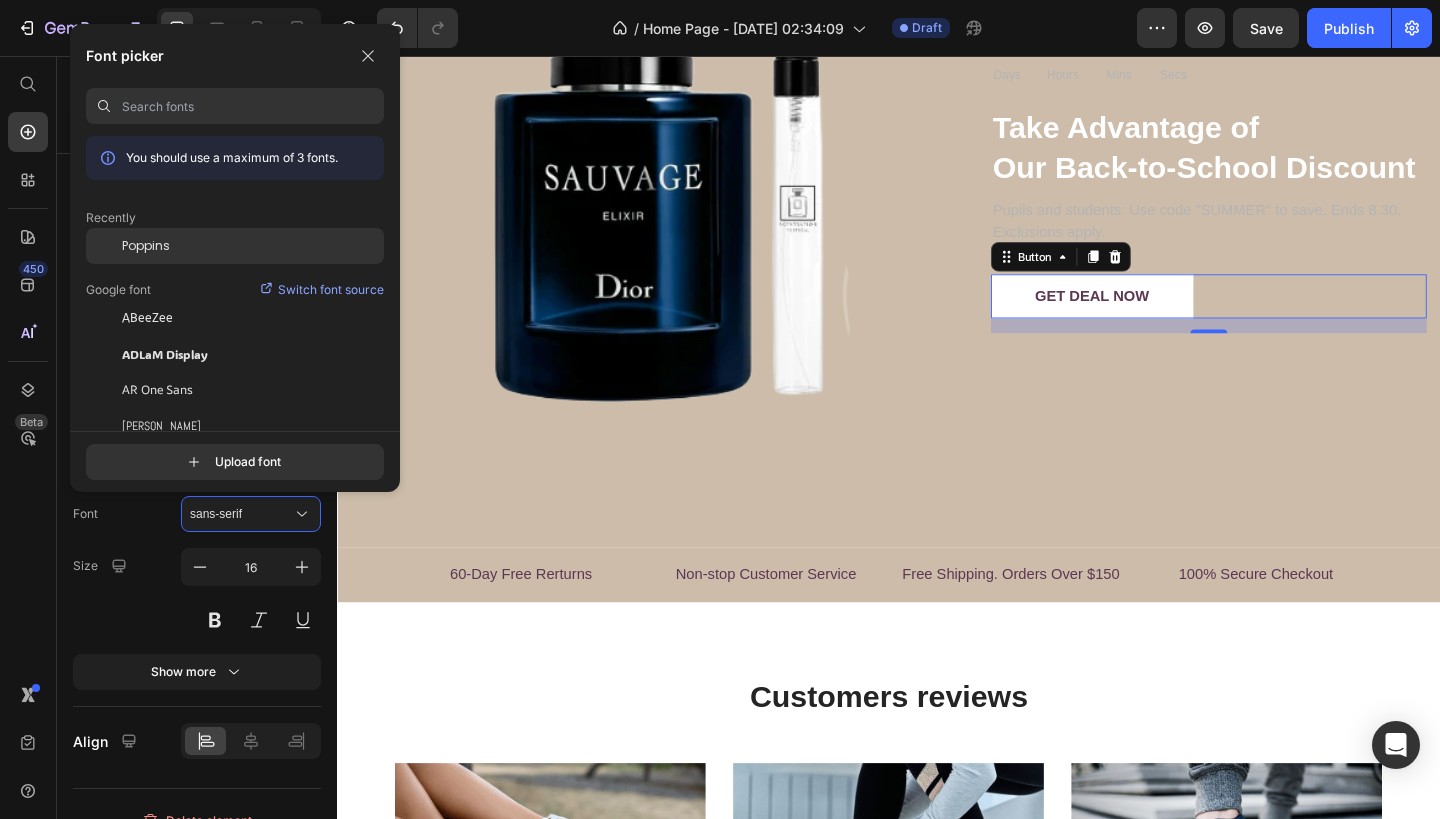 click on "Poppins" 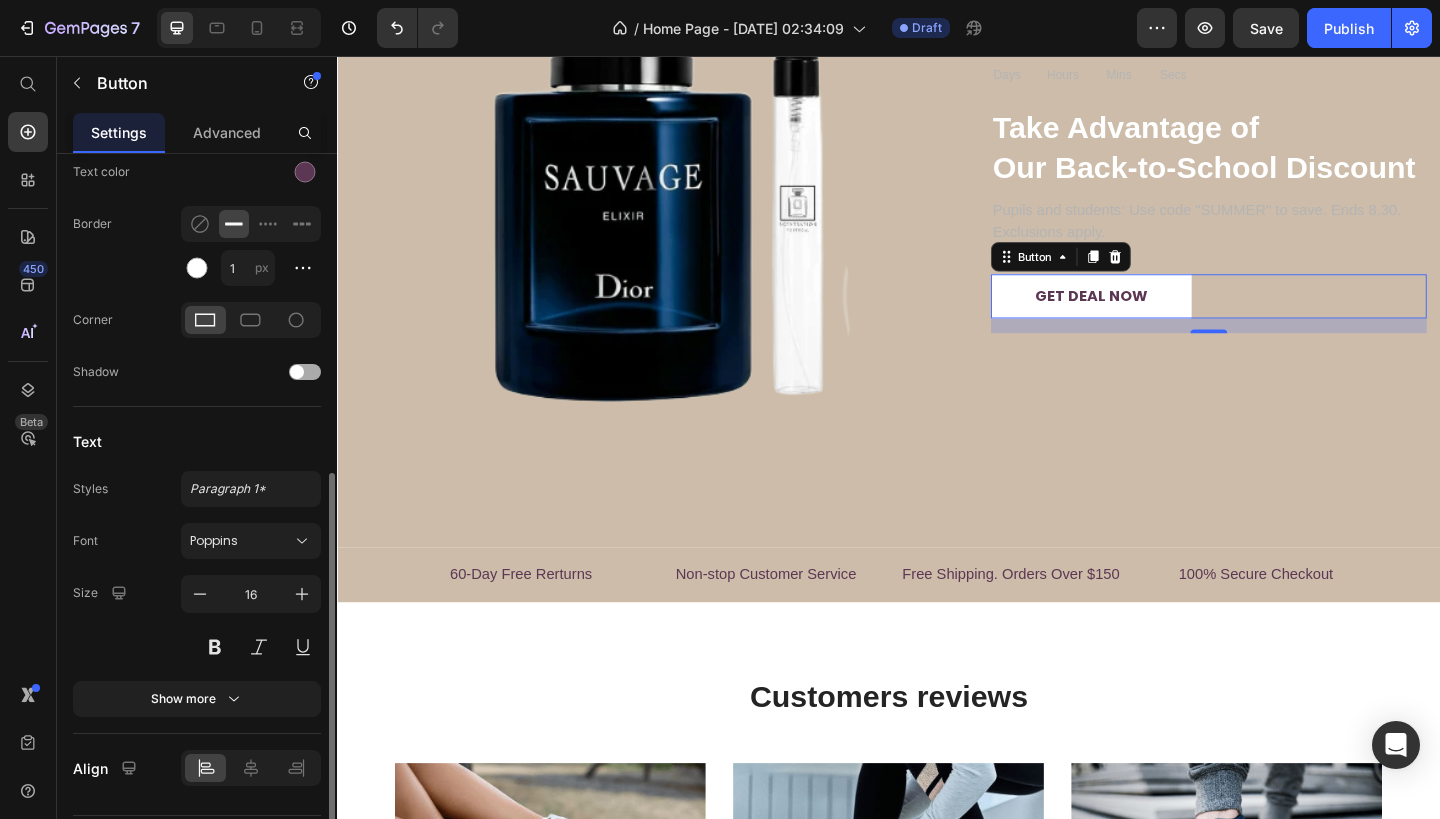 scroll, scrollTop: 605, scrollLeft: 0, axis: vertical 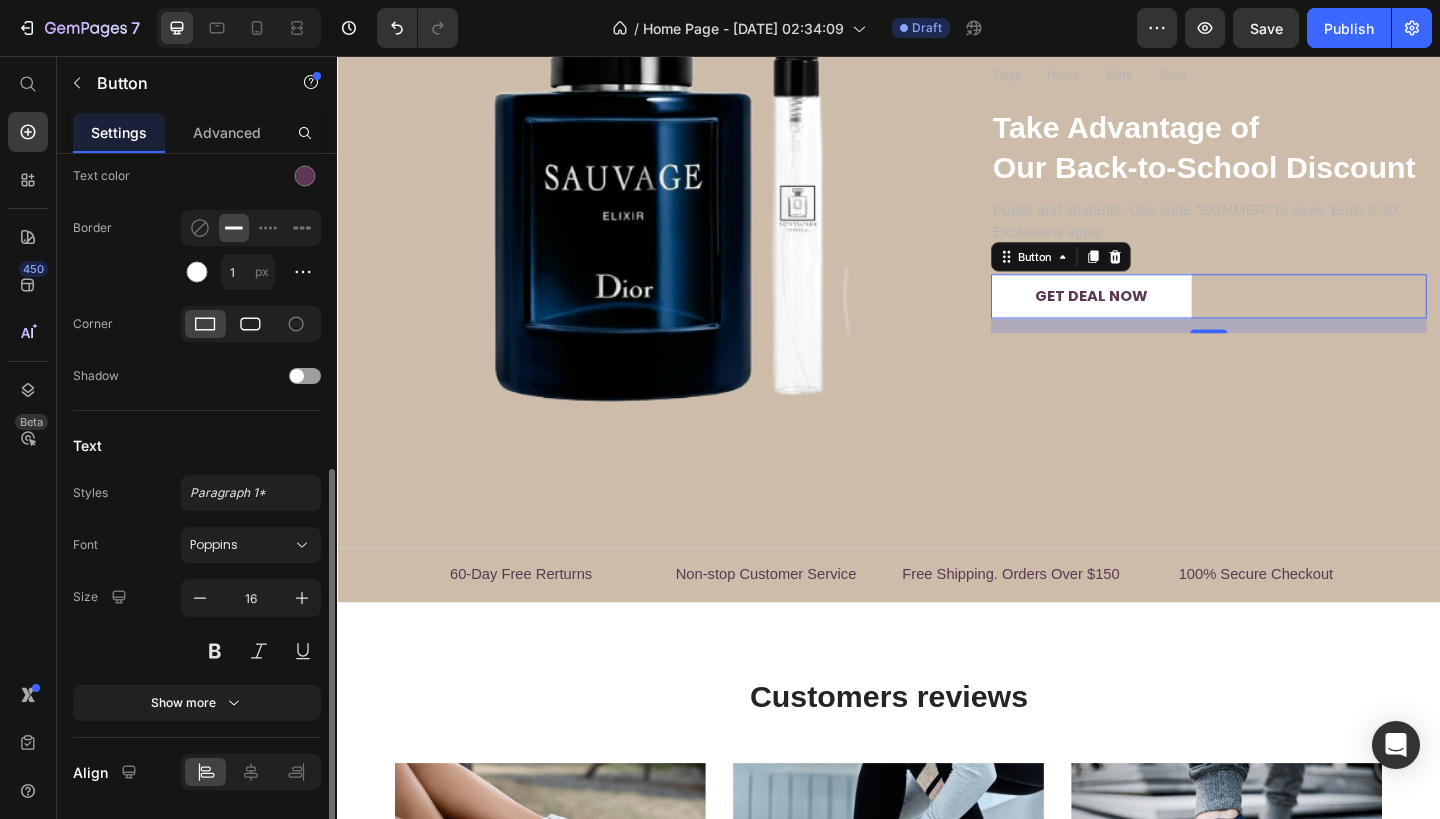click 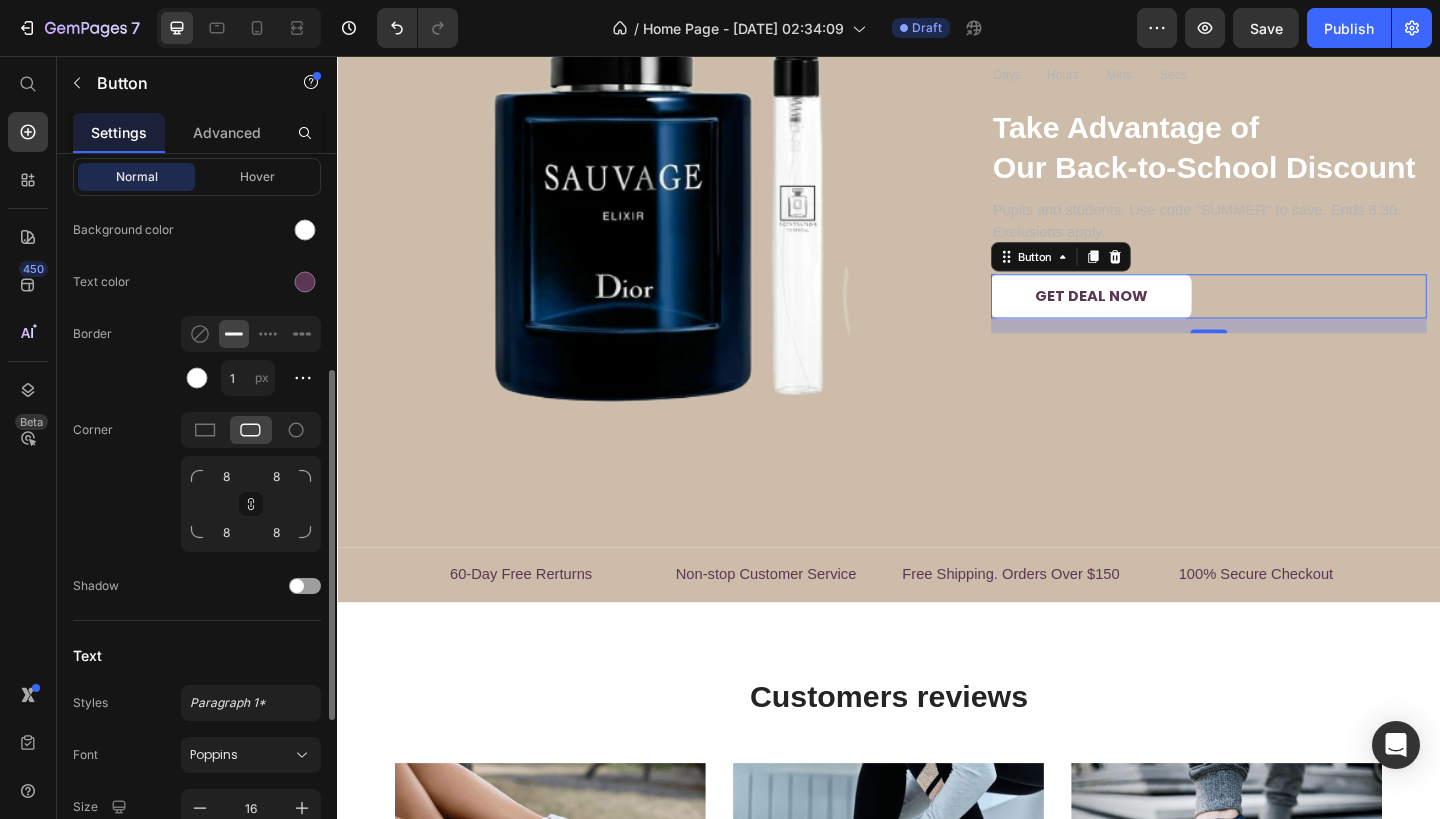 scroll, scrollTop: 479, scrollLeft: 0, axis: vertical 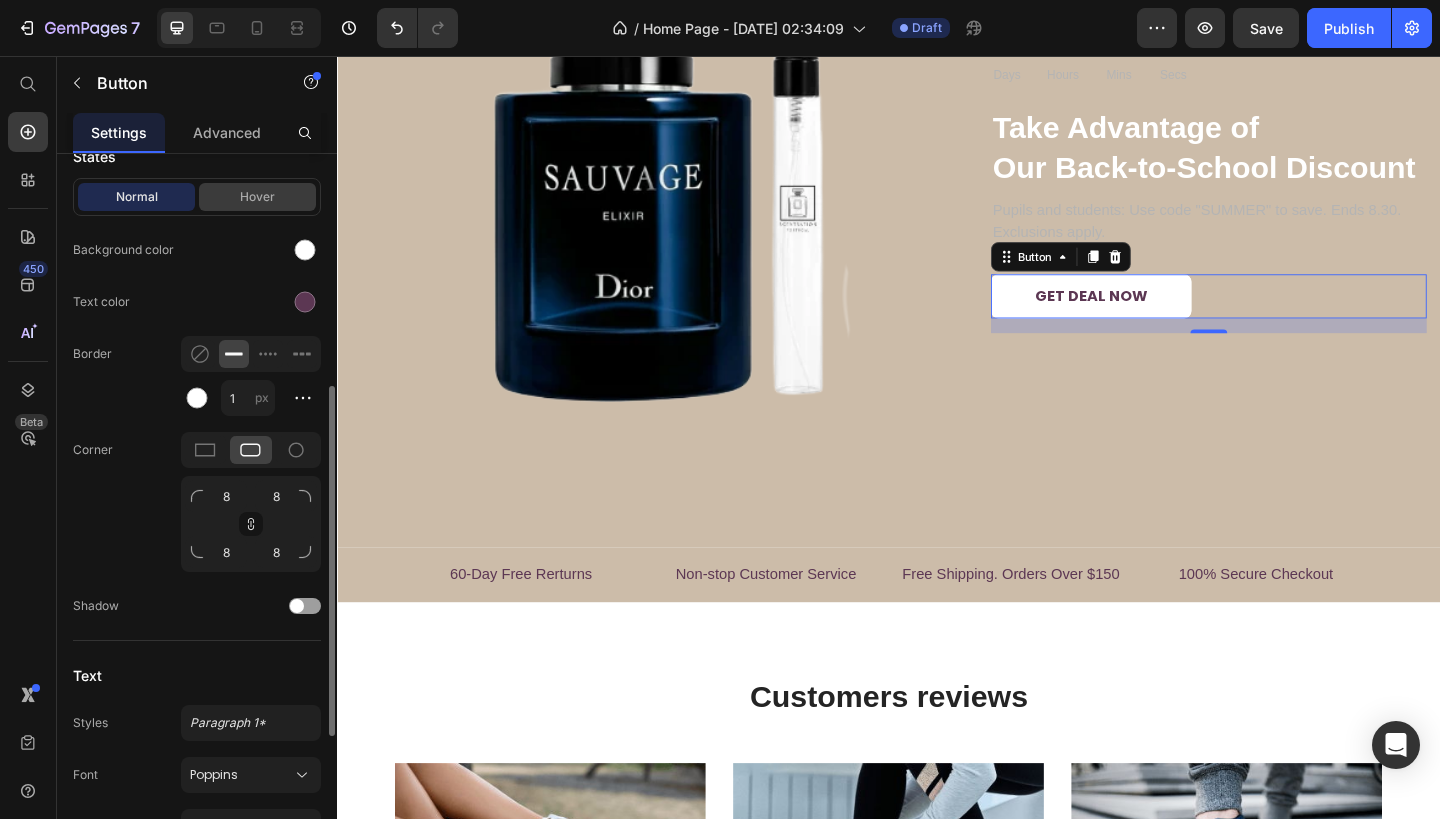 click on "Hover" at bounding box center [257, 197] 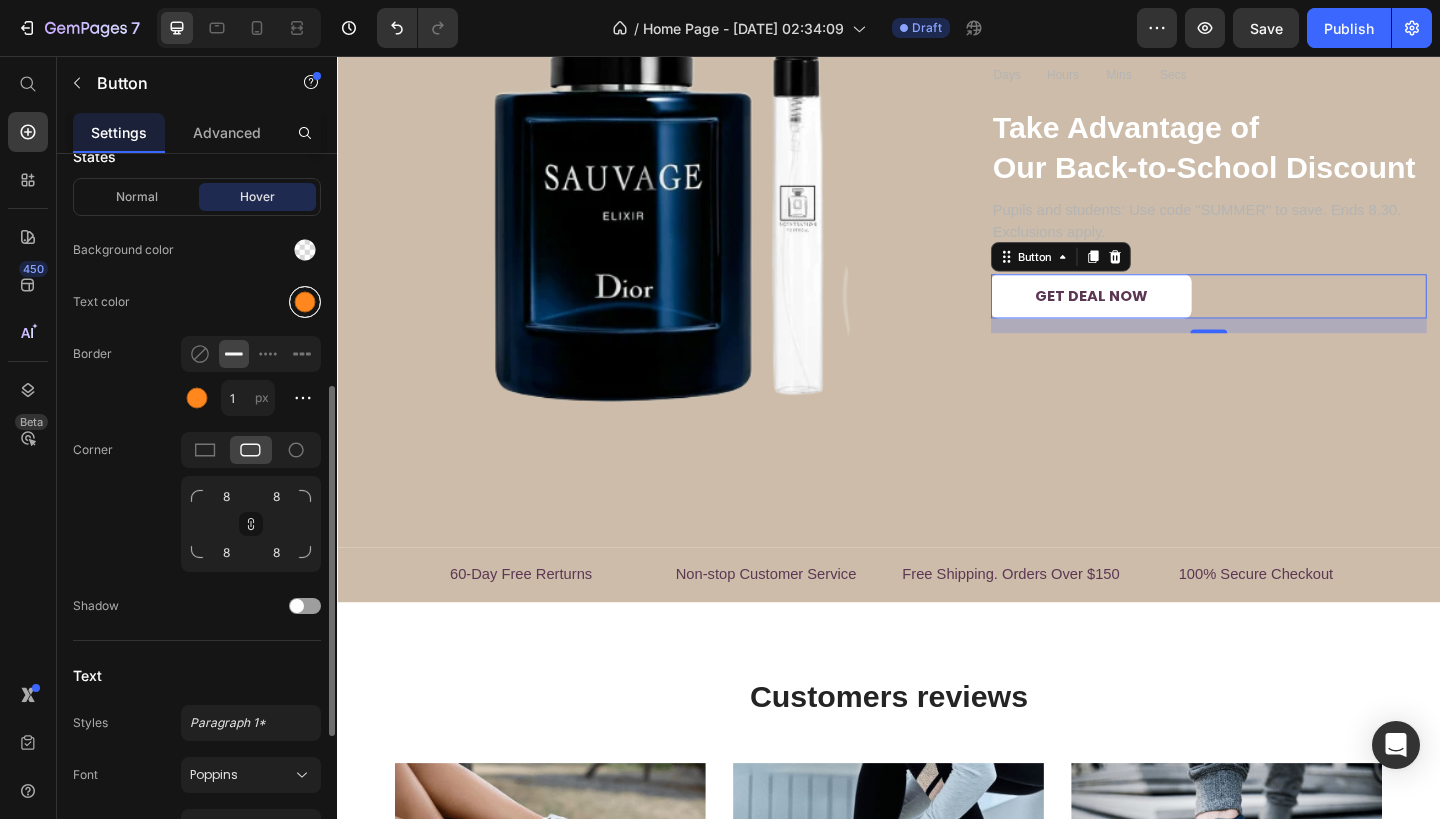 click at bounding box center [305, 302] 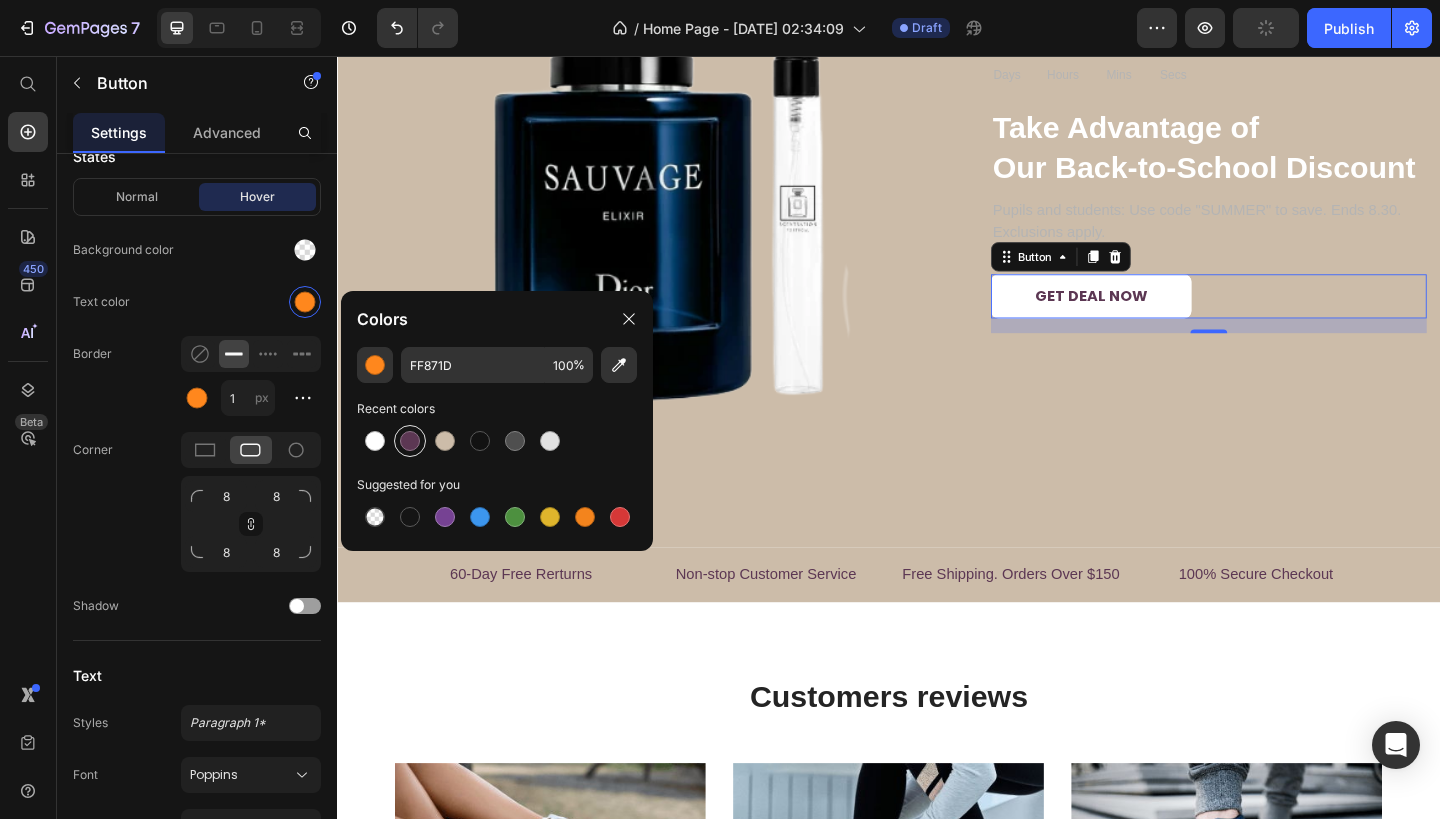 click at bounding box center [410, 441] 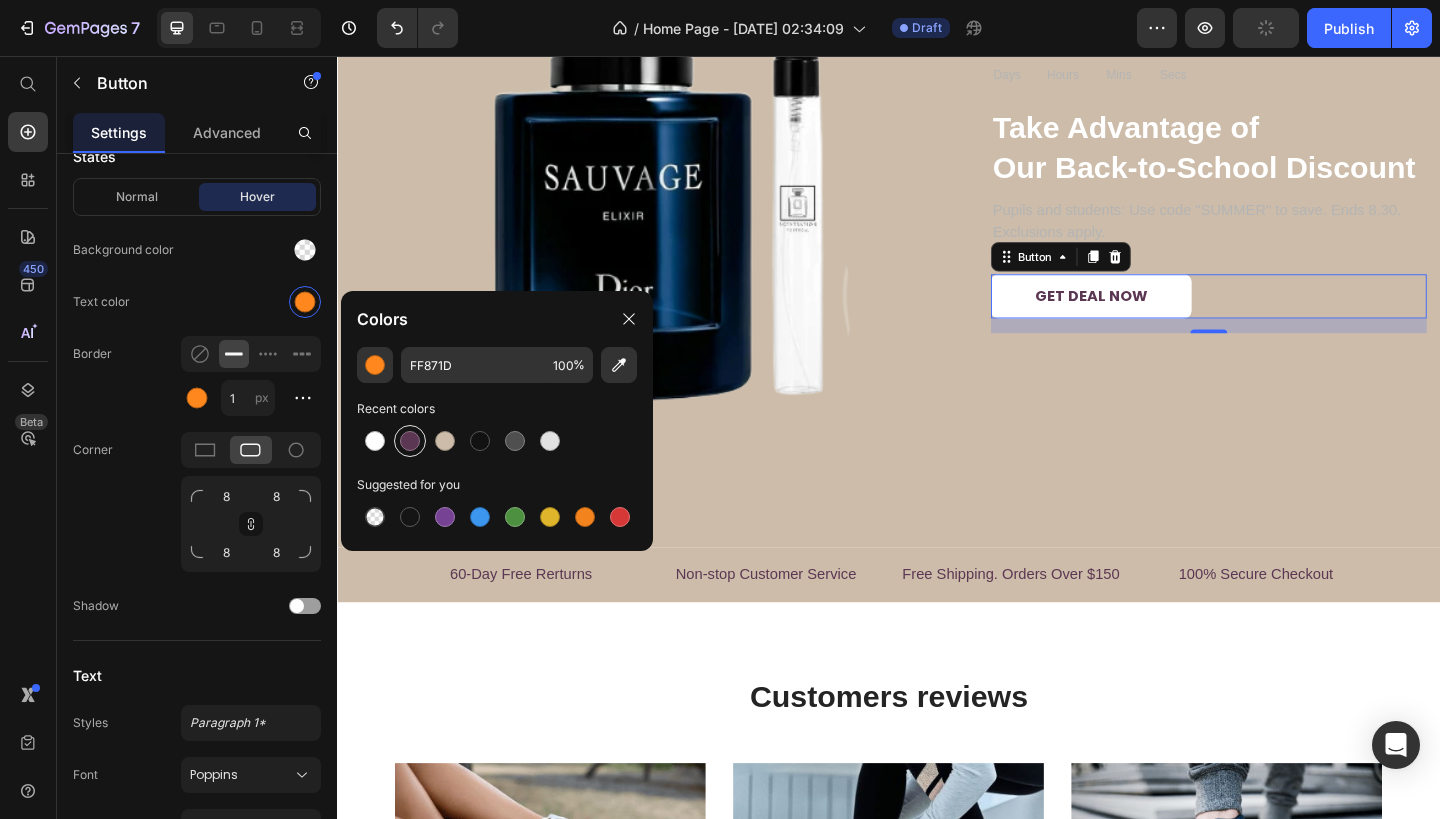 type on "5C3753" 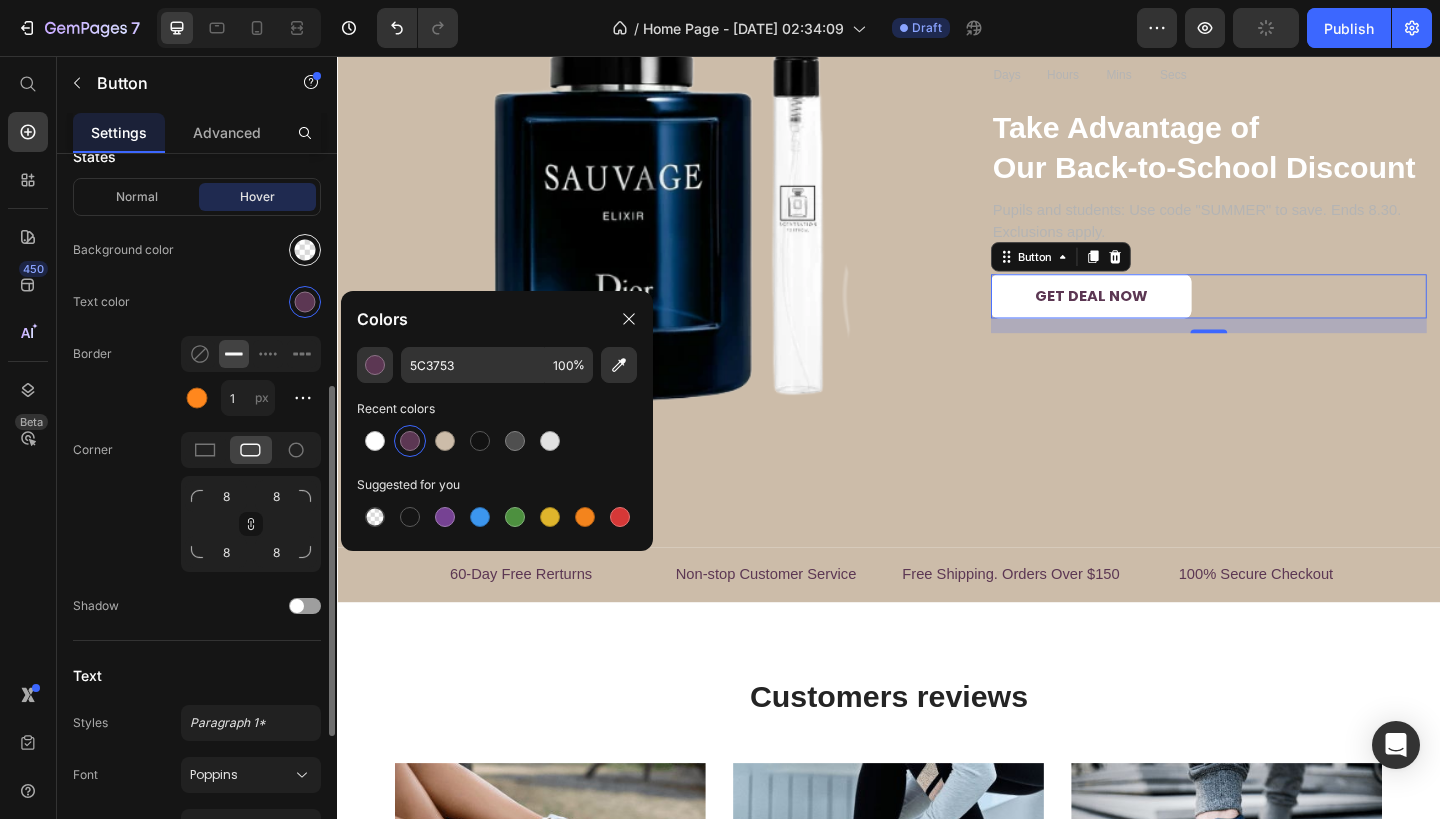 click 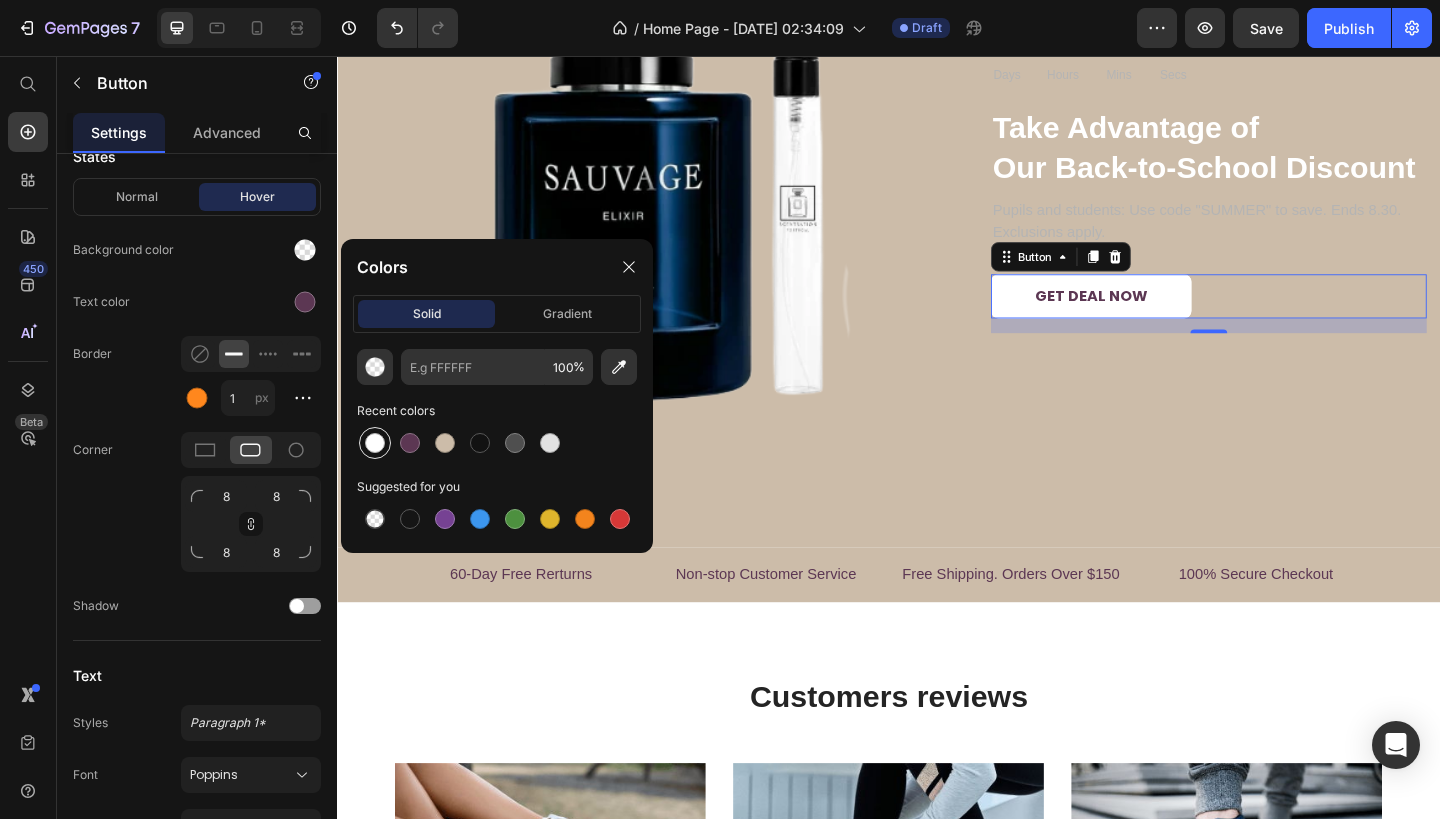 click at bounding box center [375, 443] 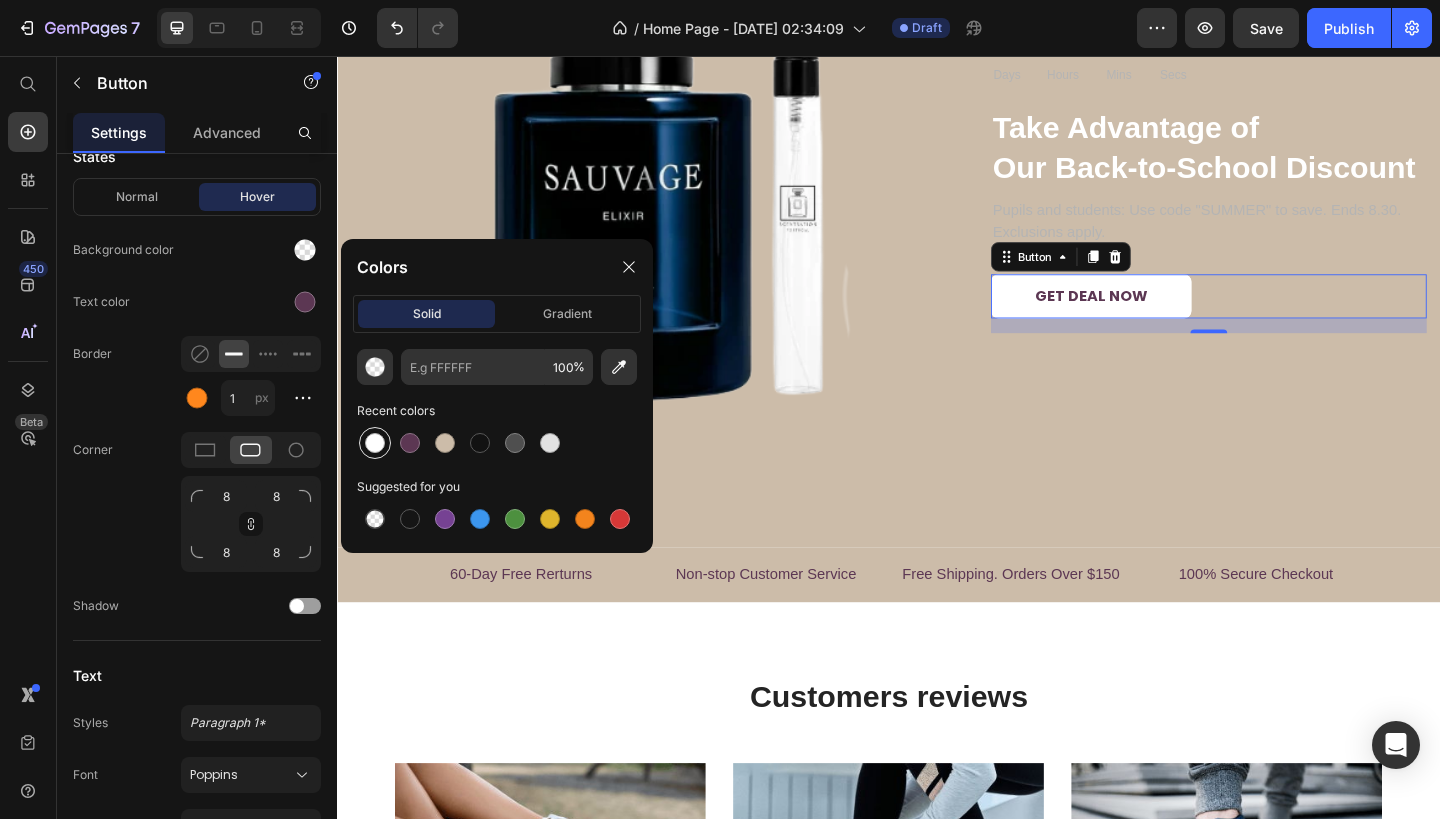 type on "FFFFFF" 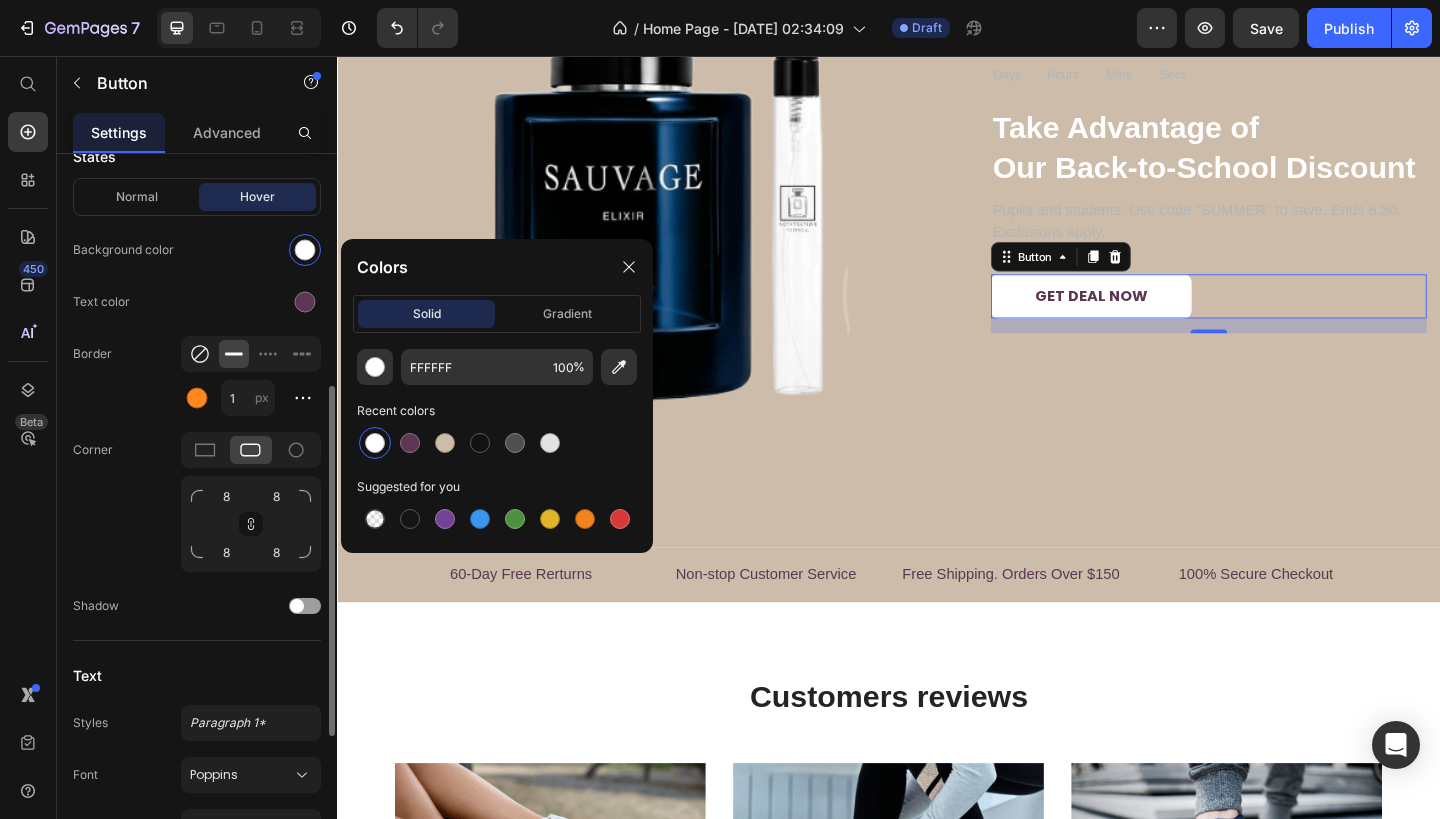 click 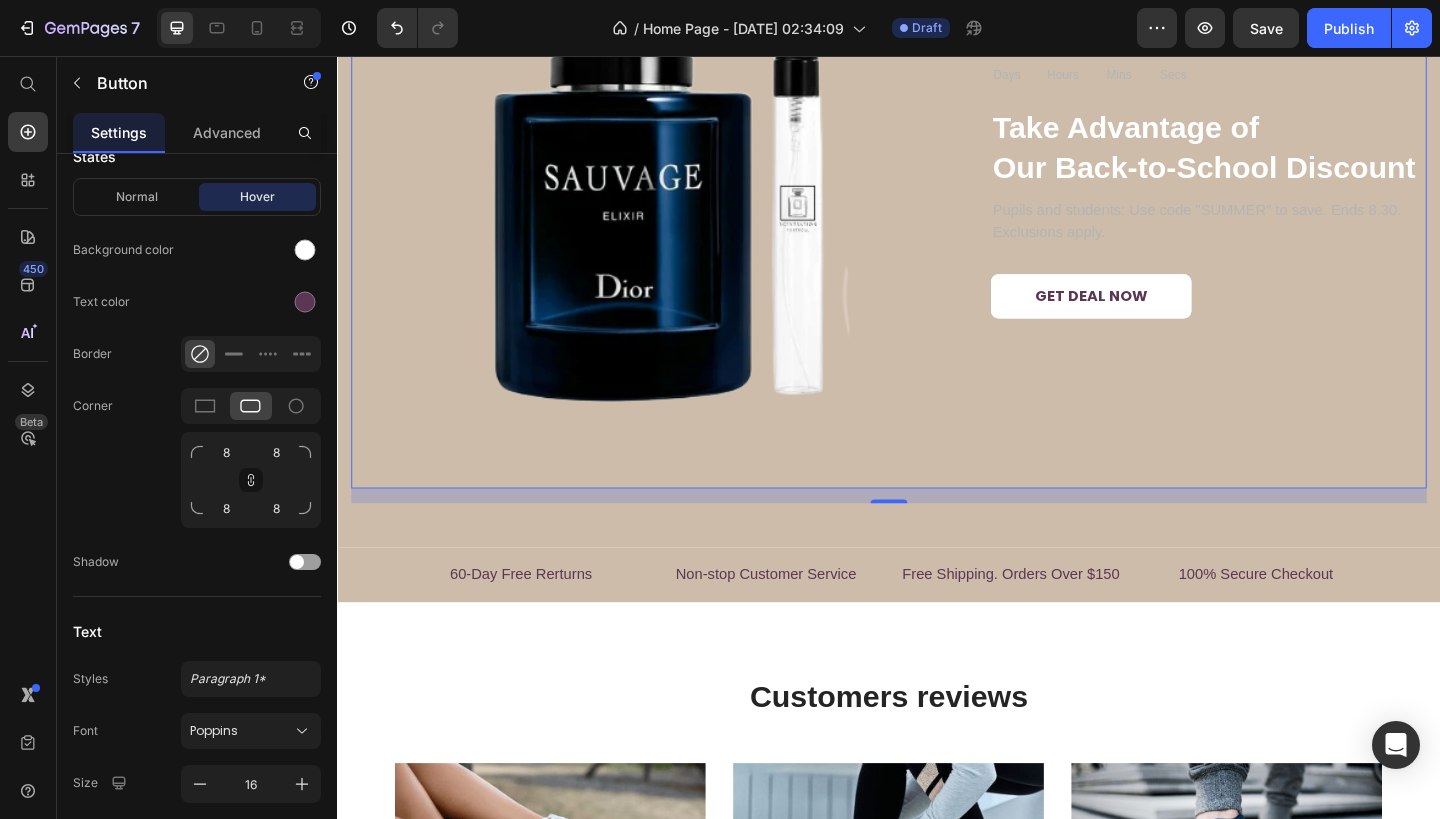 click on "00 Days 21 Hours 15 Mins 54 Secs Countdown Timer Take Advantage of  Our Back-to-School Discount Heading Pupils and students: Use code "SUMMER" to save. Ends 8.30. Exclusions apply. Text block GET DEAL NOW Button" at bounding box center [1285, 187] 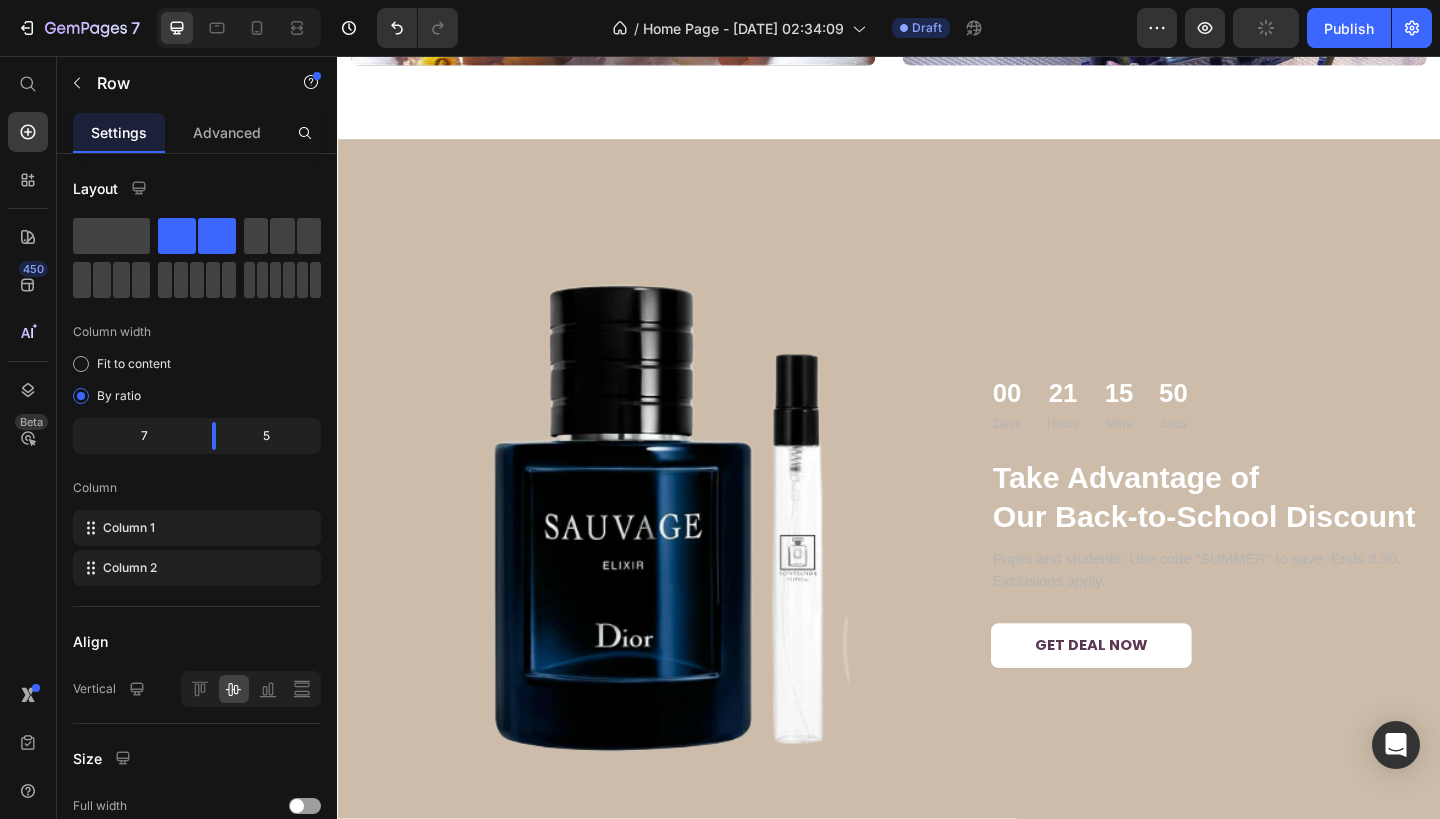 scroll, scrollTop: 2662, scrollLeft: 0, axis: vertical 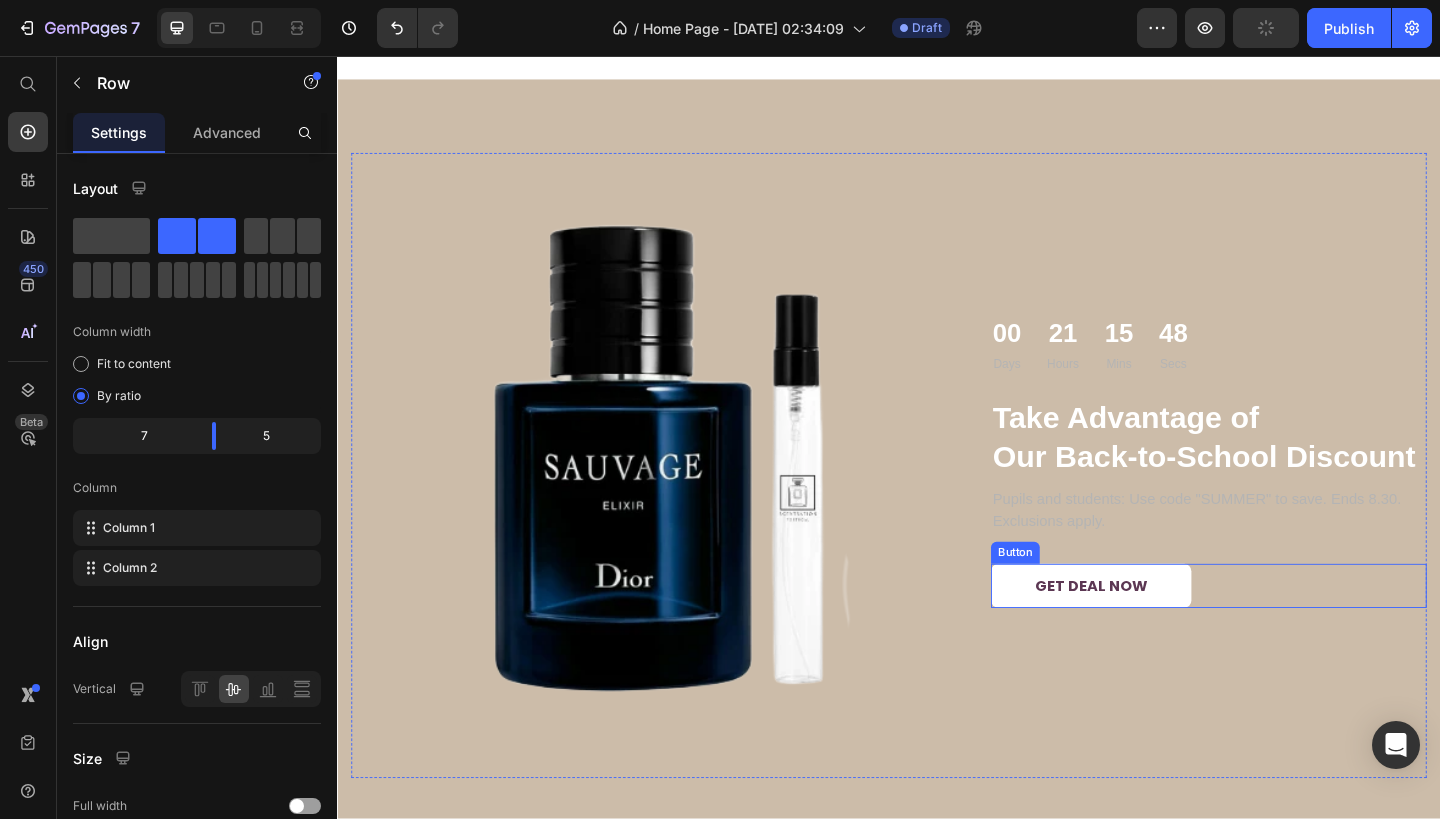 click on "GET DEAL NOW" at bounding box center [1157, 633] 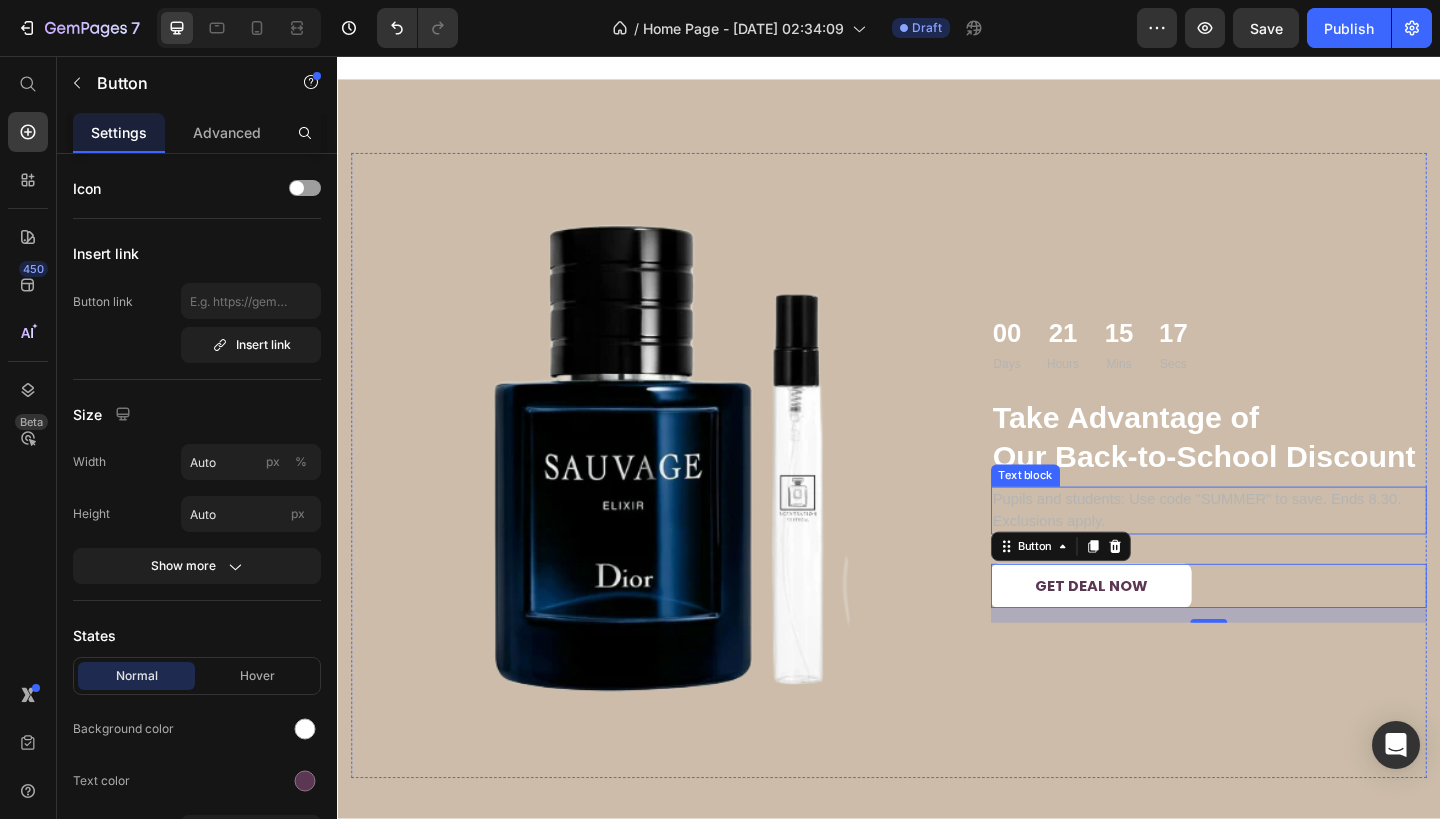 click on "Pupils and students: Use code "SUMMER" to save. Ends 8.30. Exclusions apply." at bounding box center [1285, 551] 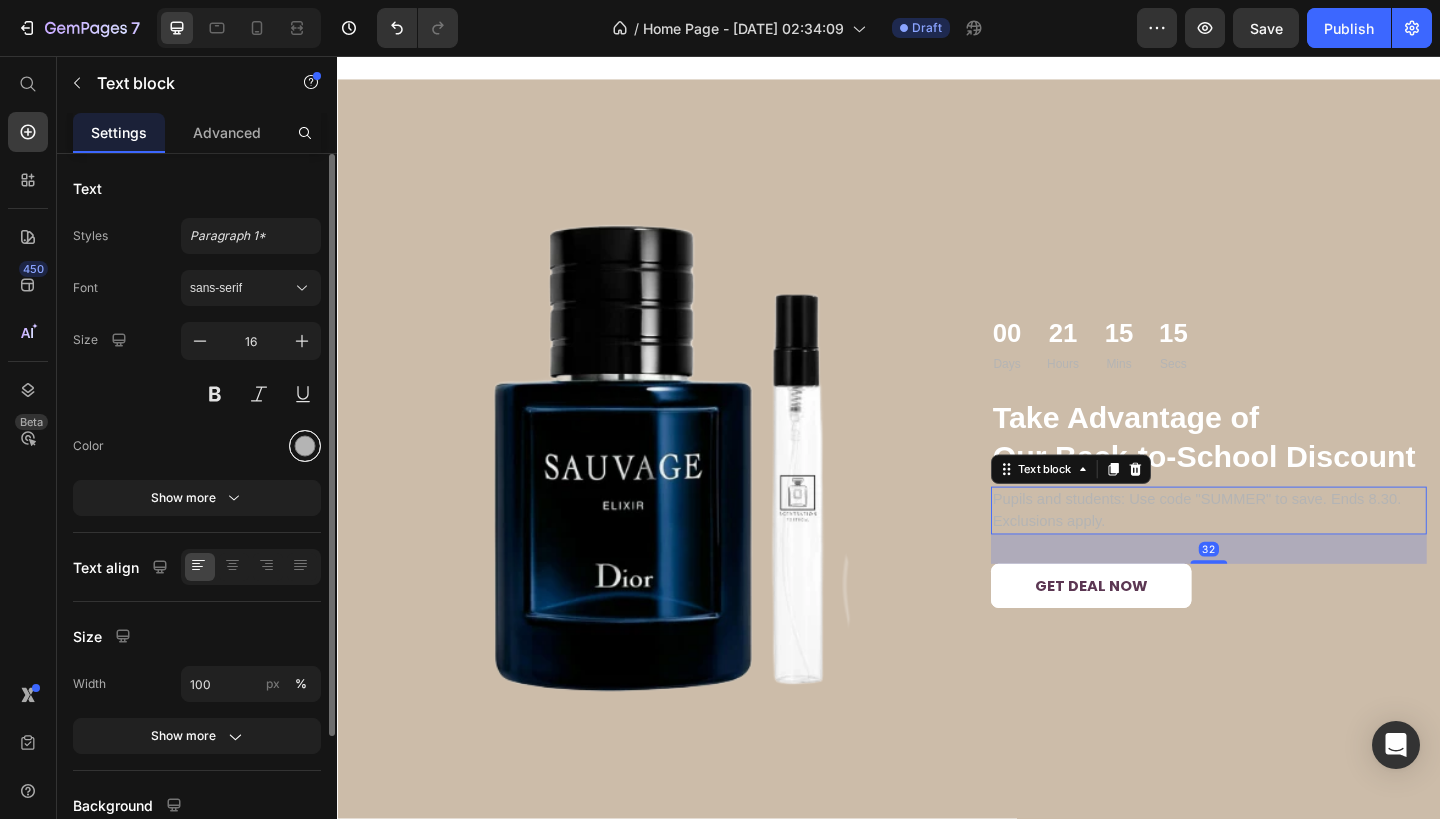 click at bounding box center (305, 446) 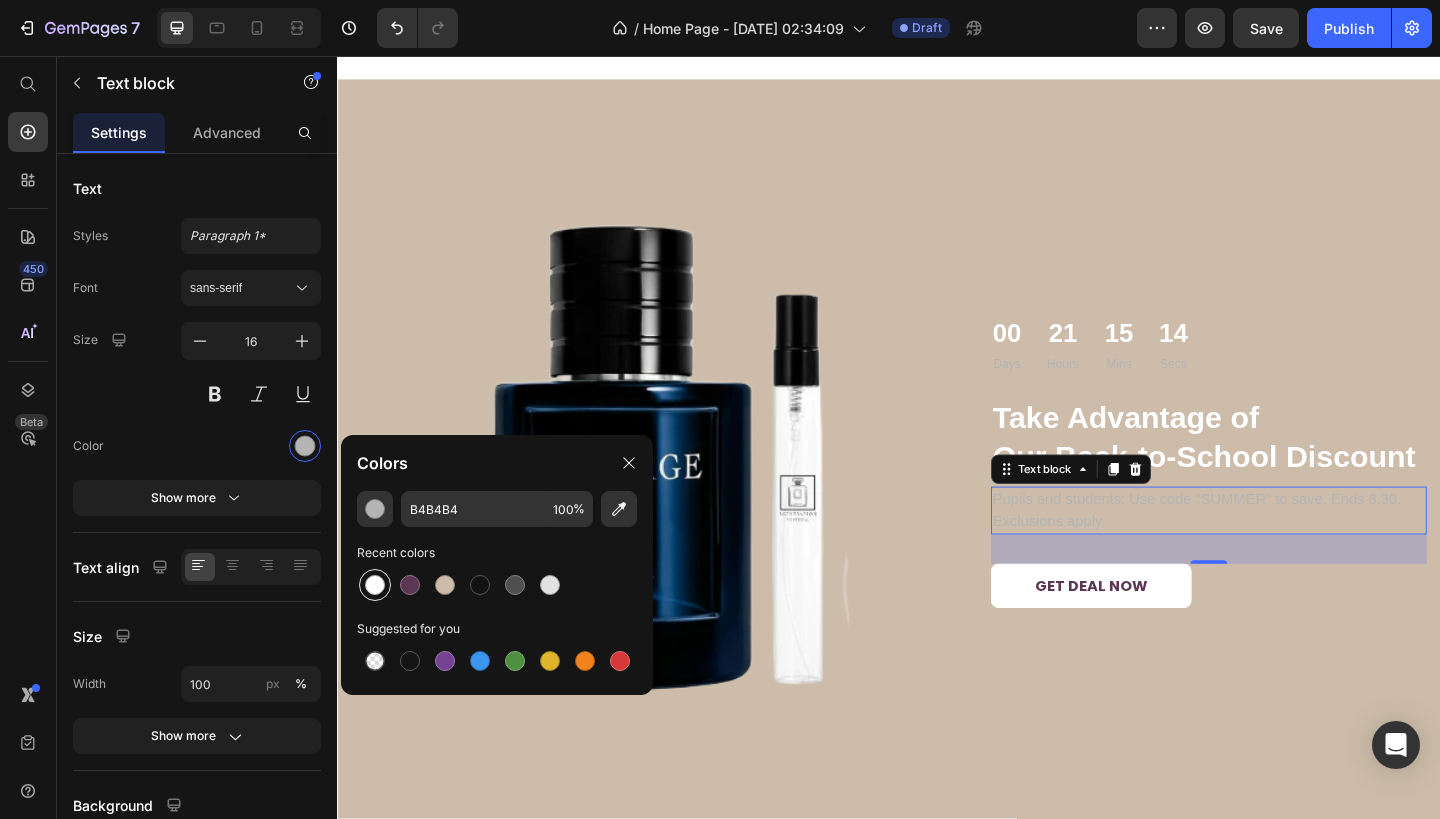 click at bounding box center [375, 585] 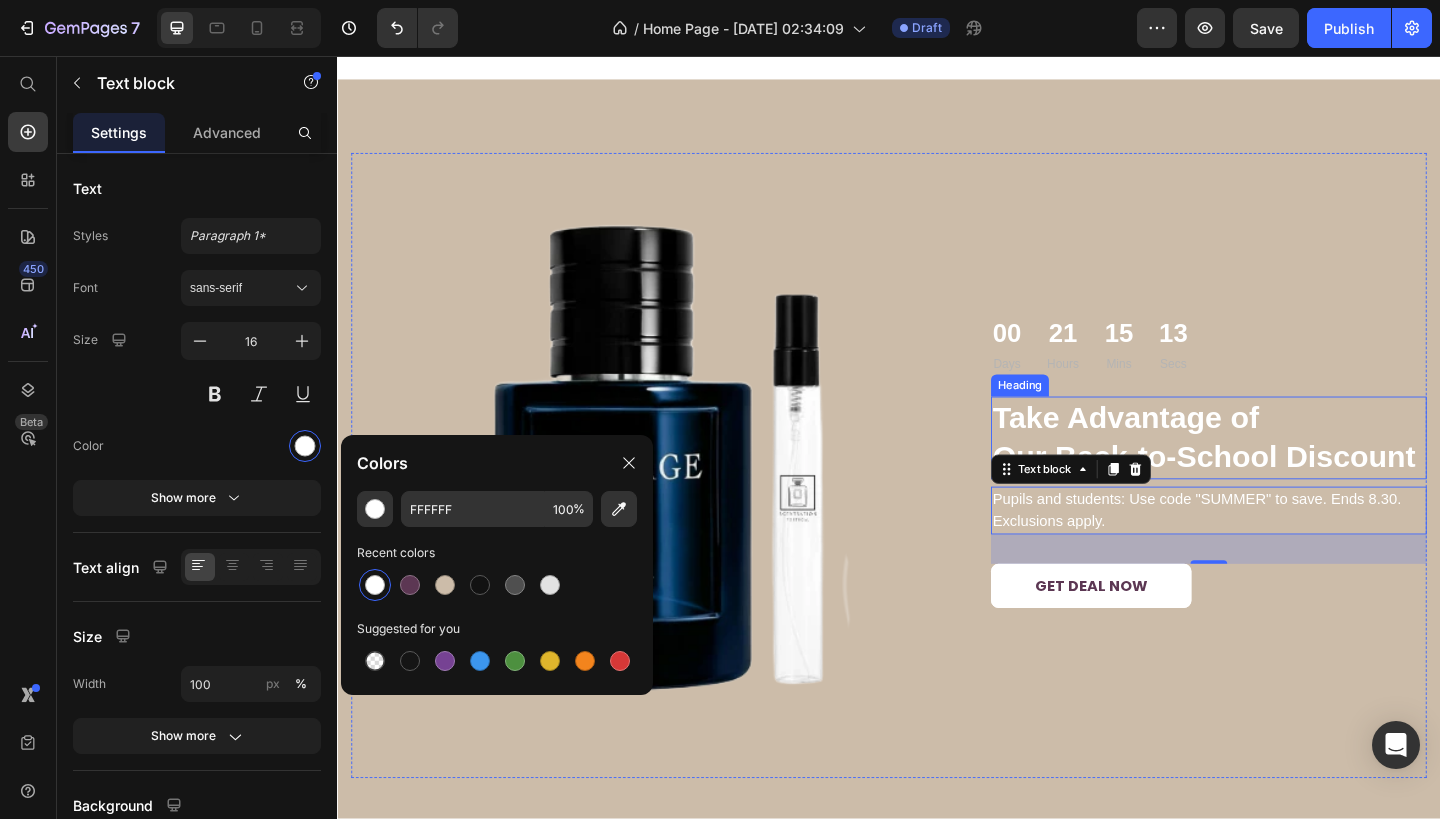 click on "Take Advantage of  Our Back-to-School Discount" at bounding box center [1285, 472] 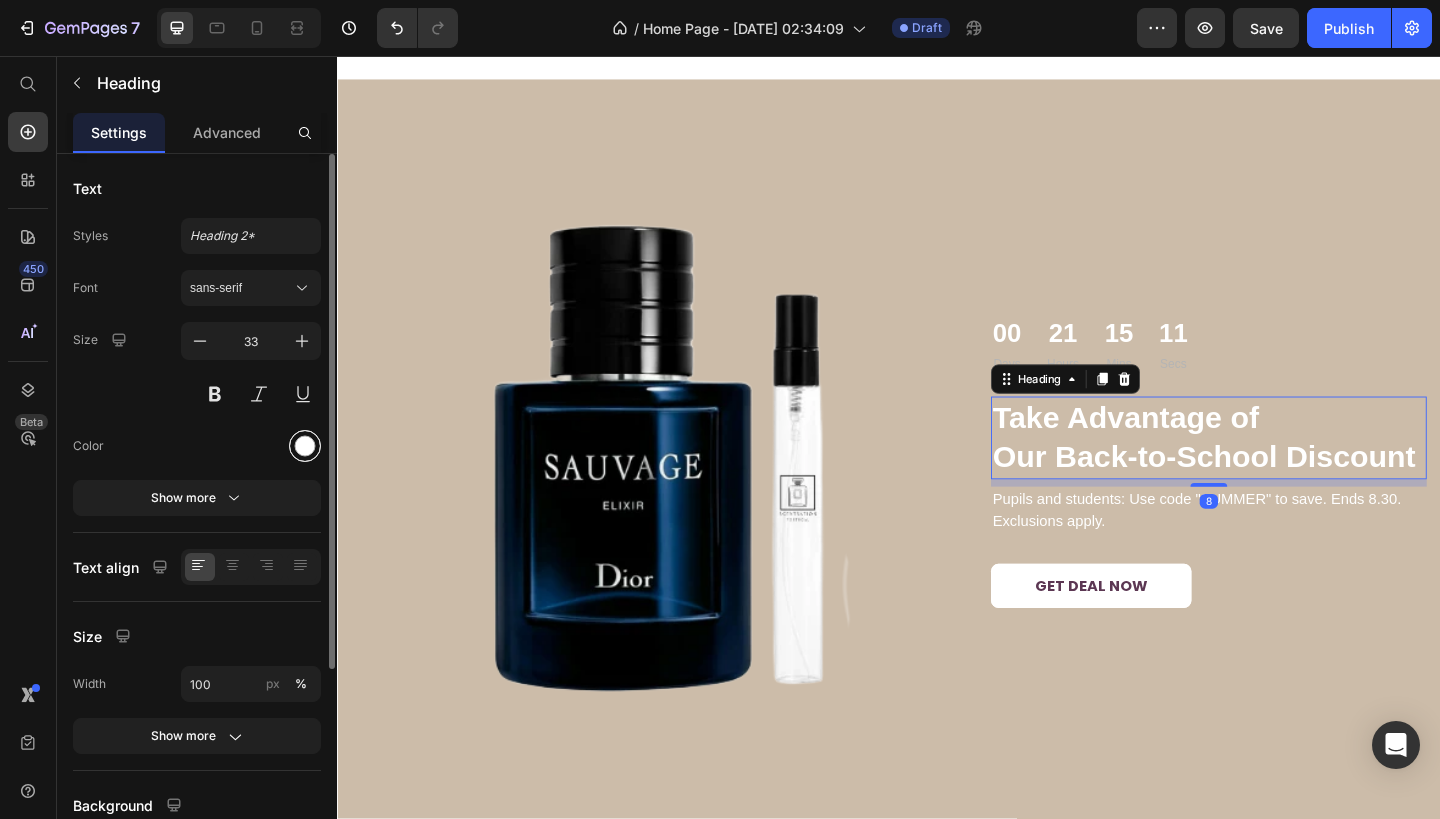 click at bounding box center (305, 446) 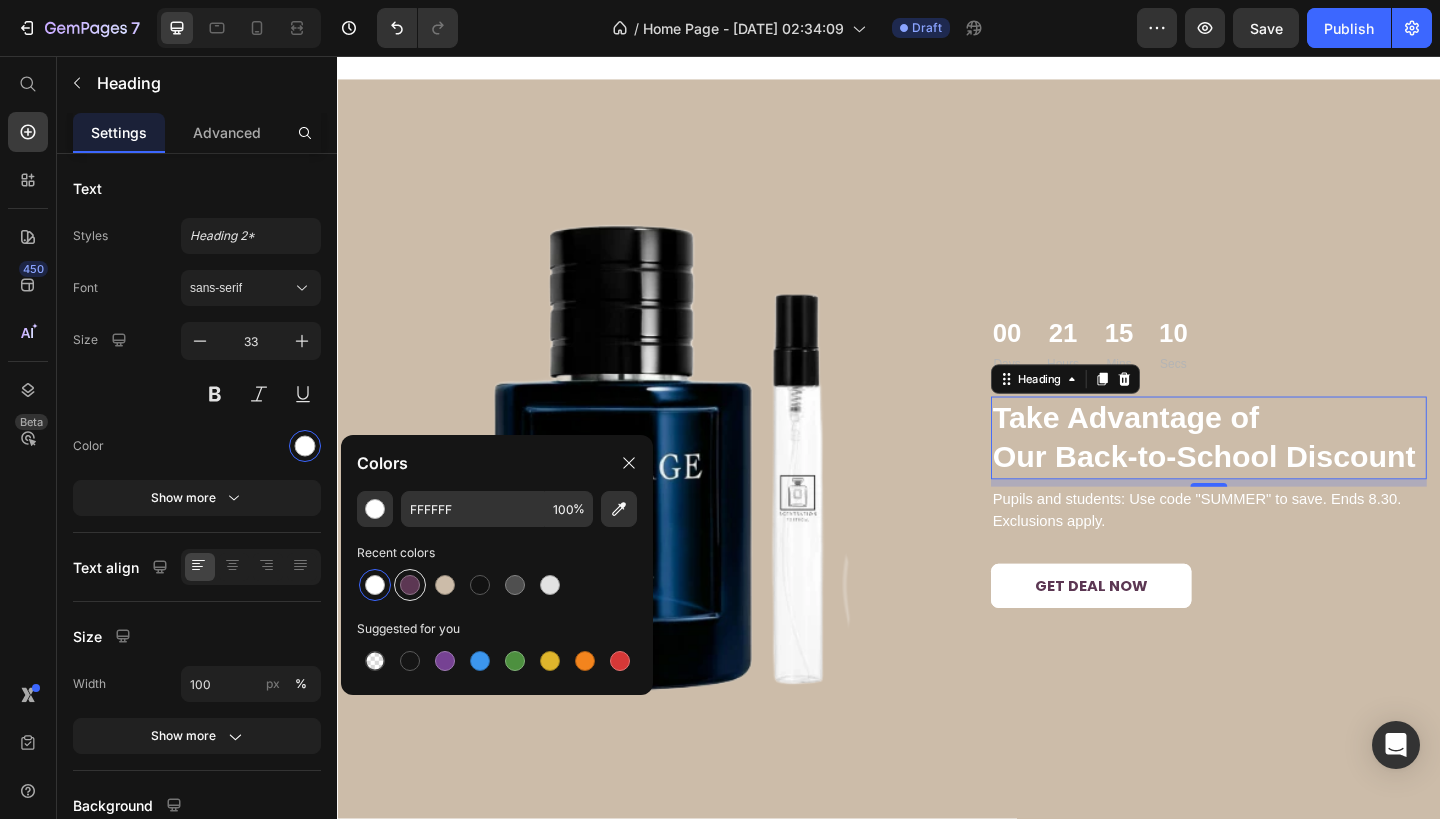 click at bounding box center [410, 585] 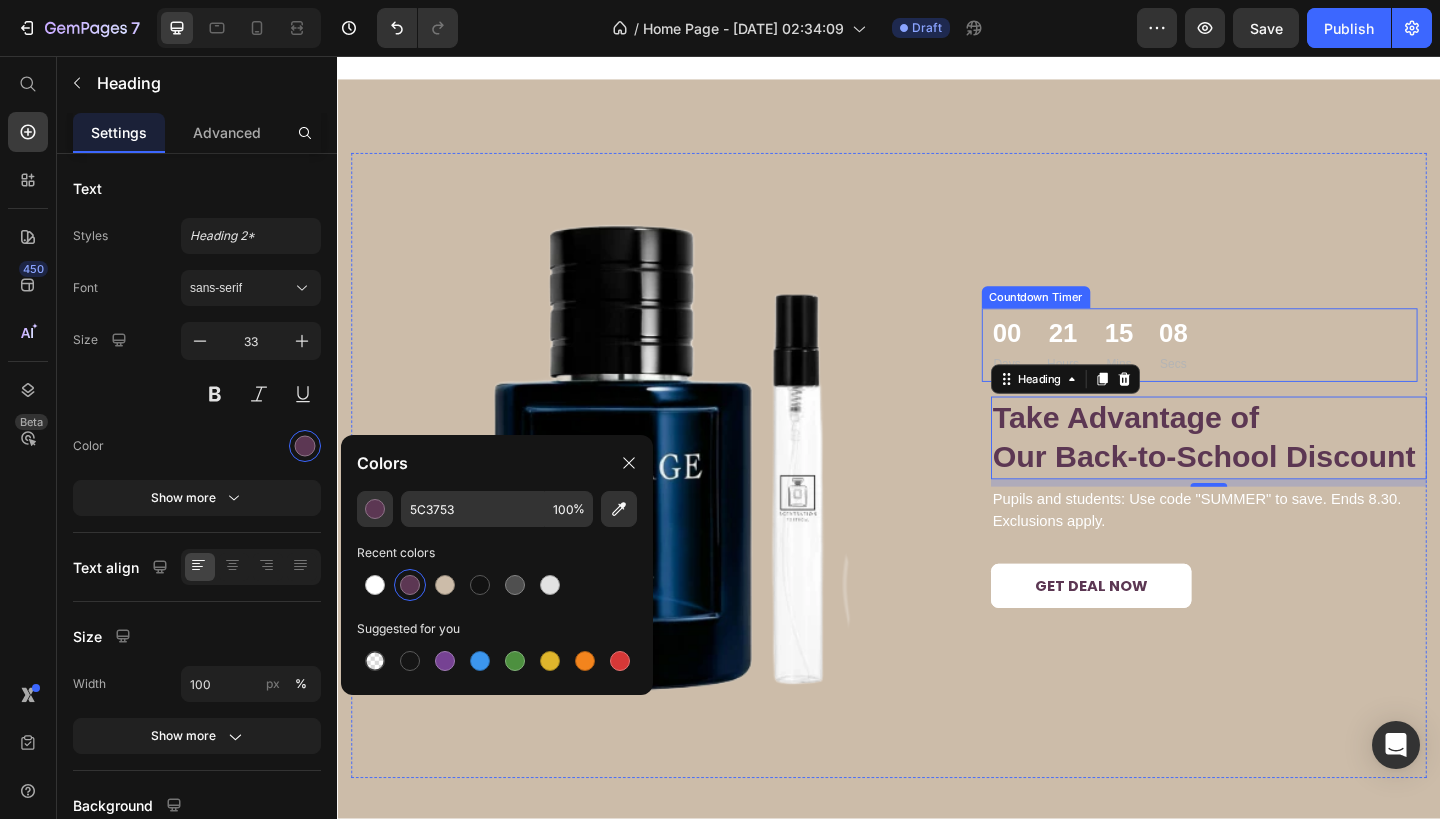 click on "00 Days 21 Hours 15 Mins 08 Secs" at bounding box center [1275, 371] 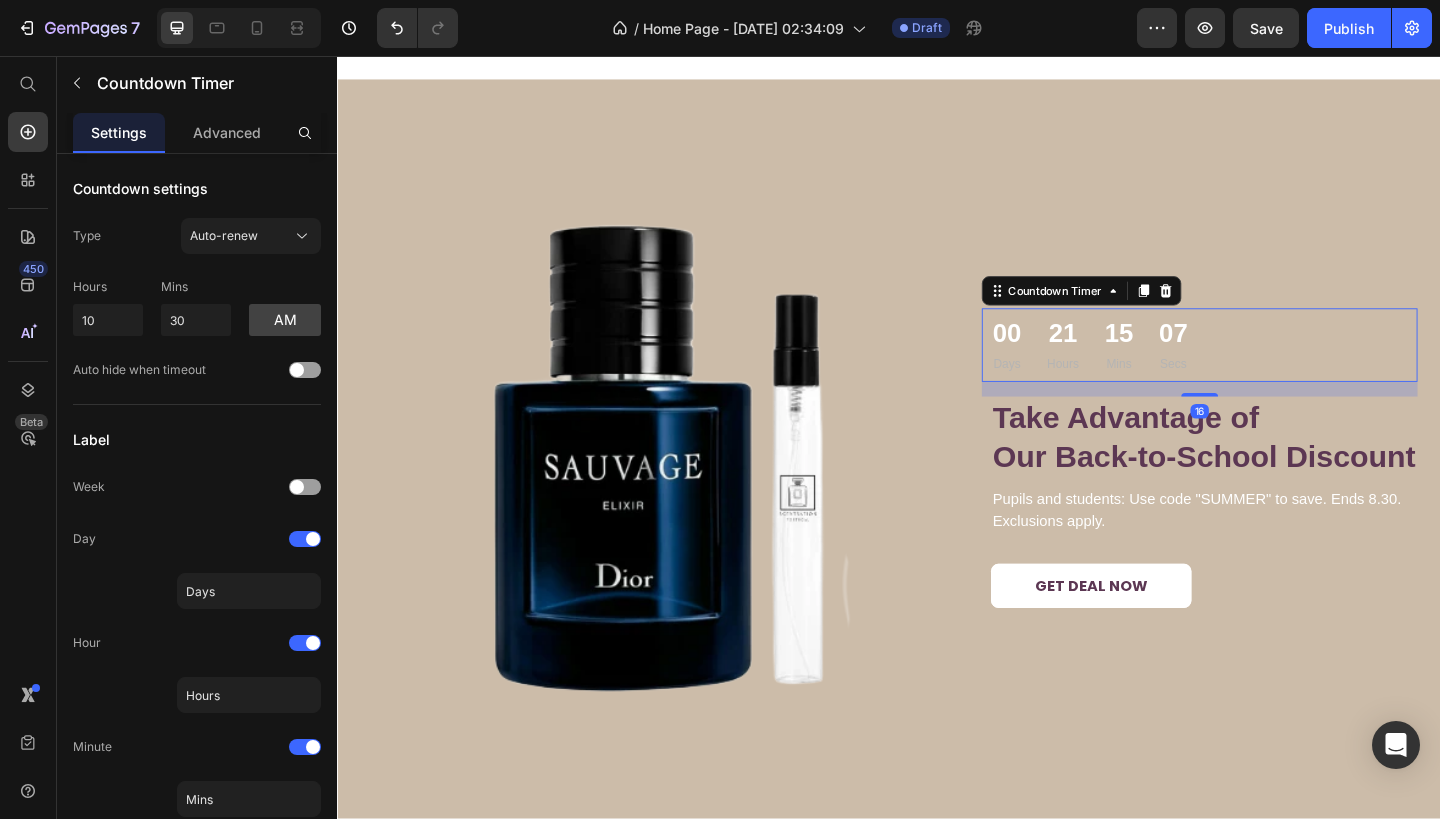 click on "Secs" at bounding box center (1246, 392) 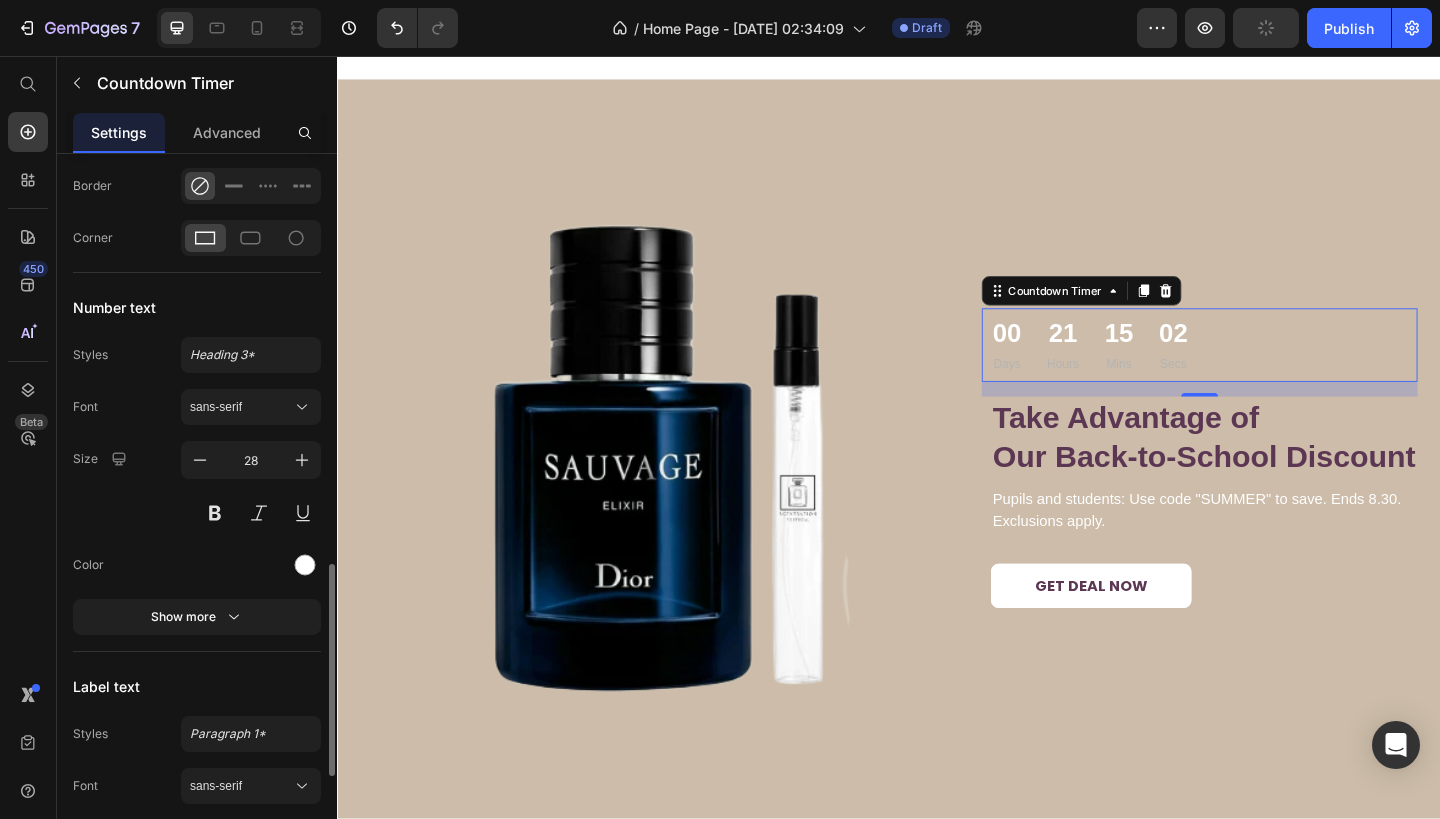 scroll, scrollTop: 1379, scrollLeft: 0, axis: vertical 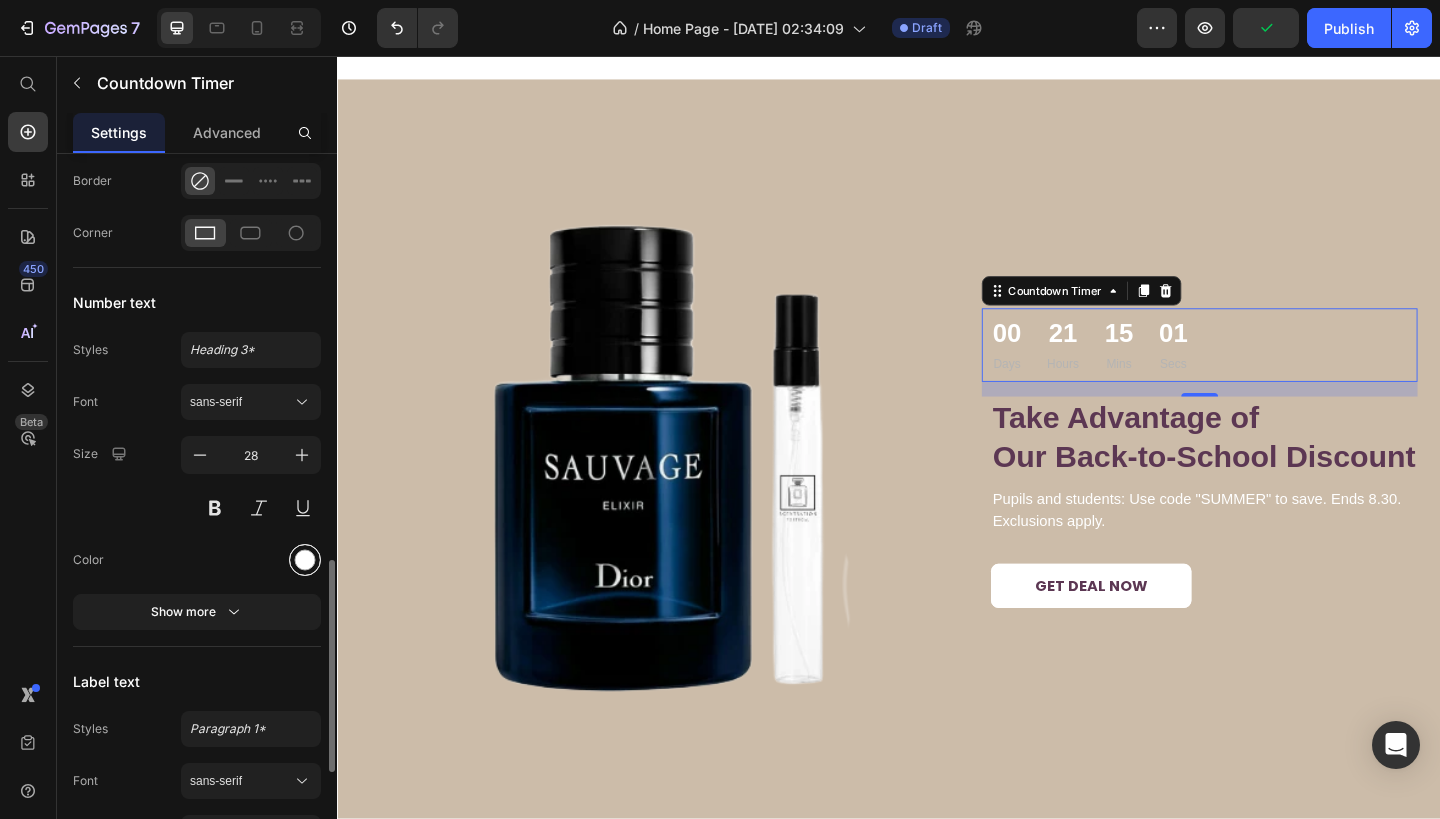 click at bounding box center [305, 560] 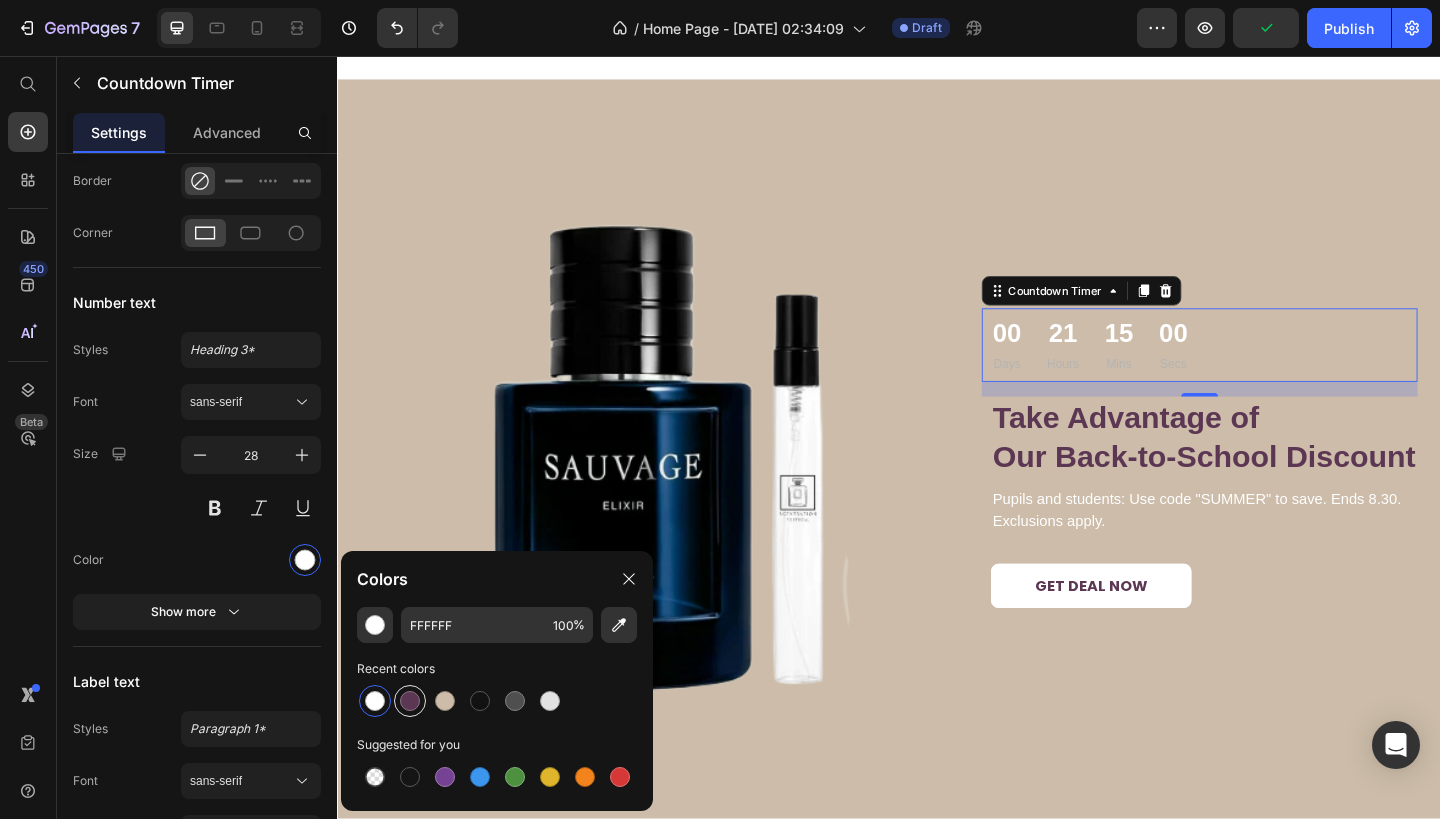 click at bounding box center [410, 701] 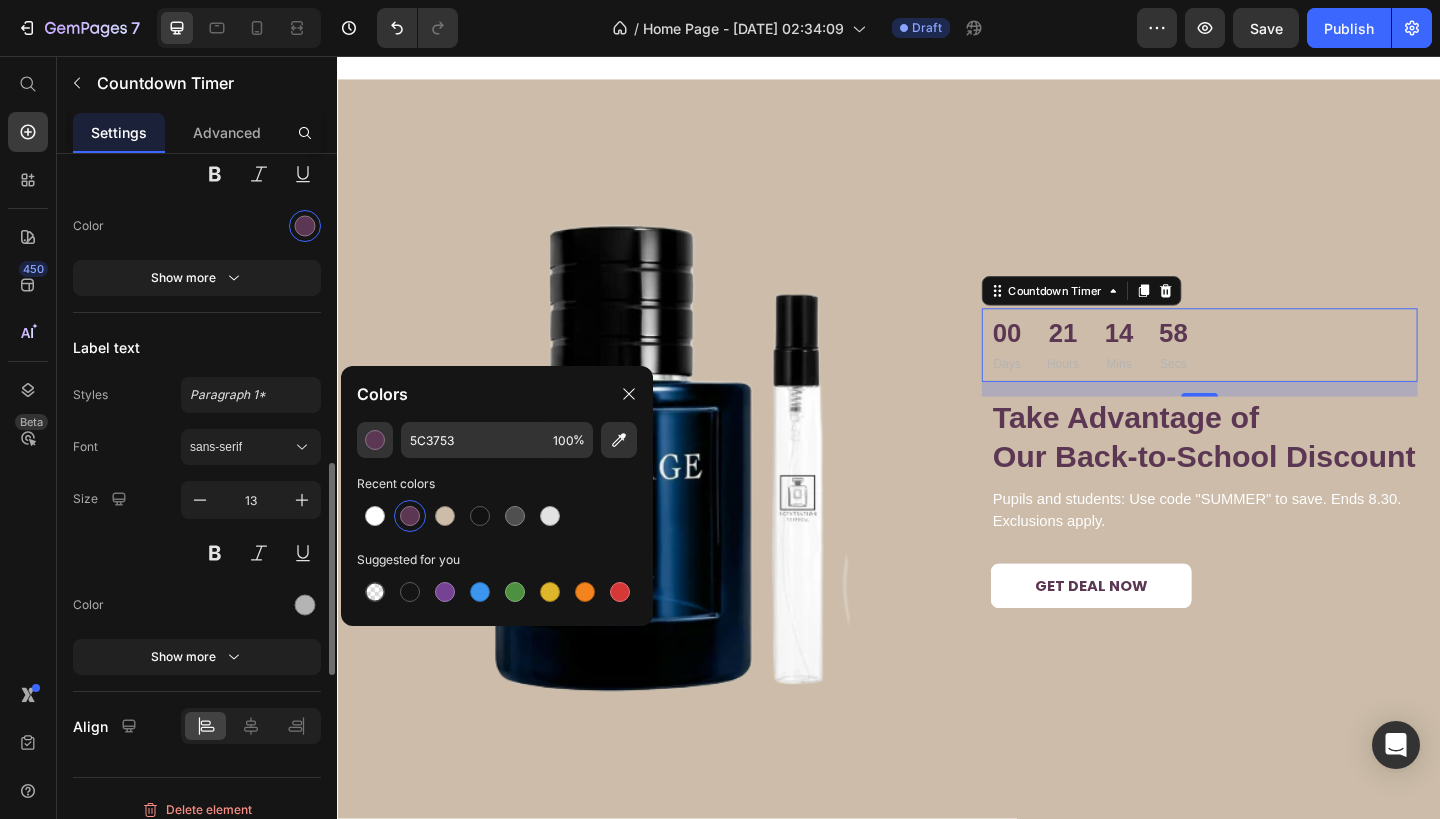 scroll, scrollTop: 1729, scrollLeft: 0, axis: vertical 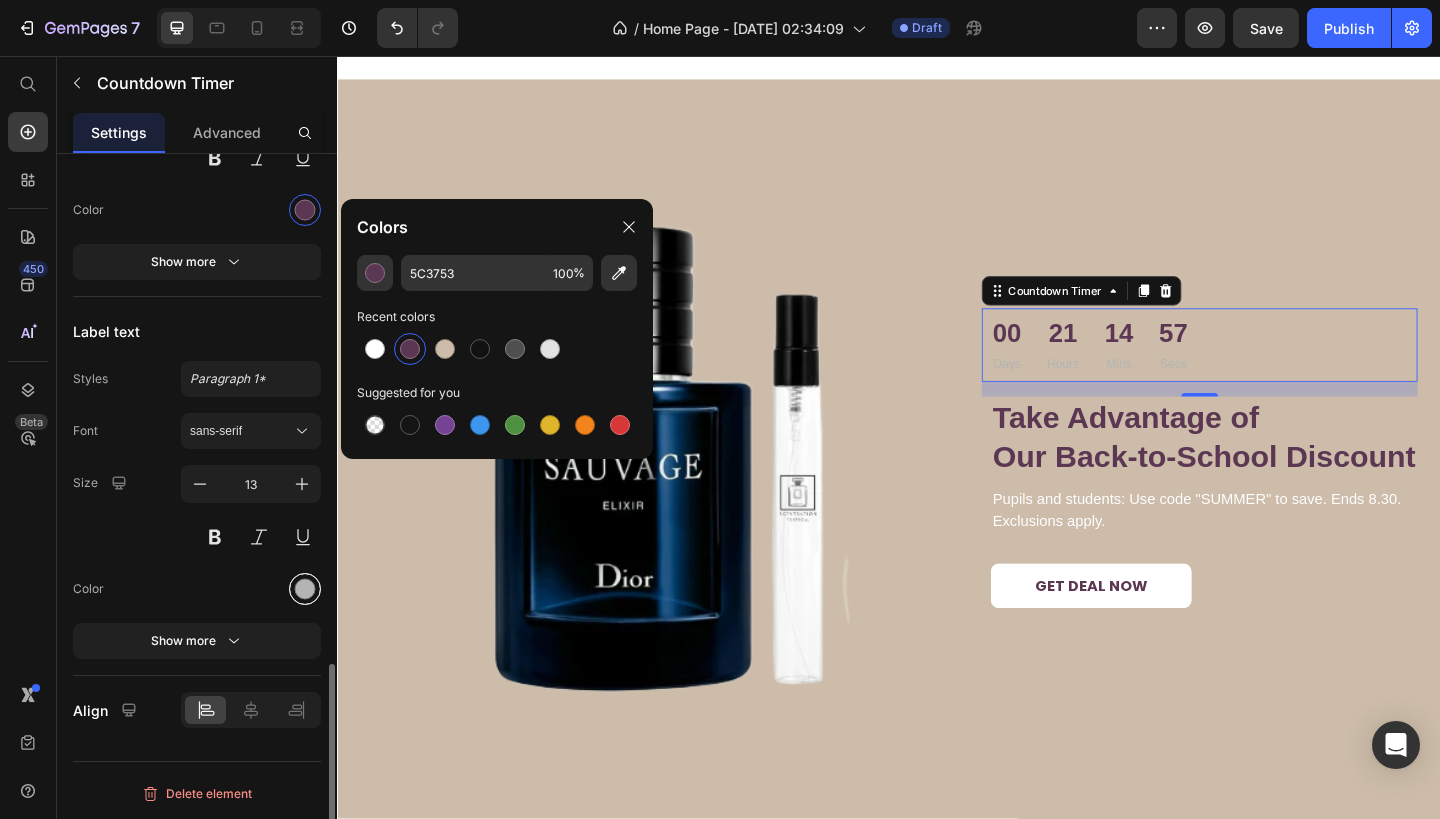 click at bounding box center [305, 589] 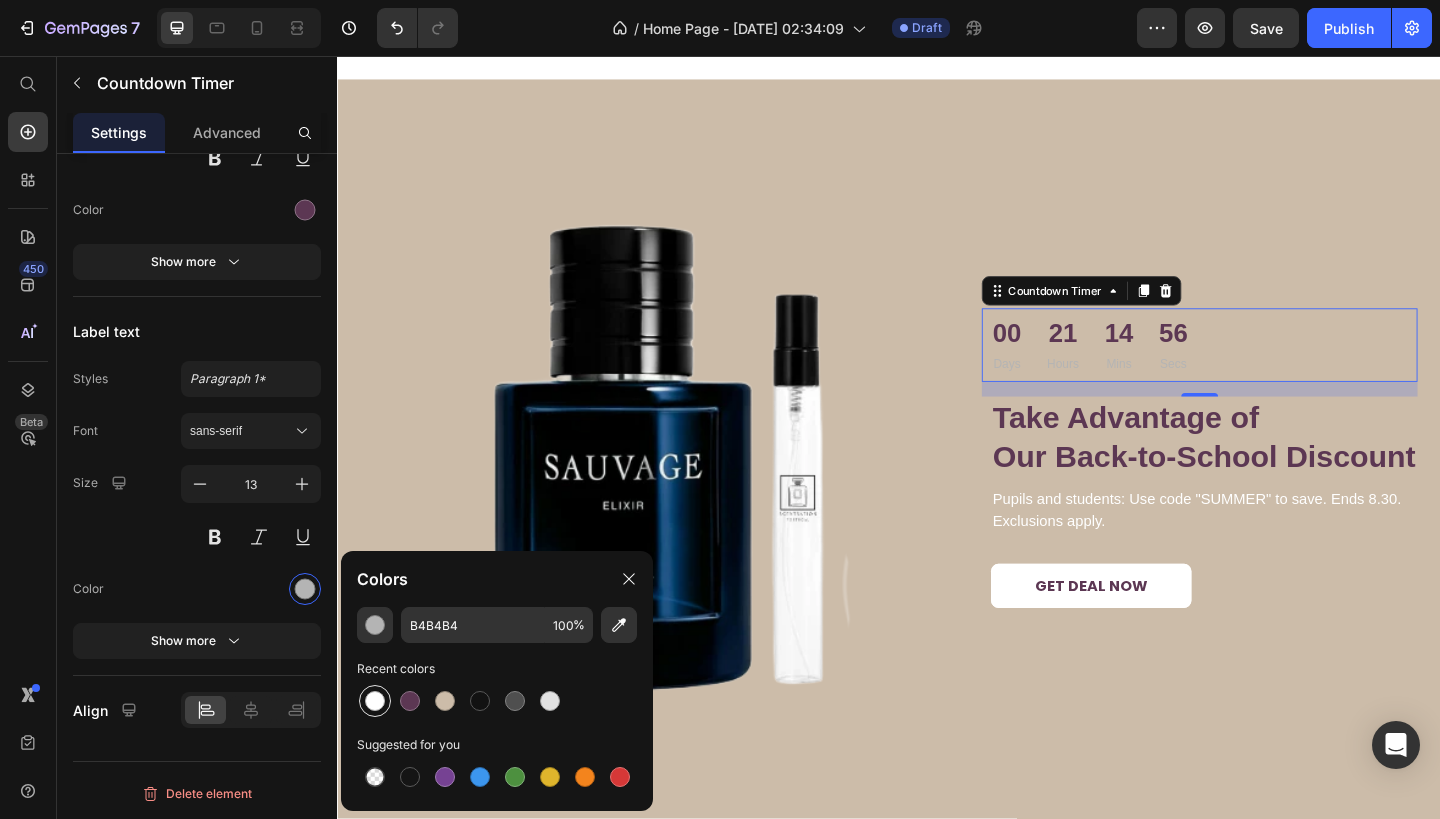 click at bounding box center [375, 701] 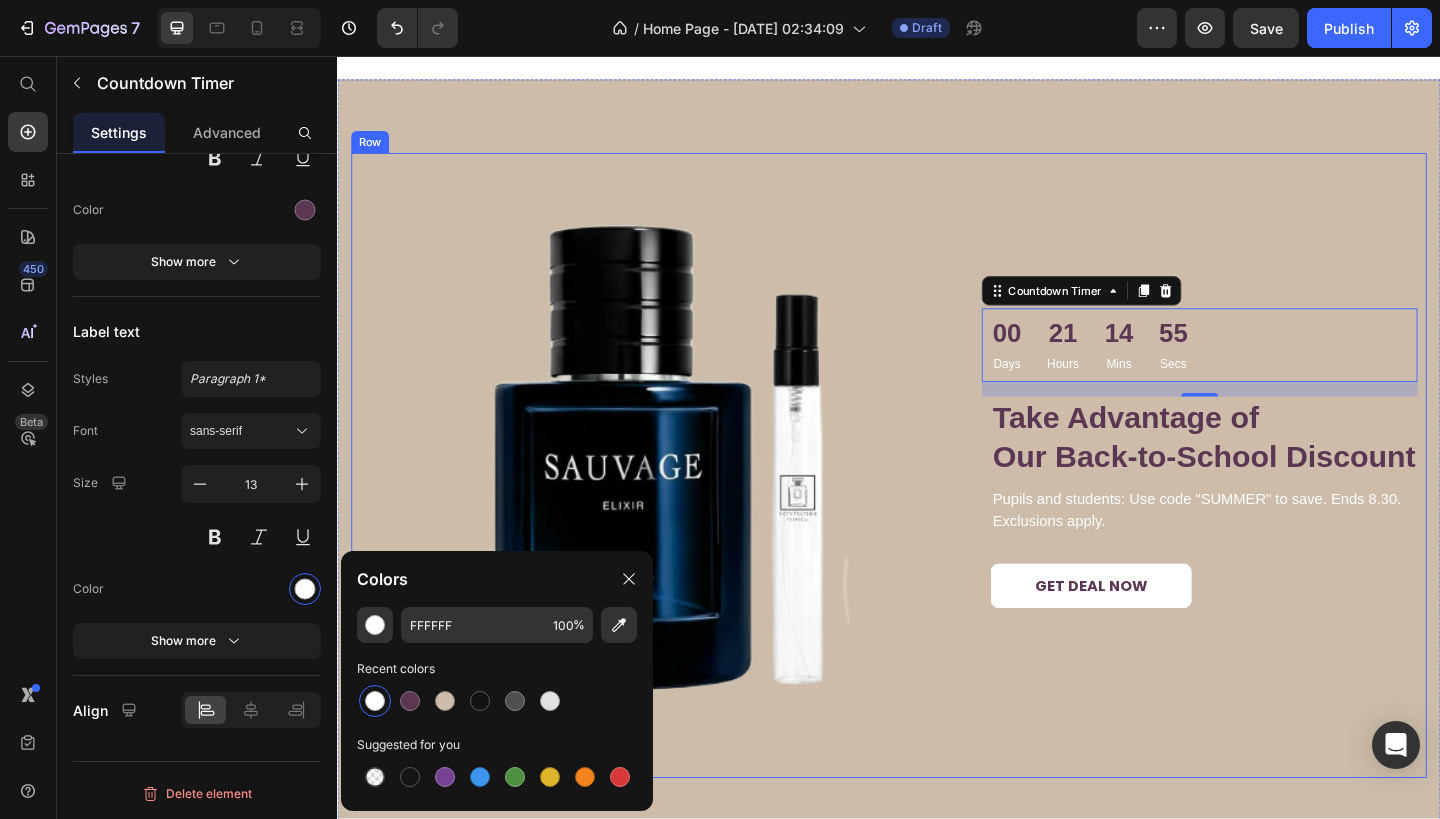 click on "00 Days 21 Hours 14 Mins 55 Secs Countdown Timer   16 Take Advantage of  Our Back-to-School Discount Heading Pupils and students: Use code "SUMMER" to save. Ends 8.30. Exclusions apply. Text block GET DEAL NOW Button" at bounding box center (1285, 502) 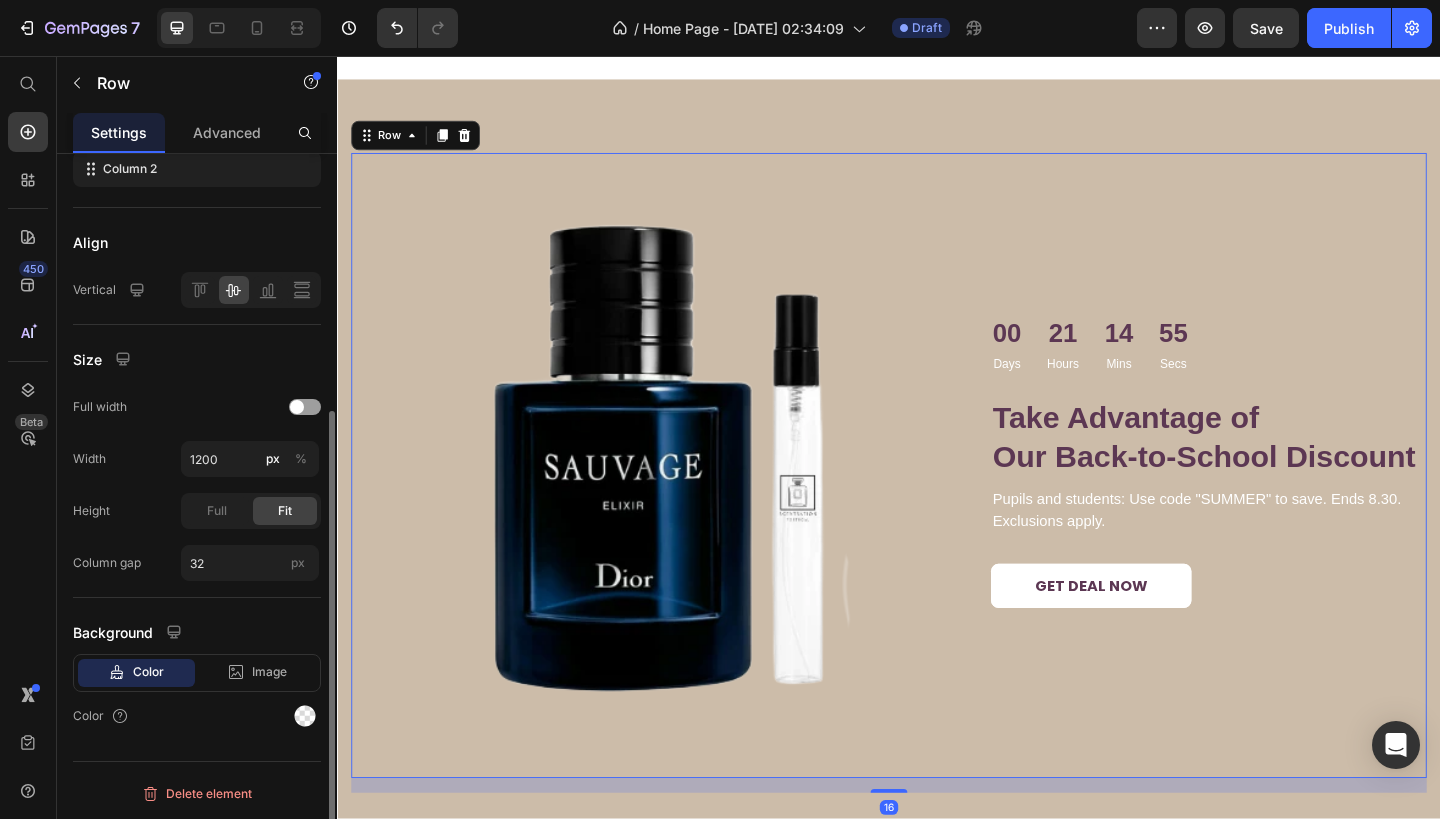 scroll, scrollTop: 0, scrollLeft: 0, axis: both 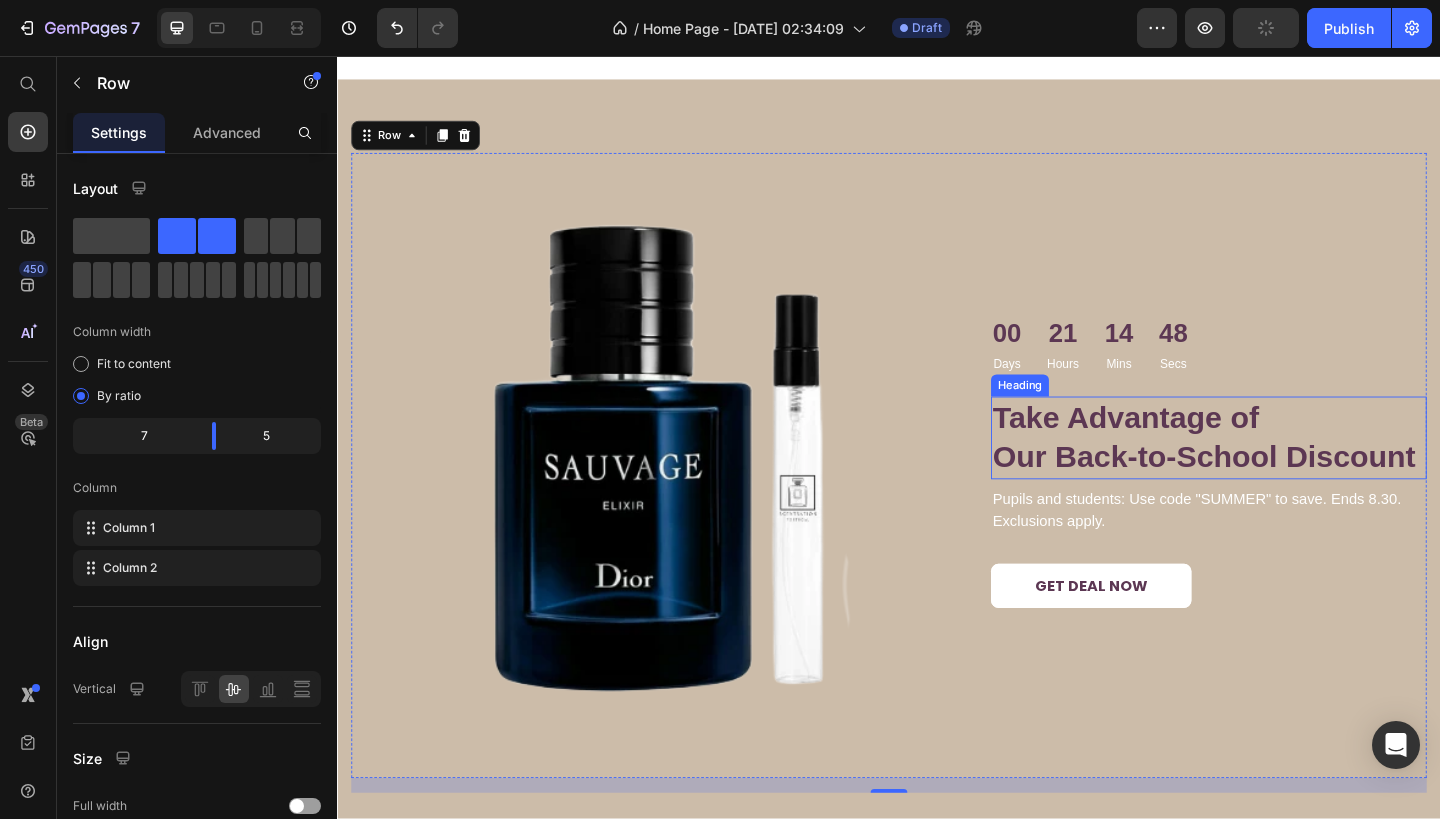 click on "Take Advantage of  Our Back-to-School Discount" at bounding box center (1285, 472) 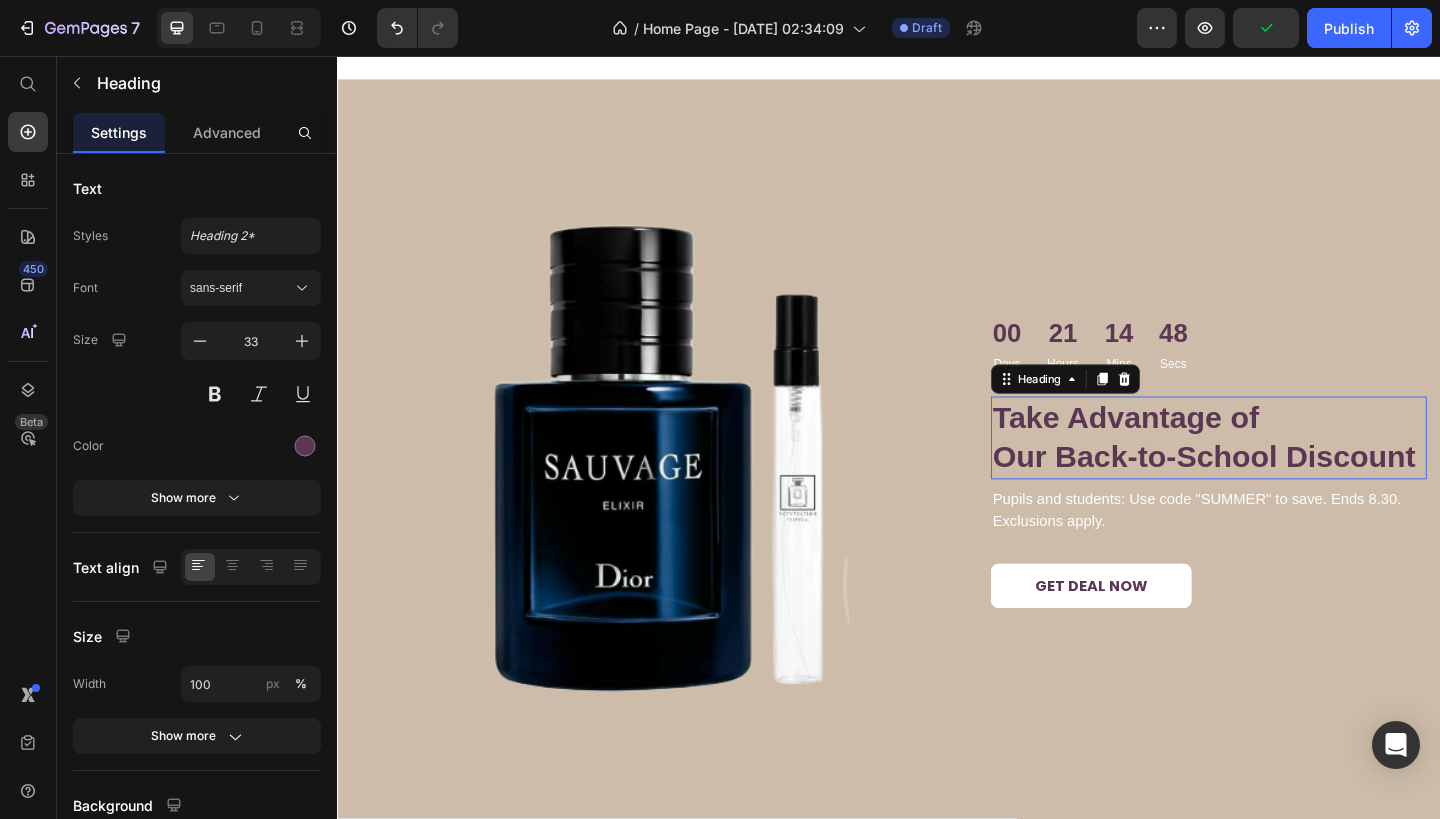 click on "Take Advantage of  Our Back-to-School Discount" at bounding box center (1285, 472) 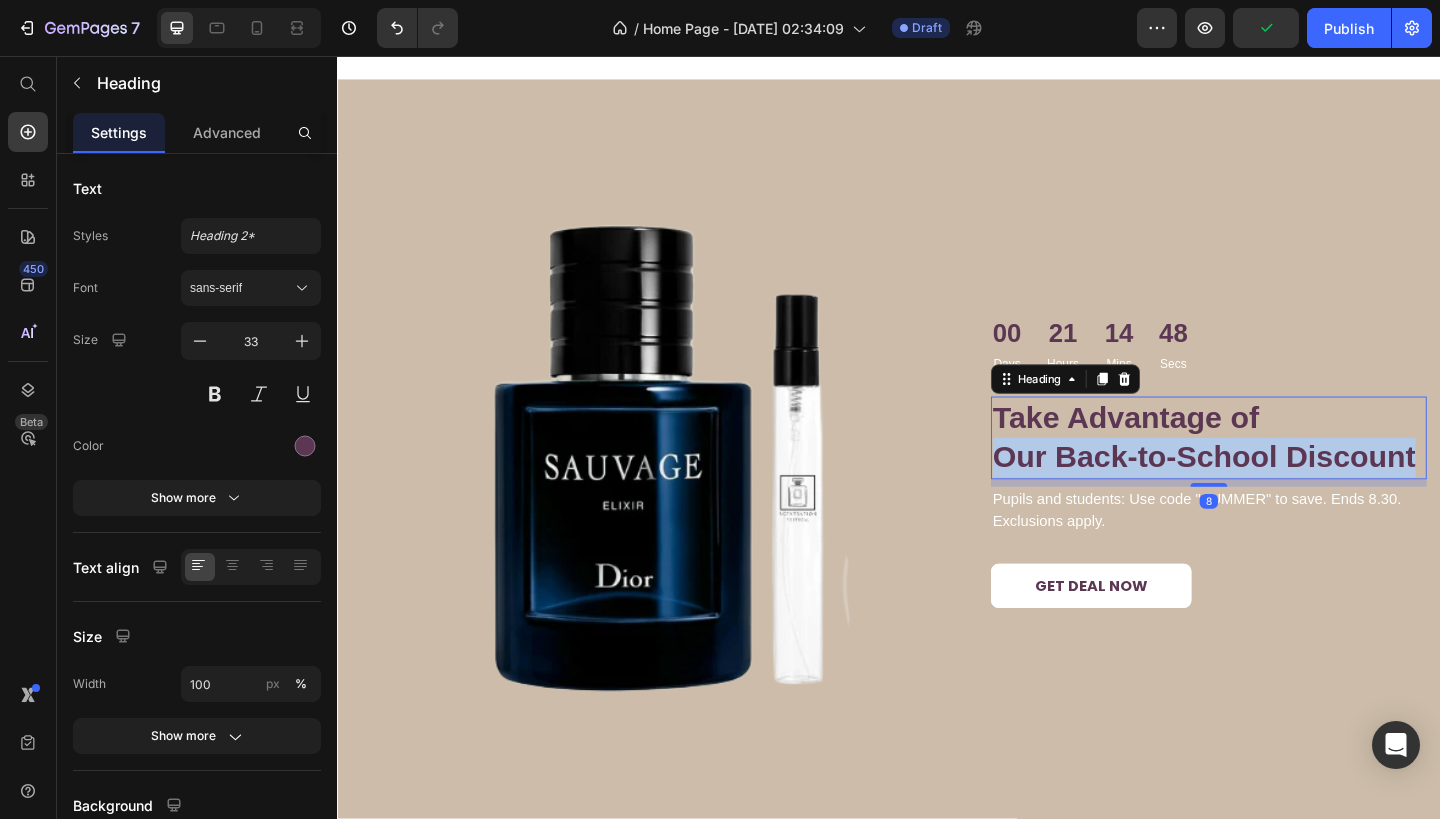 click on "Take Advantage of  Our Back-to-School Discount" at bounding box center (1285, 472) 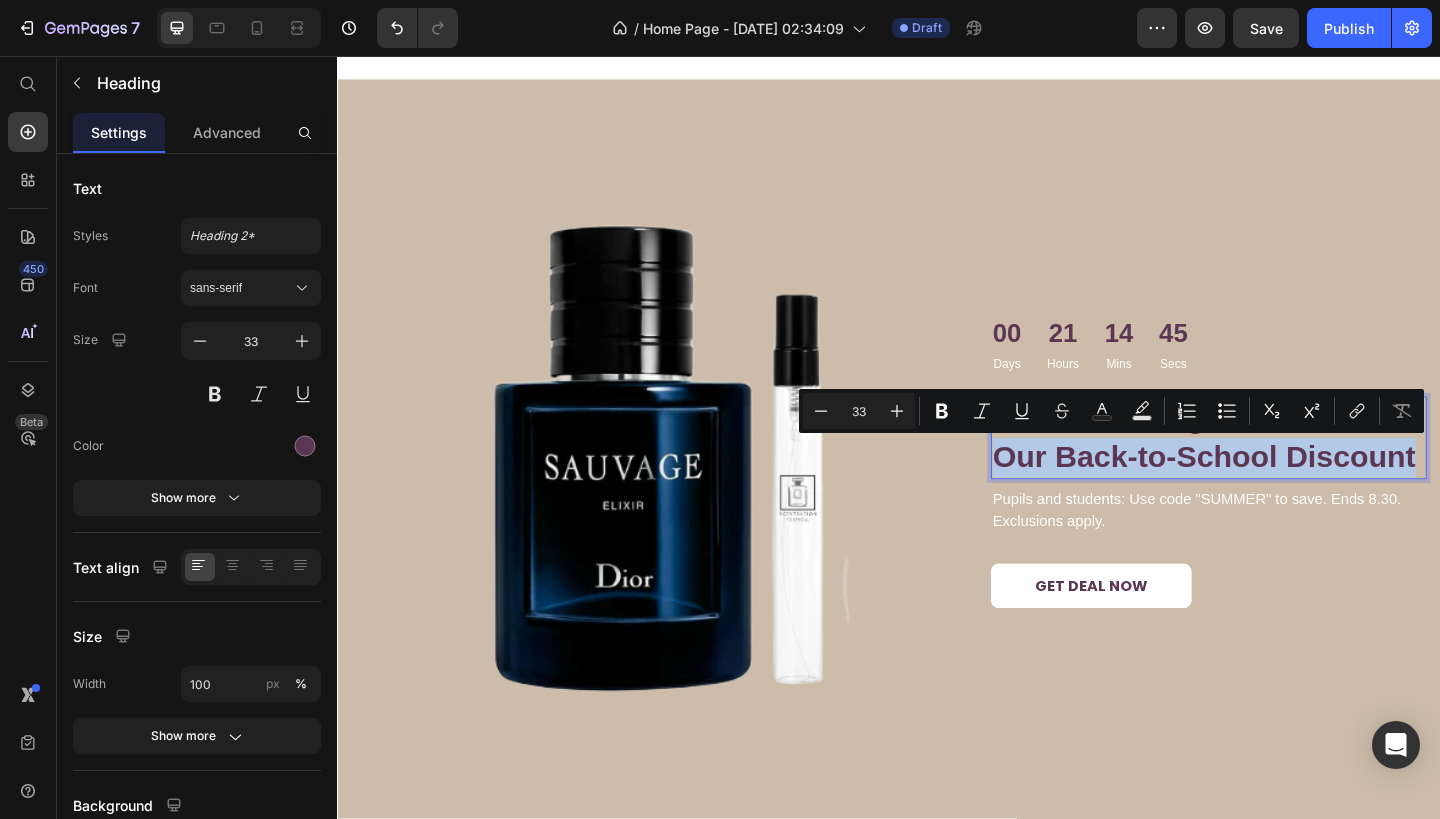 click on "Take Advantage of  Our Back-to-School Discount" at bounding box center [1285, 472] 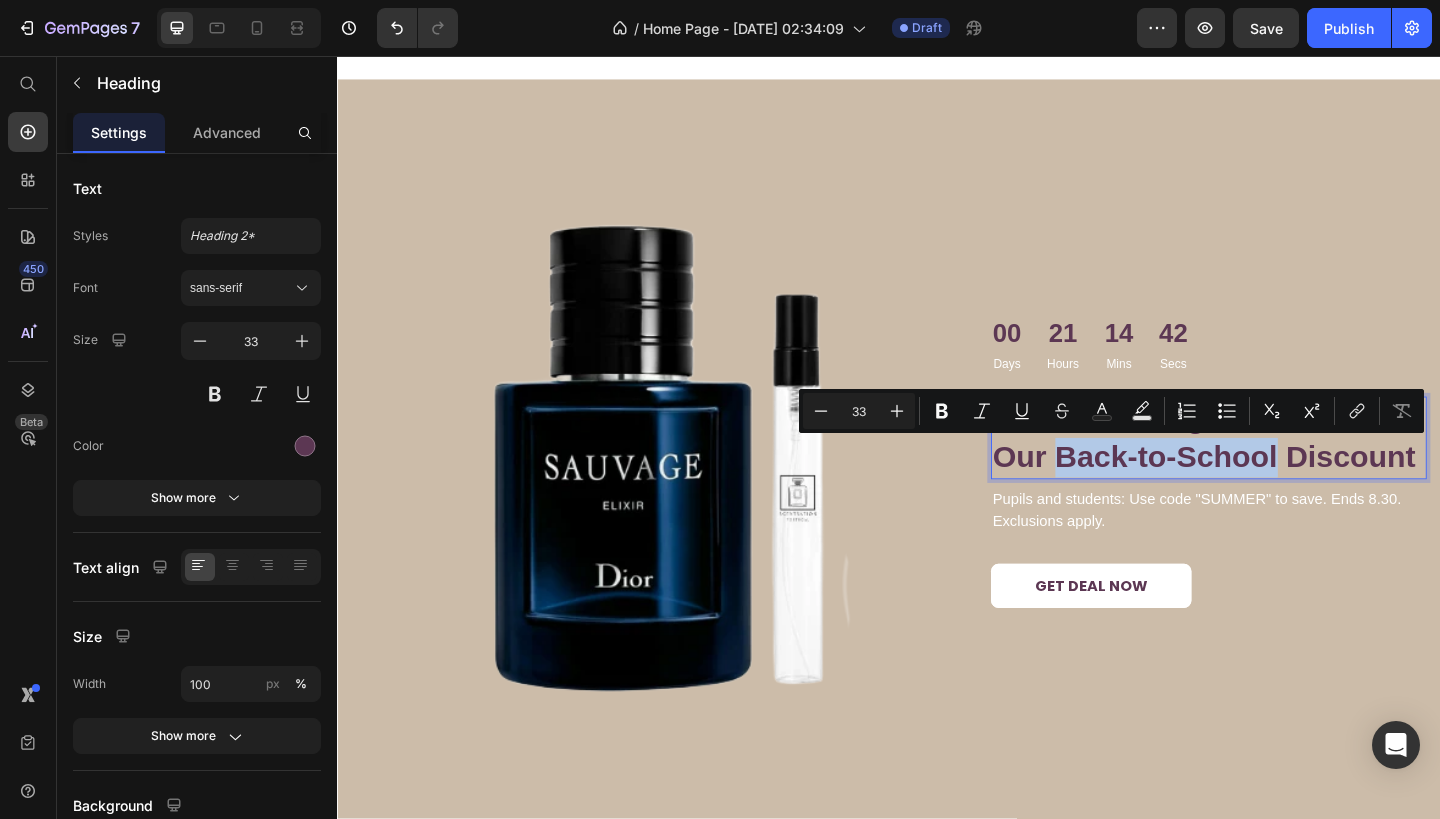 drag, startPoint x: 1359, startPoint y: 503, endPoint x: 1124, endPoint y: 503, distance: 235 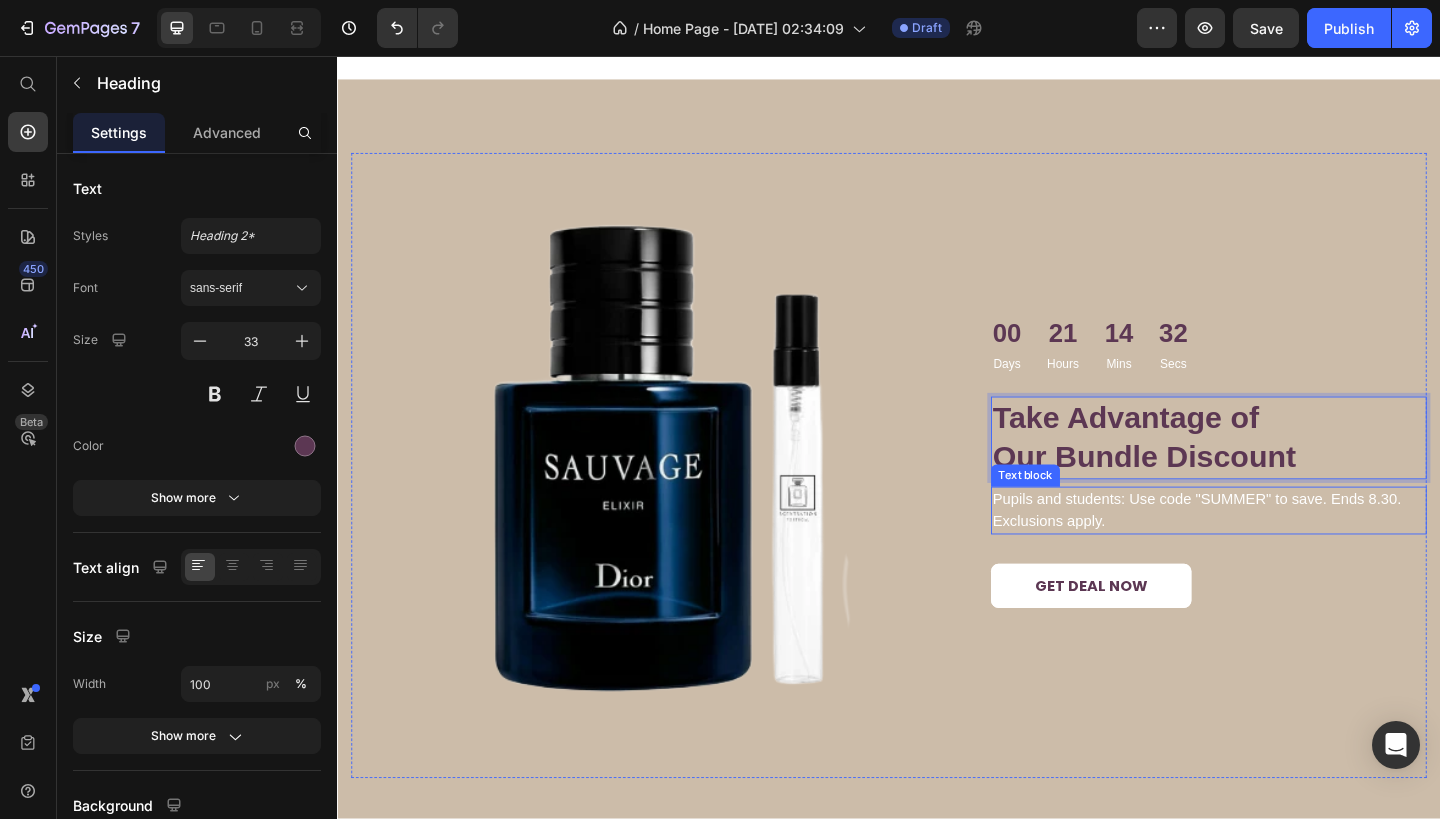 click on "Pupils and students: Use code "SUMMER" to save. Ends 8.30. Exclusions apply." at bounding box center (1285, 551) 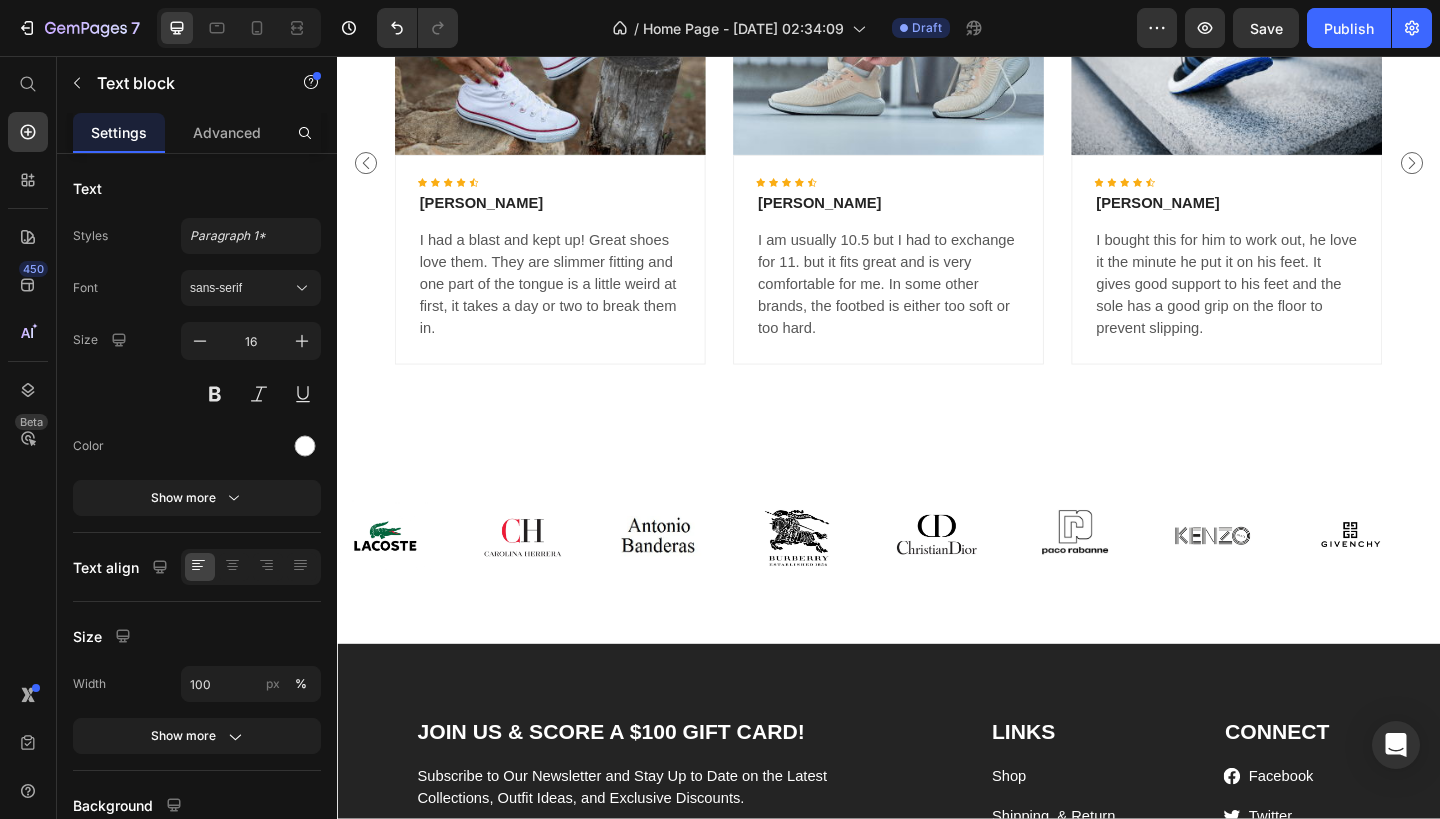 scroll, scrollTop: 3496, scrollLeft: 0, axis: vertical 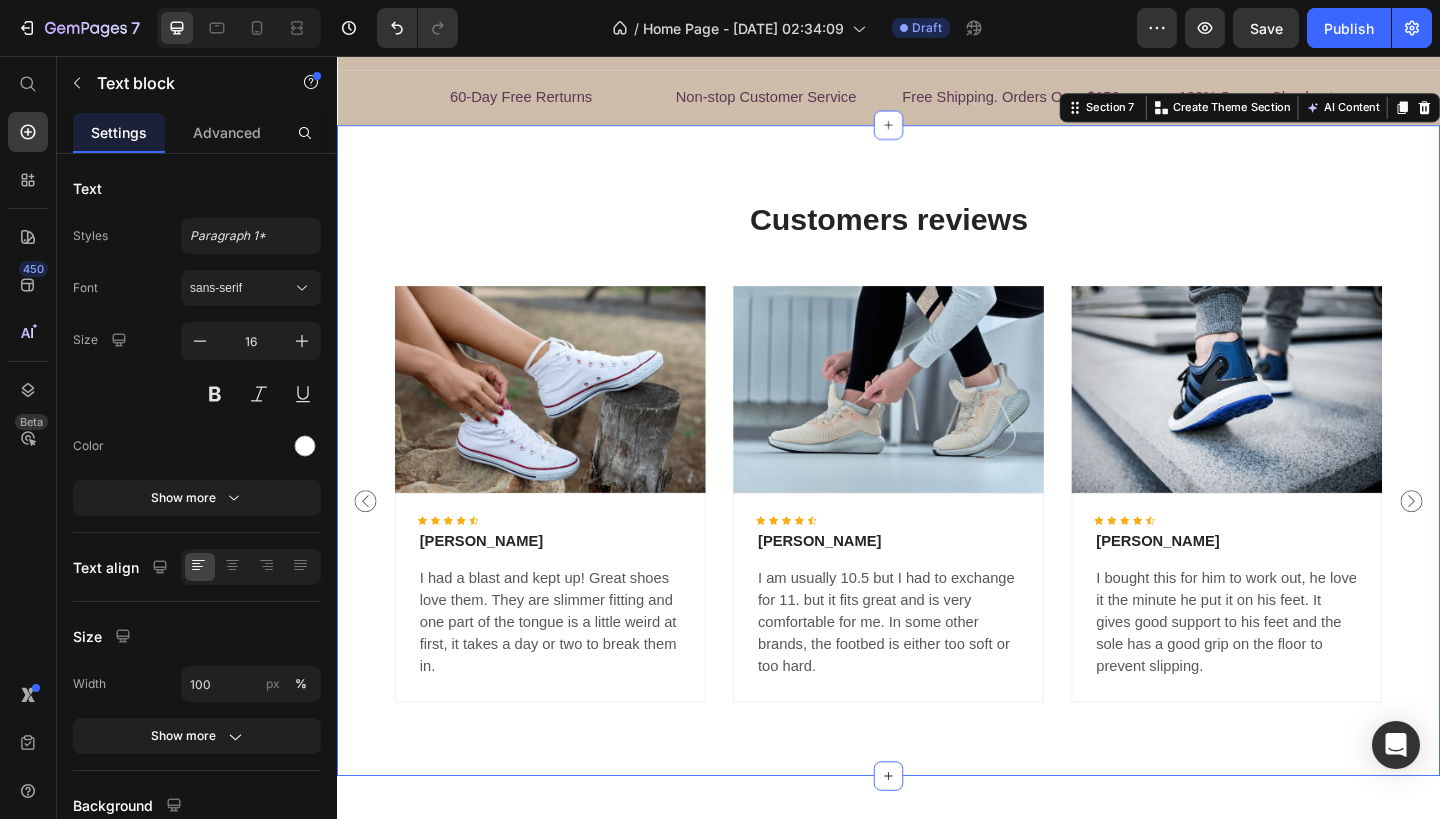 click on "Customers reviews Heading         Image                Icon                Icon                Icon                Icon
Icon Icon List [PERSON_NAME] Text block I had a blast and kept up! Great shoes love them. They are slimmer fitting and one part of the tongue is a little weird at first, it takes a day or two to break them in.  Text block Row Image                Icon                Icon                Icon                Icon
Icon Icon List Hoz [PERSON_NAME] Text block I am usually 10.5 but I had to exchange for 11. but it fits great and is very comfortable for me. In some other brands, the footbed is either too soft or too hard.  Text block Row Image                Icon                Icon                Icon                Icon
Icon Icon List Hoz [PERSON_NAME] Text block I bought this for him to work out, he love it the minute he put it on his feet. It gives good support to his feet and the sole has a good grip on the floor to prevent slipping. Text block" at bounding box center (937, 486) 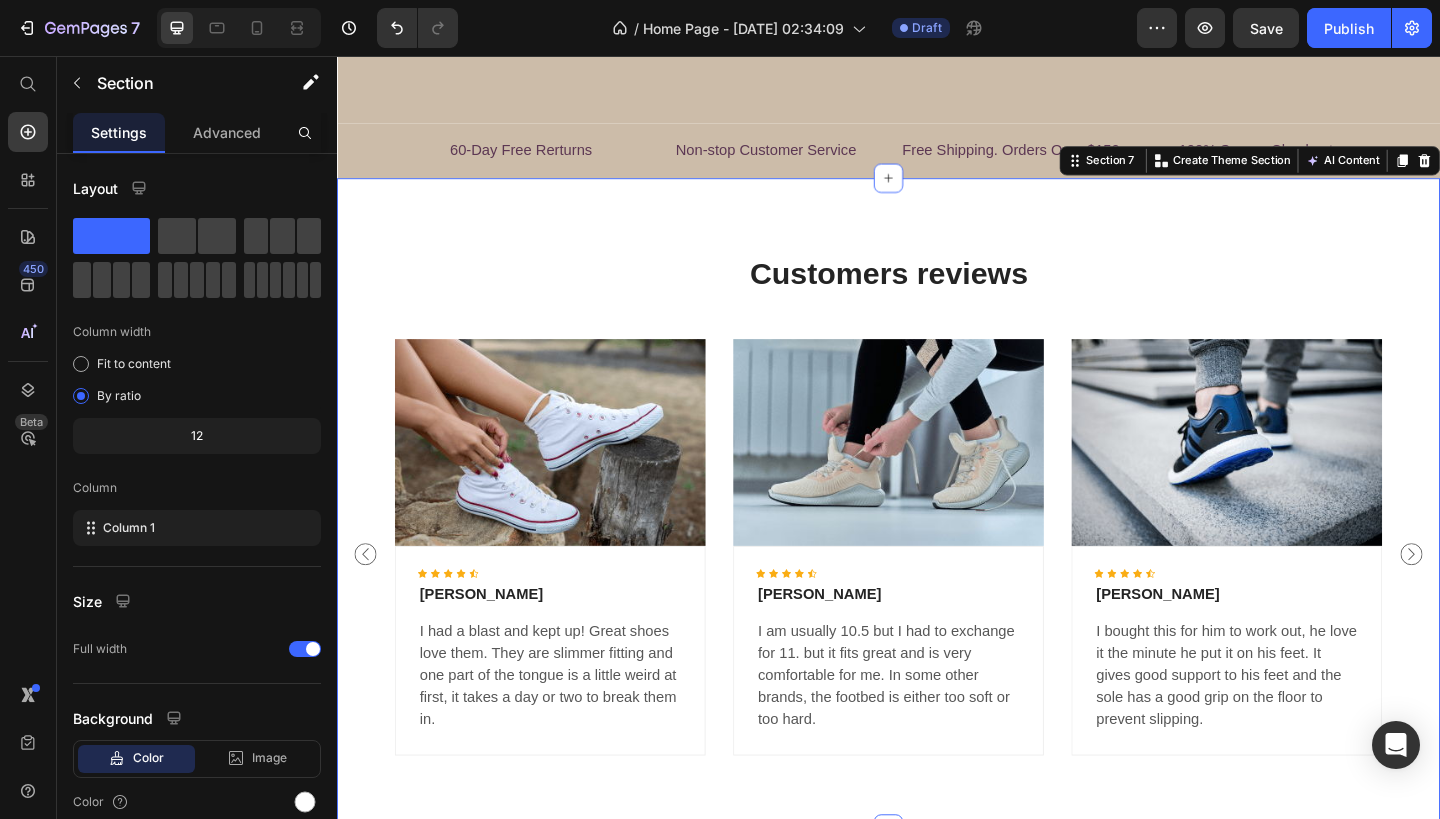 scroll, scrollTop: 3399, scrollLeft: 0, axis: vertical 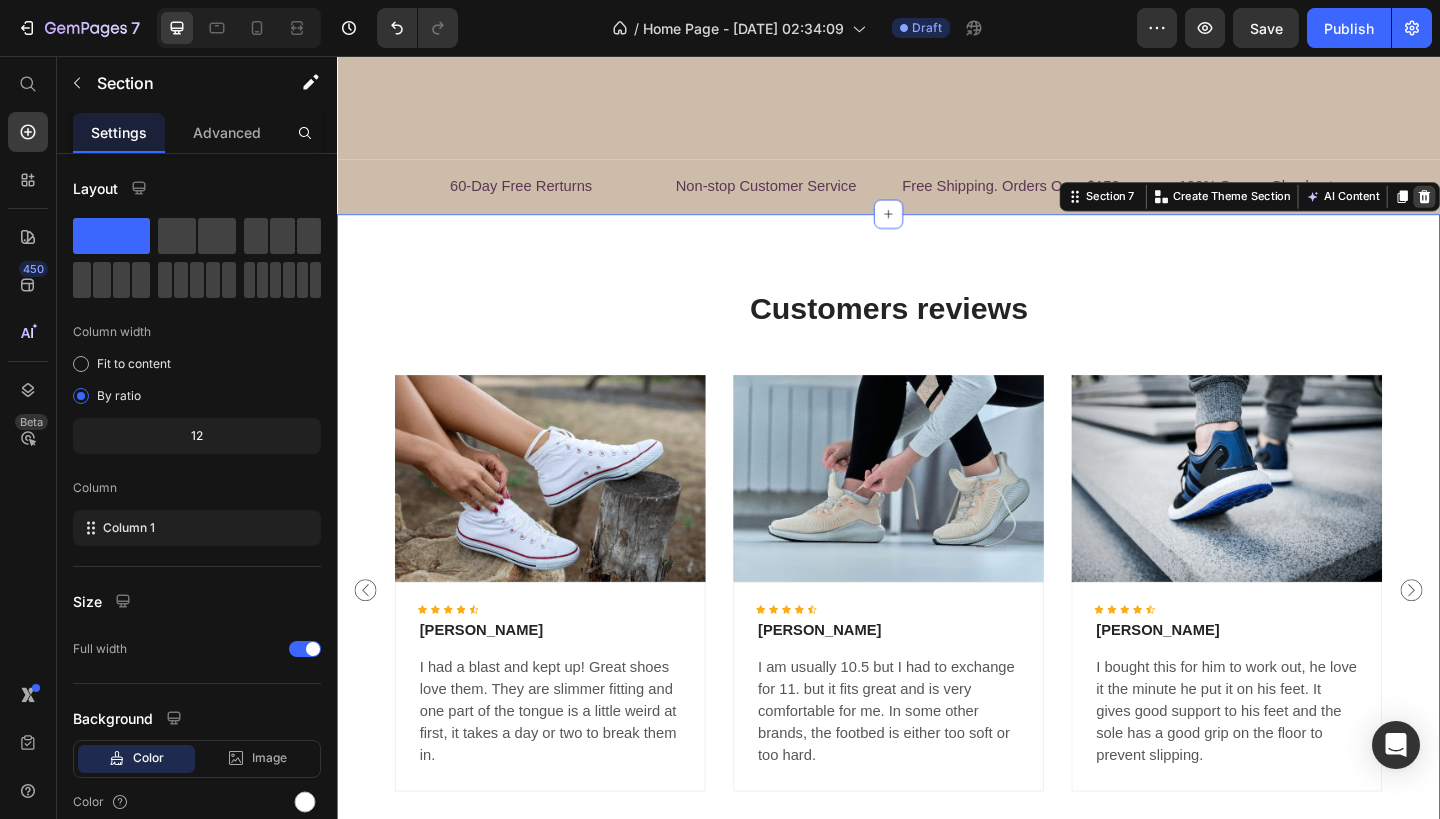 click 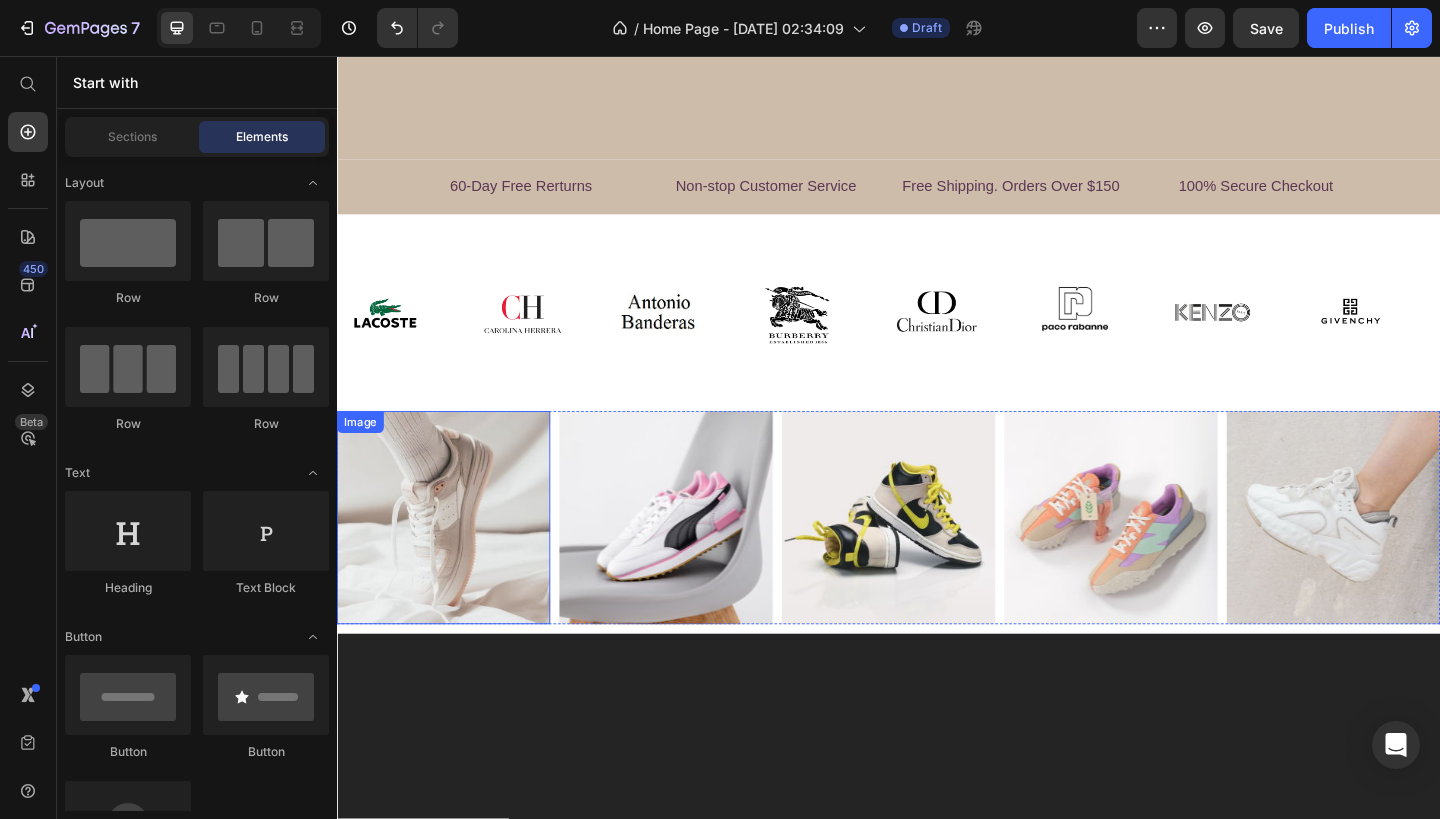 click at bounding box center (453, 559) 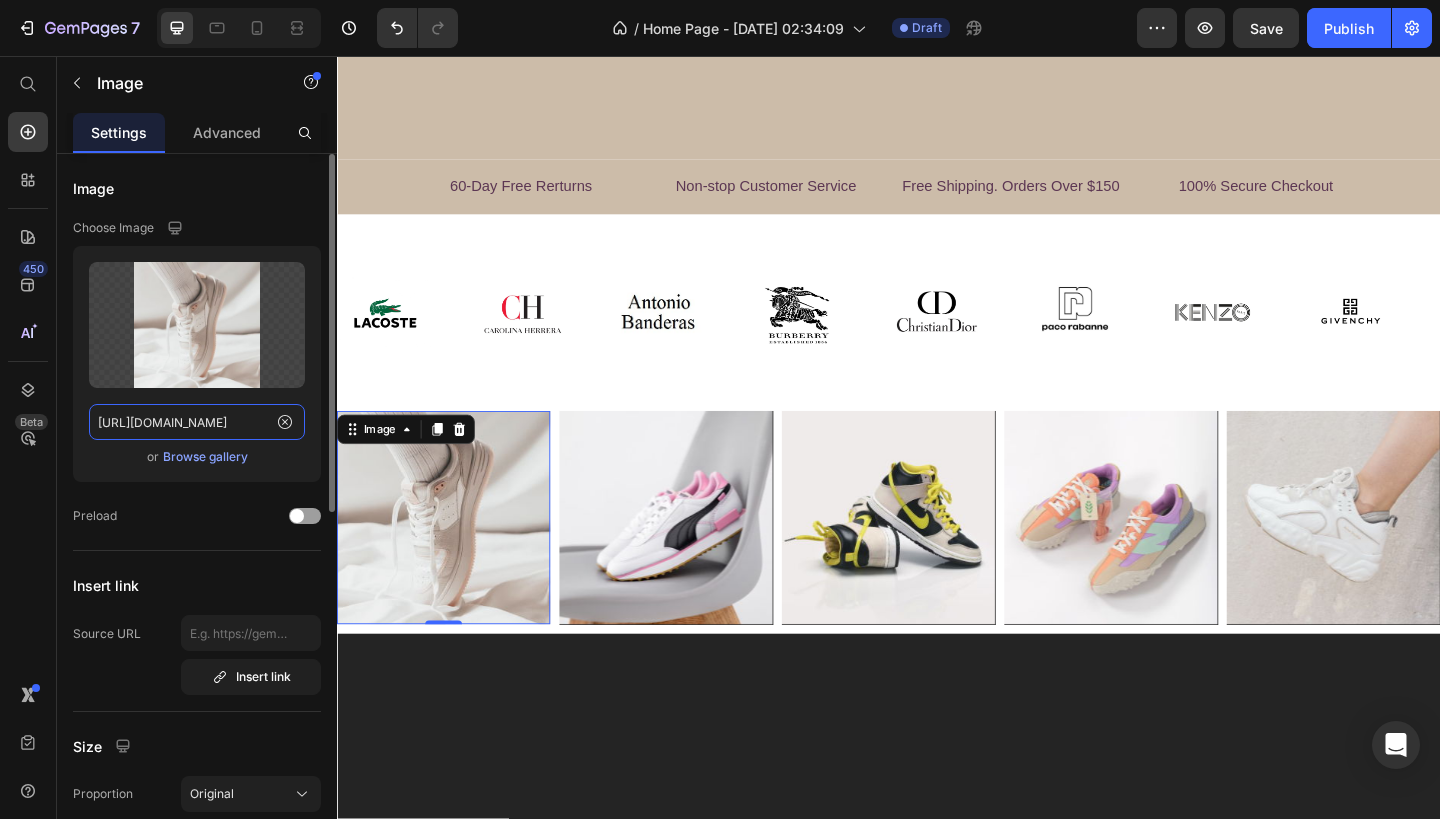 click on "[URL][DOMAIN_NAME]" 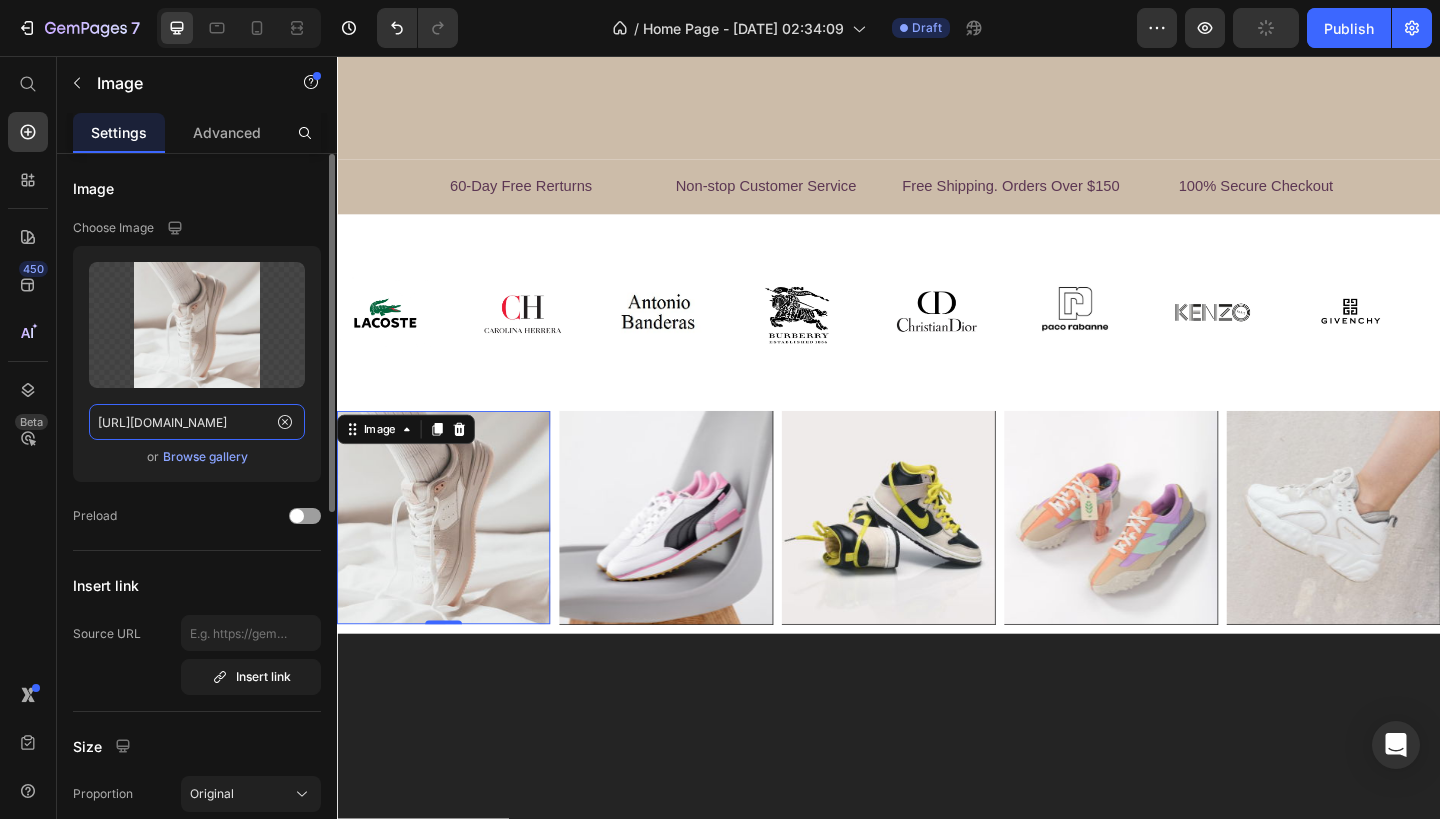 paste on "5C3753" 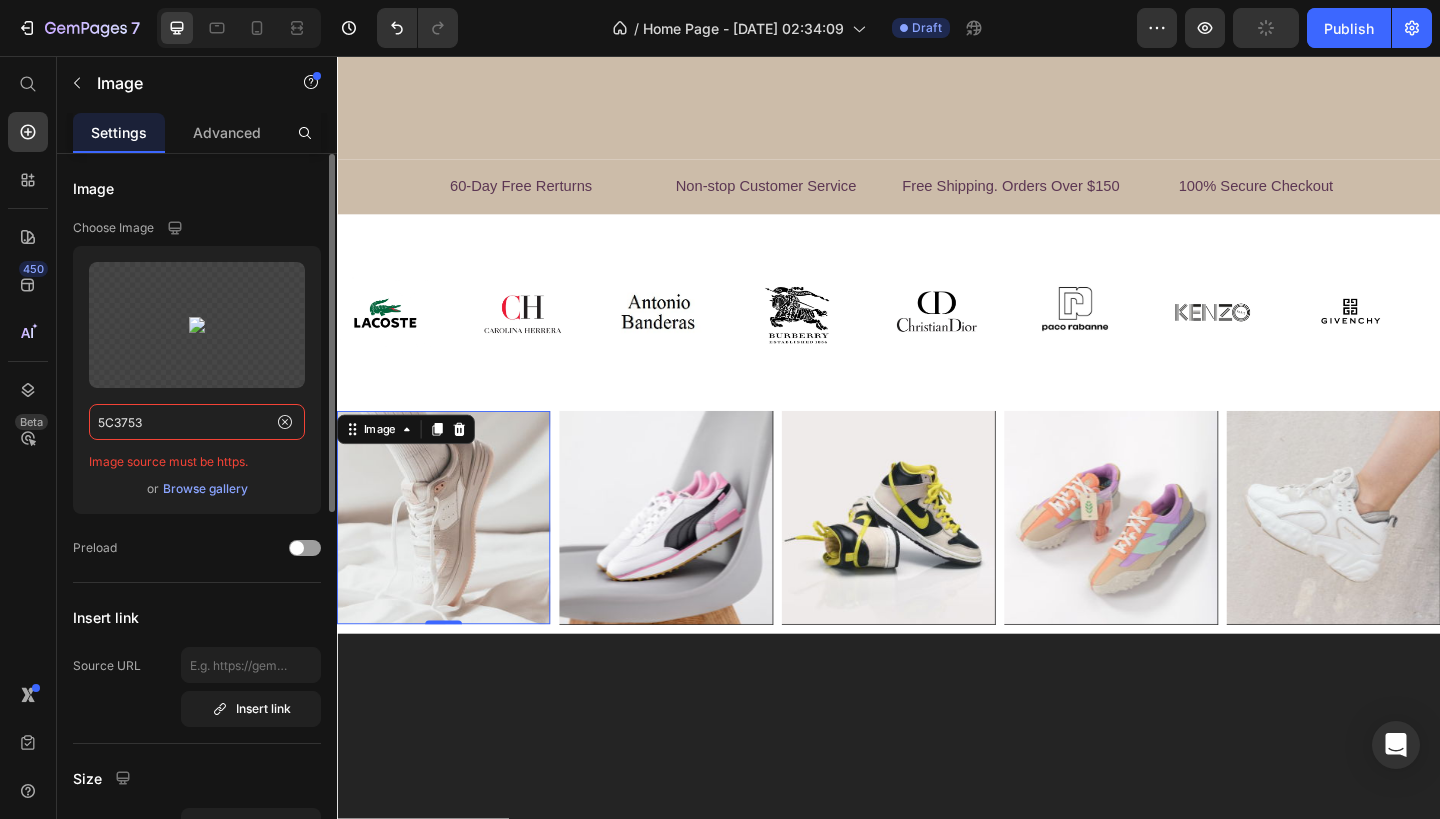 click on "5C3753" 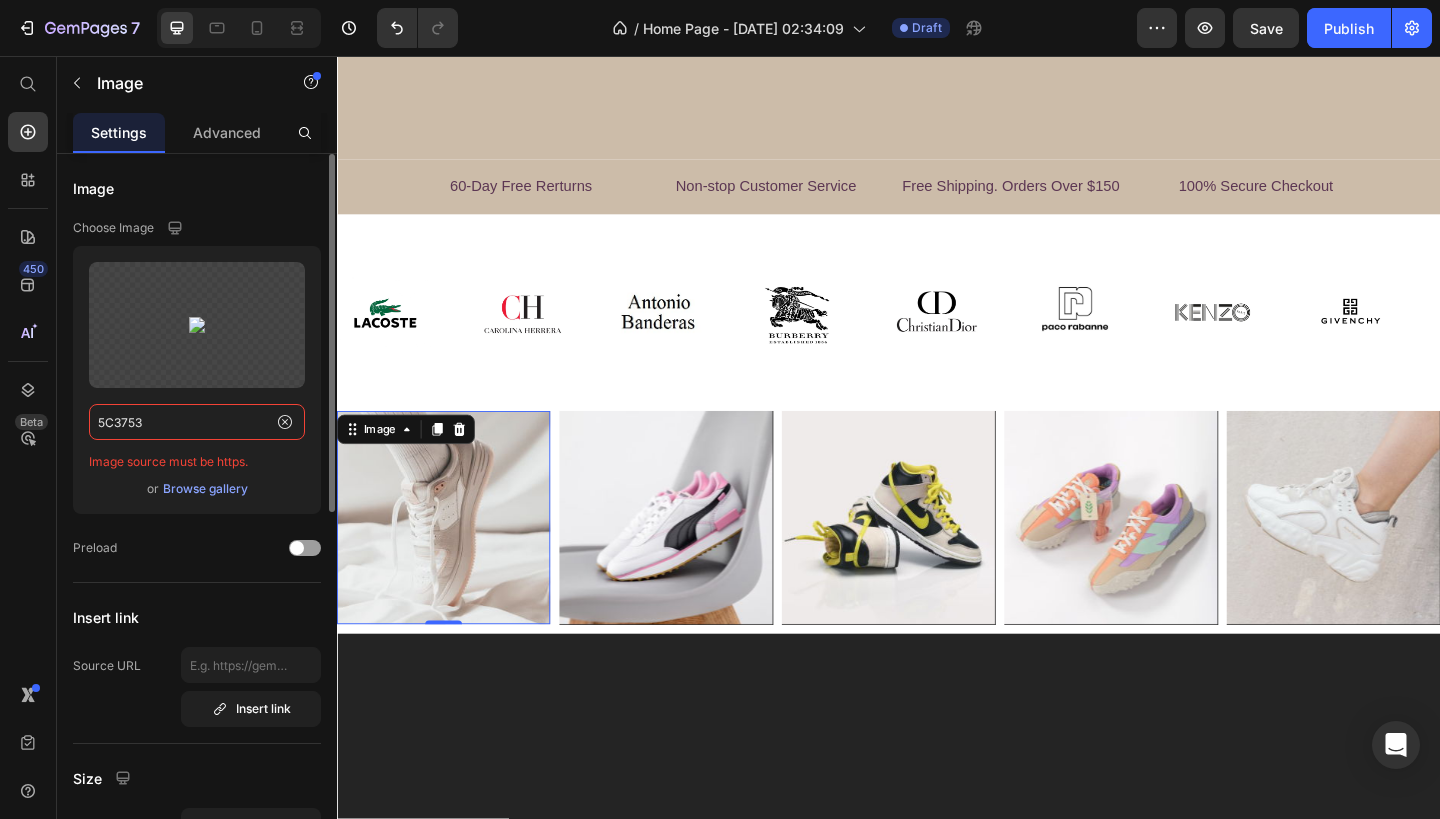 paste on "[URL][DOMAIN_NAME]" 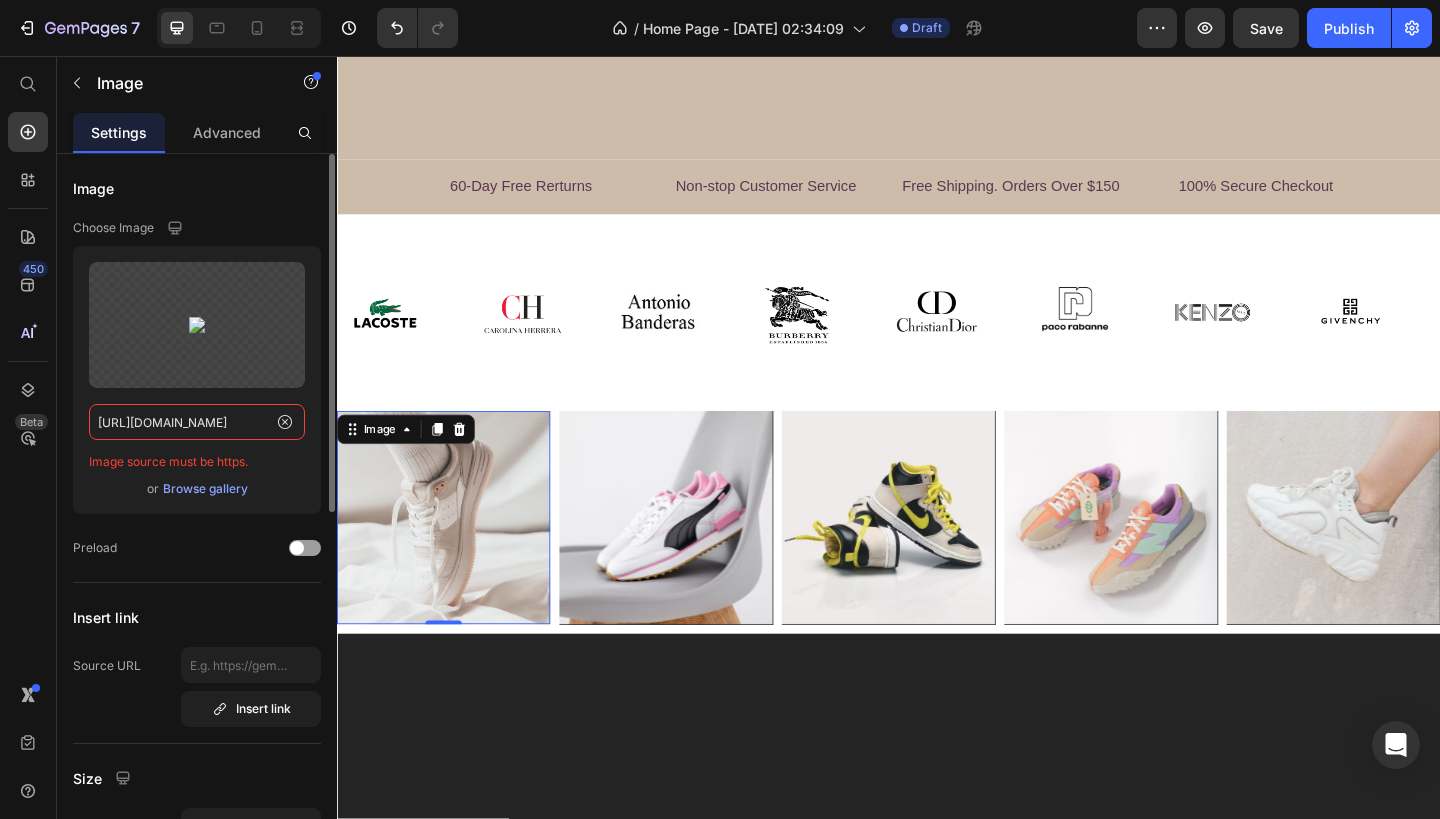 scroll, scrollTop: 0, scrollLeft: 652, axis: horizontal 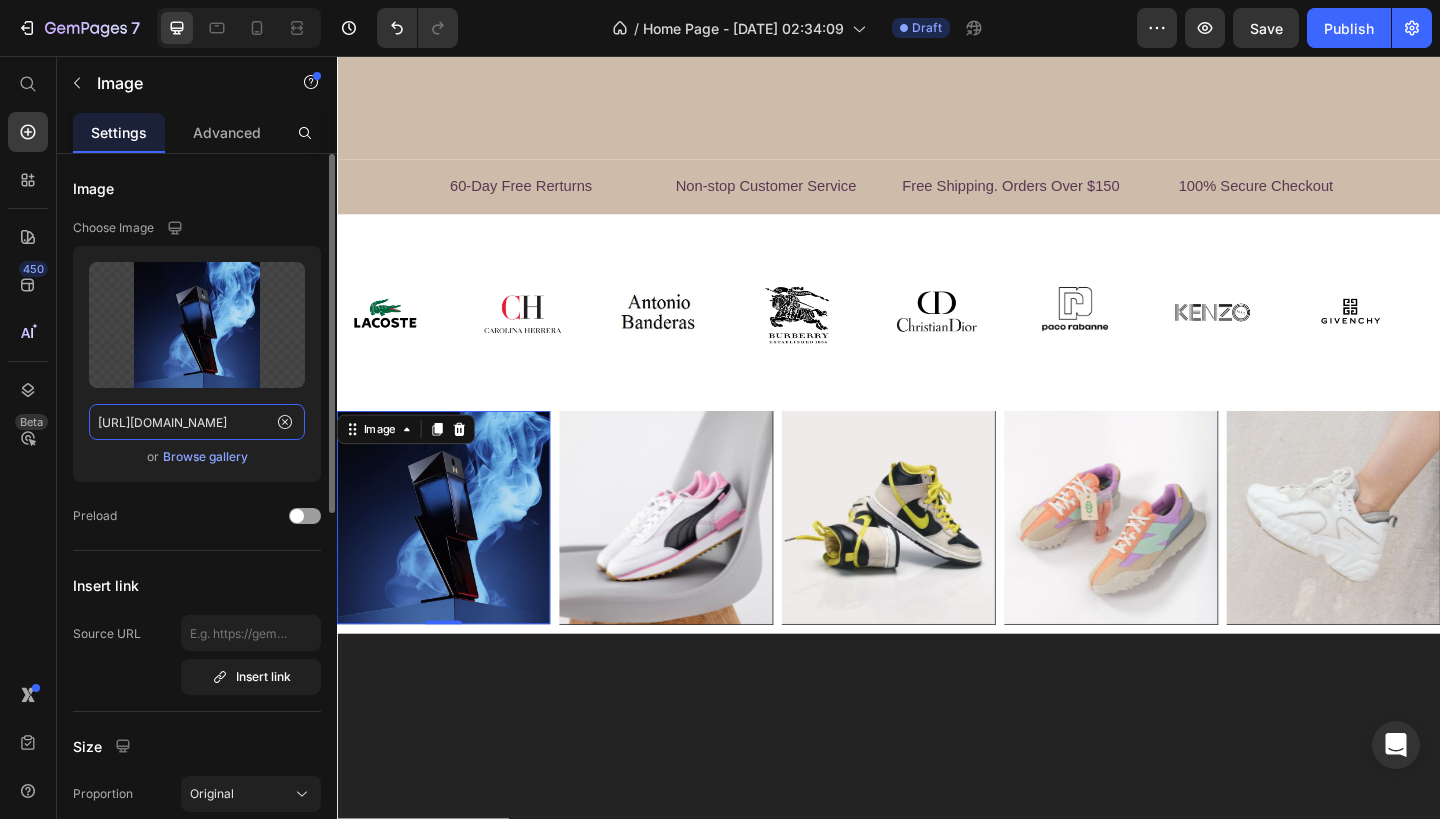 type on "[URL][DOMAIN_NAME]" 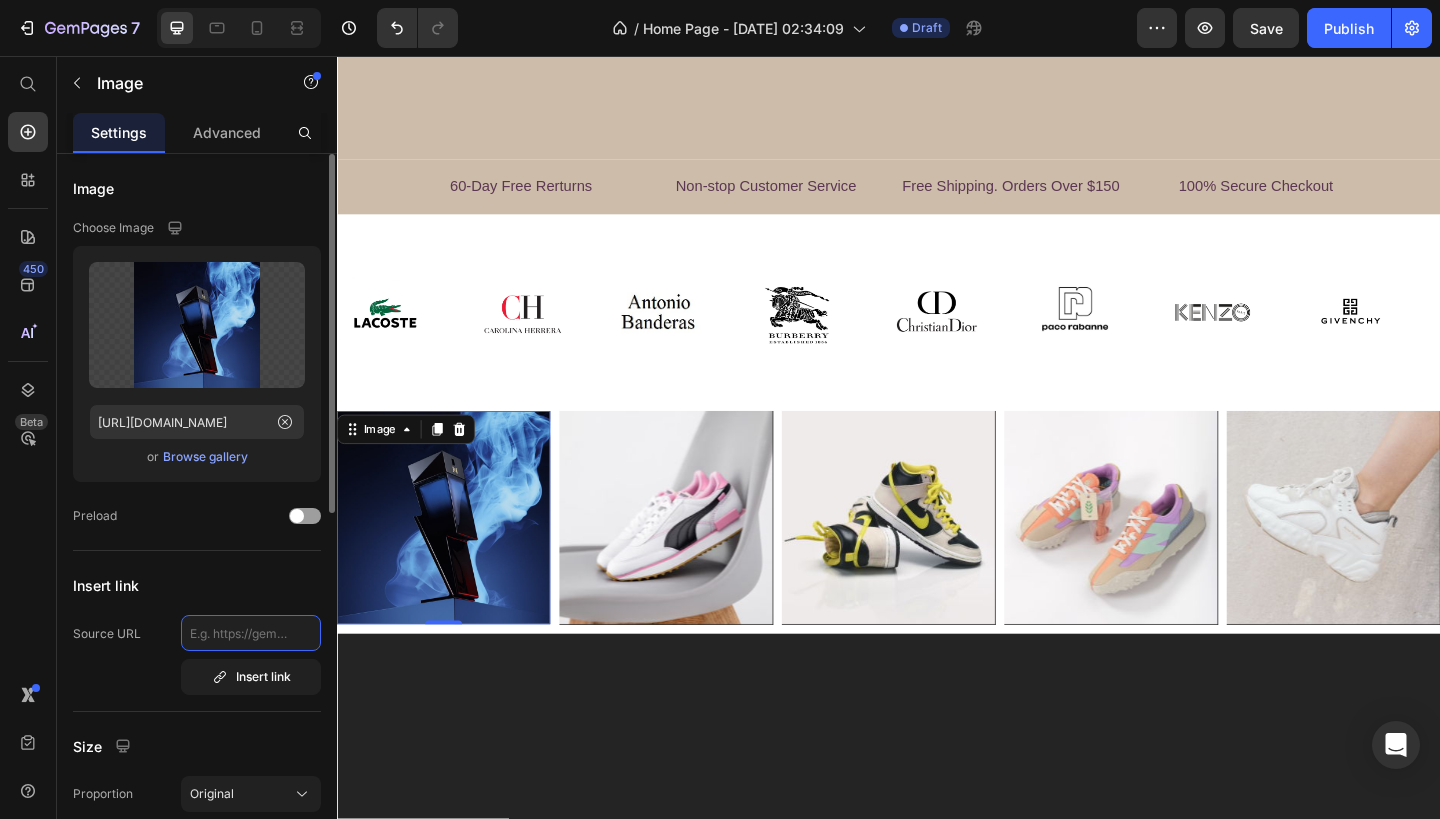 scroll, scrollTop: 0, scrollLeft: 0, axis: both 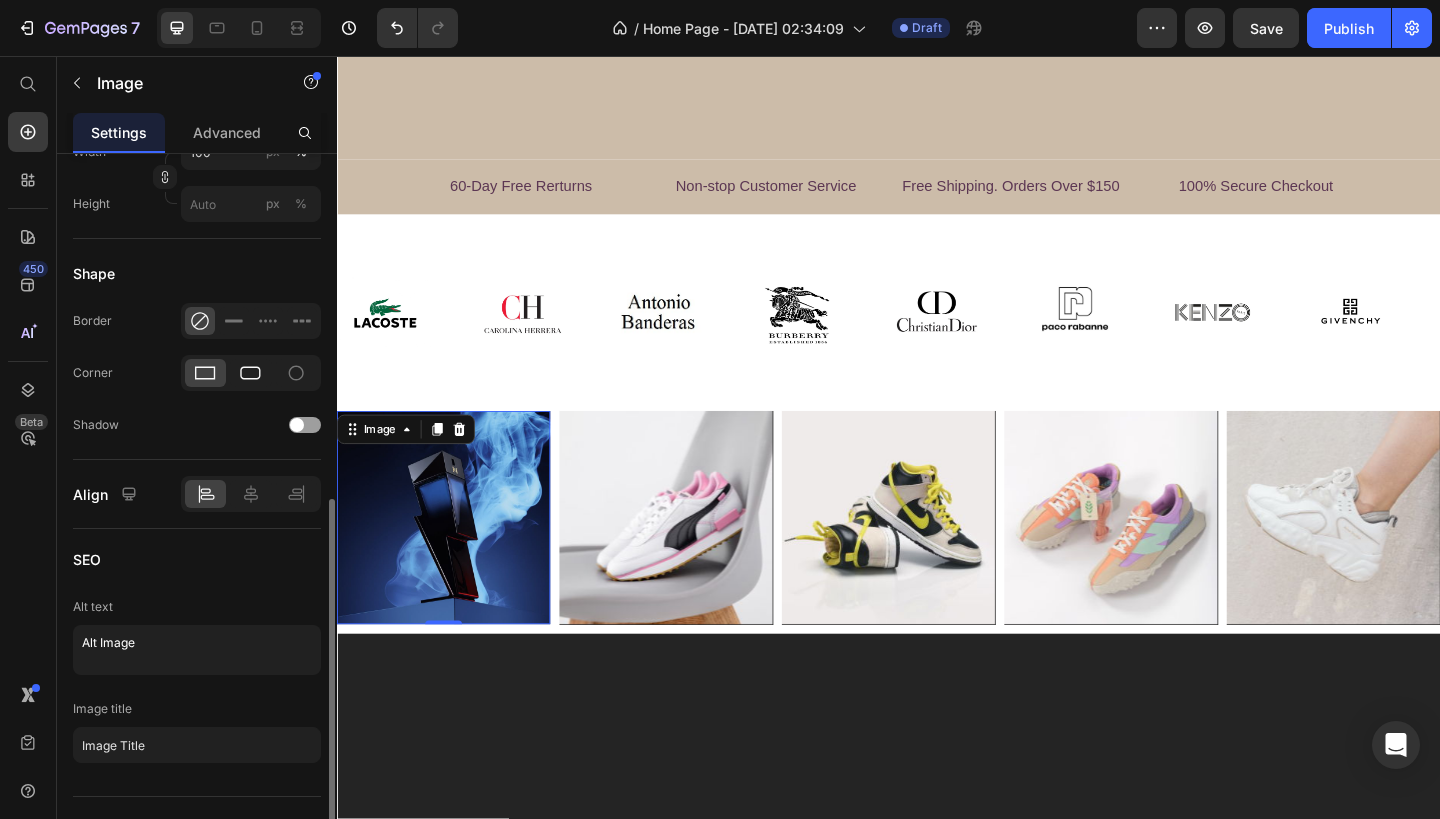 click 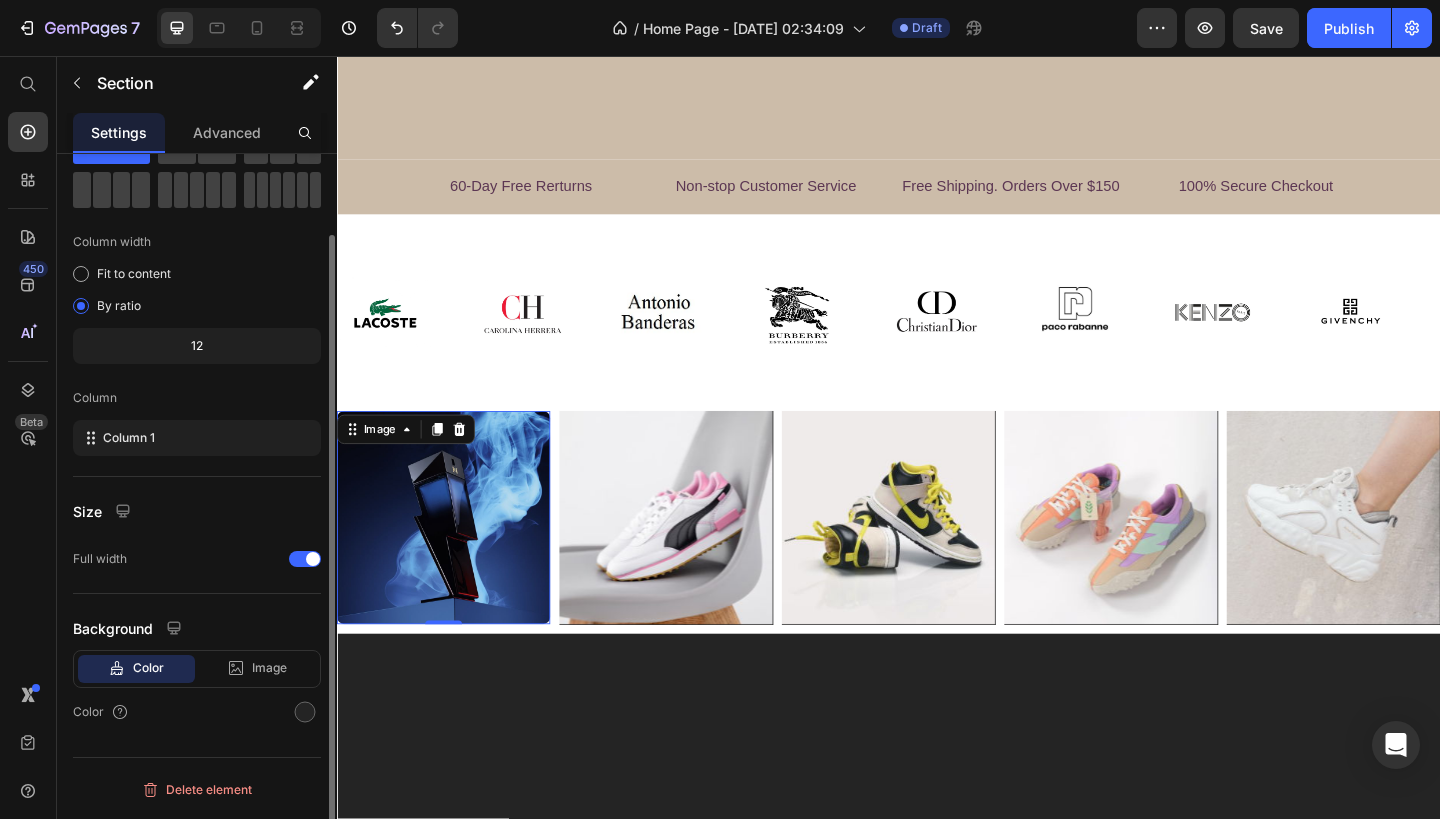 click at bounding box center [937, 870] 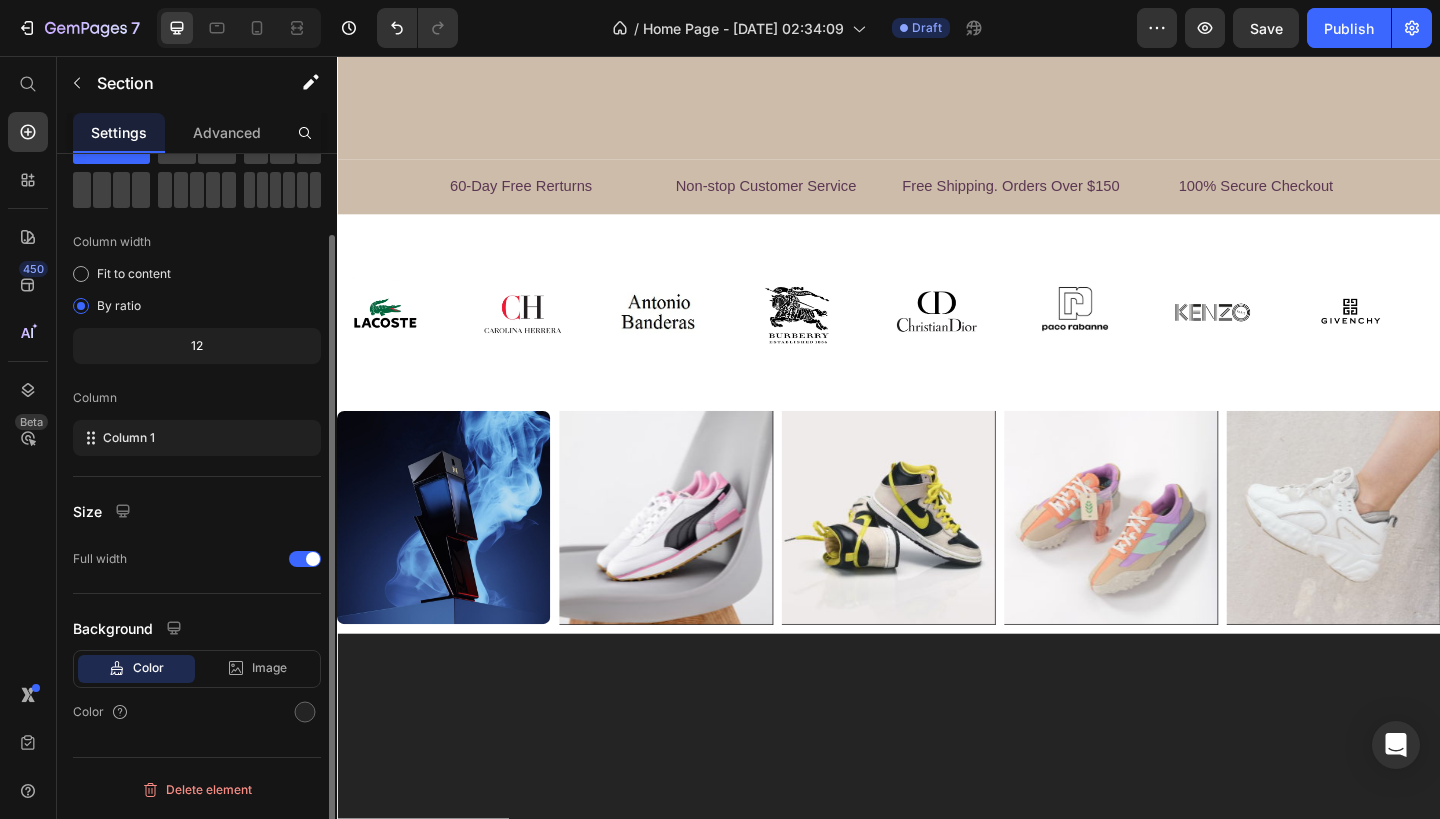 scroll, scrollTop: 0, scrollLeft: 0, axis: both 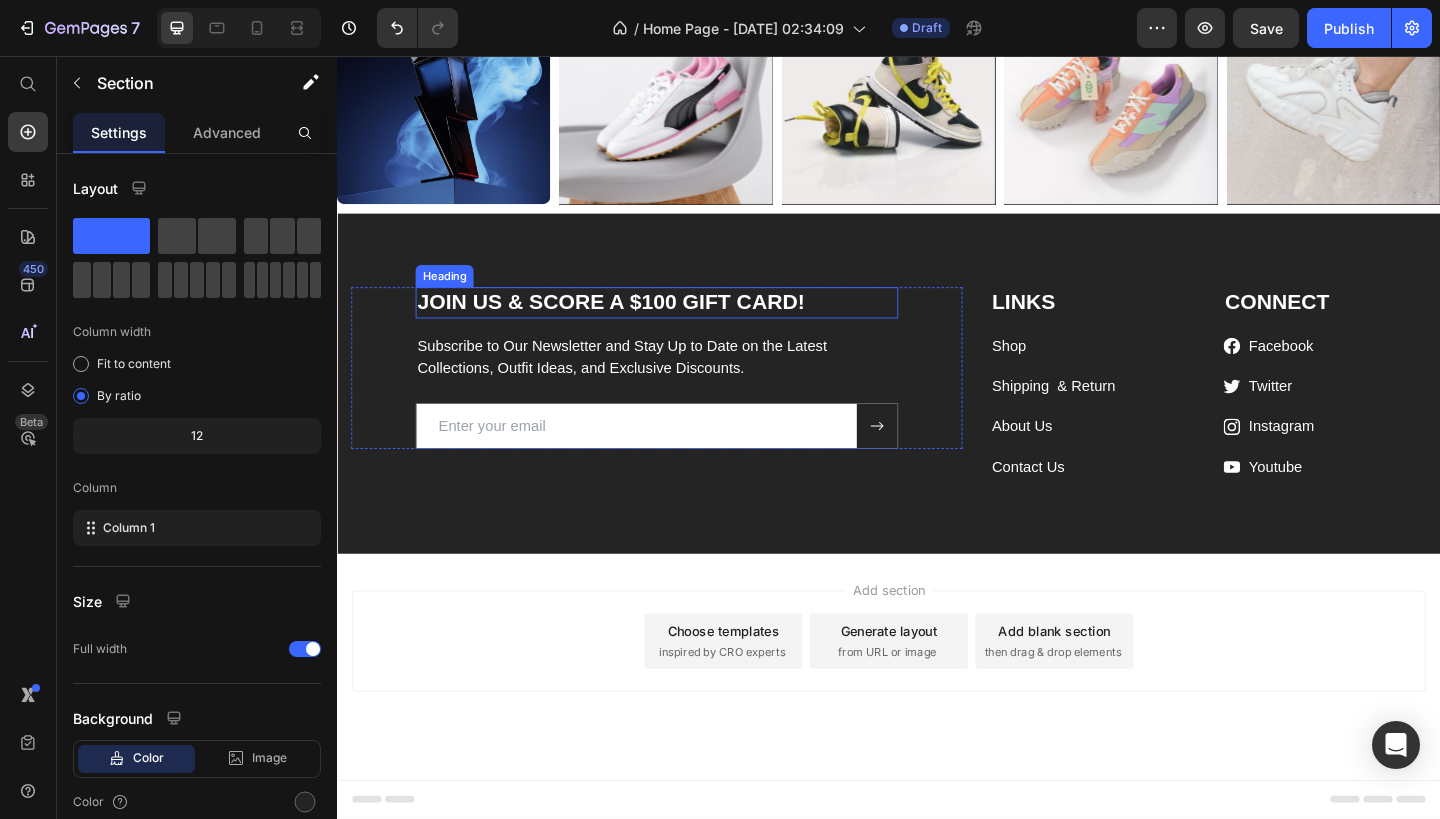 click on "JOIN US & SCORE A $100 GIFT CARD!" at bounding box center (684, 325) 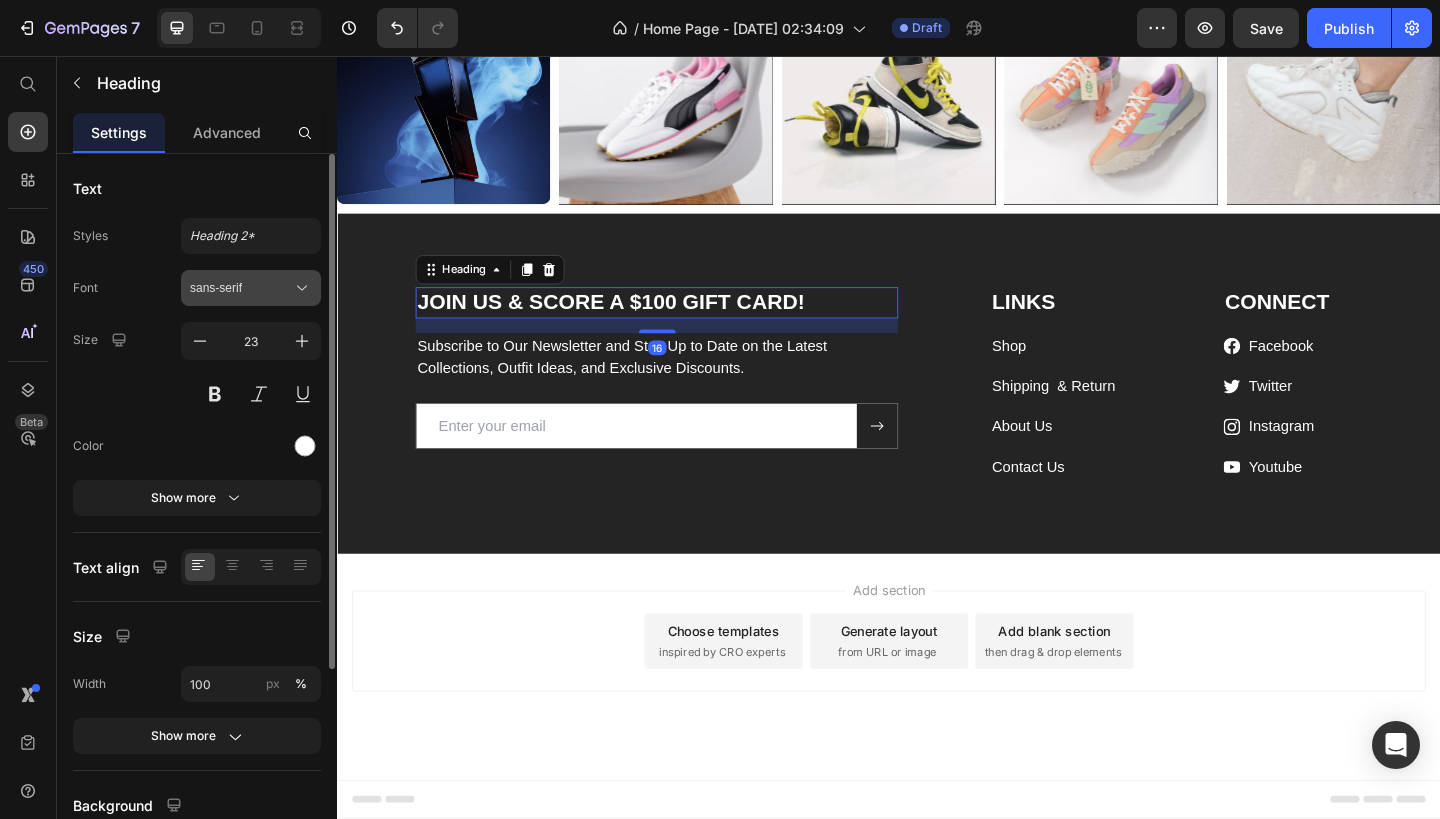 click 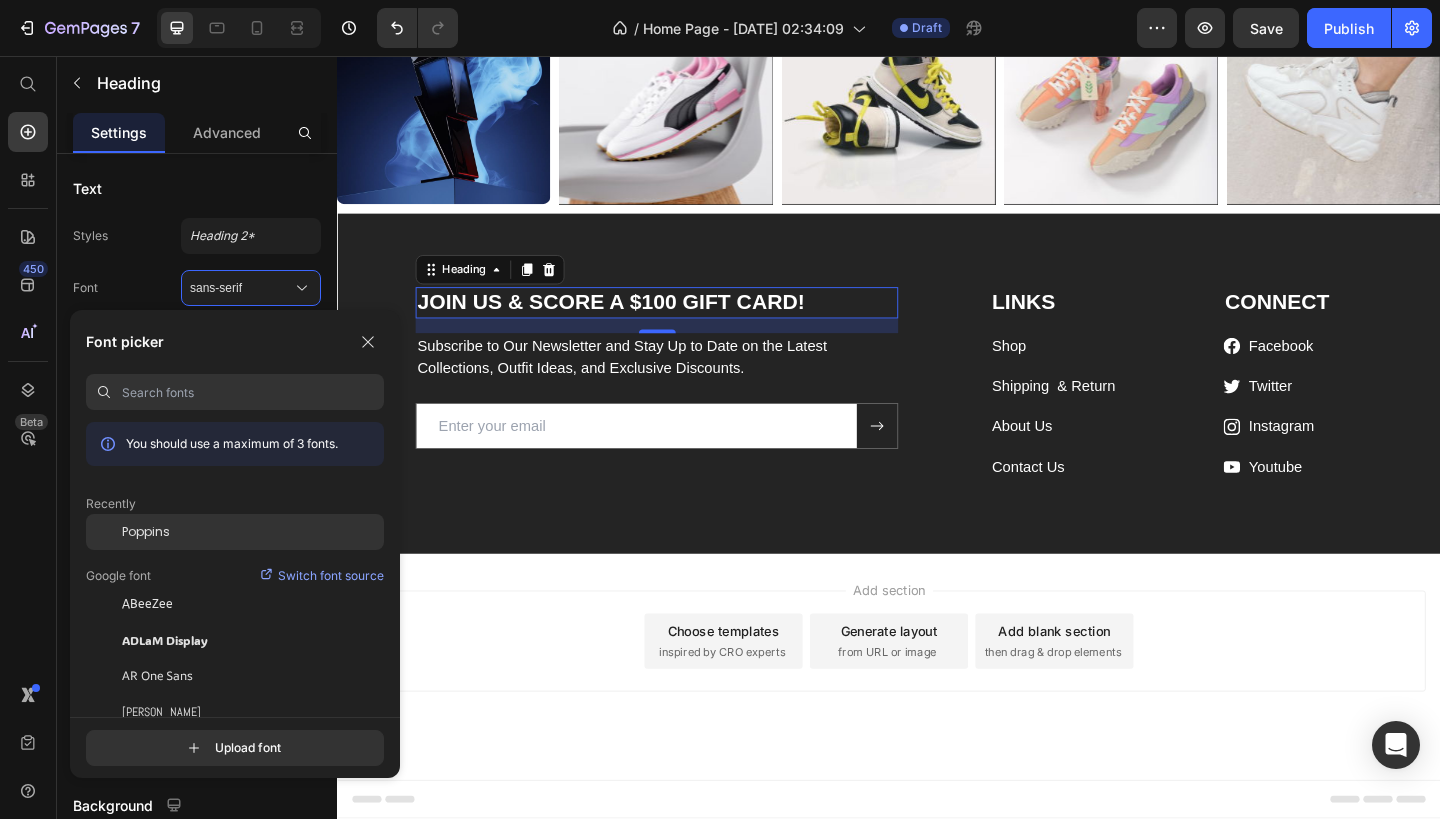 click on "Poppins" 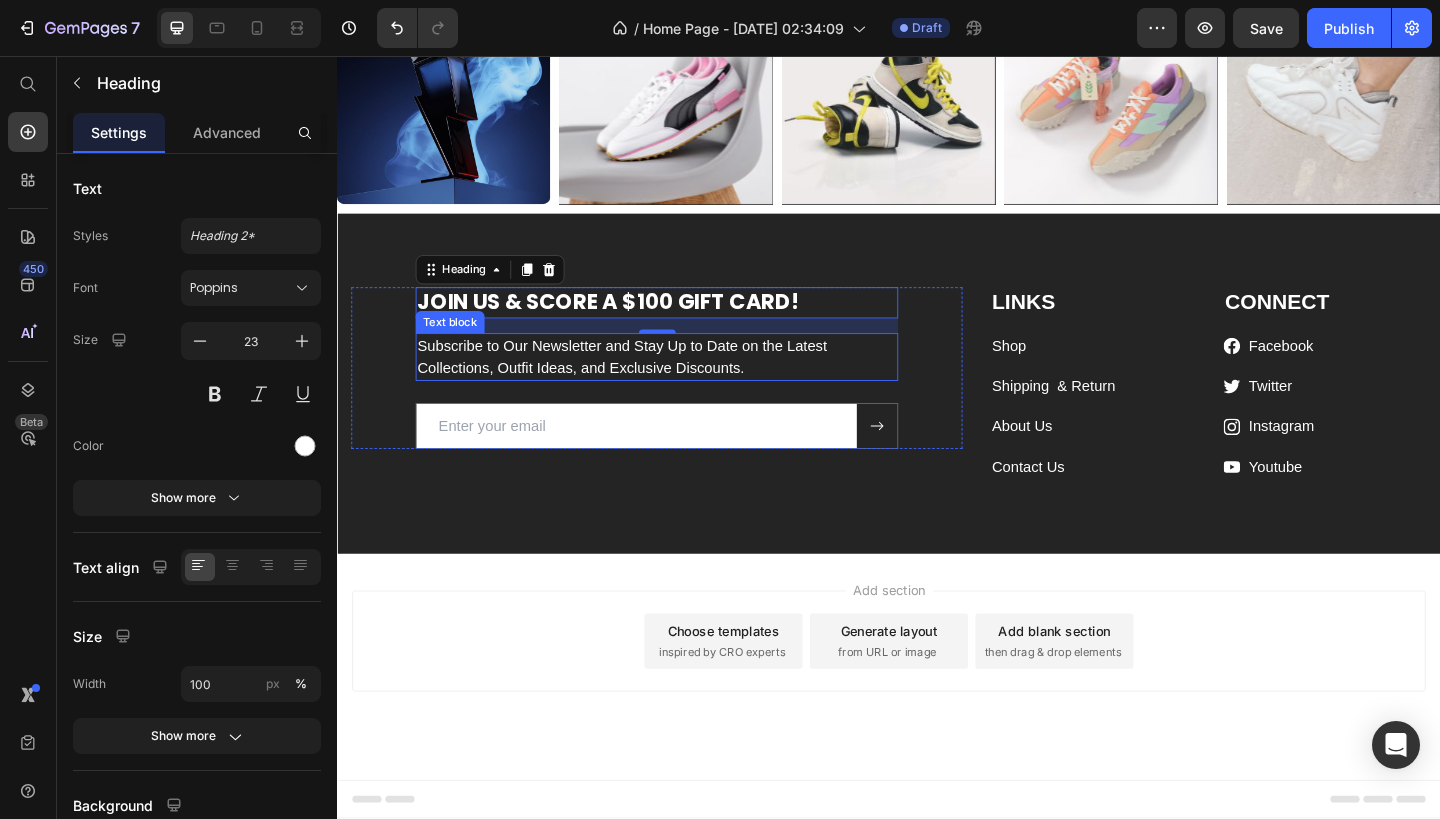 click on "Subscribe to Our Newsletter and Stay Up to Date on the Latest Collections, Outfit Ideas, and Exclusive Discounts." at bounding box center (684, 384) 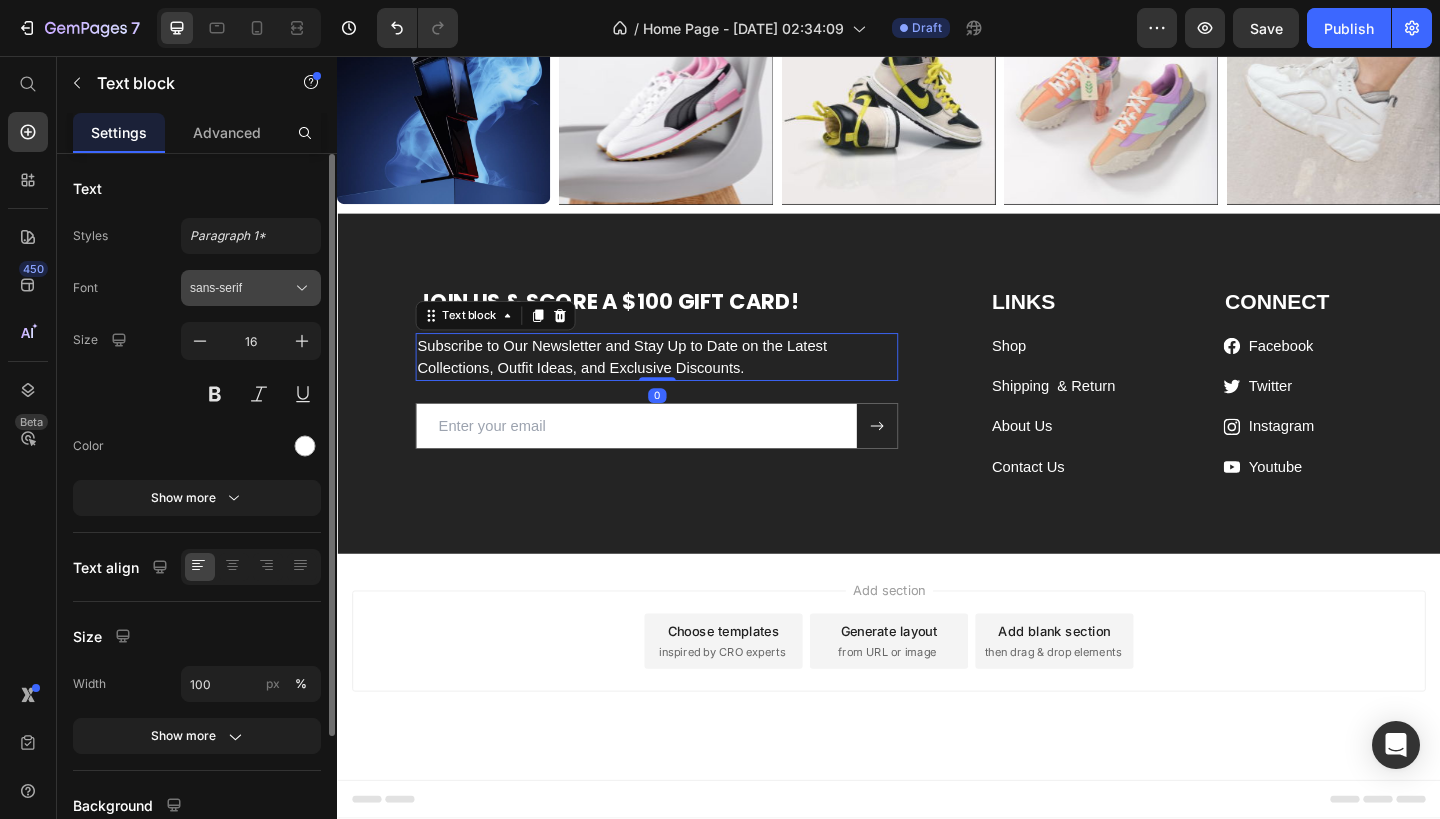 click on "sans-serif" at bounding box center [251, 288] 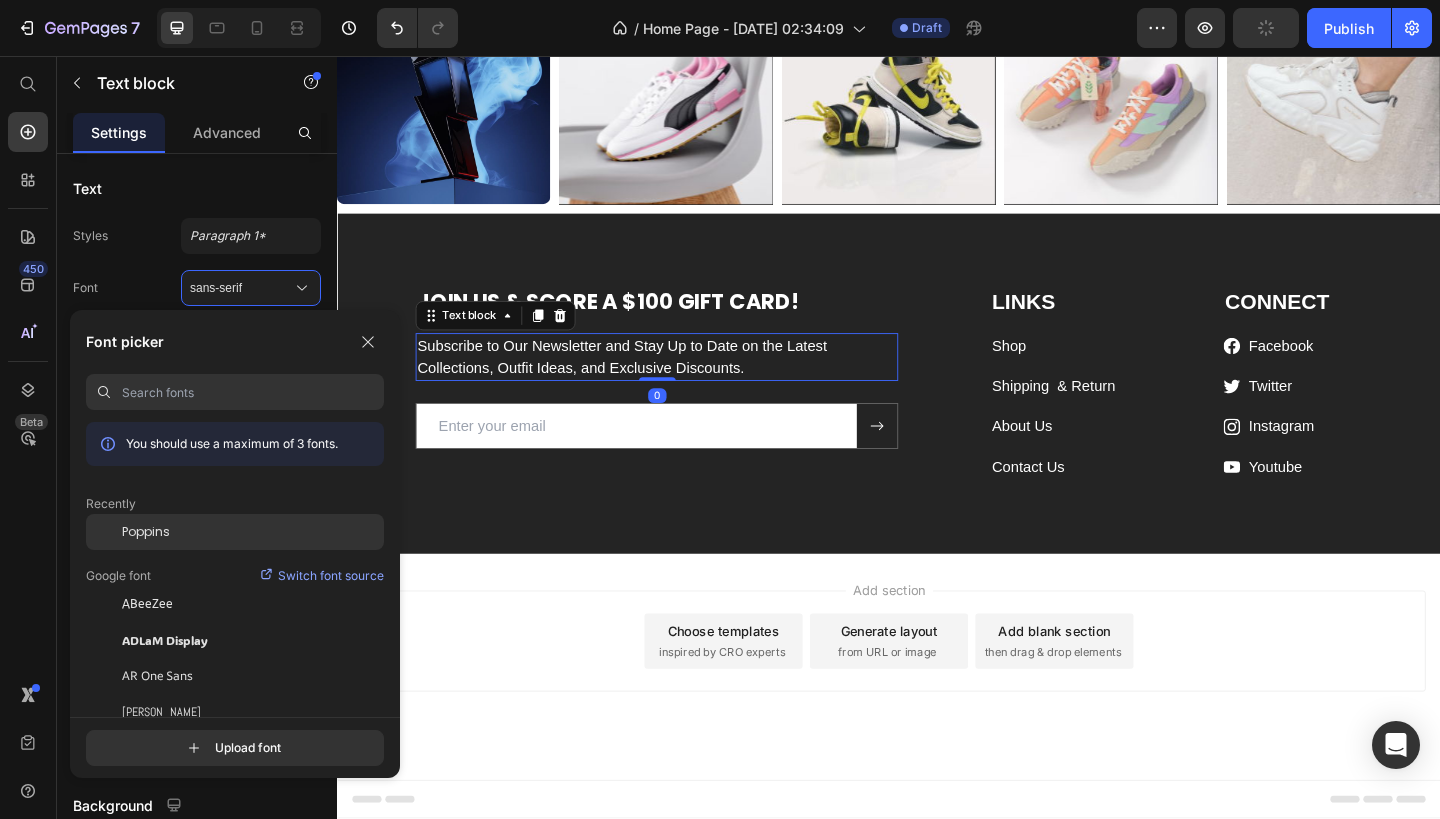 click on "Poppins" 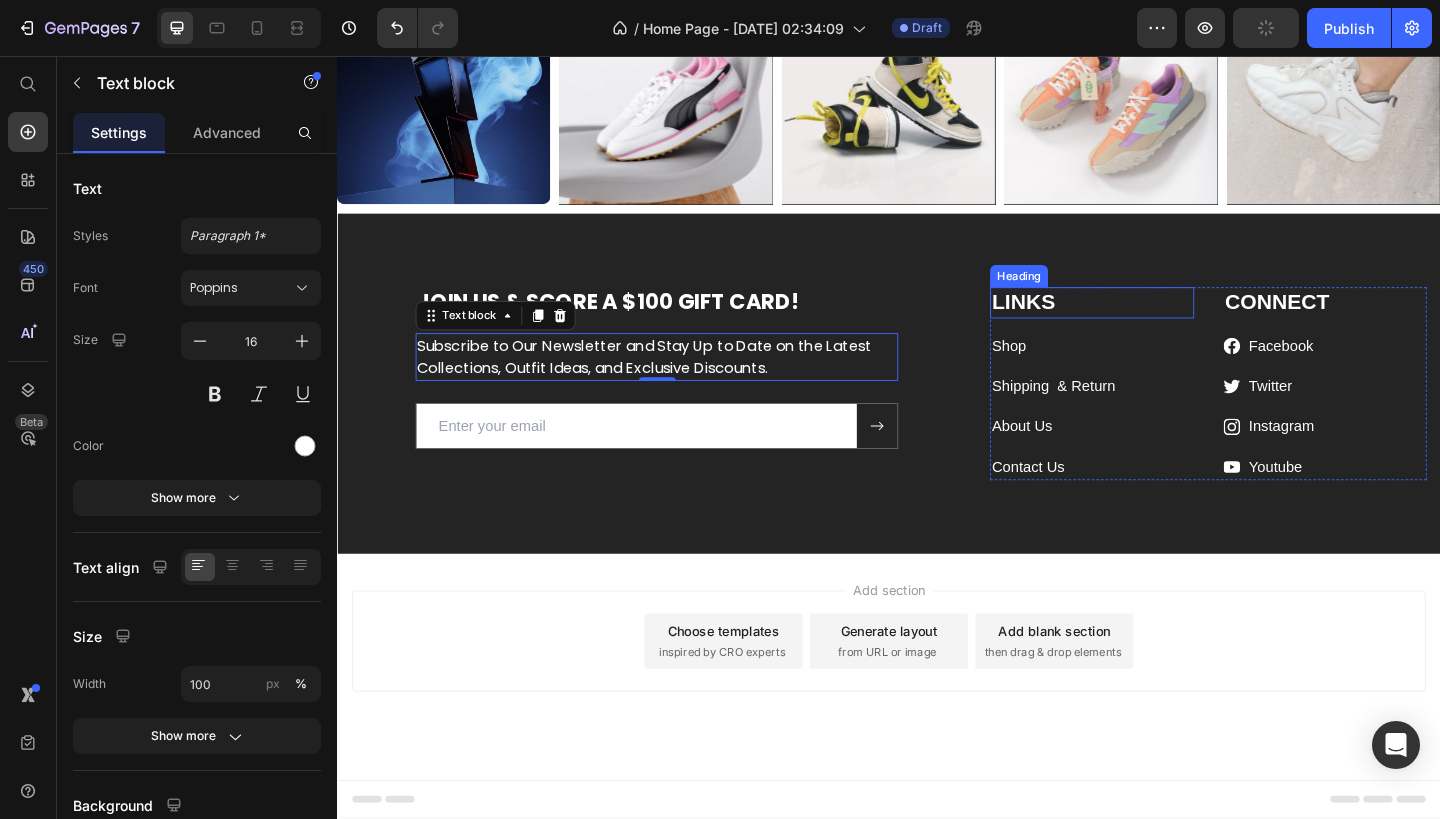 click on "LINKS" at bounding box center (1158, 325) 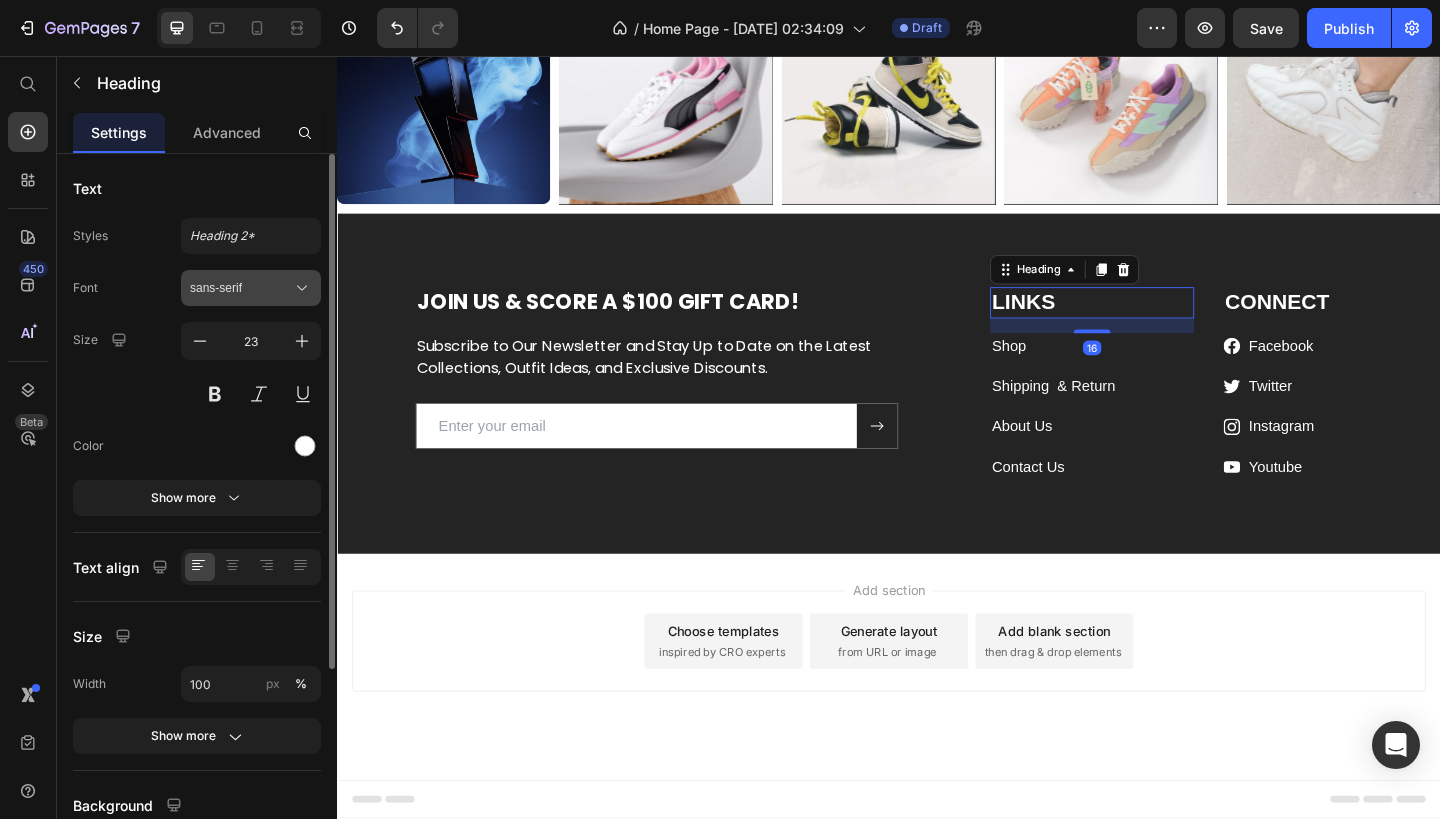click on "sans-serif" at bounding box center (241, 288) 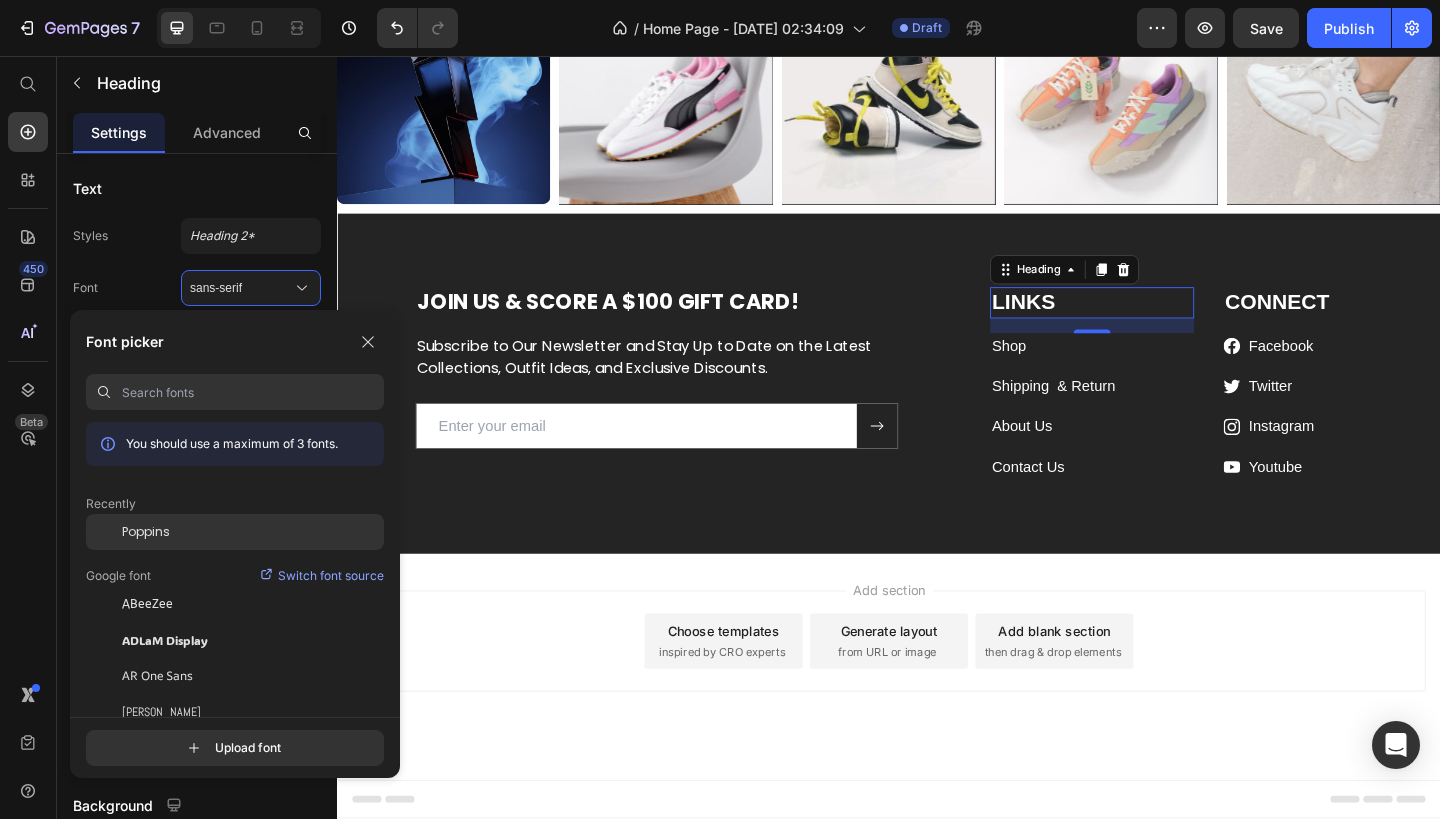 click on "Poppins" 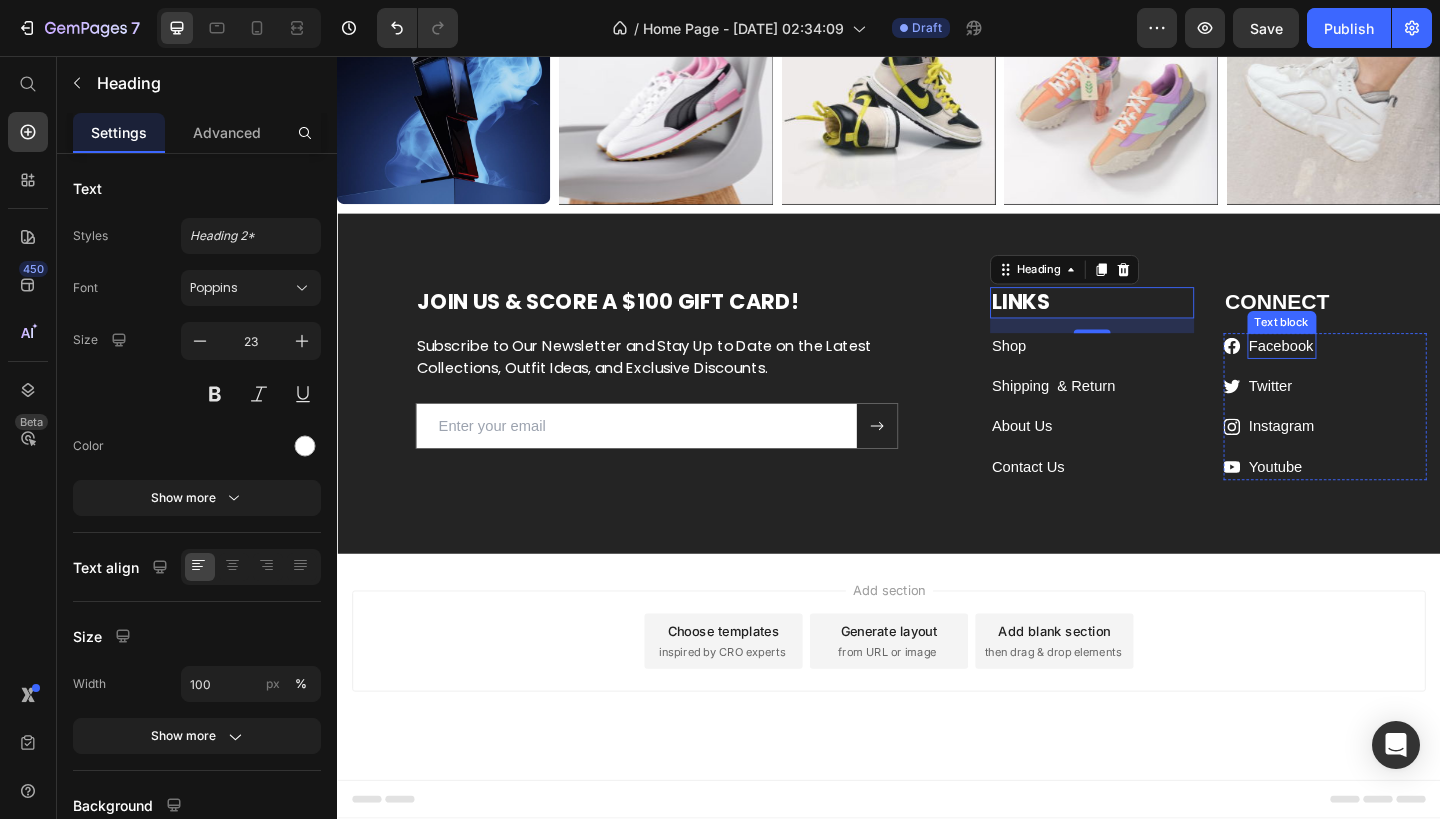 click on "CONNECT" at bounding box center (1412, 325) 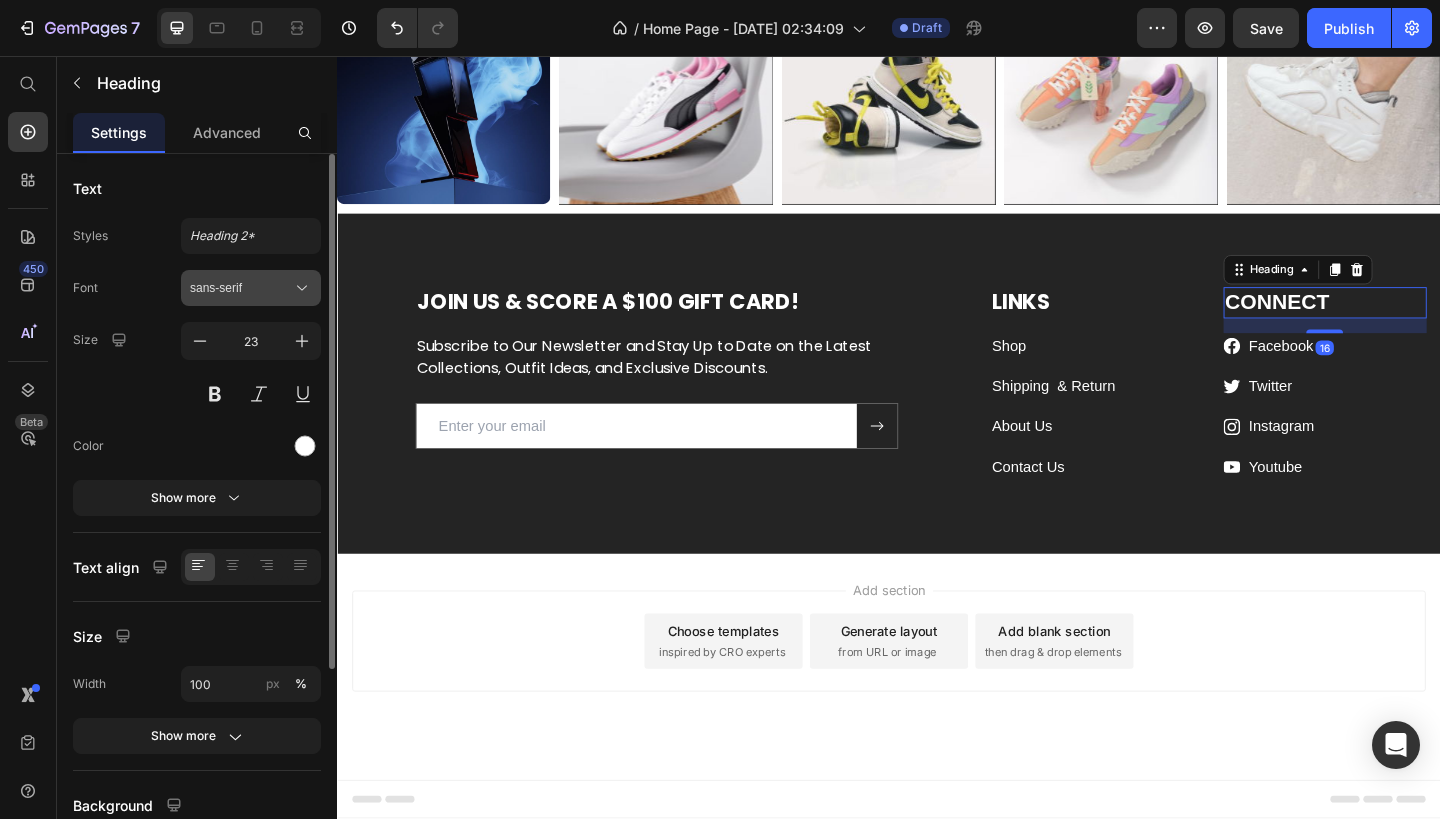 click on "sans-serif" at bounding box center (251, 288) 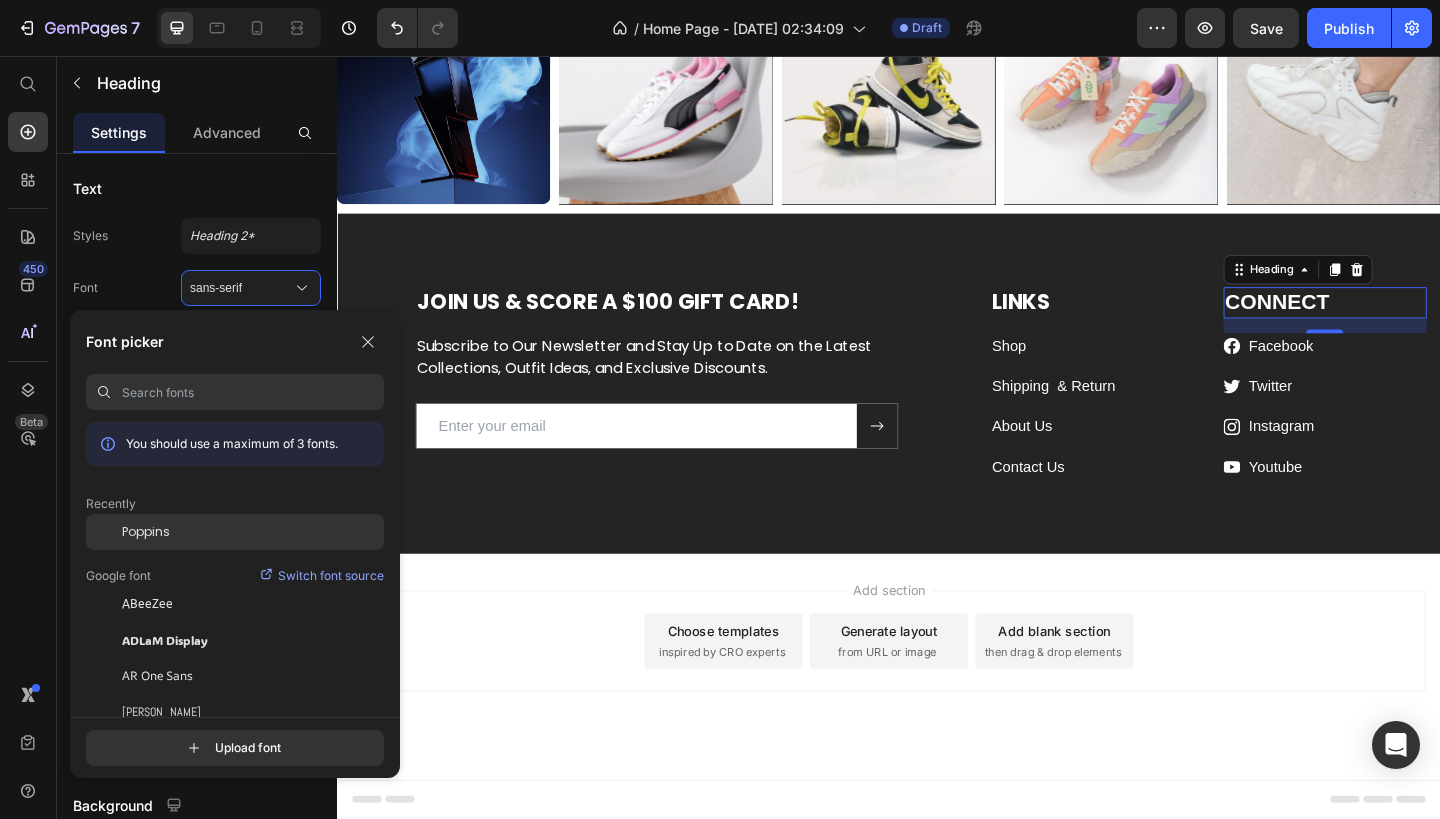 click on "Poppins" 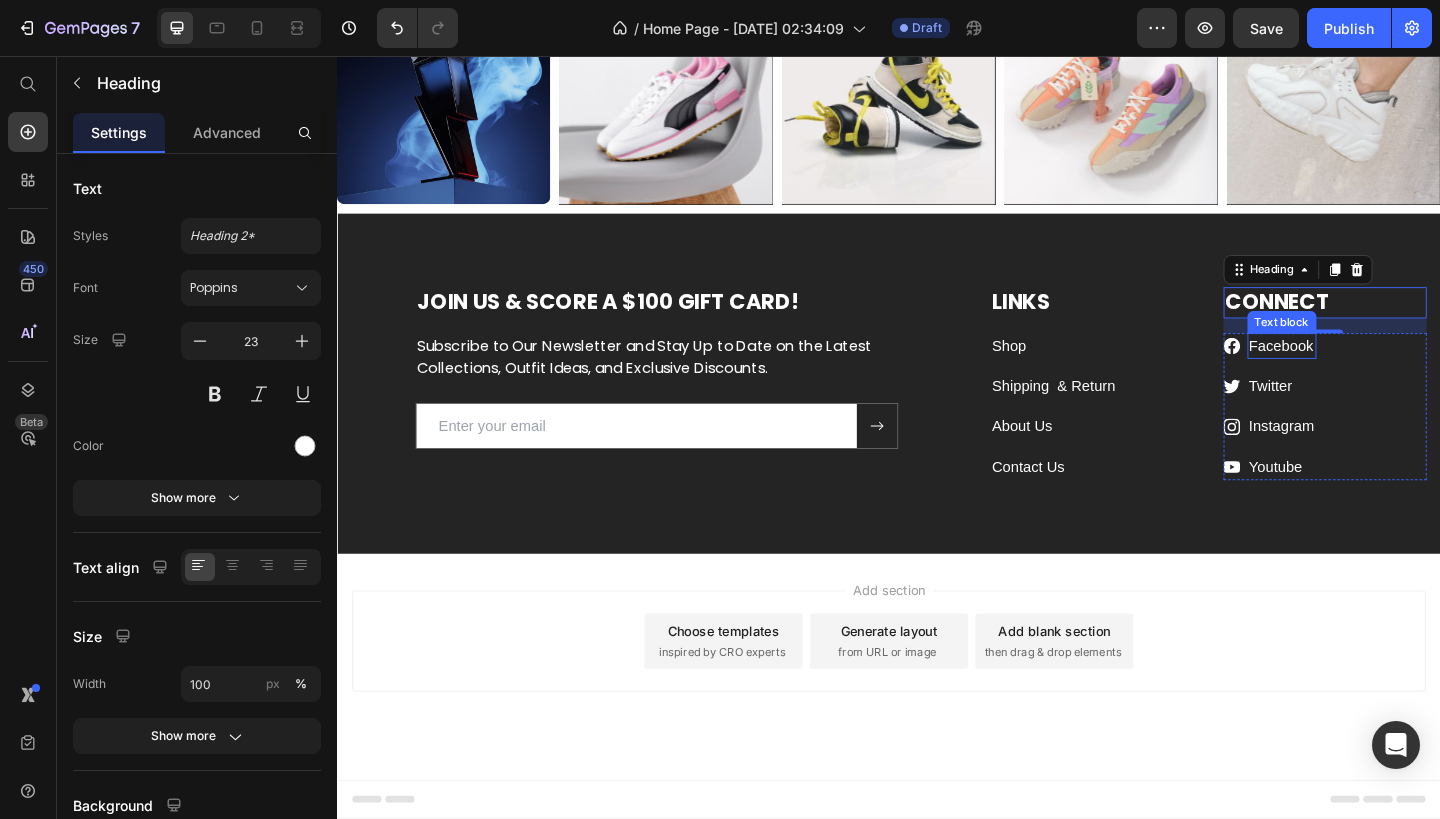 click on "Facebook" at bounding box center [1364, 371] 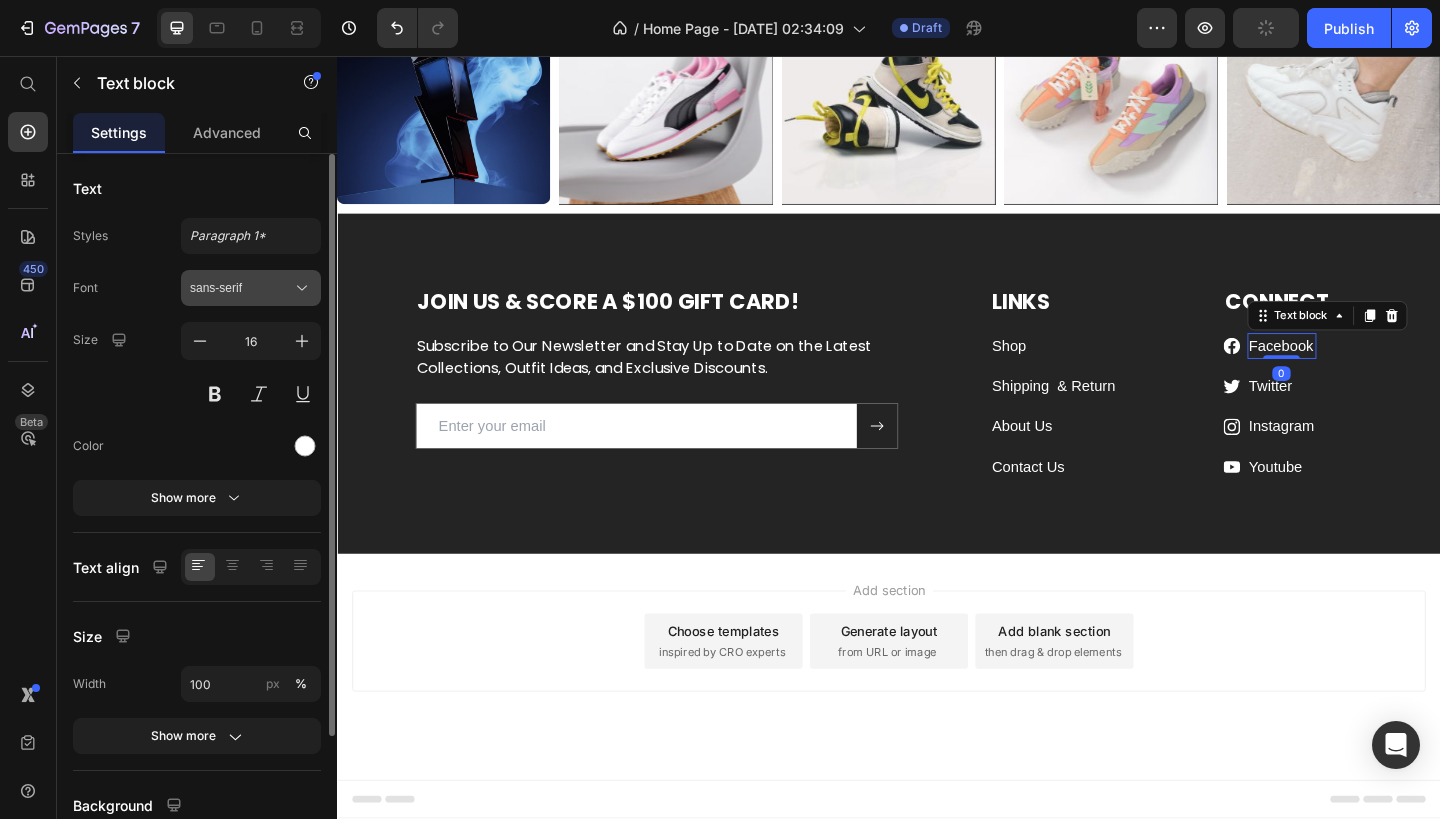 click 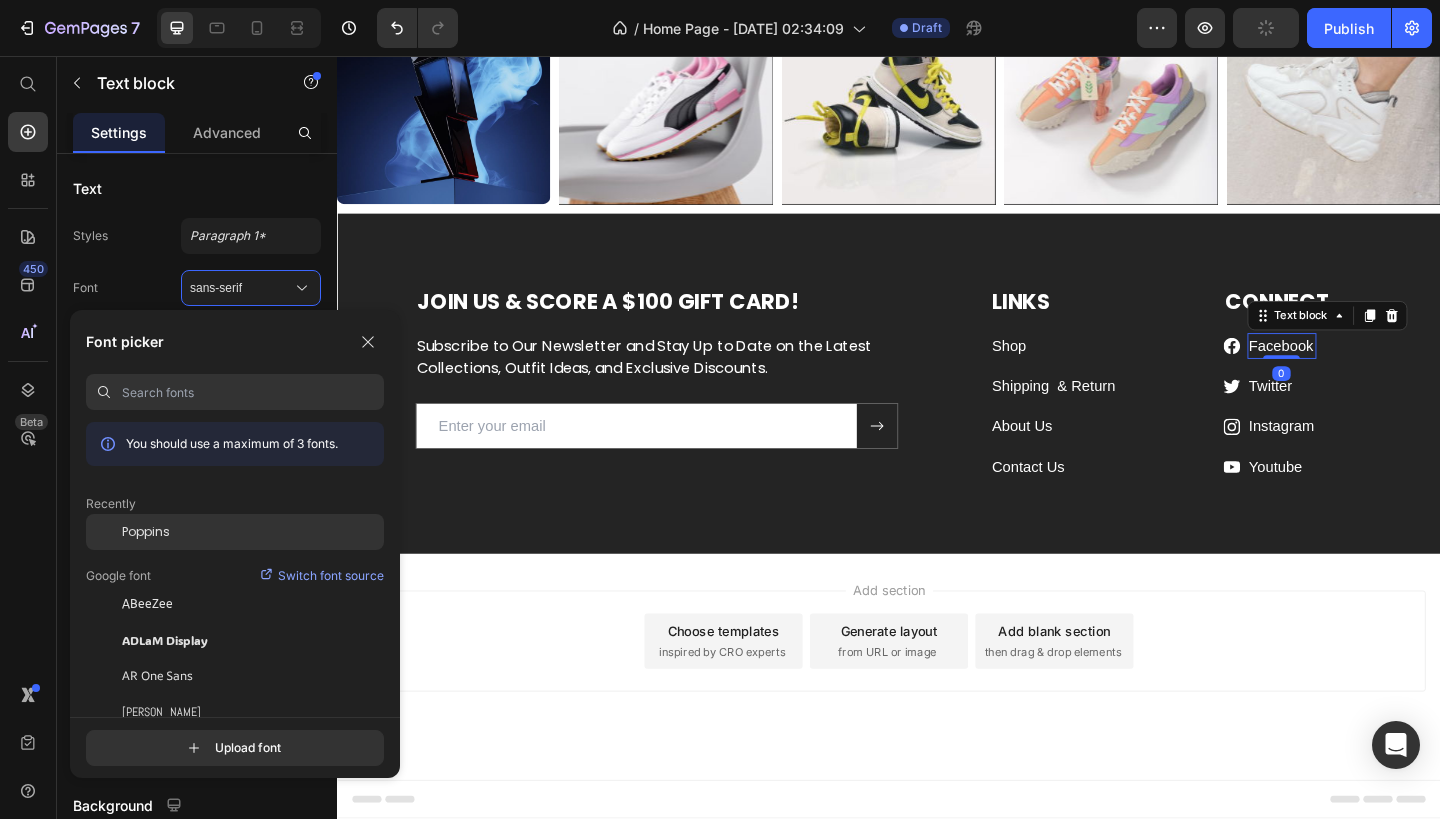 click on "Poppins" 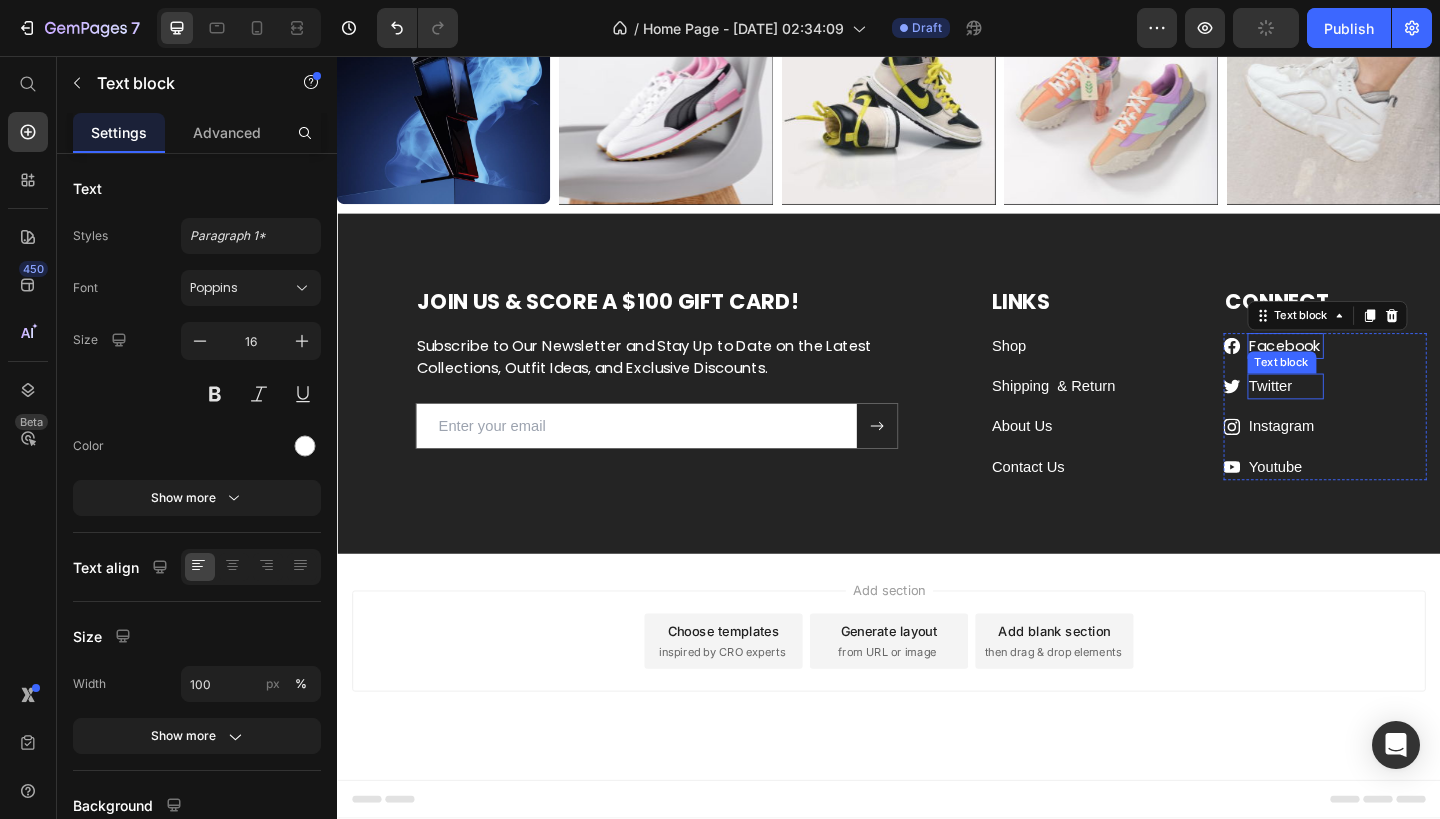 click on "Twitter" at bounding box center (1368, 416) 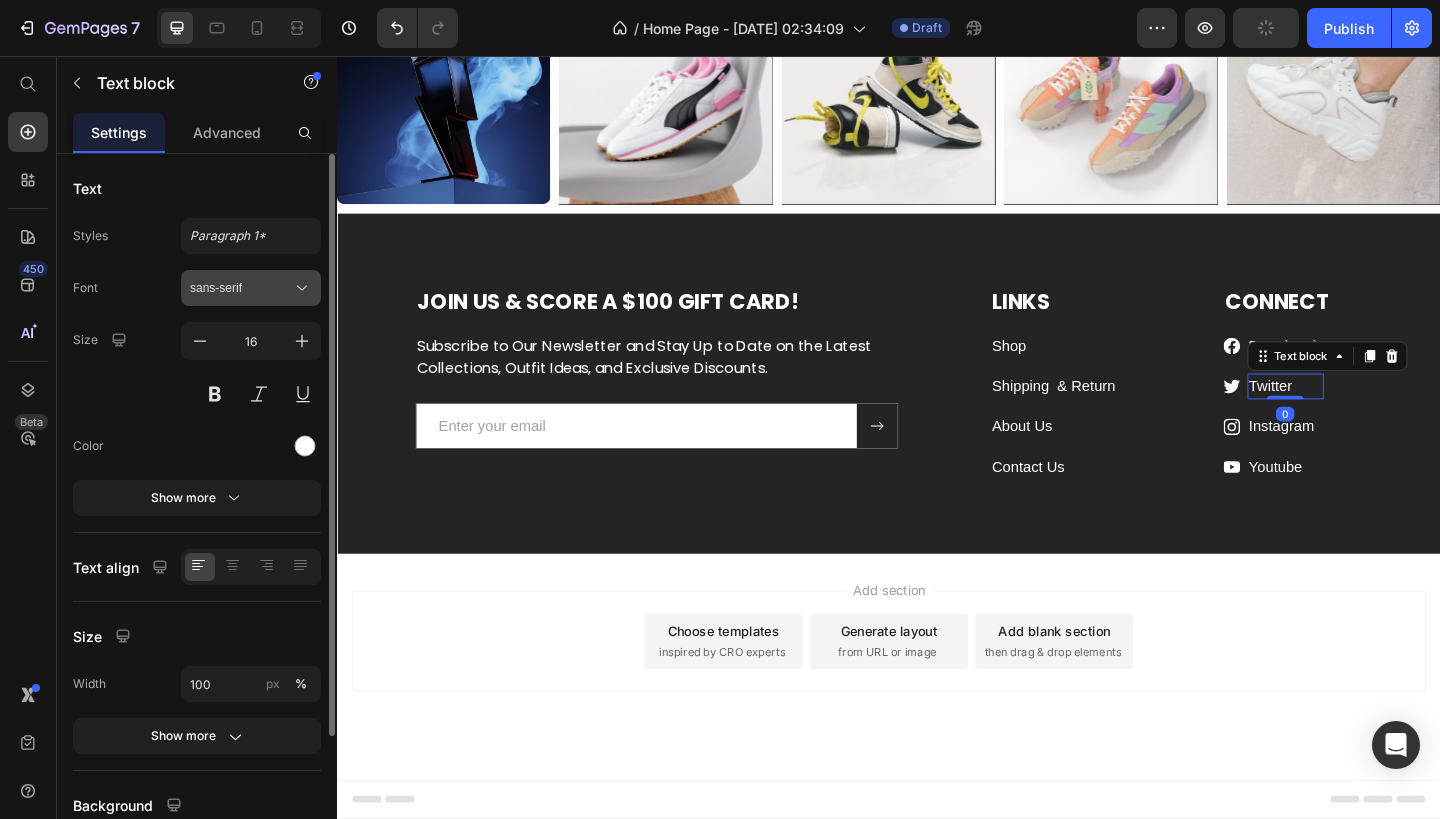 click 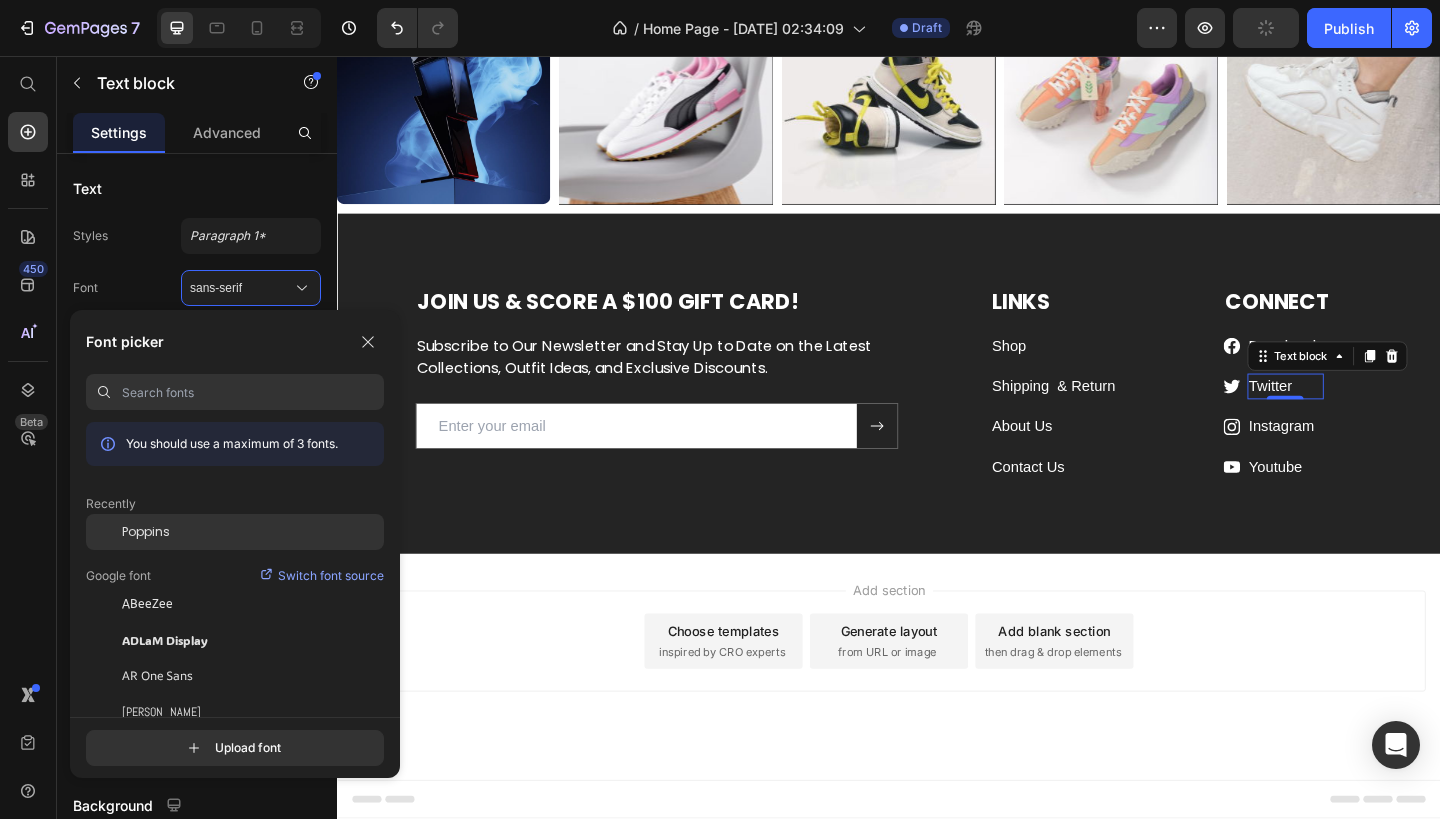 click on "Poppins" 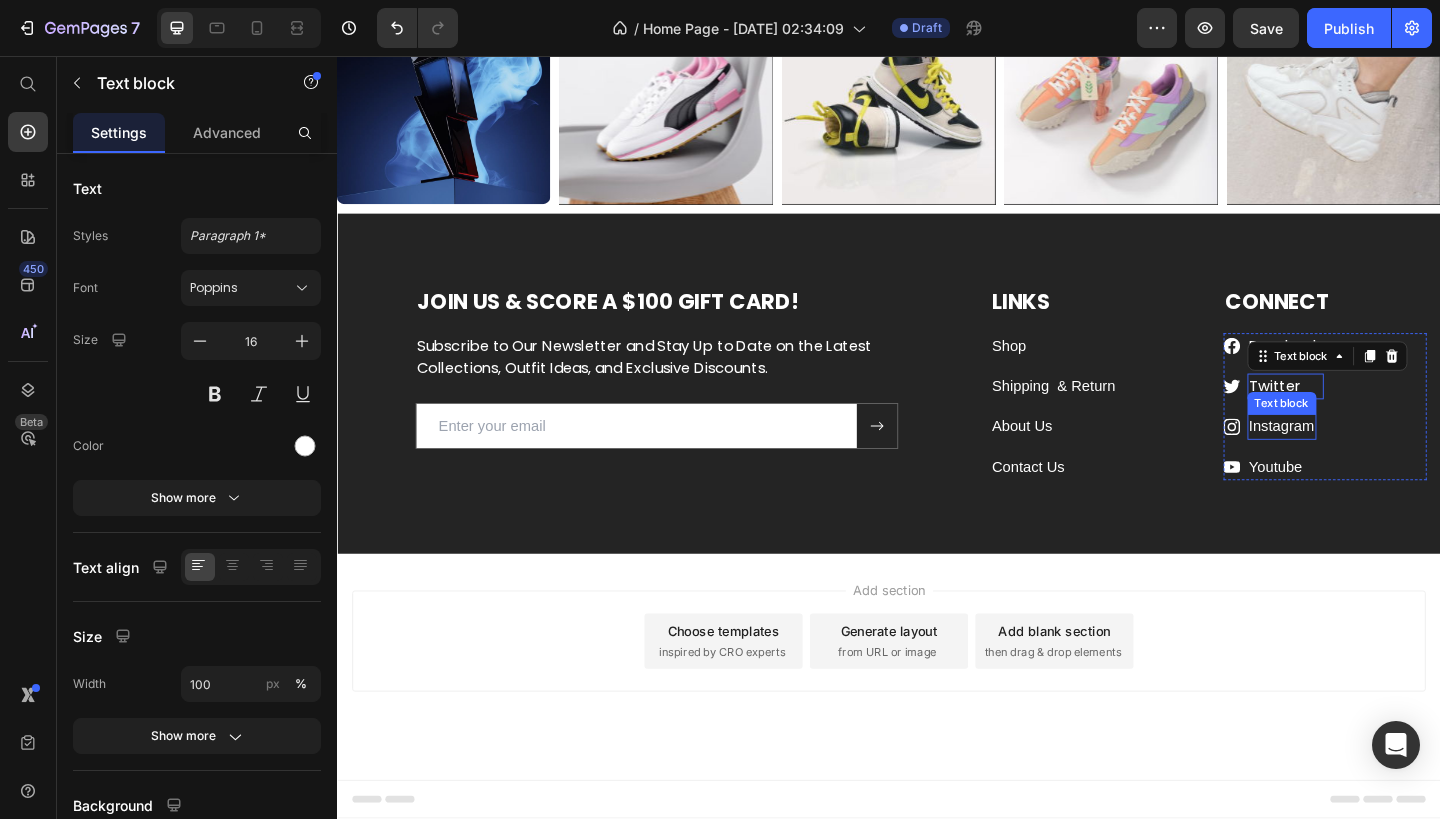 click on "Instagram" at bounding box center (1364, 459) 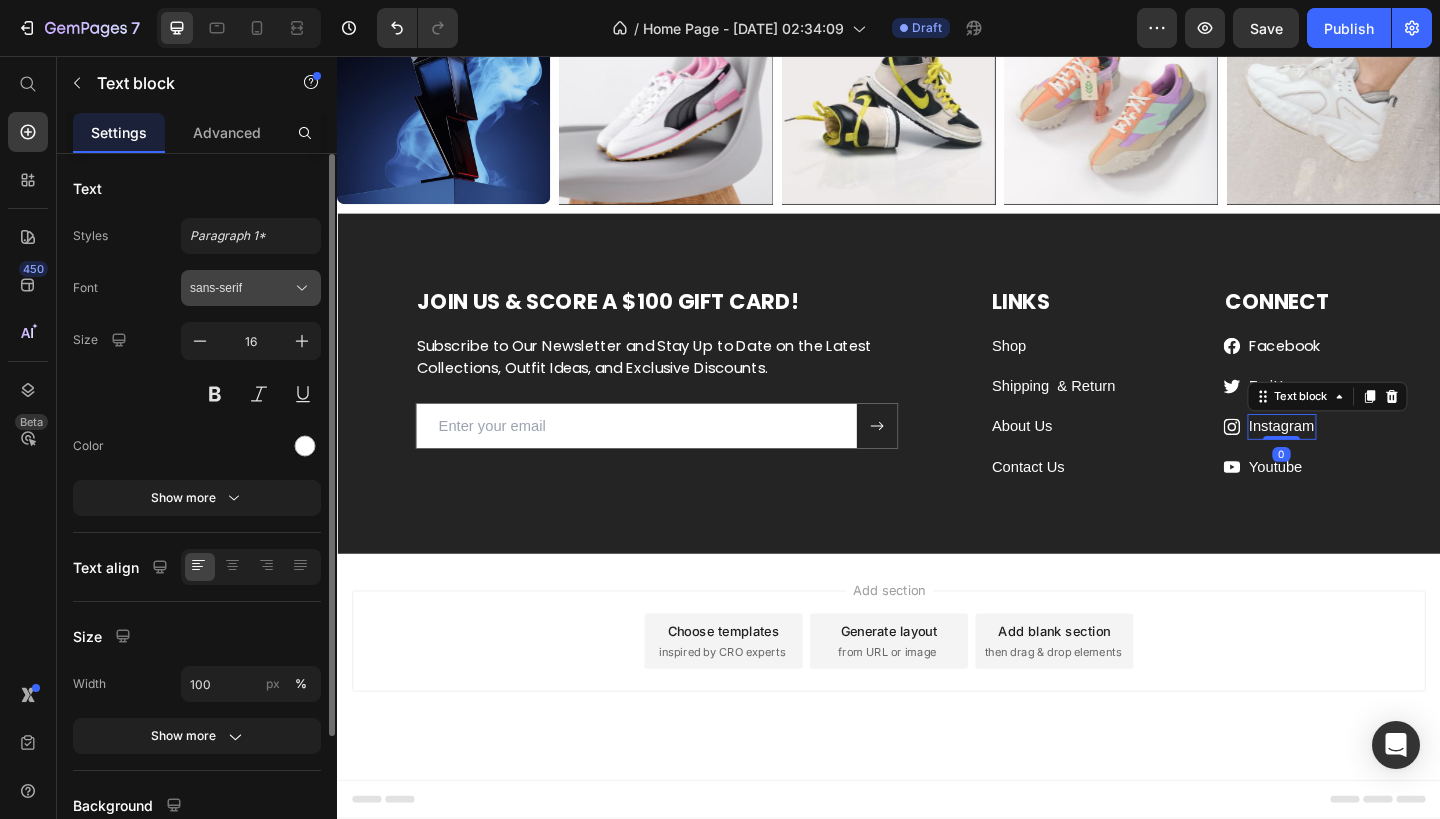 click 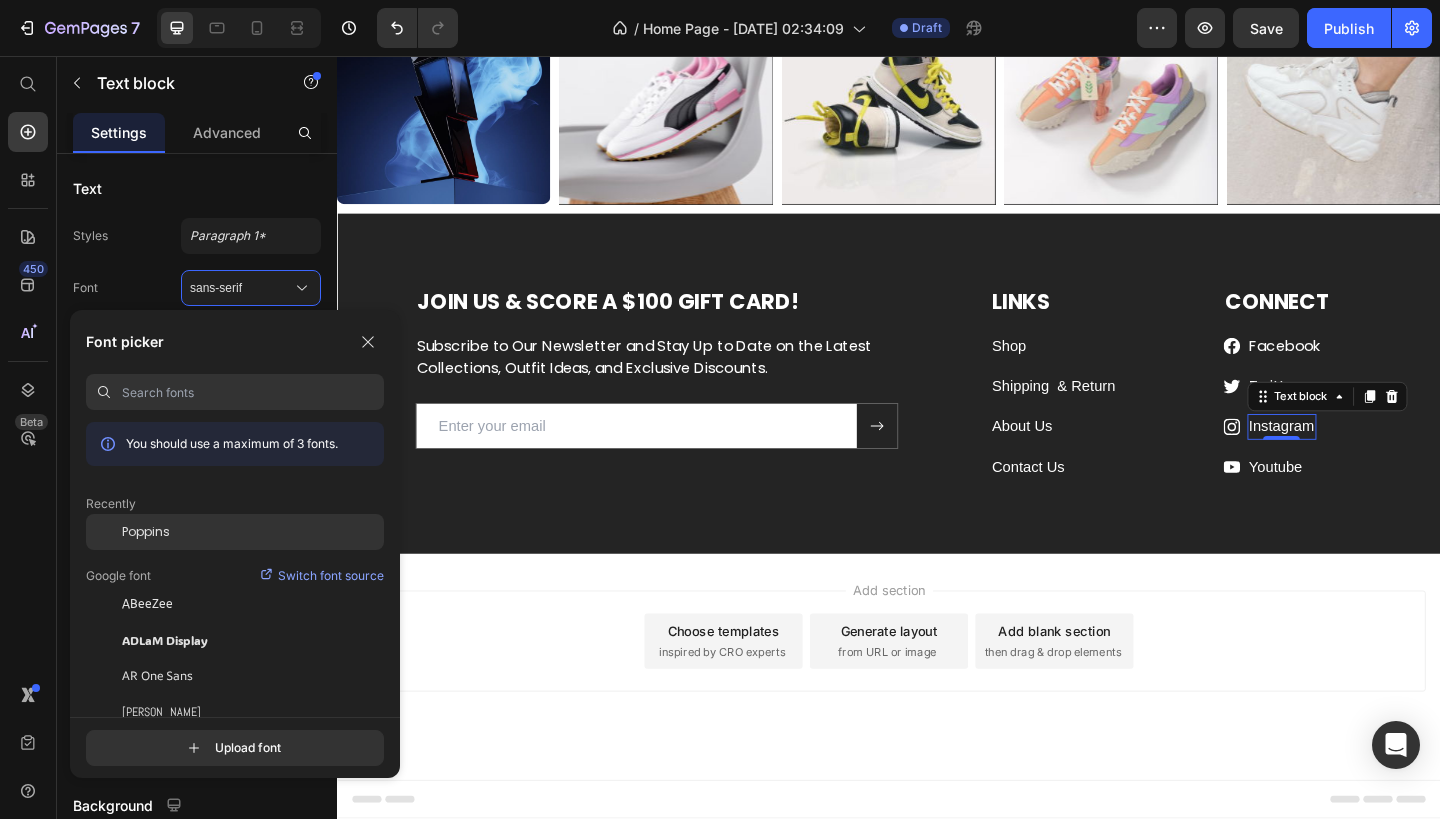 click on "Poppins" 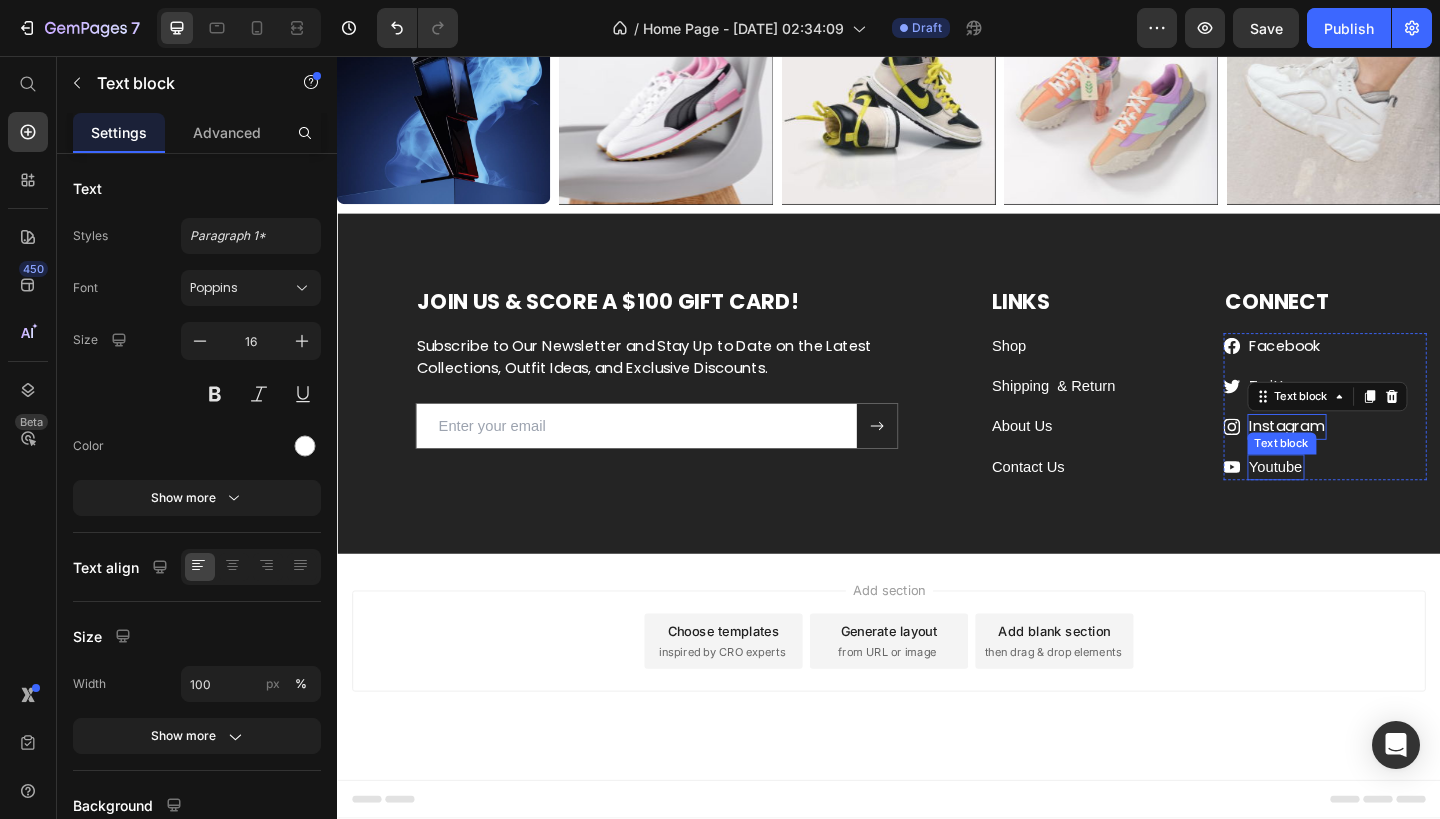 click on "Youtube" at bounding box center [1358, 503] 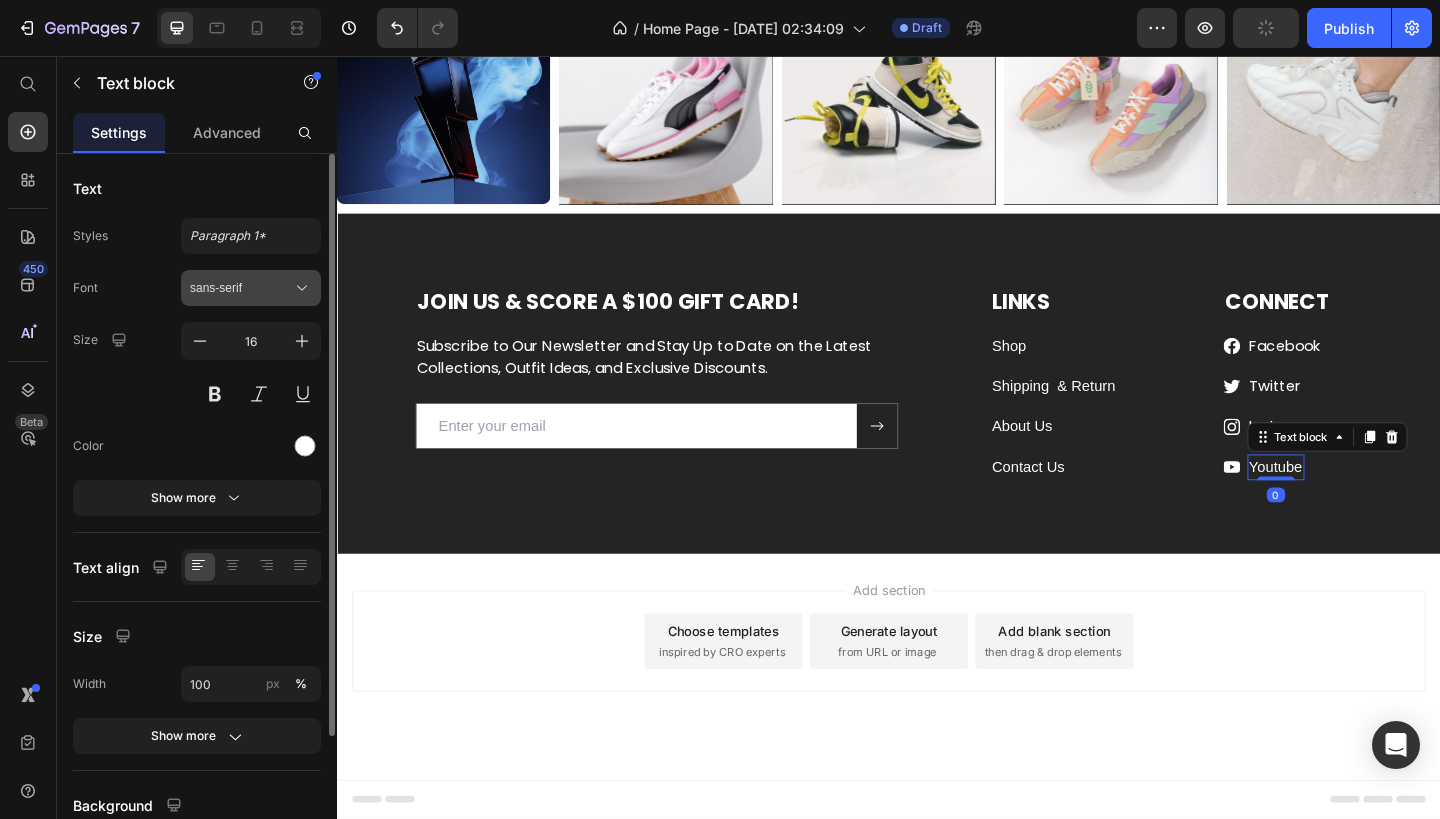 click on "sans-serif" at bounding box center [251, 288] 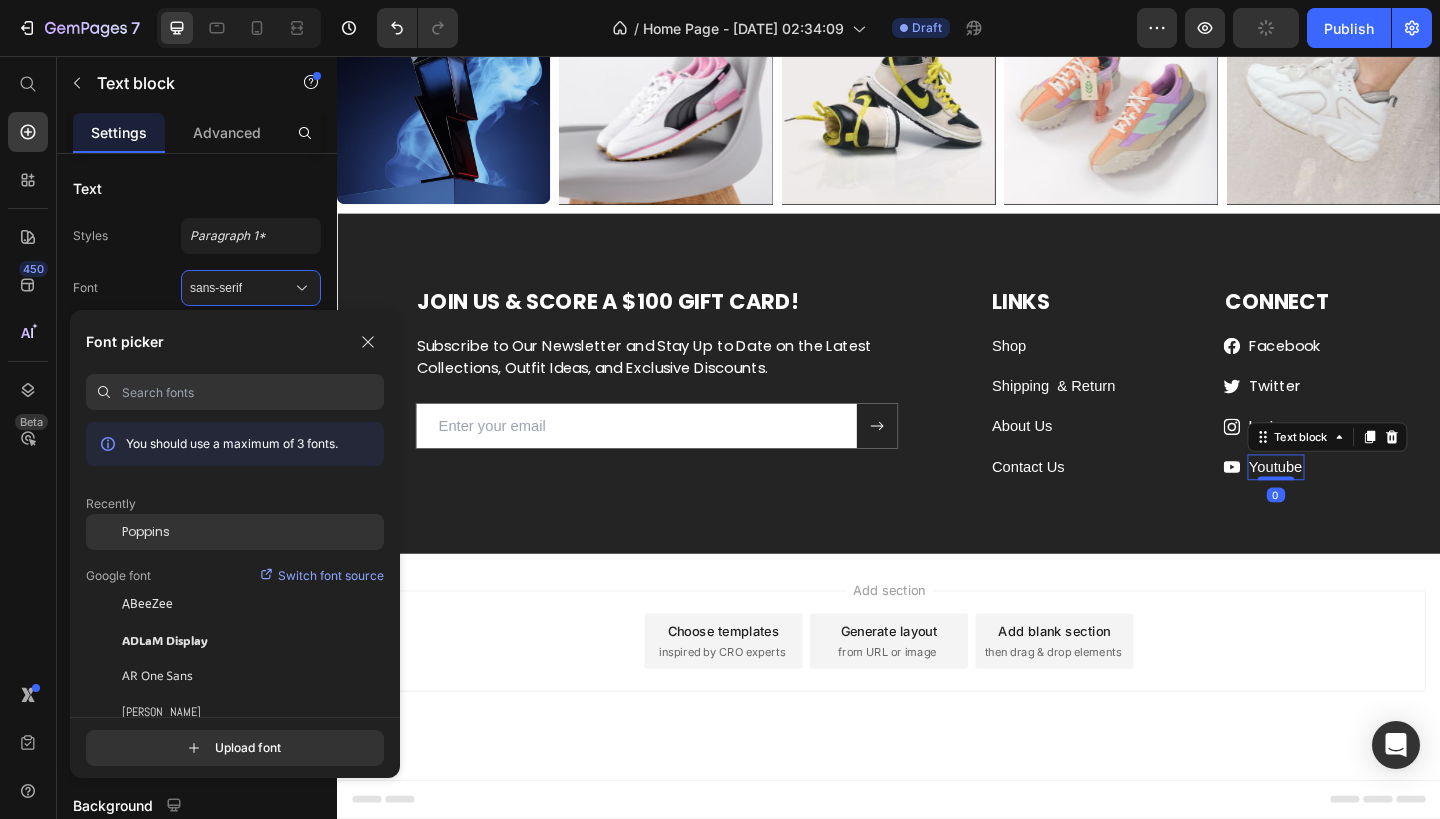 click on "Poppins" 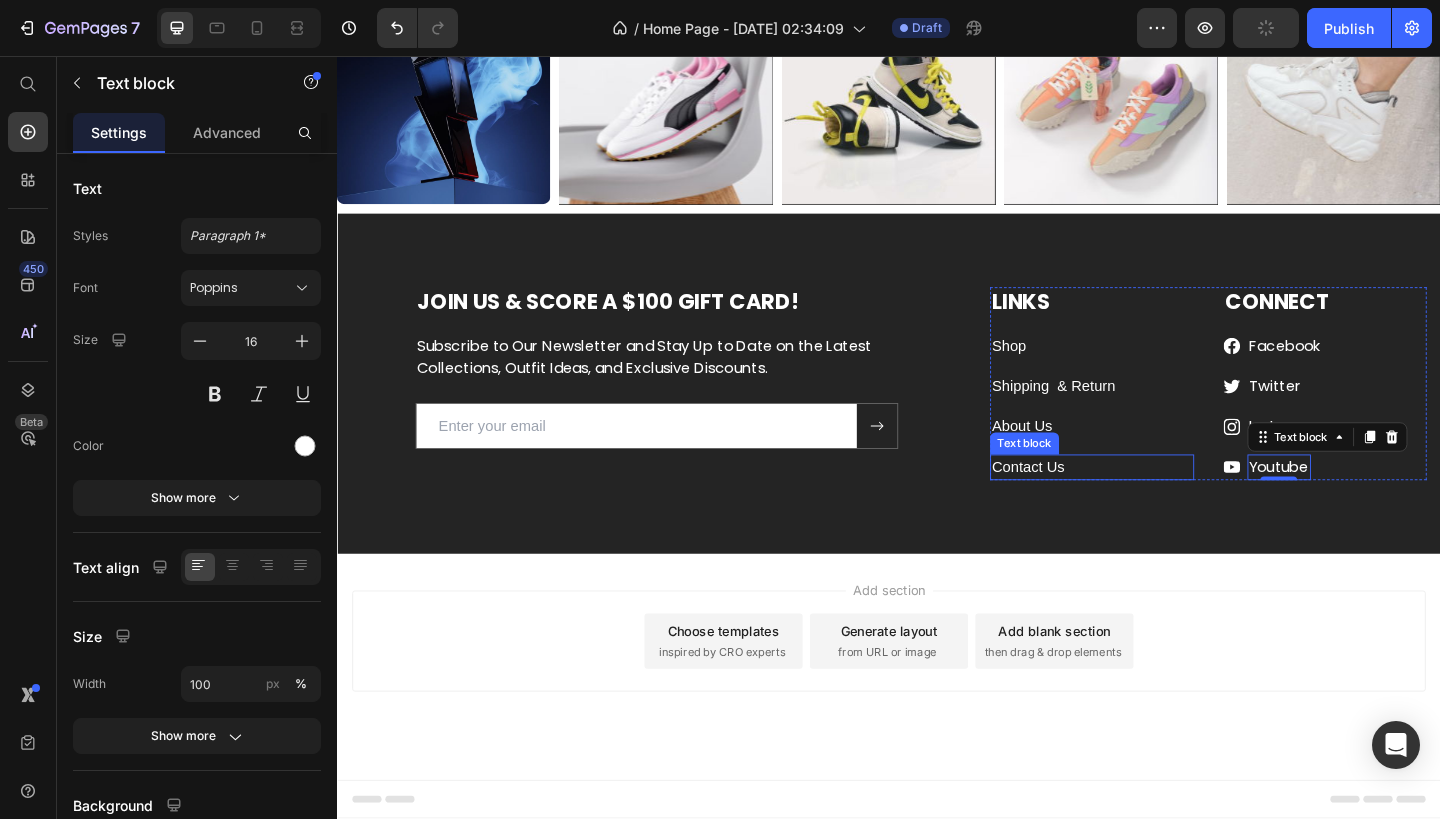 click on "Contact Us" at bounding box center (1088, 503) 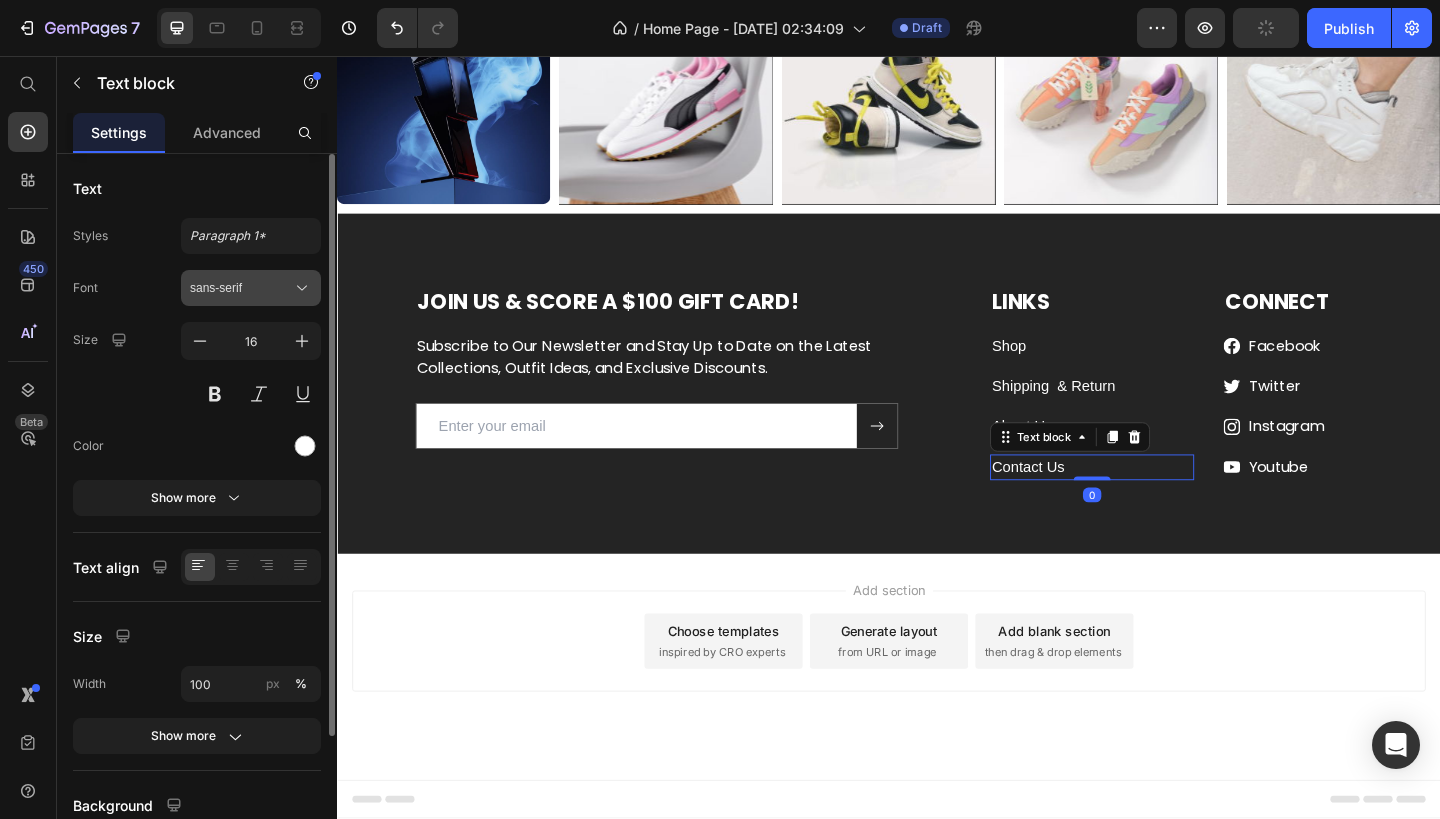 click on "sans-serif" at bounding box center [241, 288] 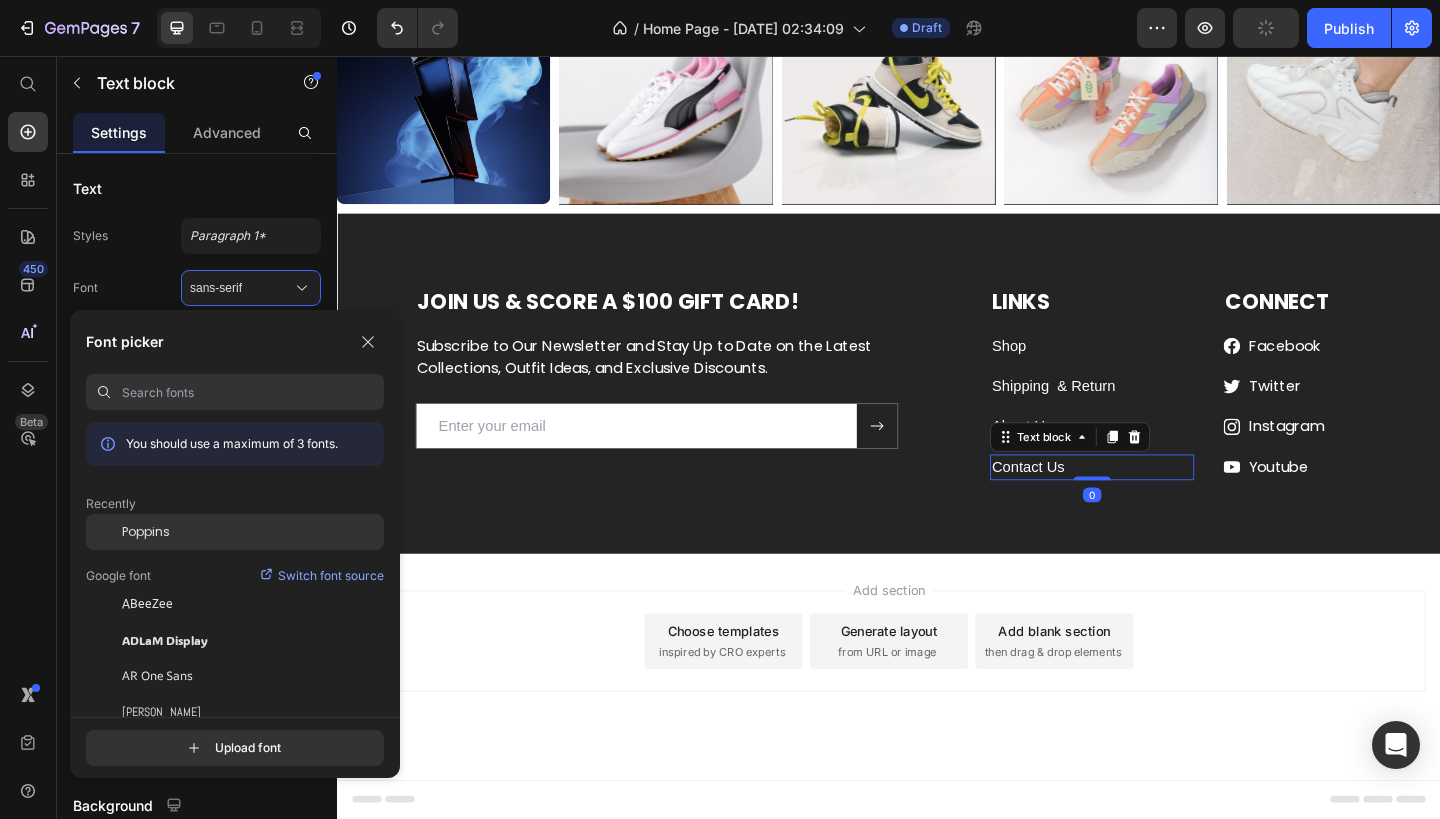 click on "Poppins" 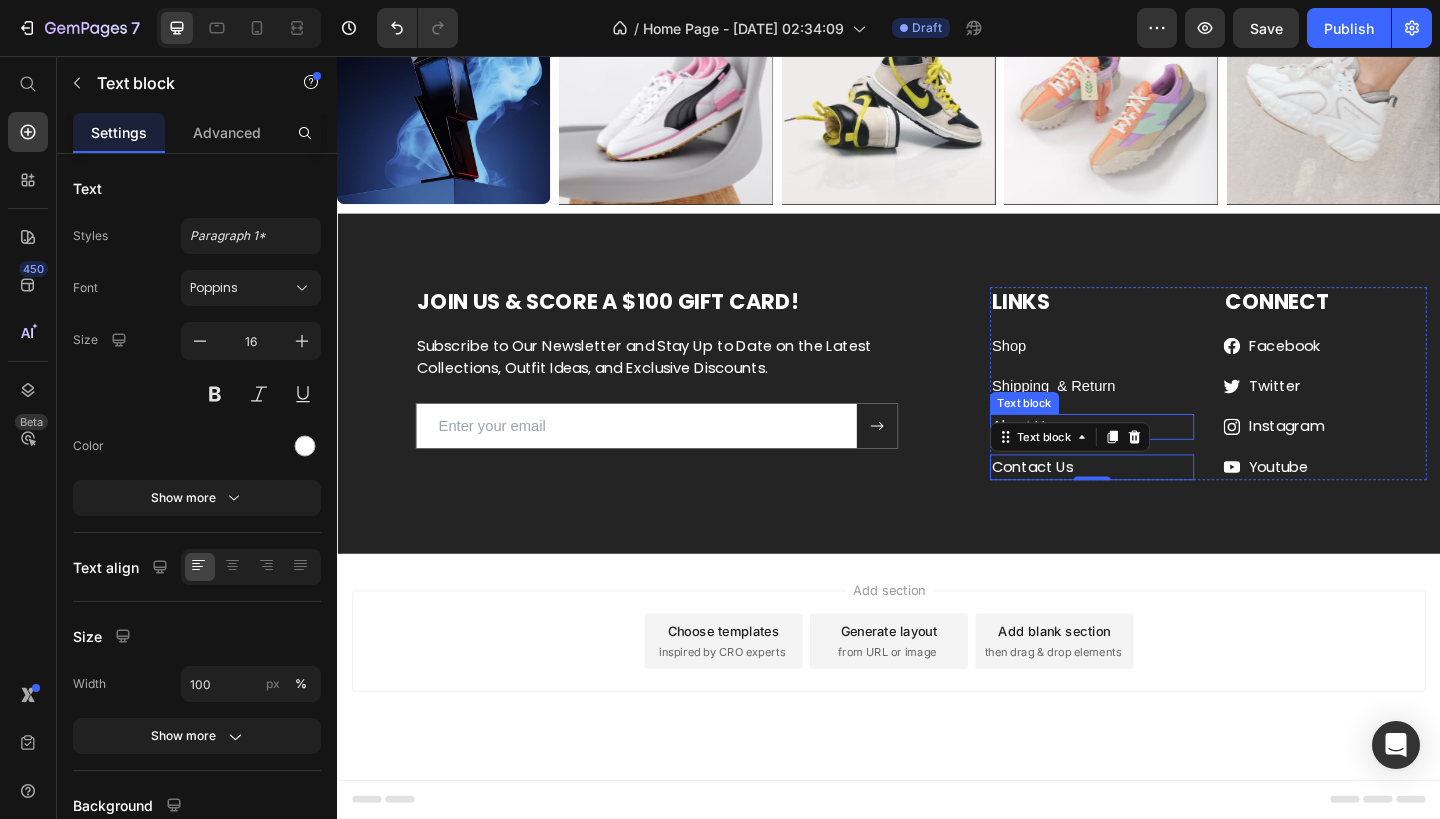 click on "About Us" at bounding box center (1082, 459) 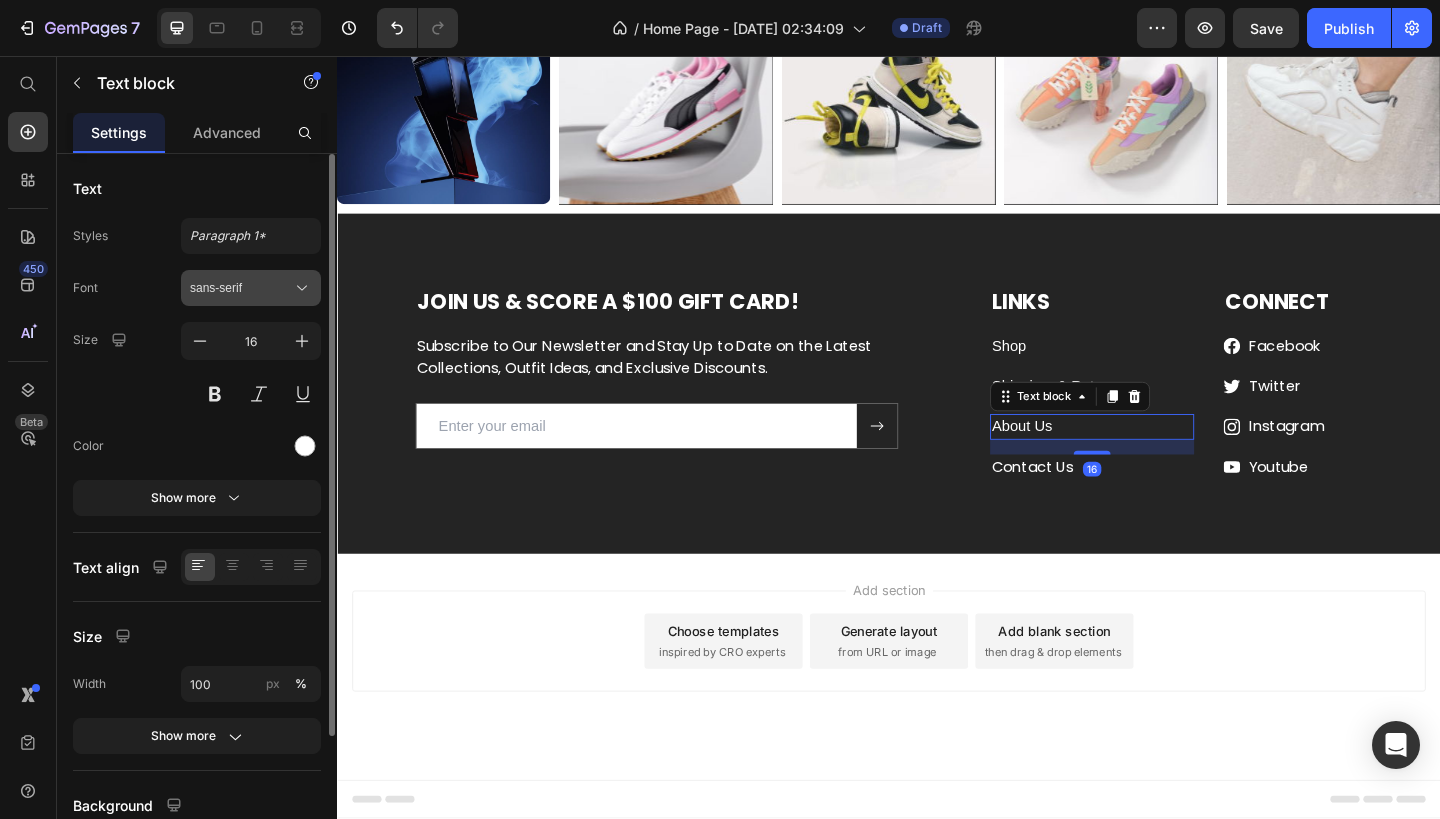 click on "sans-serif" at bounding box center (241, 288) 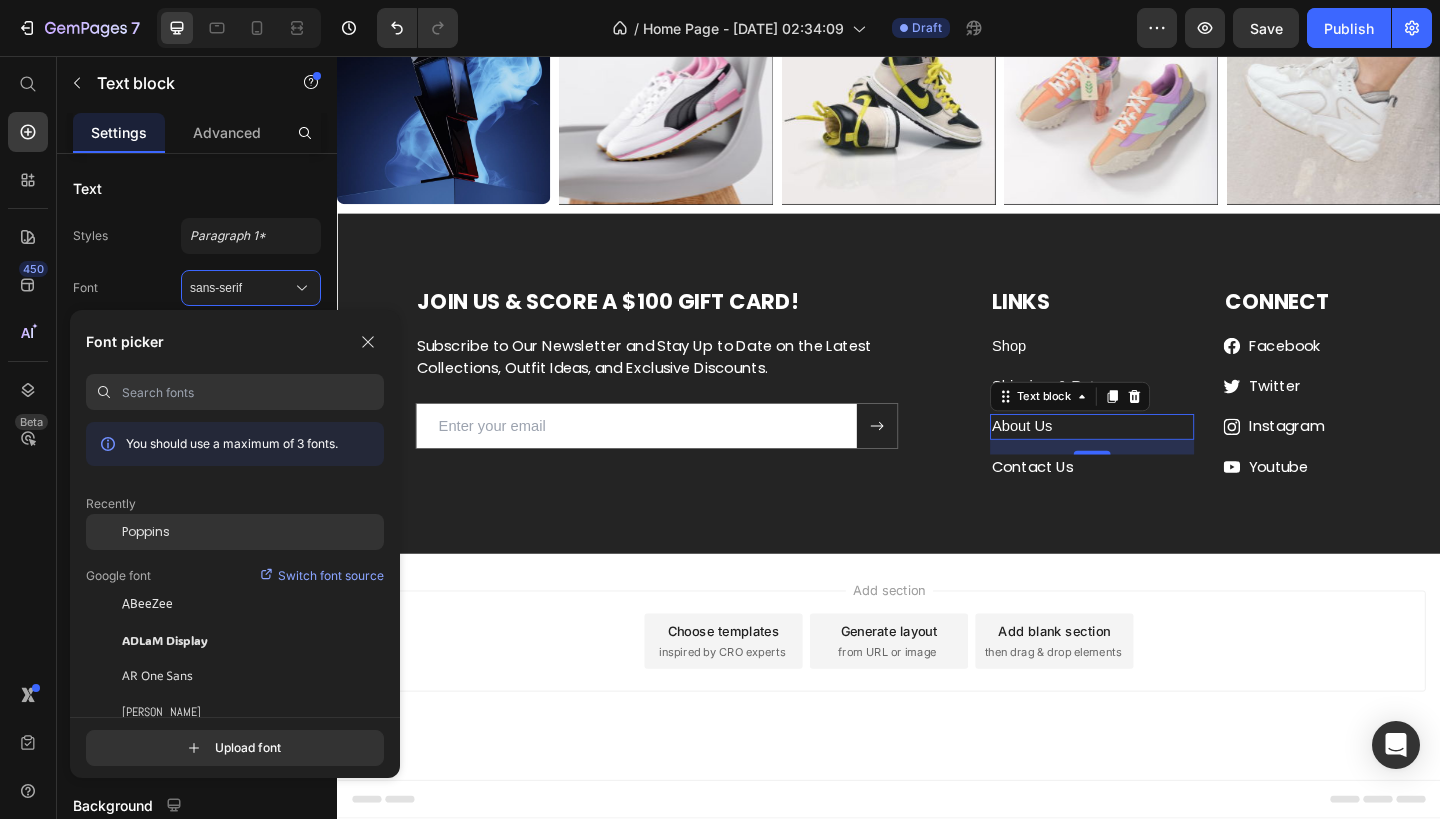 click on "Poppins" 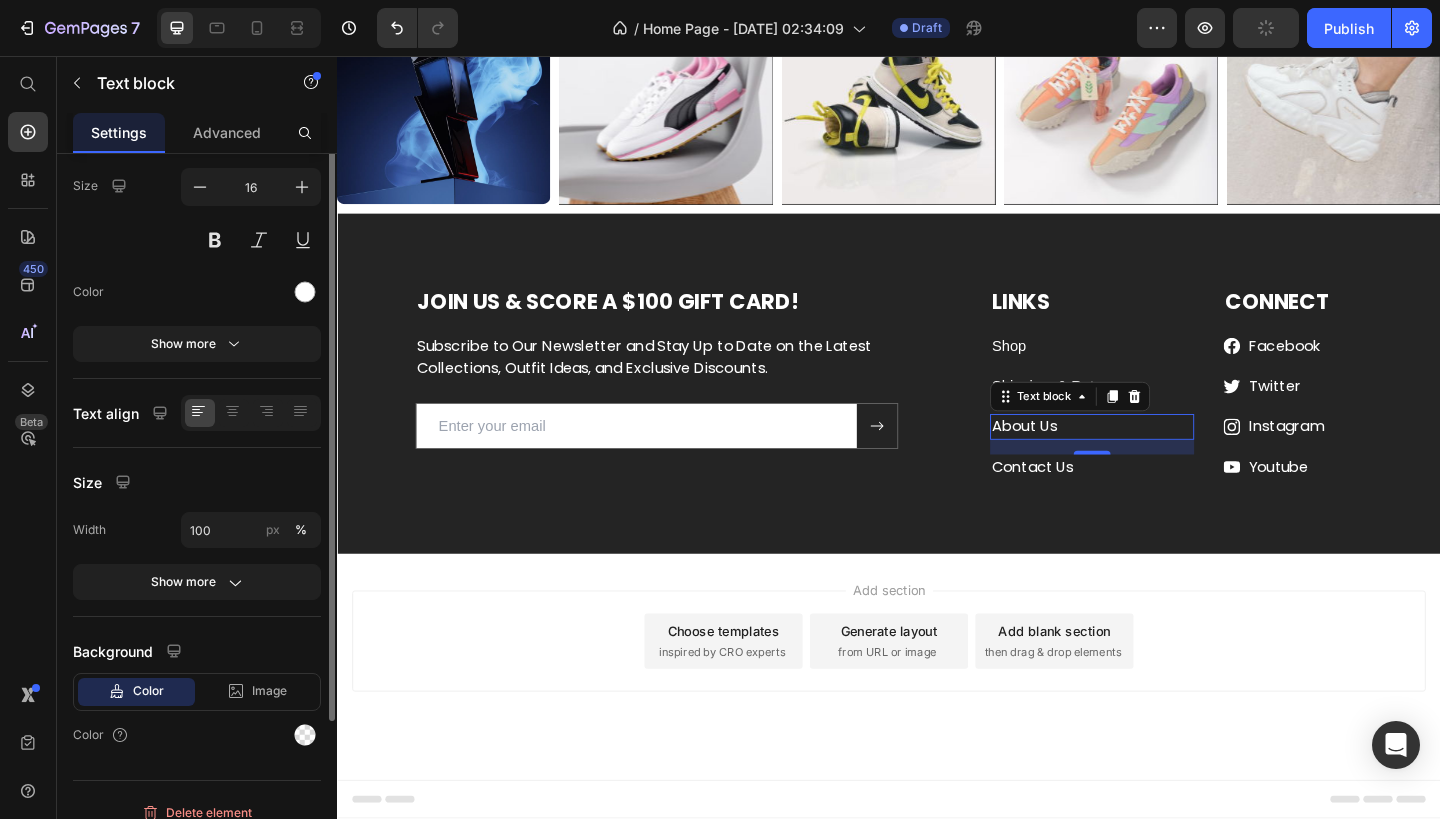scroll, scrollTop: 173, scrollLeft: 0, axis: vertical 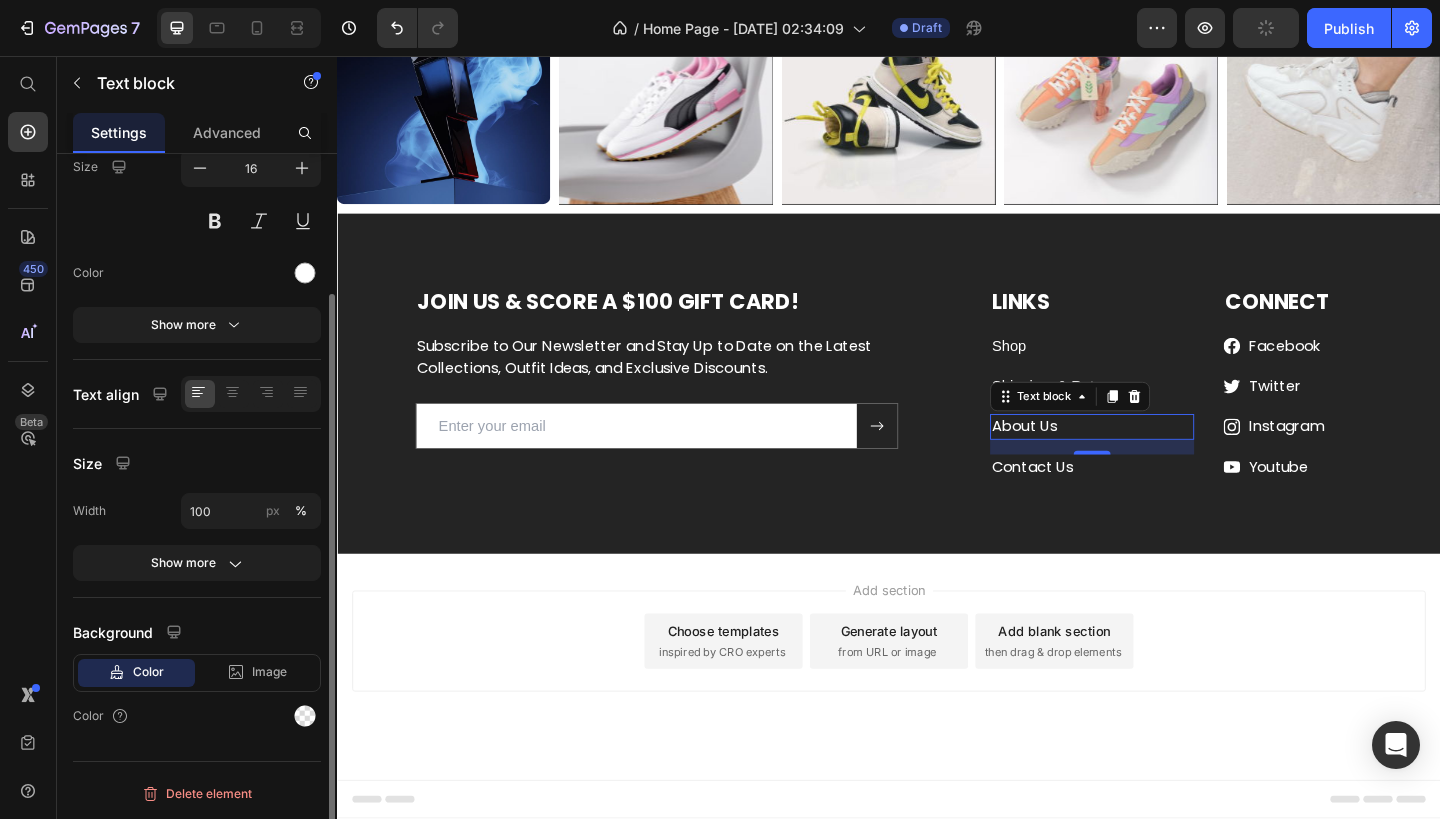 click on "Size Width 100 px % Show more" 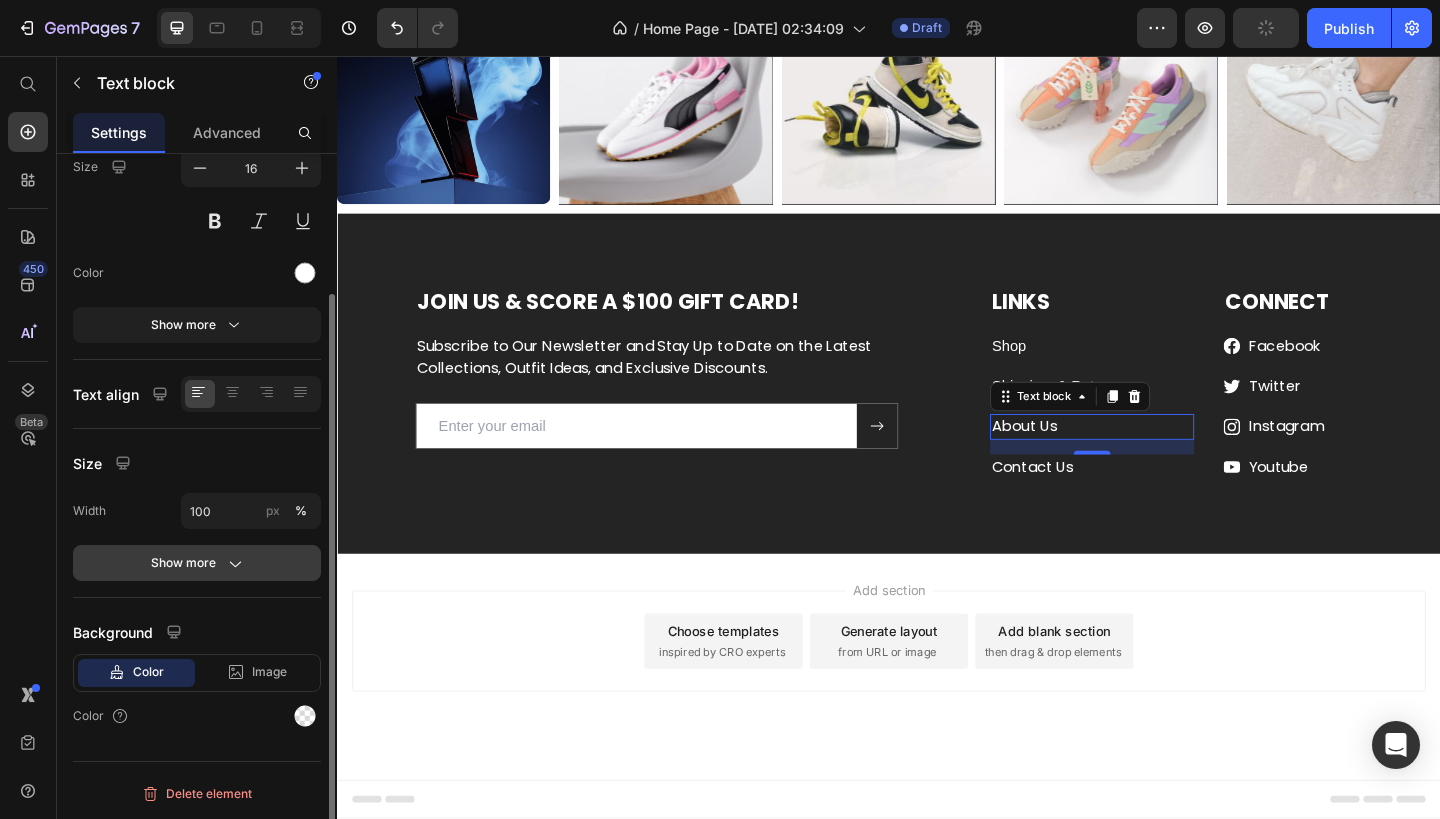 click on "Show more" 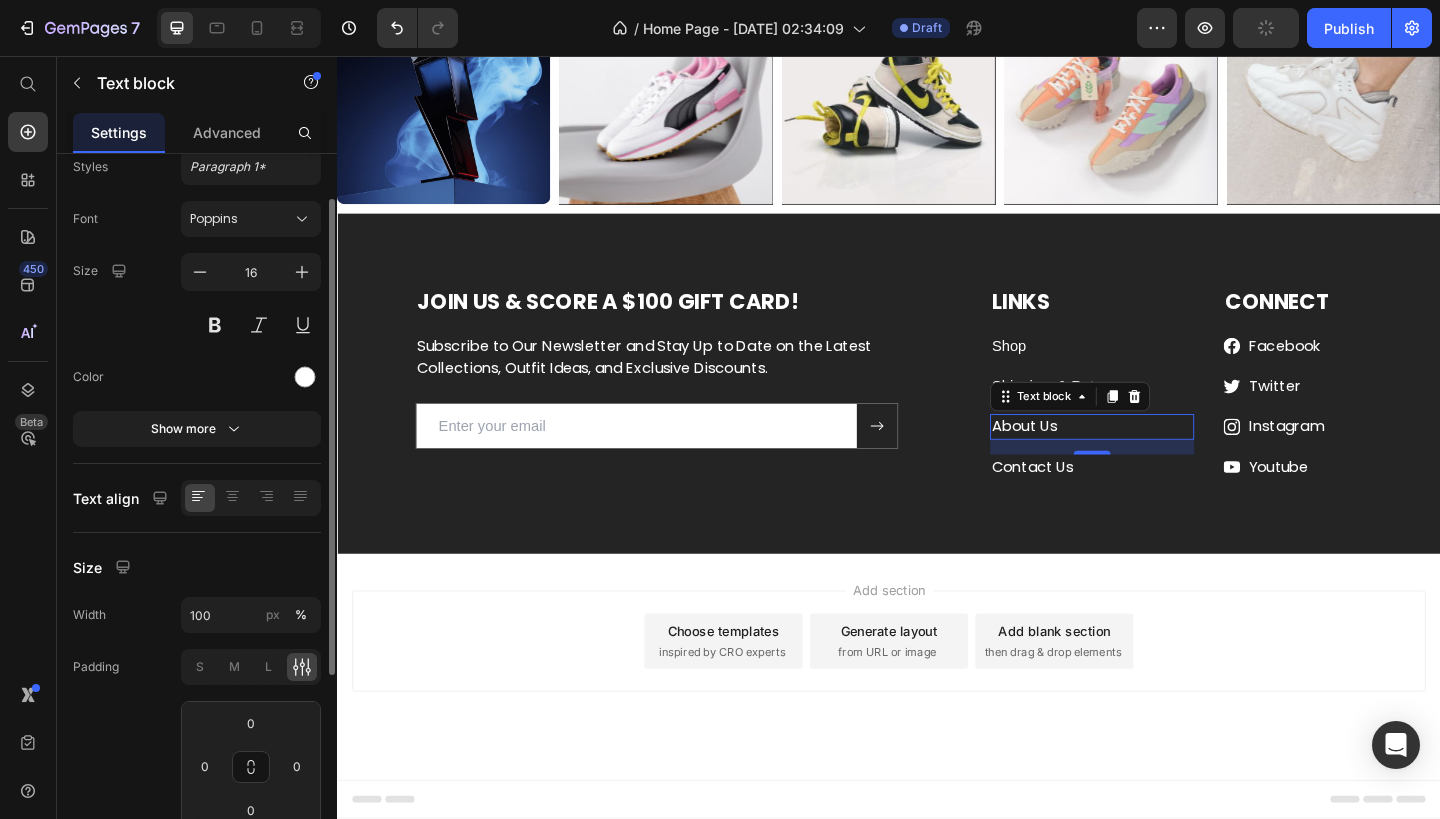 scroll, scrollTop: 0, scrollLeft: 0, axis: both 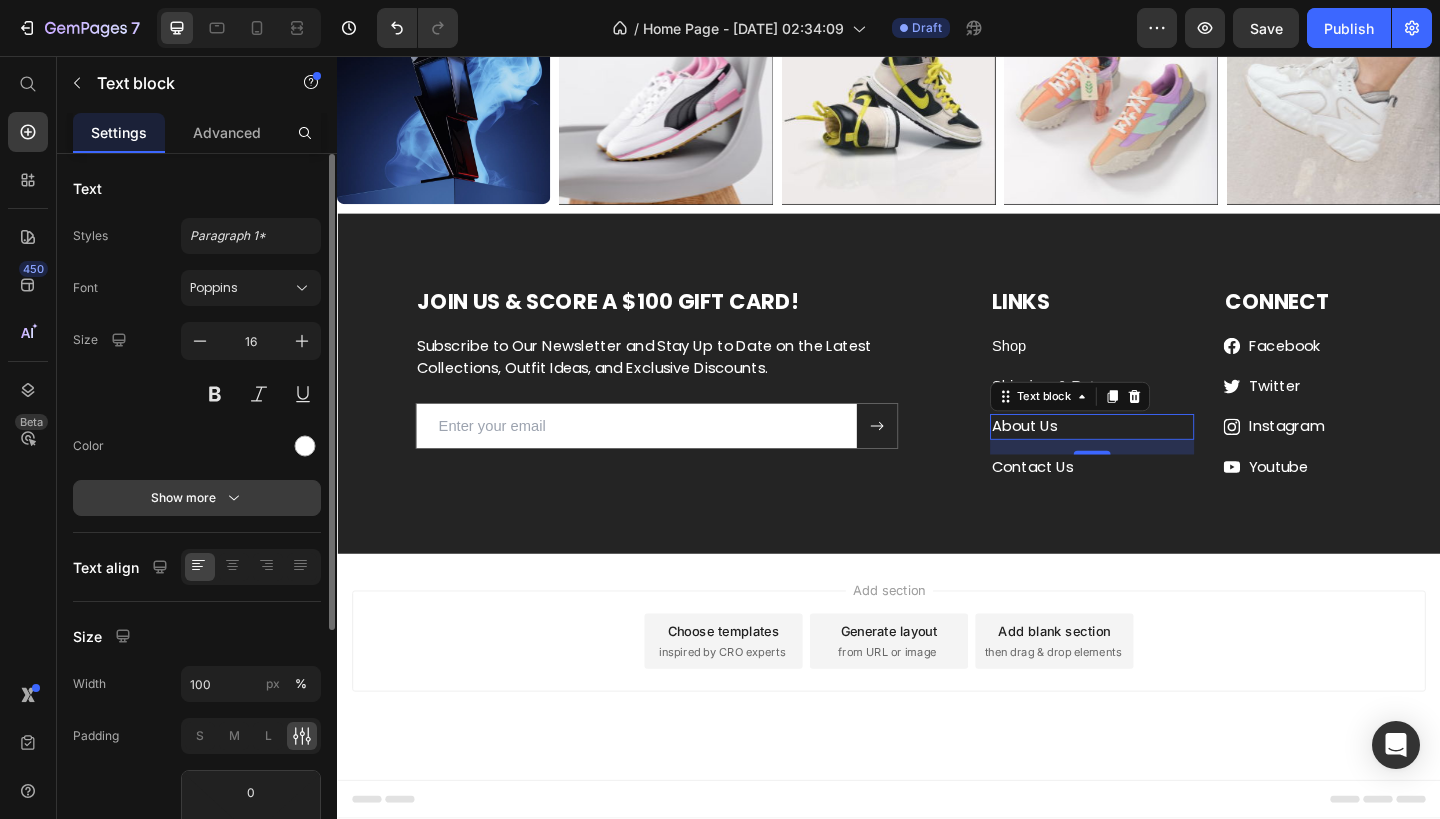 click on "Show more" at bounding box center (197, 498) 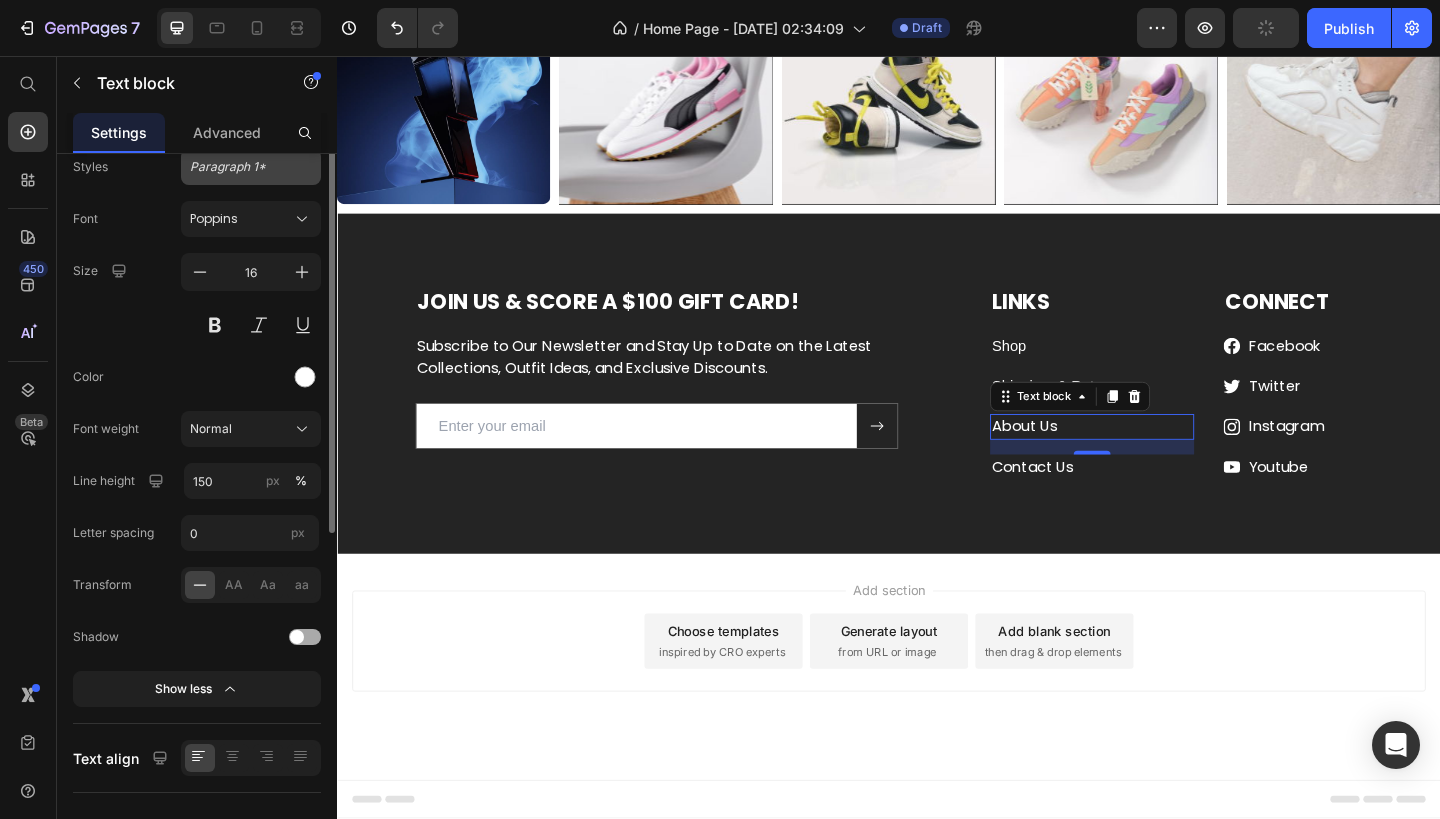 scroll, scrollTop: 42, scrollLeft: 0, axis: vertical 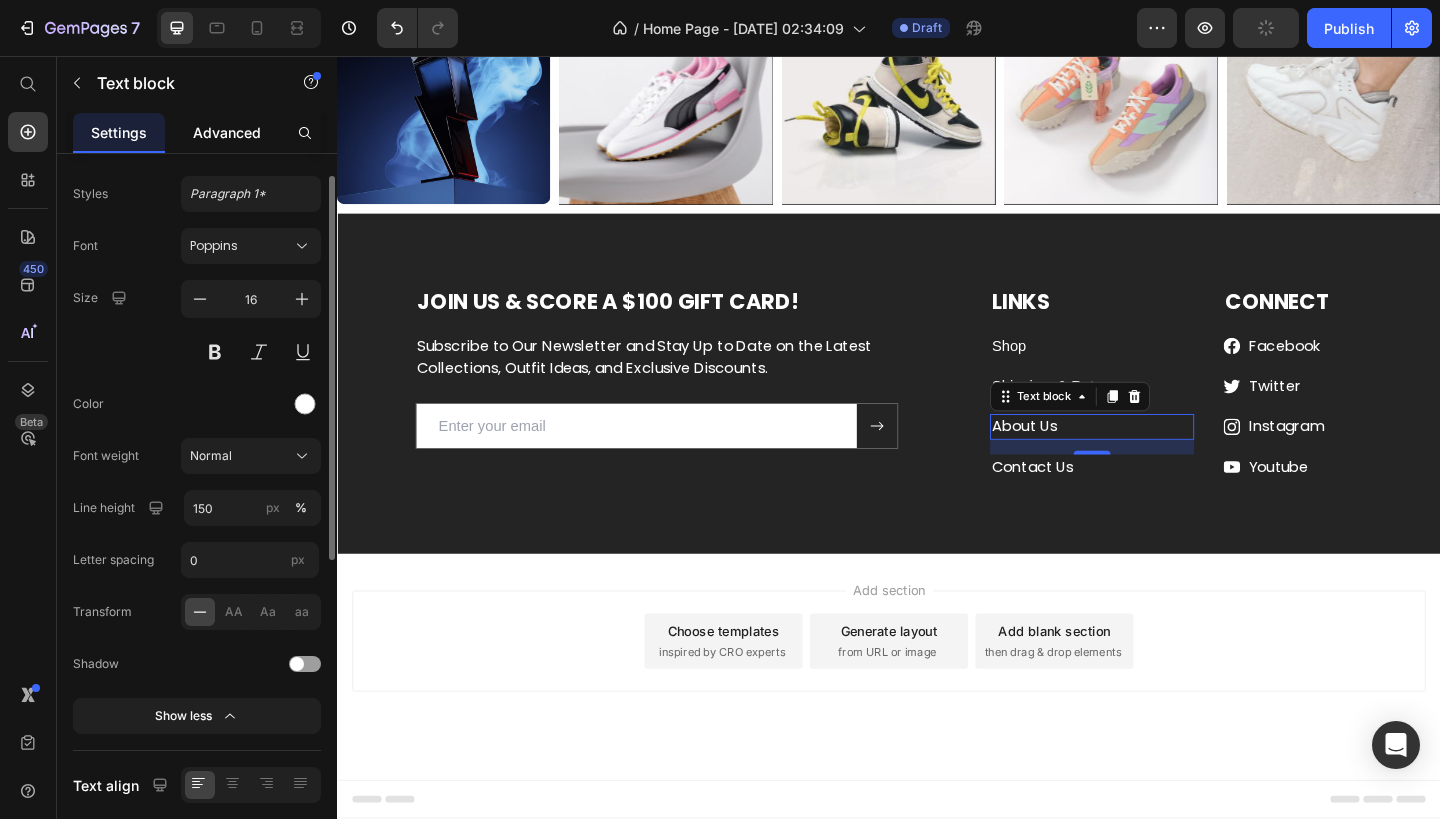 click on "Advanced" at bounding box center [227, 132] 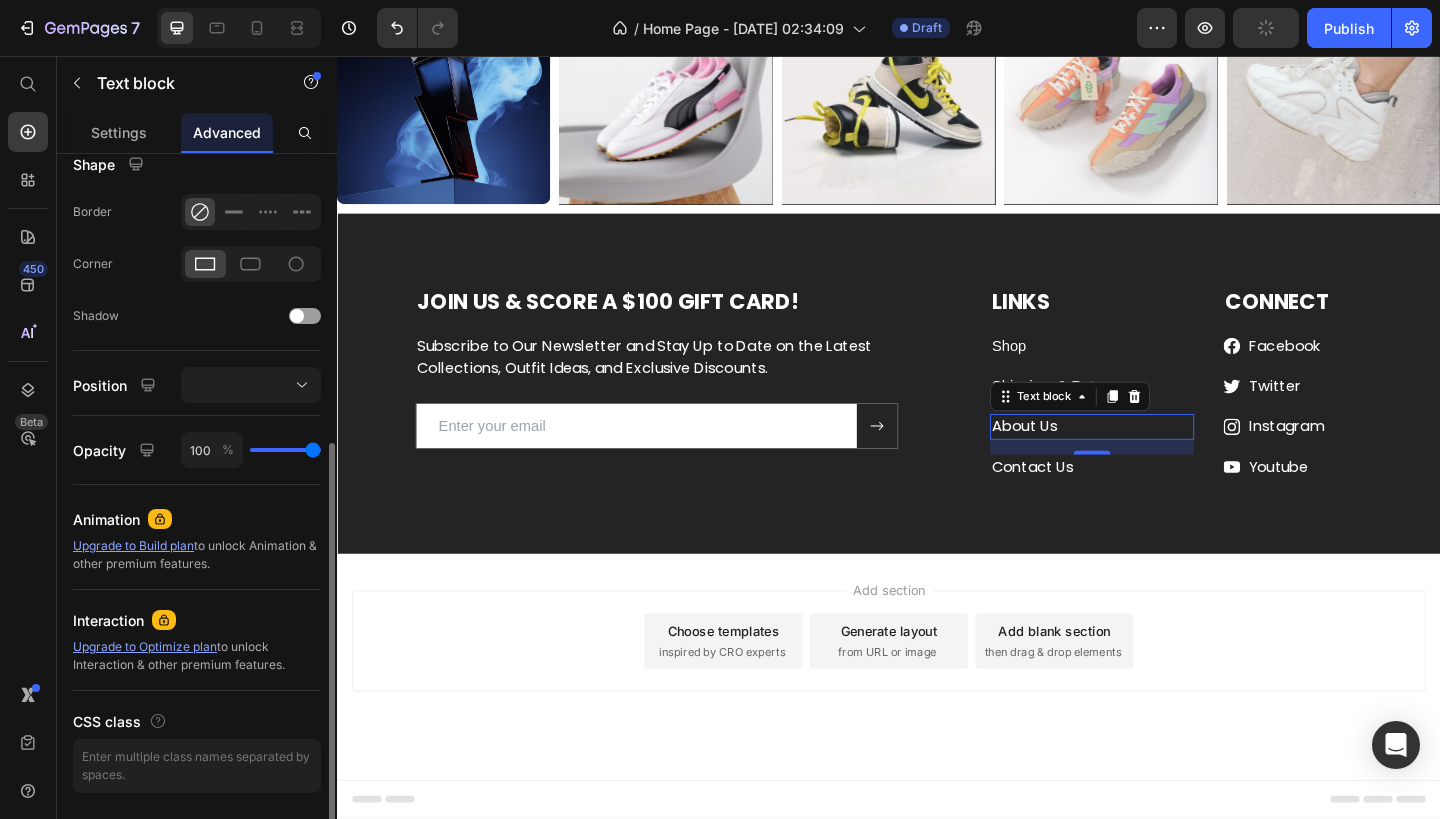 scroll, scrollTop: 583, scrollLeft: 0, axis: vertical 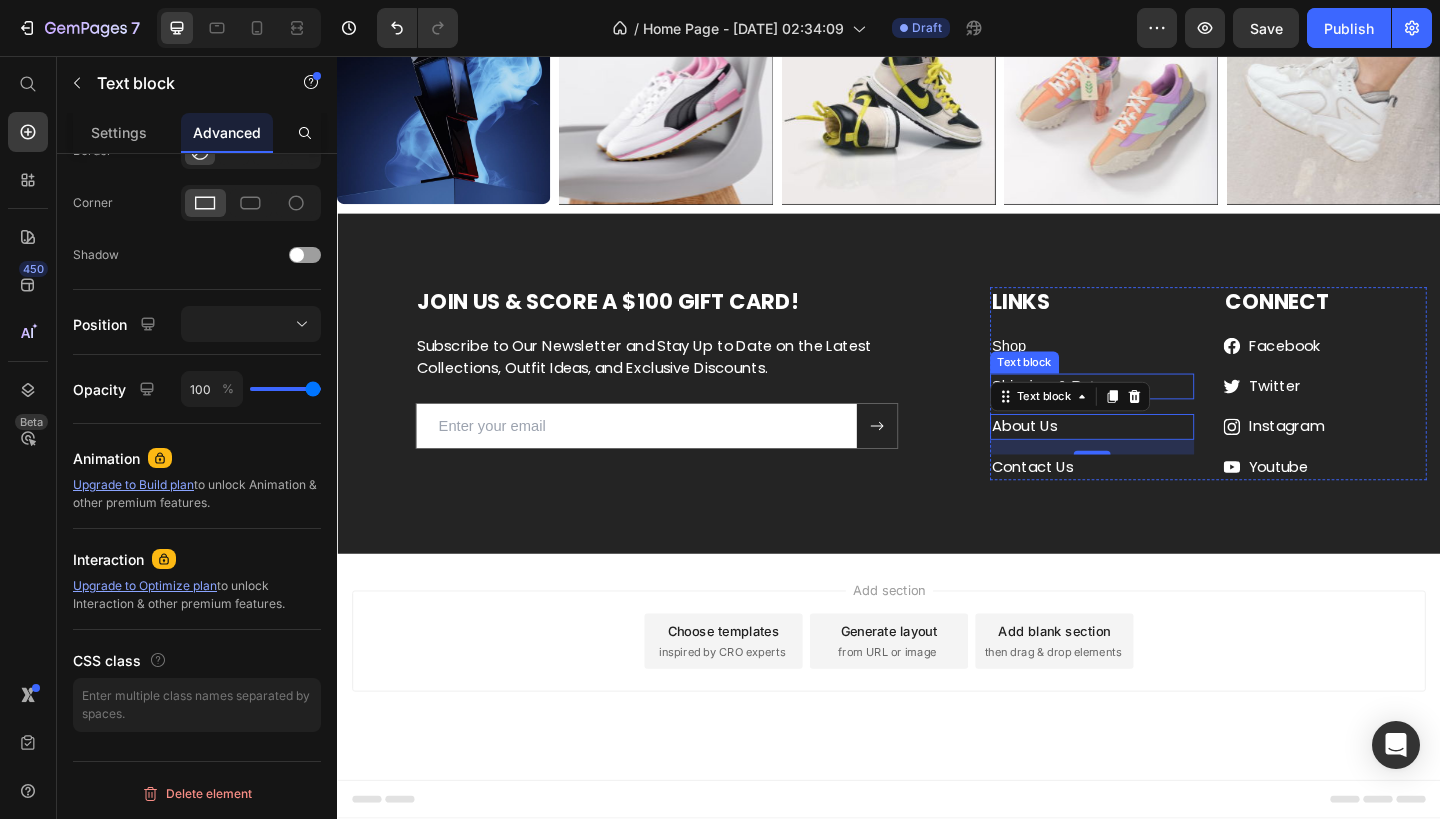 click on "Shipping  & Return" at bounding box center (1116, 415) 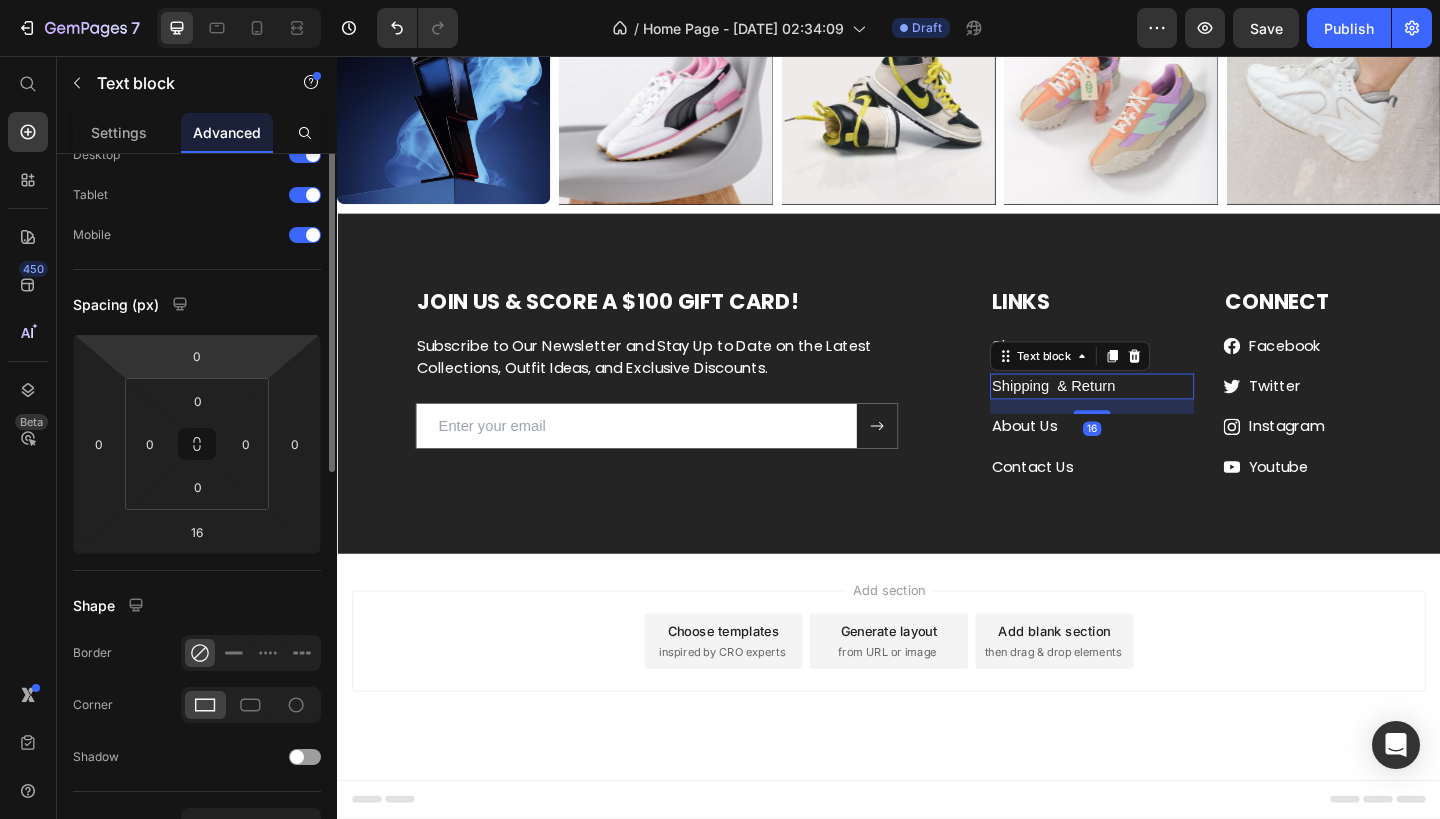 scroll, scrollTop: 0, scrollLeft: 0, axis: both 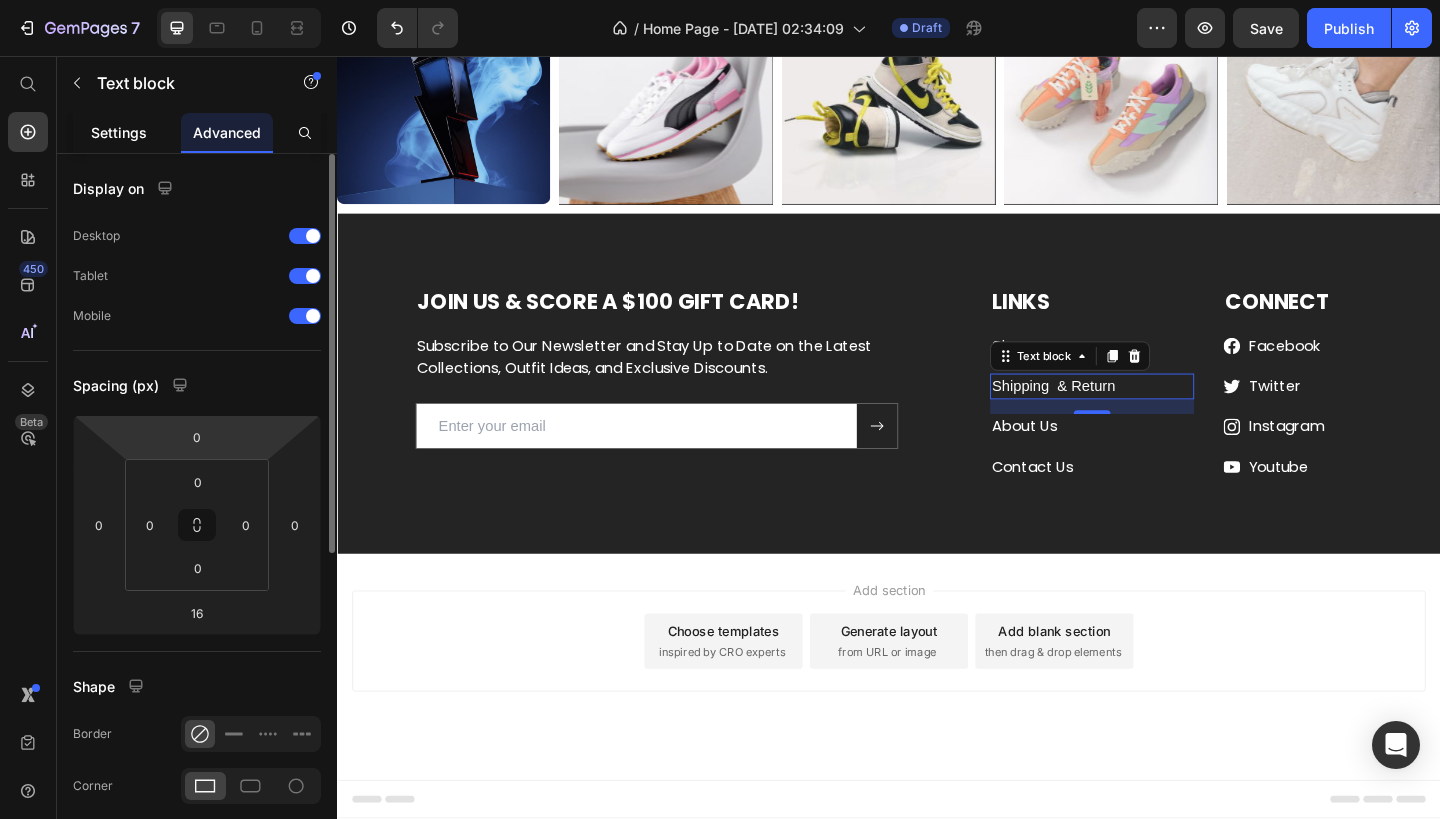 click on "Settings" 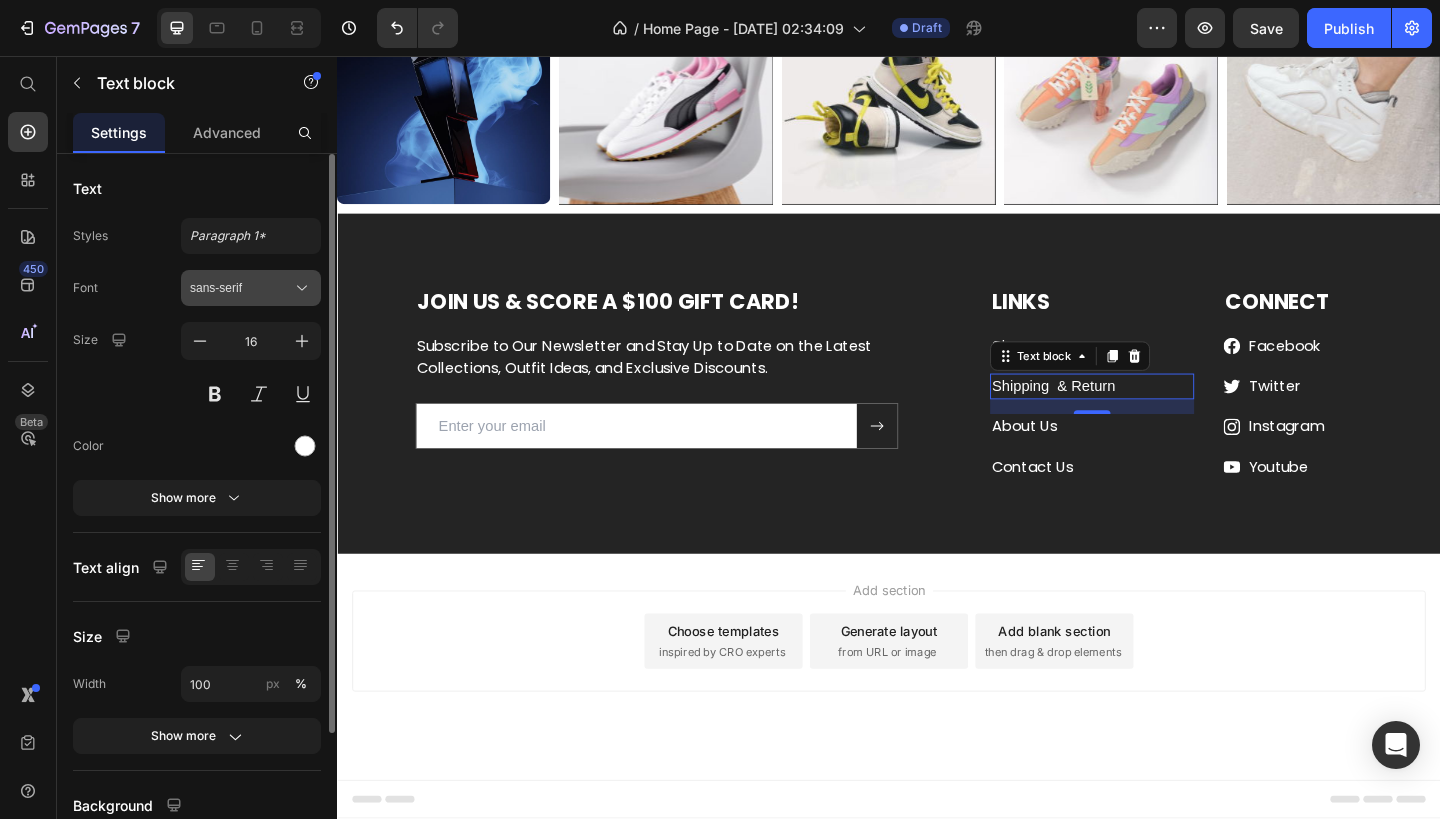 click on "sans-serif" at bounding box center [241, 288] 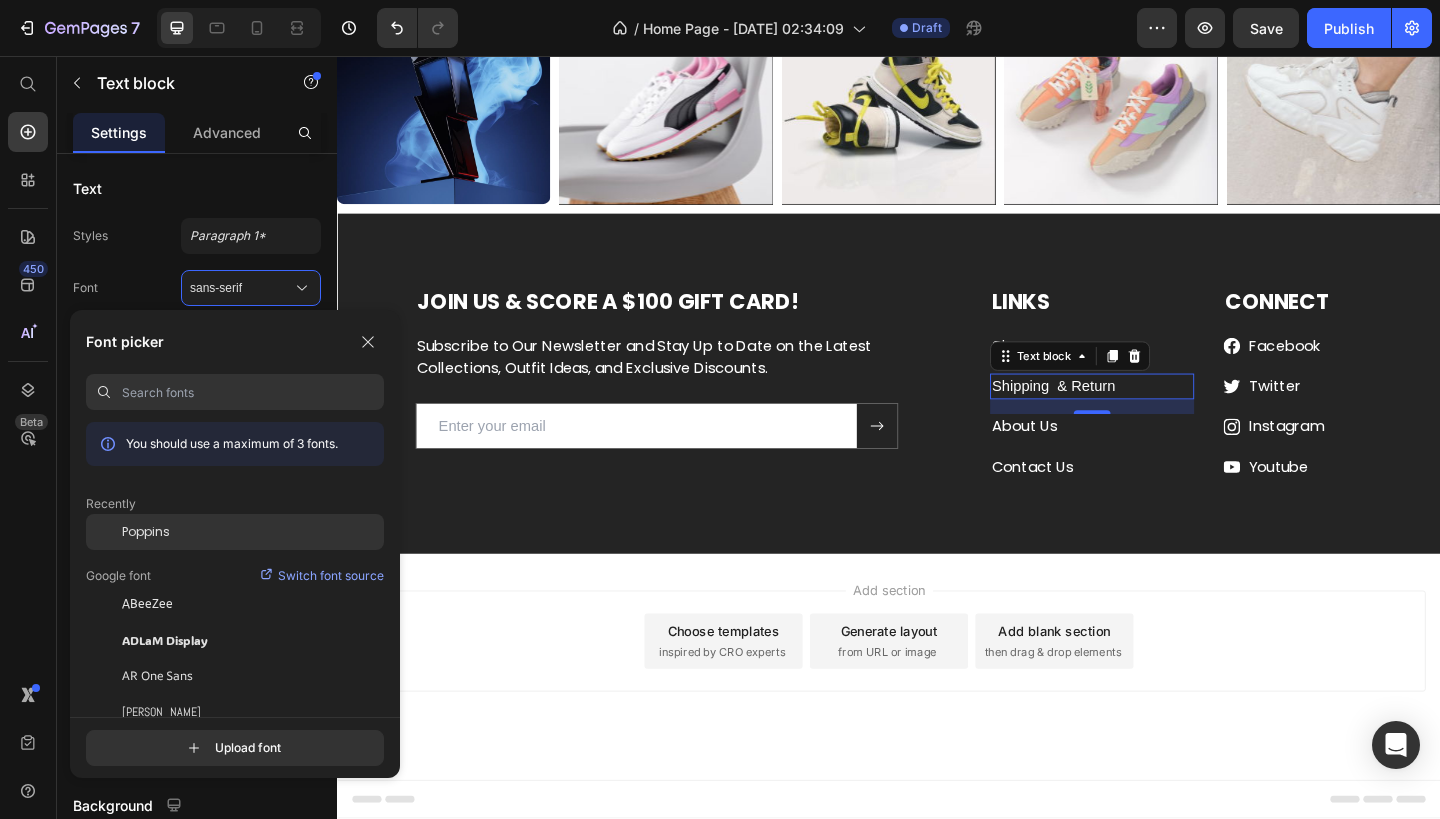 click on "Poppins" 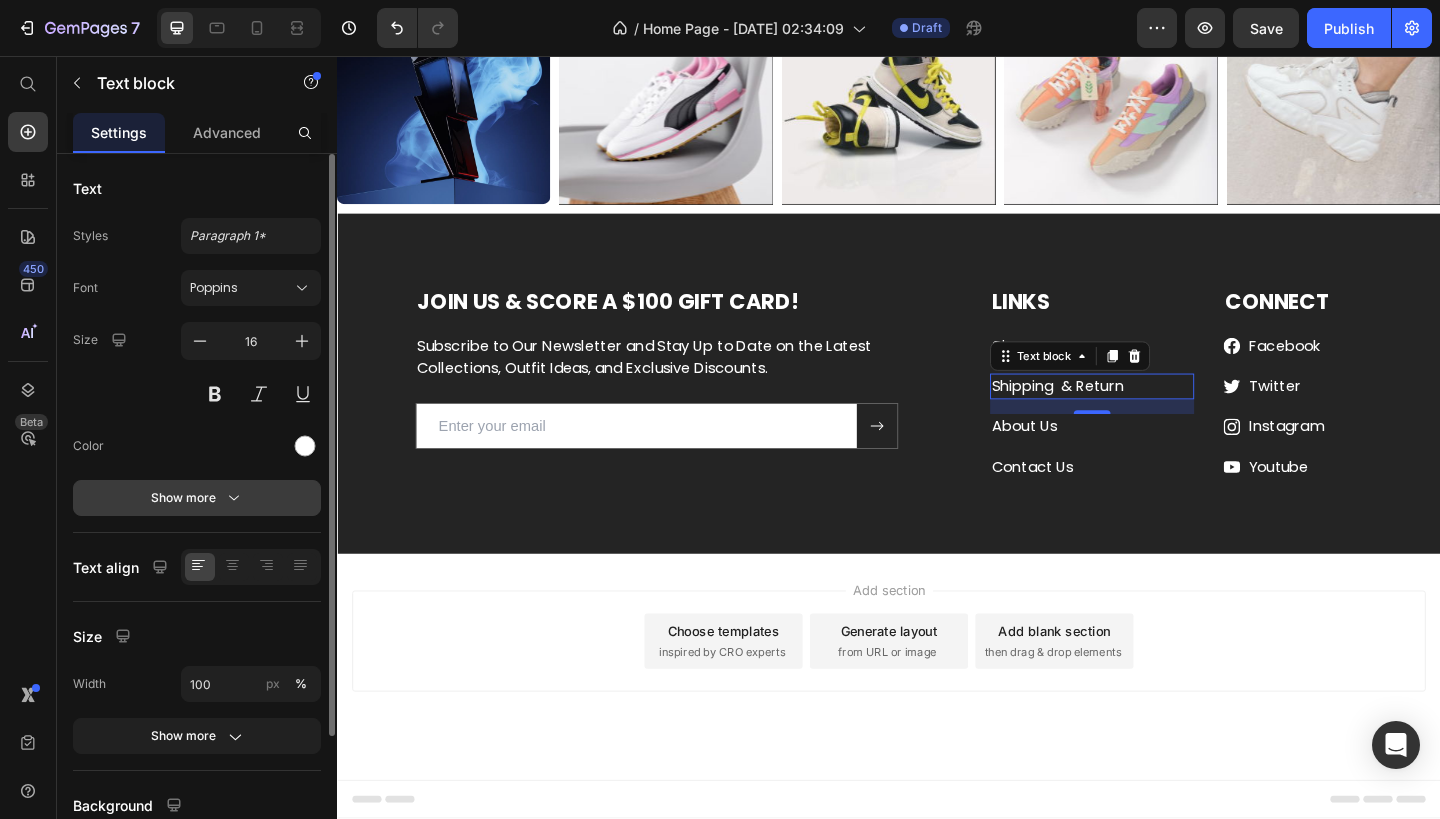 click 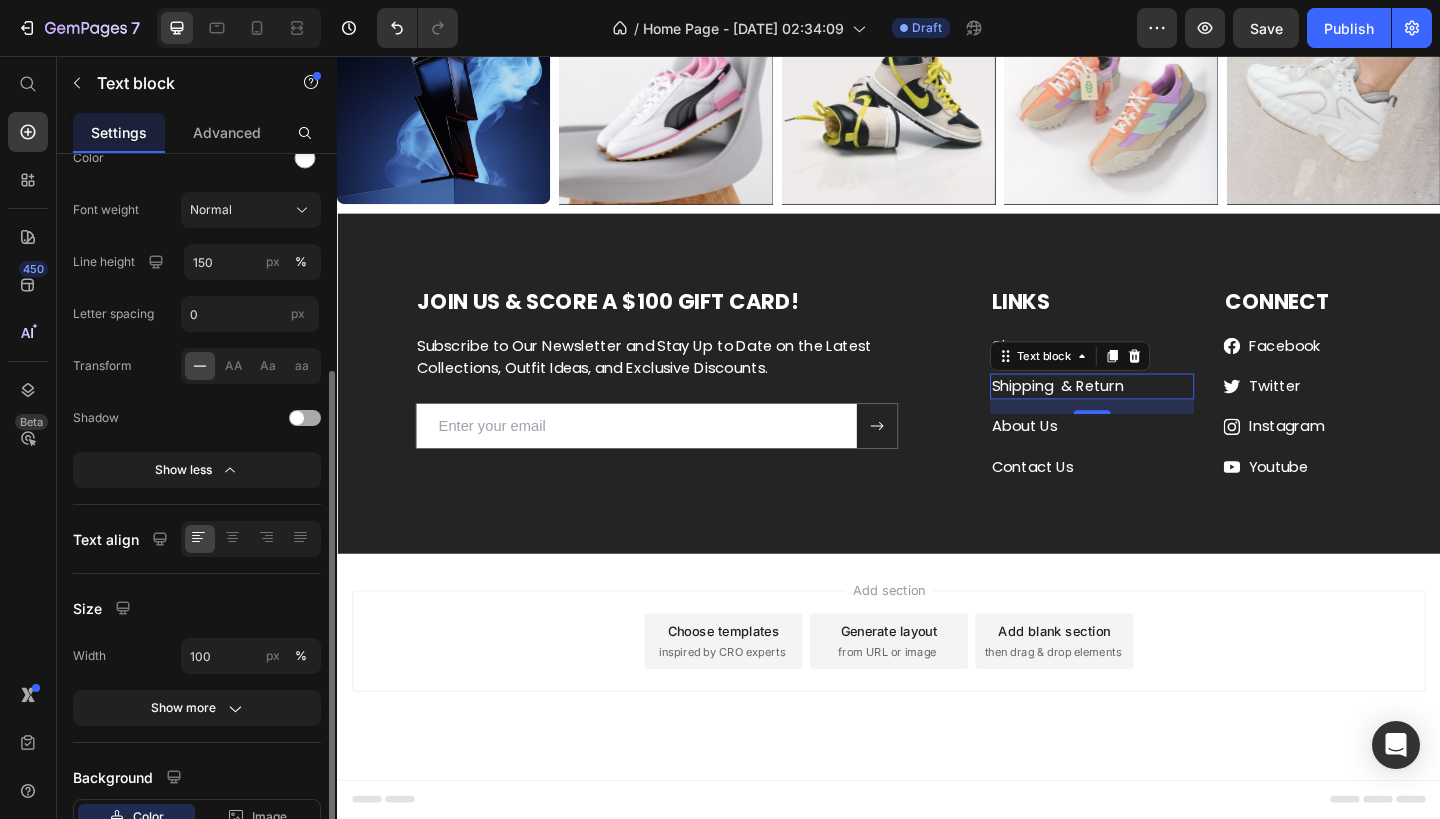 scroll, scrollTop: 433, scrollLeft: 0, axis: vertical 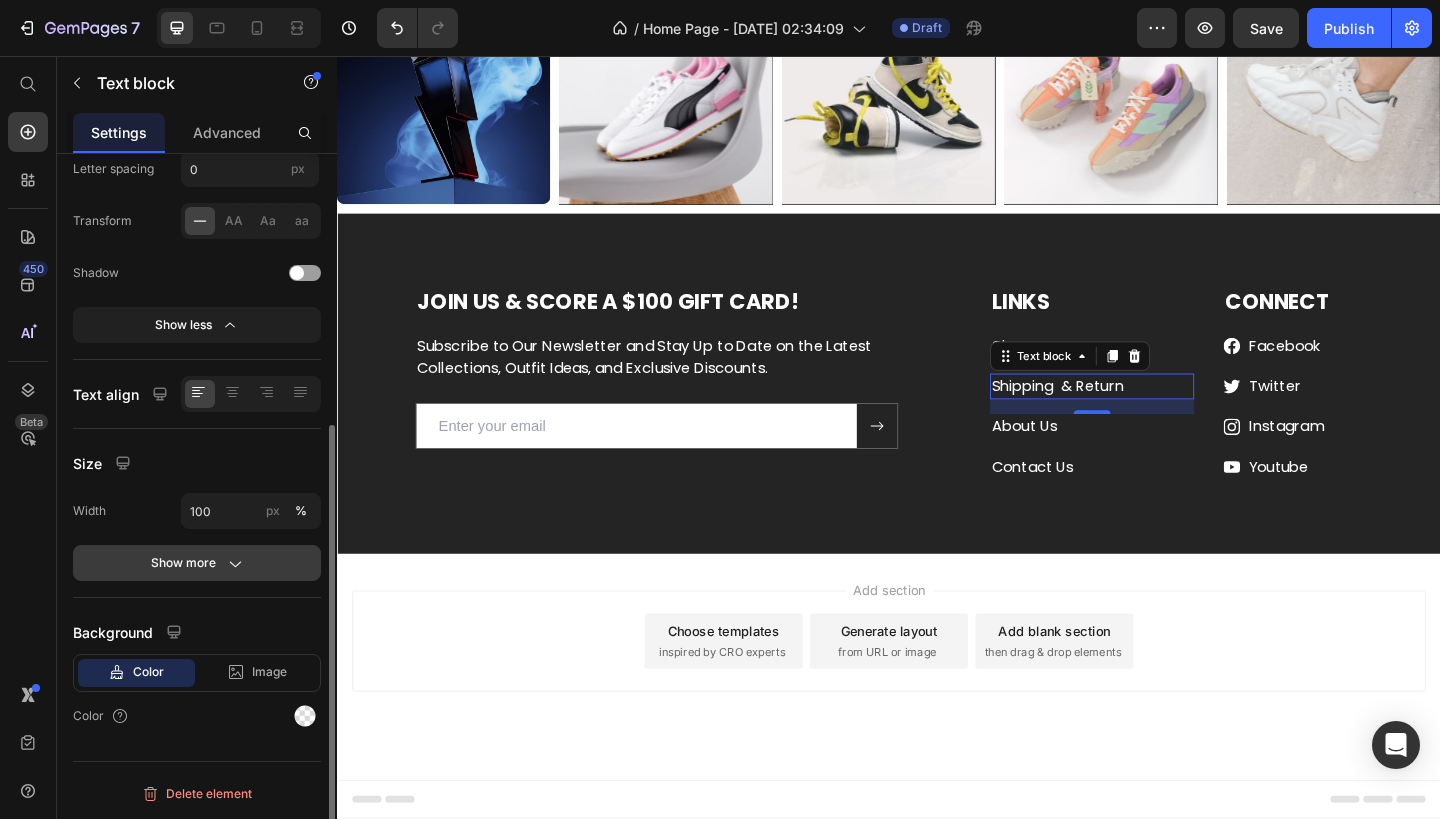 click 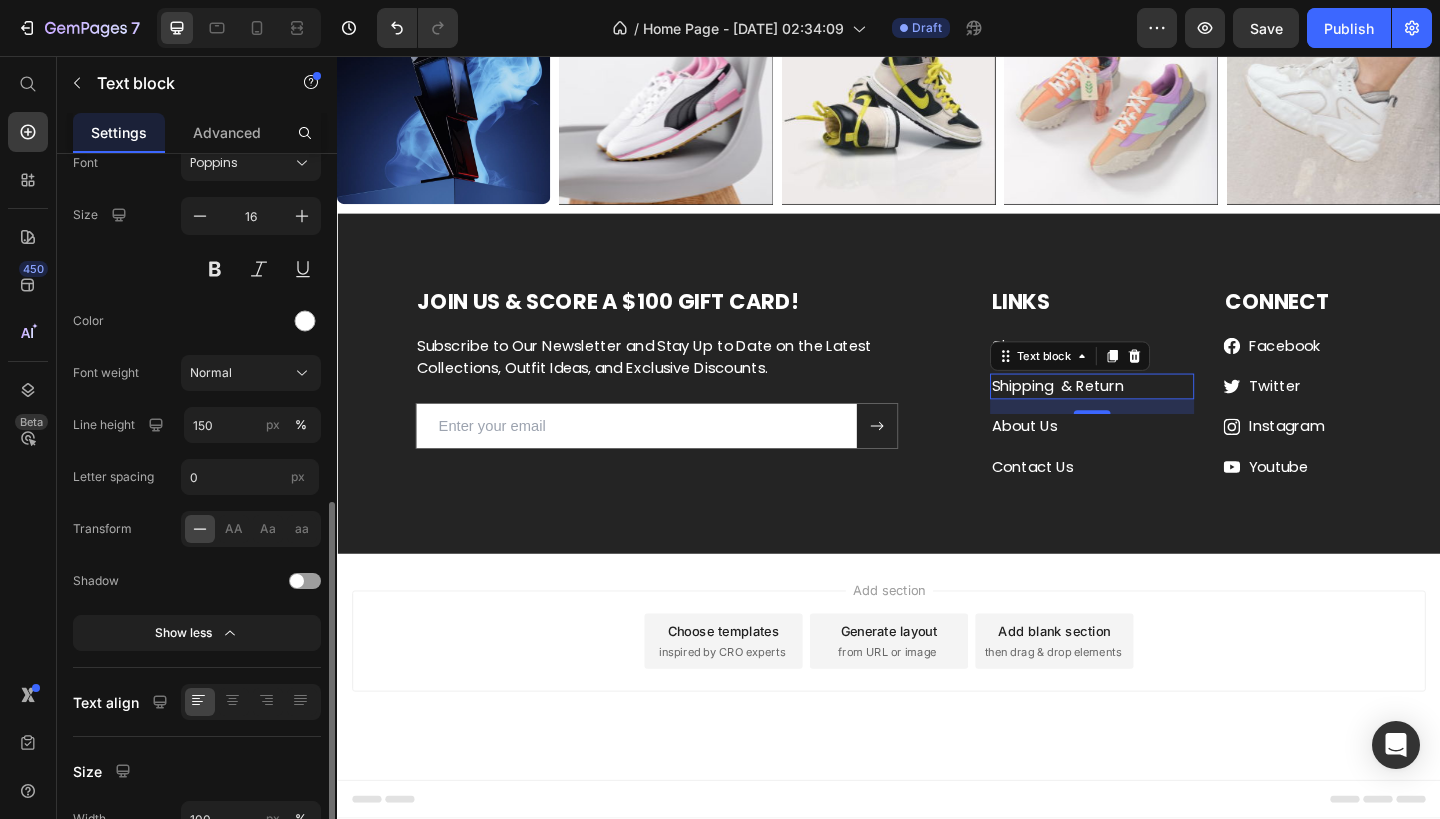 scroll, scrollTop: 0, scrollLeft: 0, axis: both 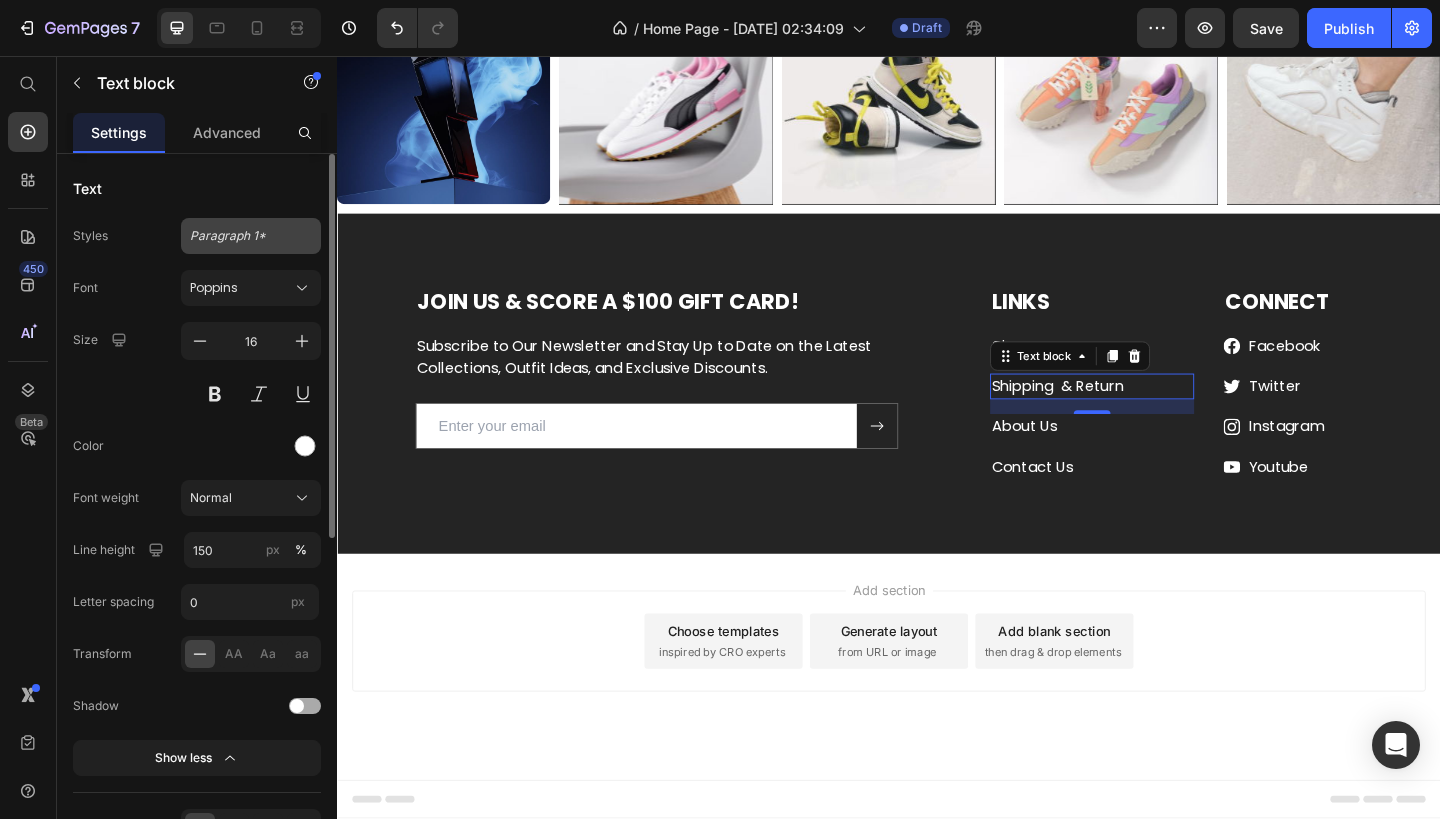 click on "Paragraph 1*" 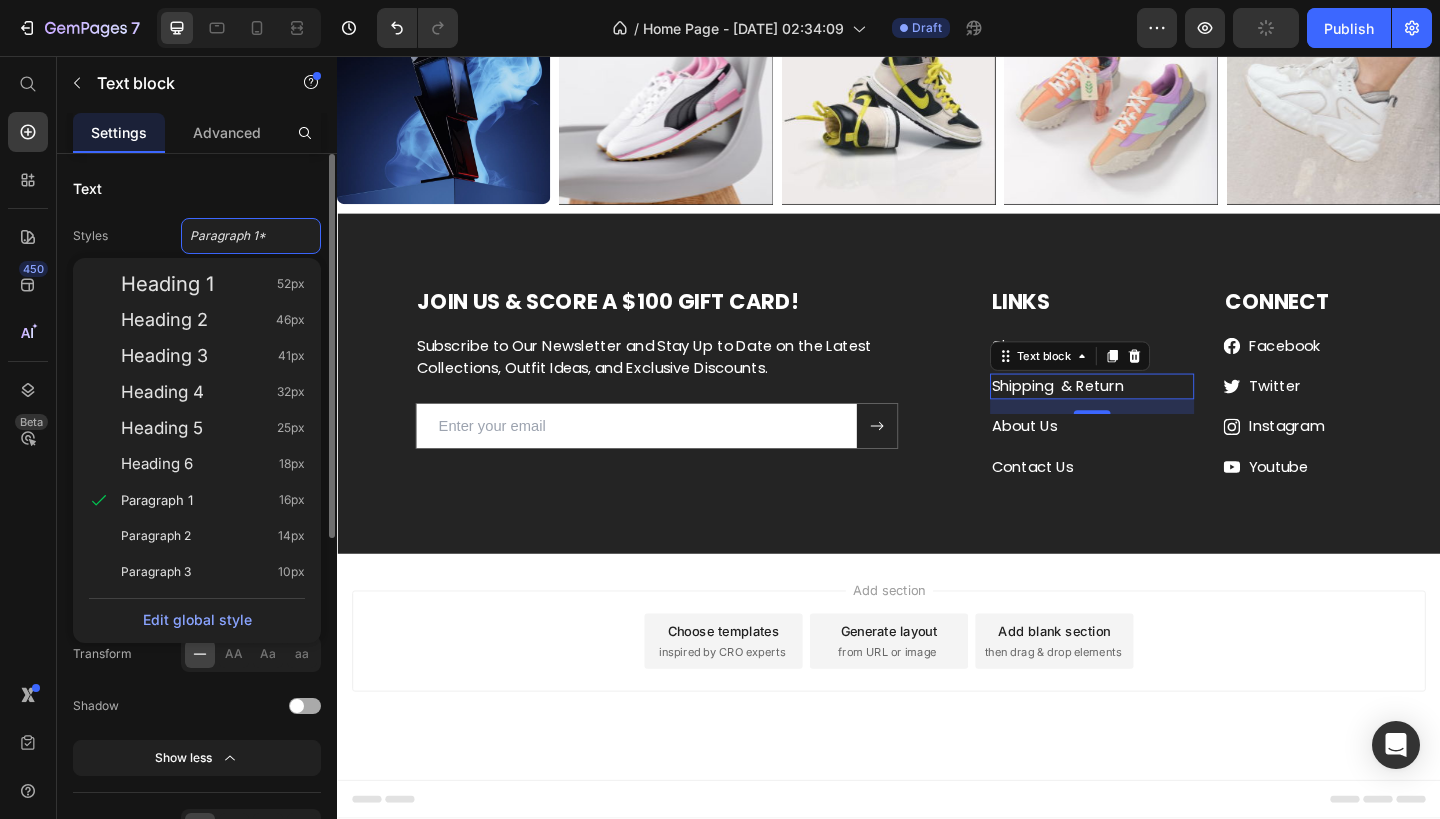 click on "Text" at bounding box center [197, 188] 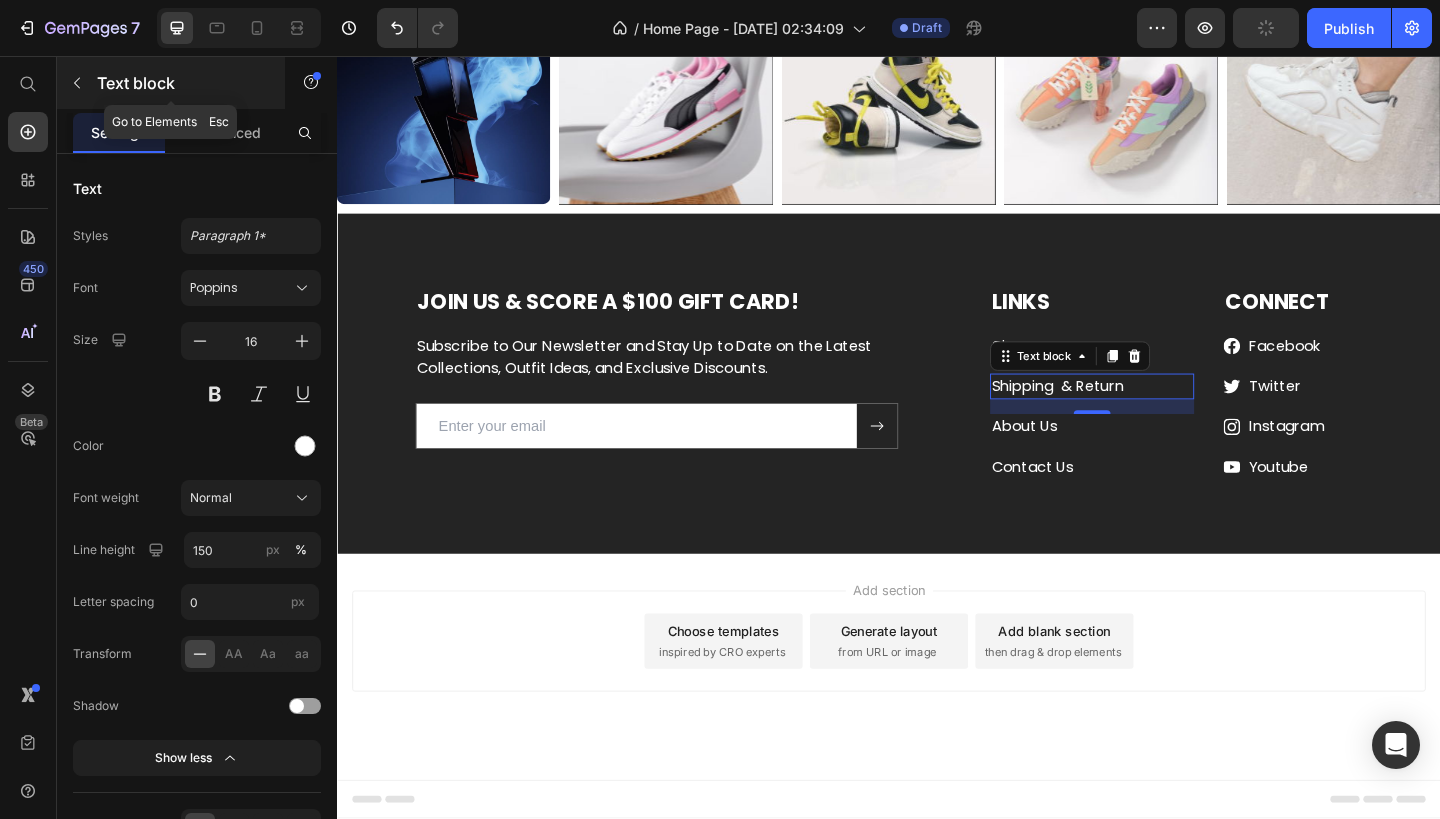click on "Text block" at bounding box center (171, 83) 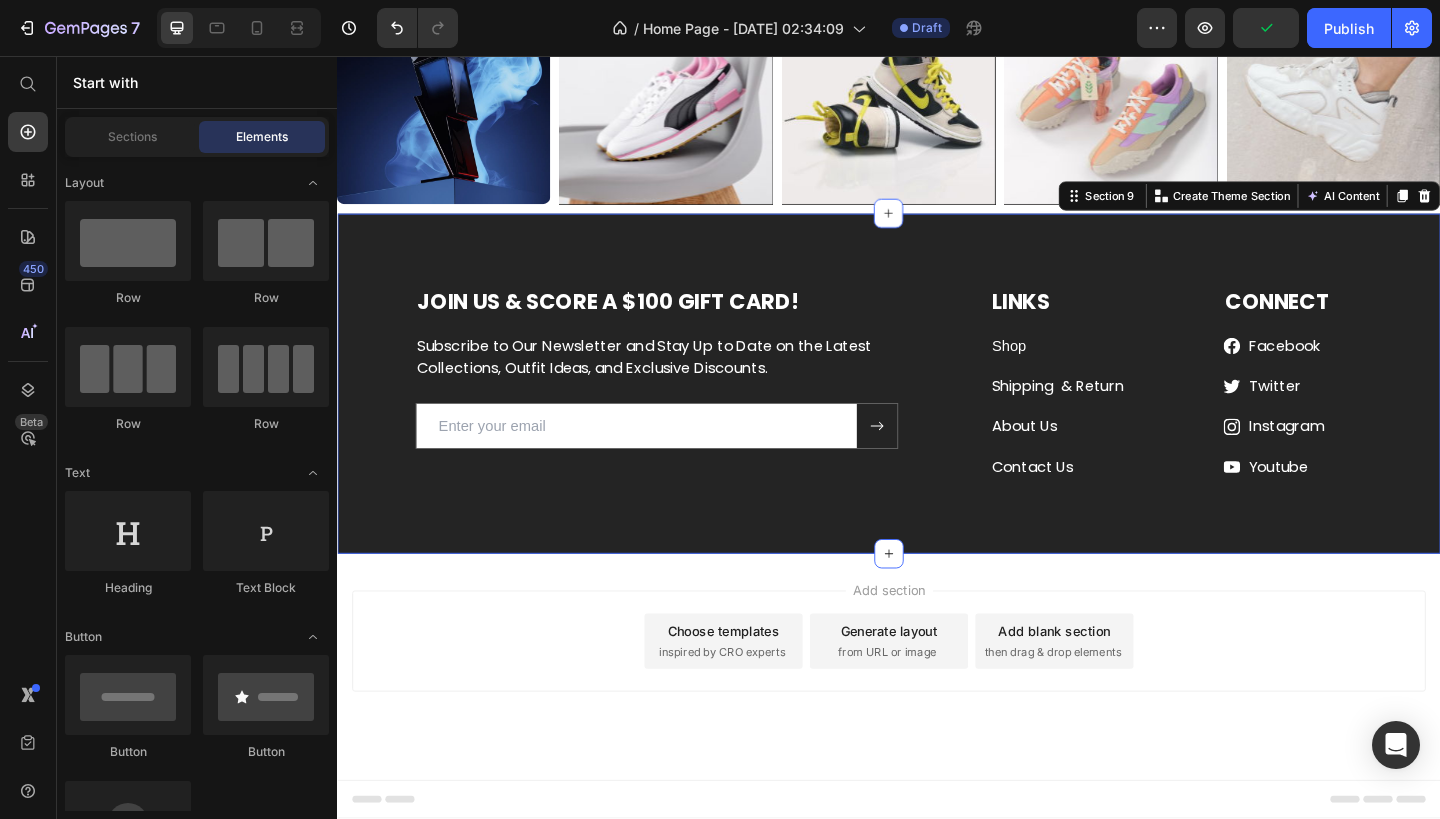 click on "JOIN US & SCORE A $100 GIFT CARD! Heading Subscribe to Our Newsletter and Stay Up to Date on the Latest Collections, Outfit Ideas, and Exclusive Discounts. Text block Email Field
Submit Button Row Newsletter Row LINKS Heading Shop Text block Shipping  & Return Text block About Us Text block Contact Us Text block CONNECT Heading
Icon Facebook Text block
Icon Twitter Text block
Icon Instagram Text block
Icon Youtube Text block Icon List Row Row Section 9   You can create reusable sections Create Theme Section AI Content Write with GemAI What would you like to describe here? Tone and Voice Persuasive Product Show more Generate" at bounding box center (937, 413) 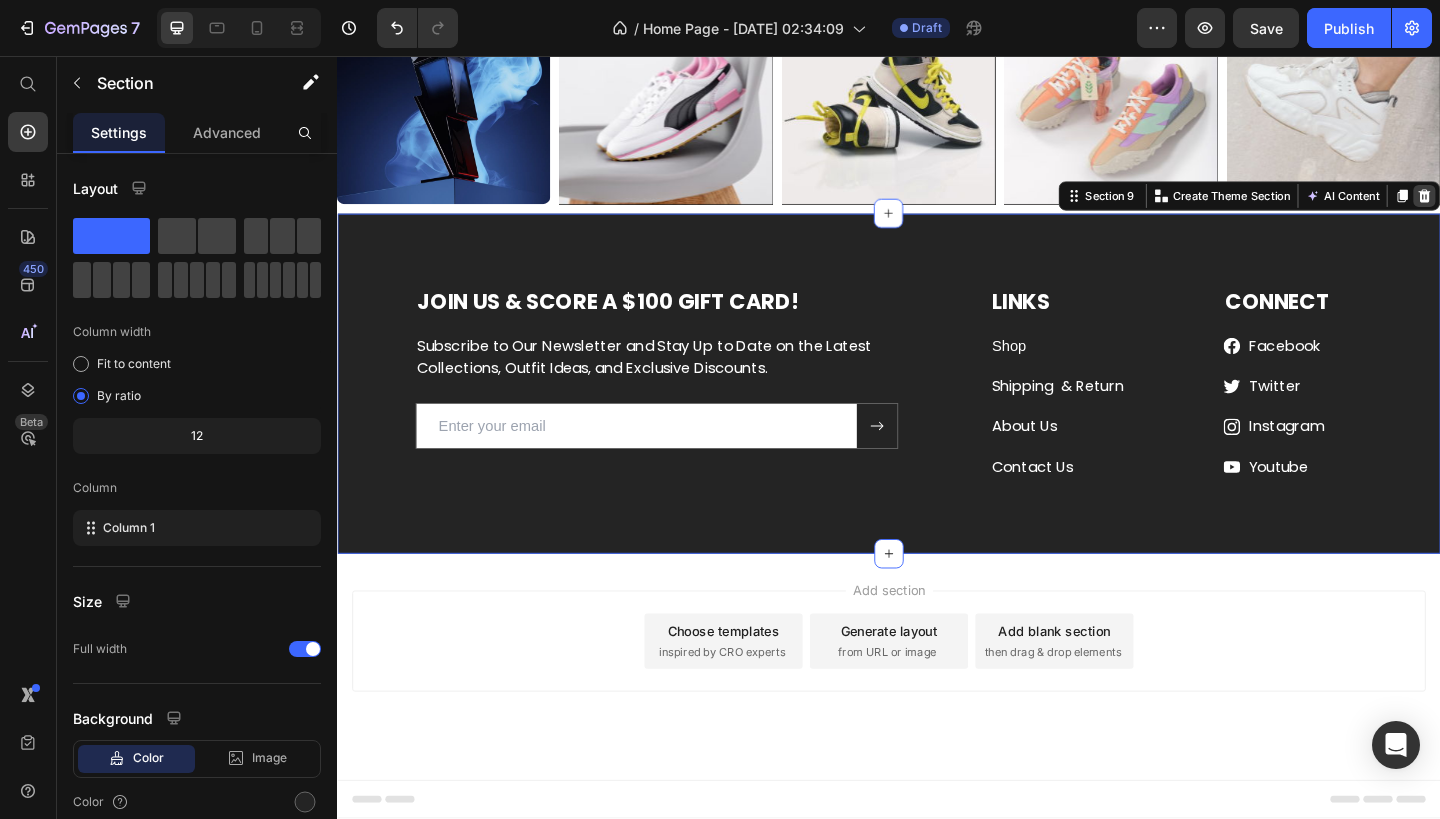 click at bounding box center (1520, 209) 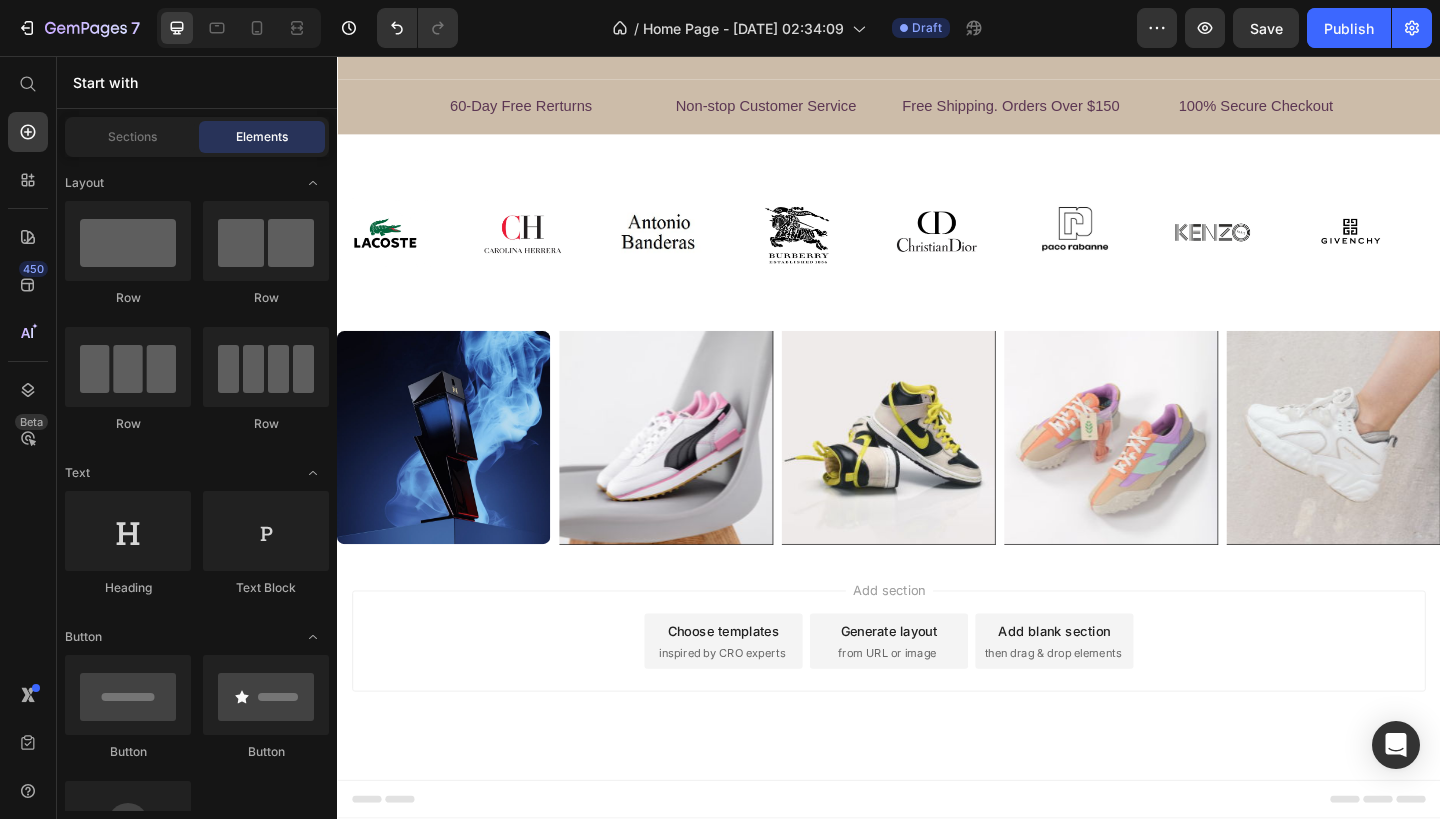 scroll, scrollTop: 3486, scrollLeft: 0, axis: vertical 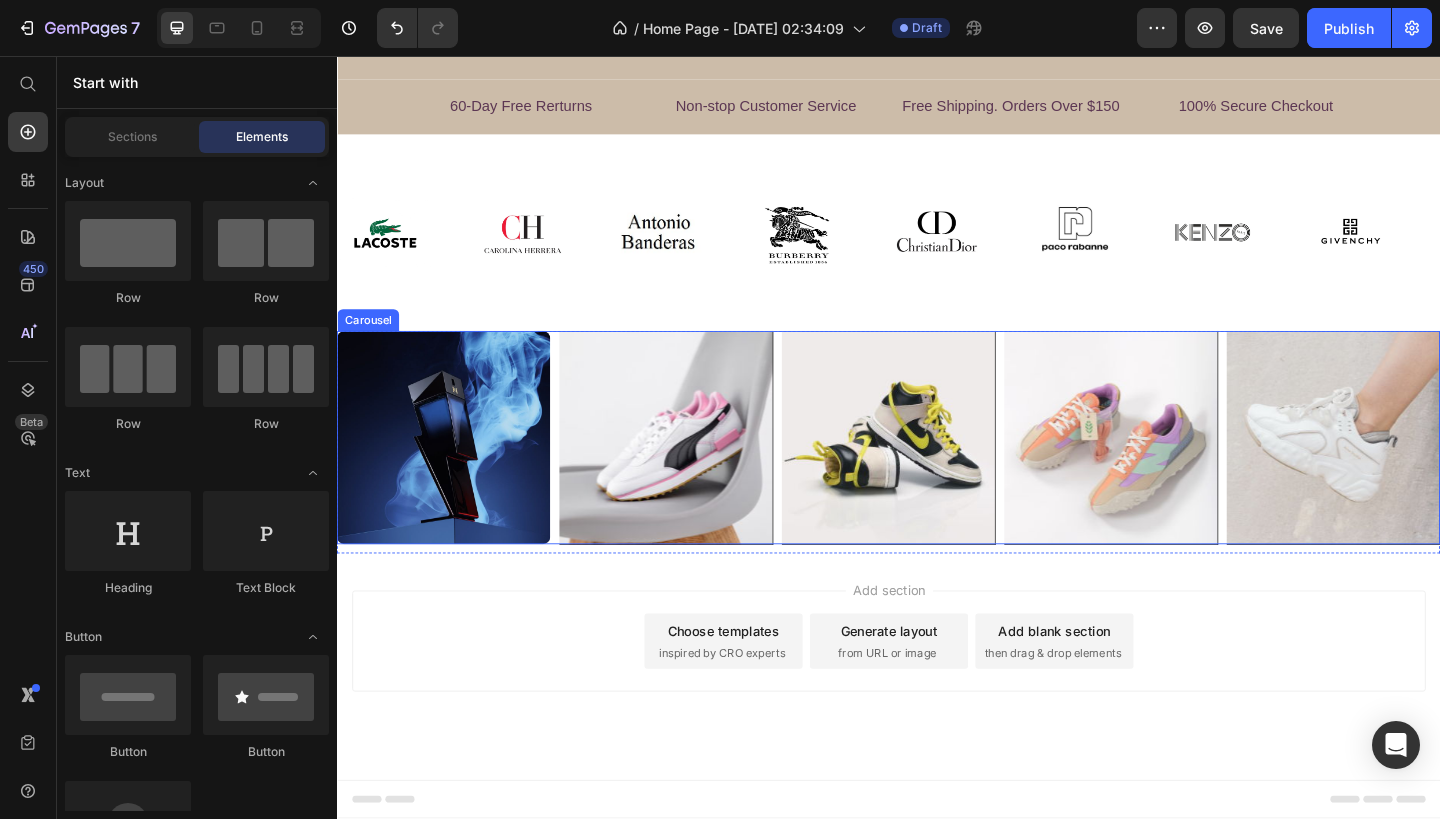 click on "Image Image Image Image Image" at bounding box center (937, 472) 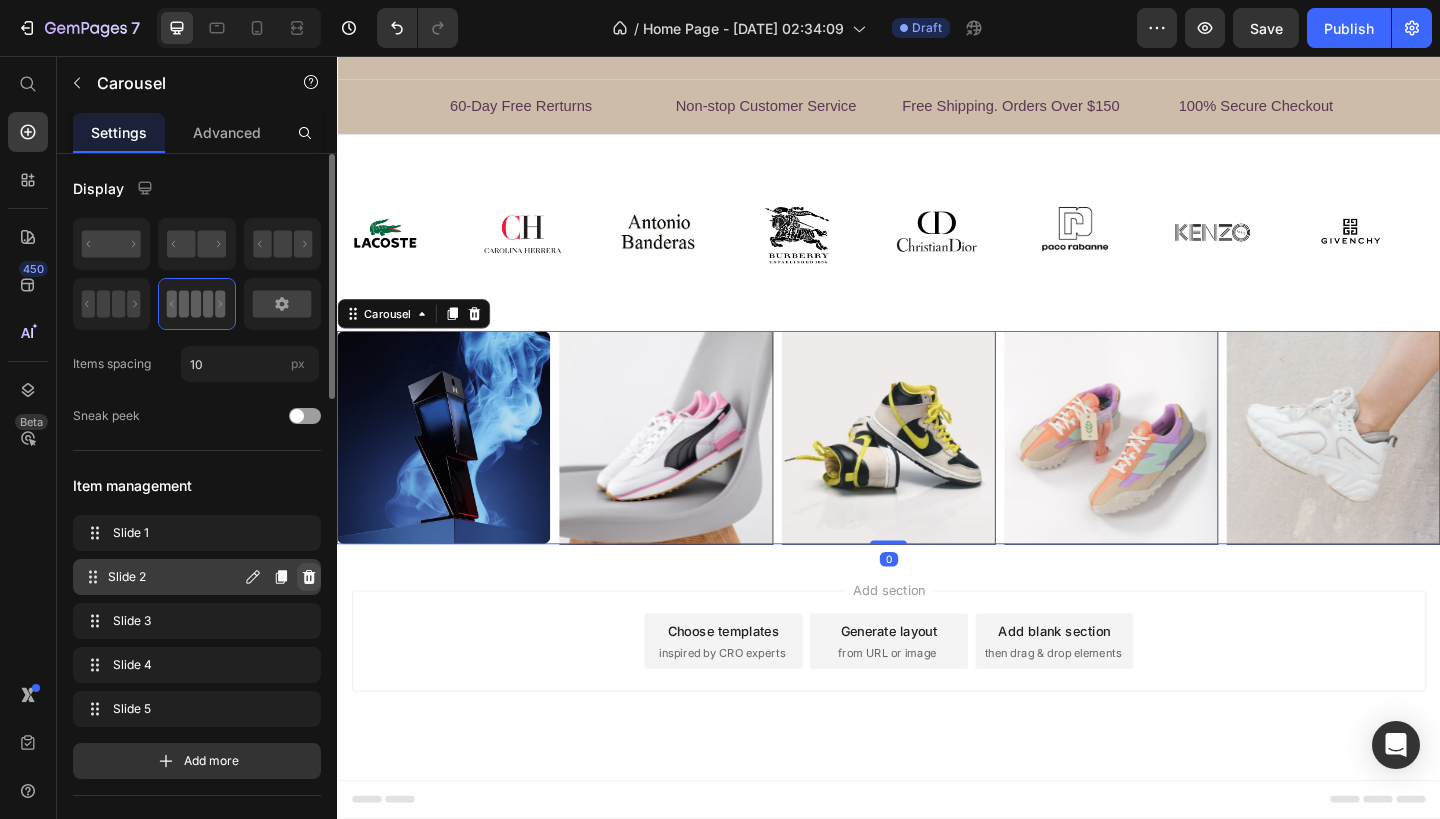 click 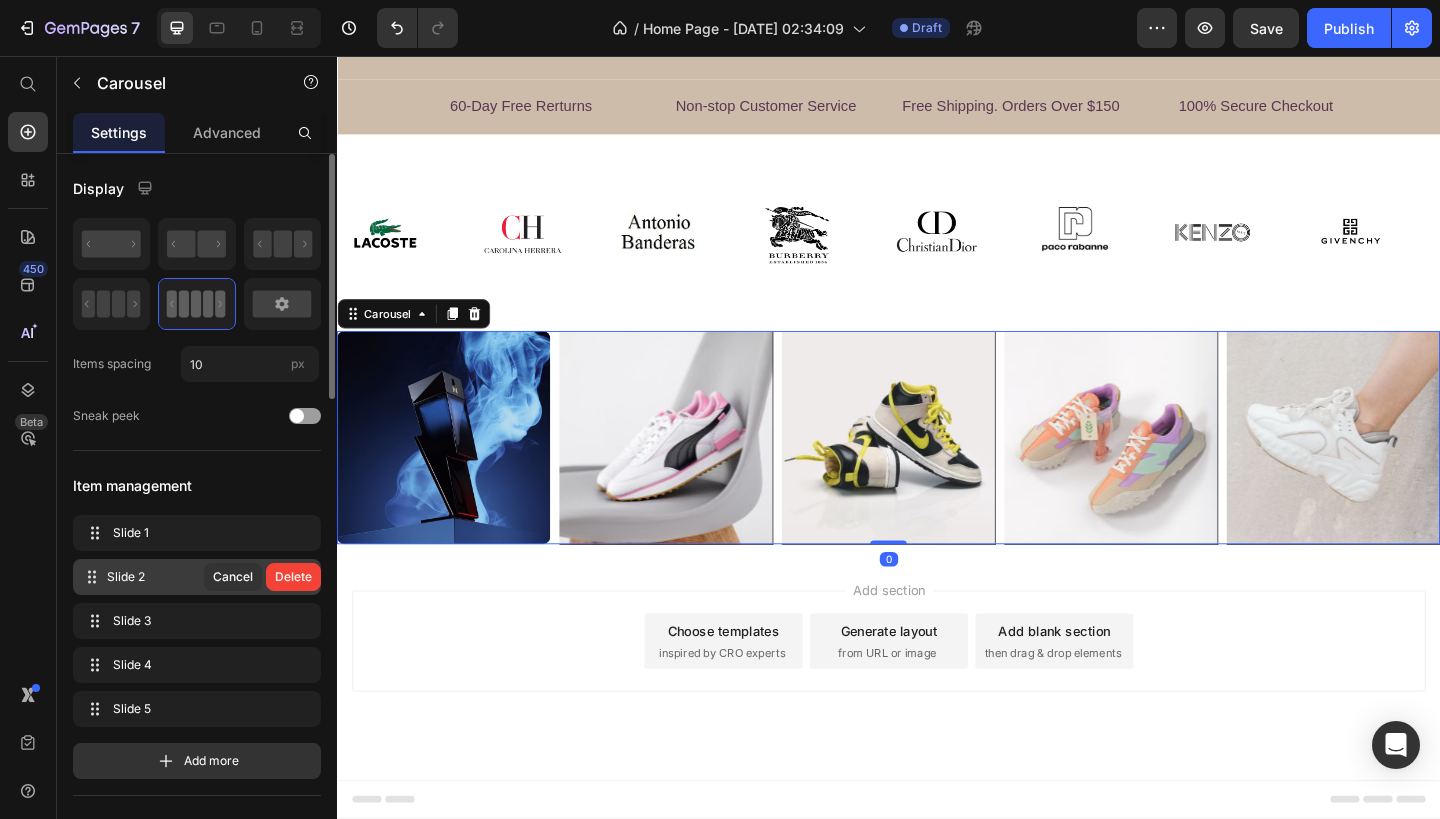 click on "Delete" at bounding box center [293, 577] 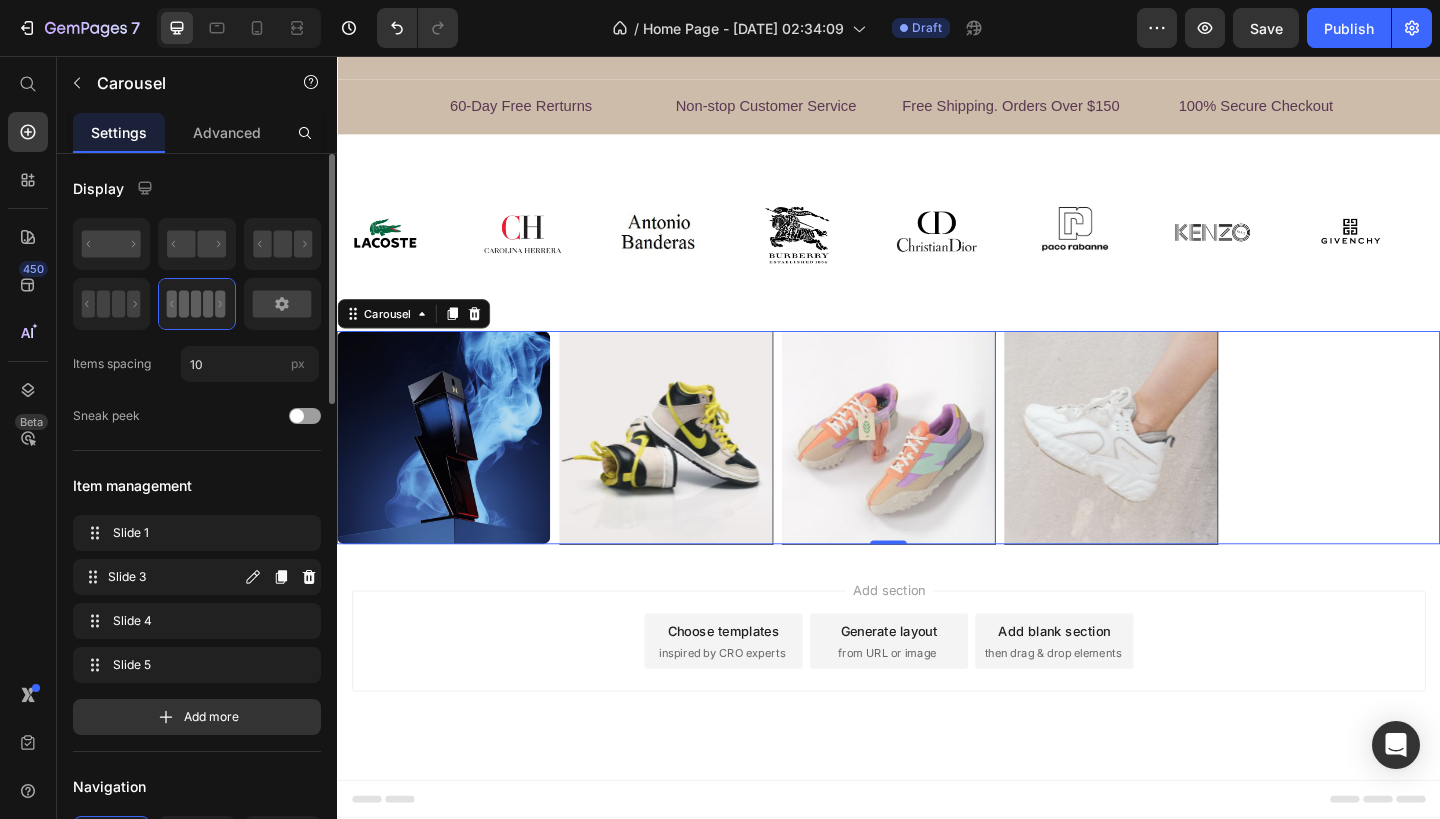 click 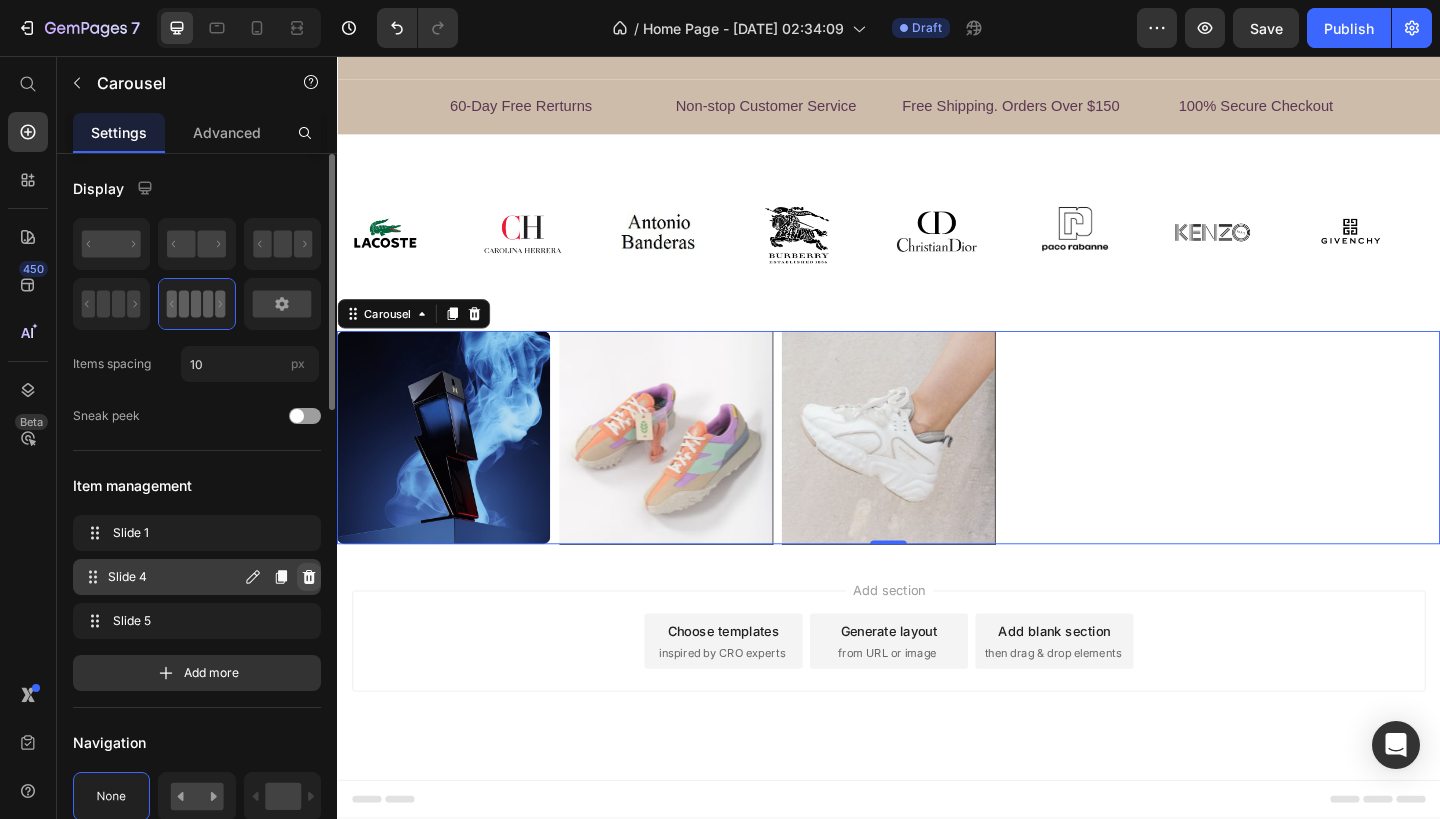 click 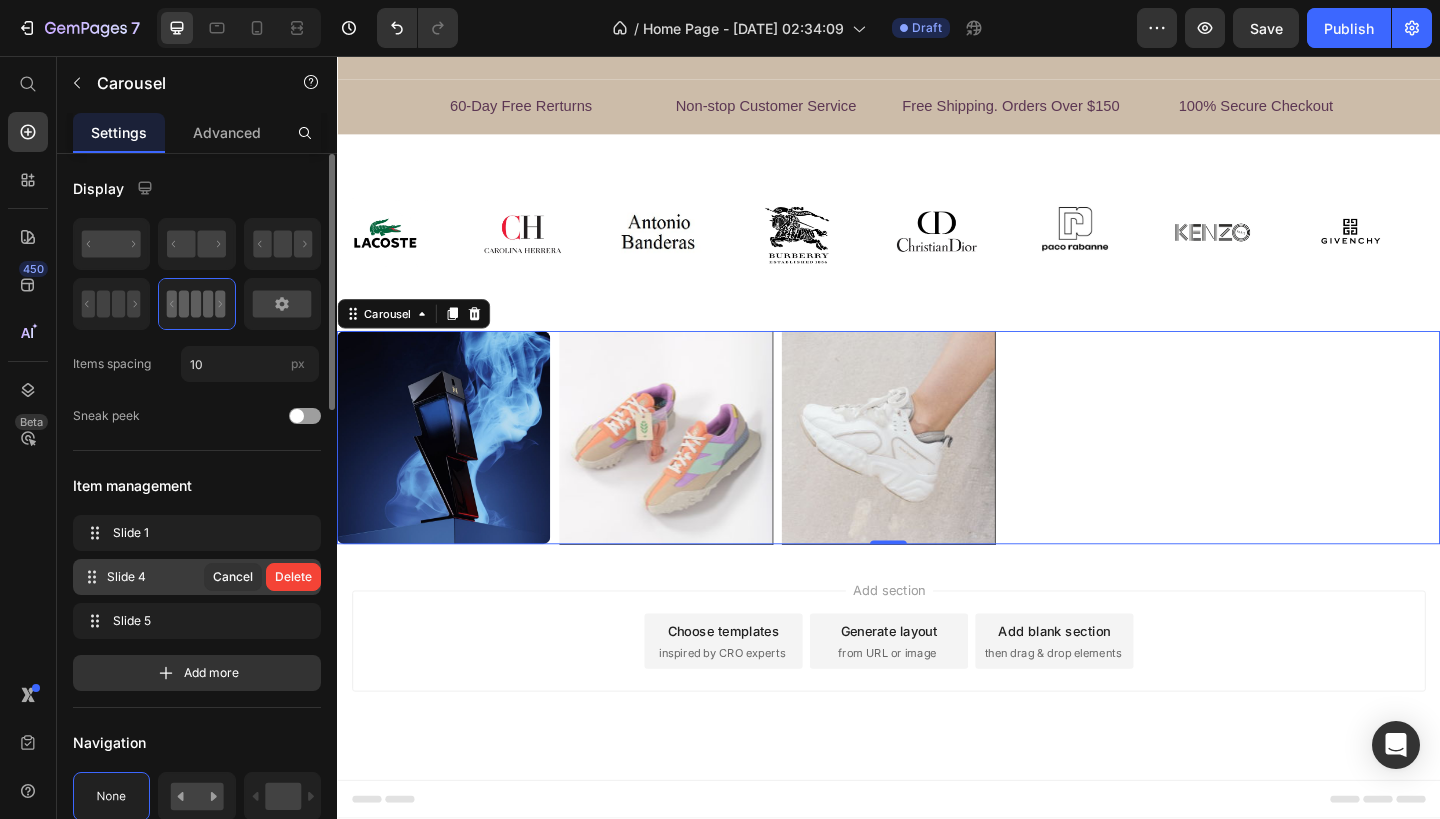click on "Delete" at bounding box center [293, 577] 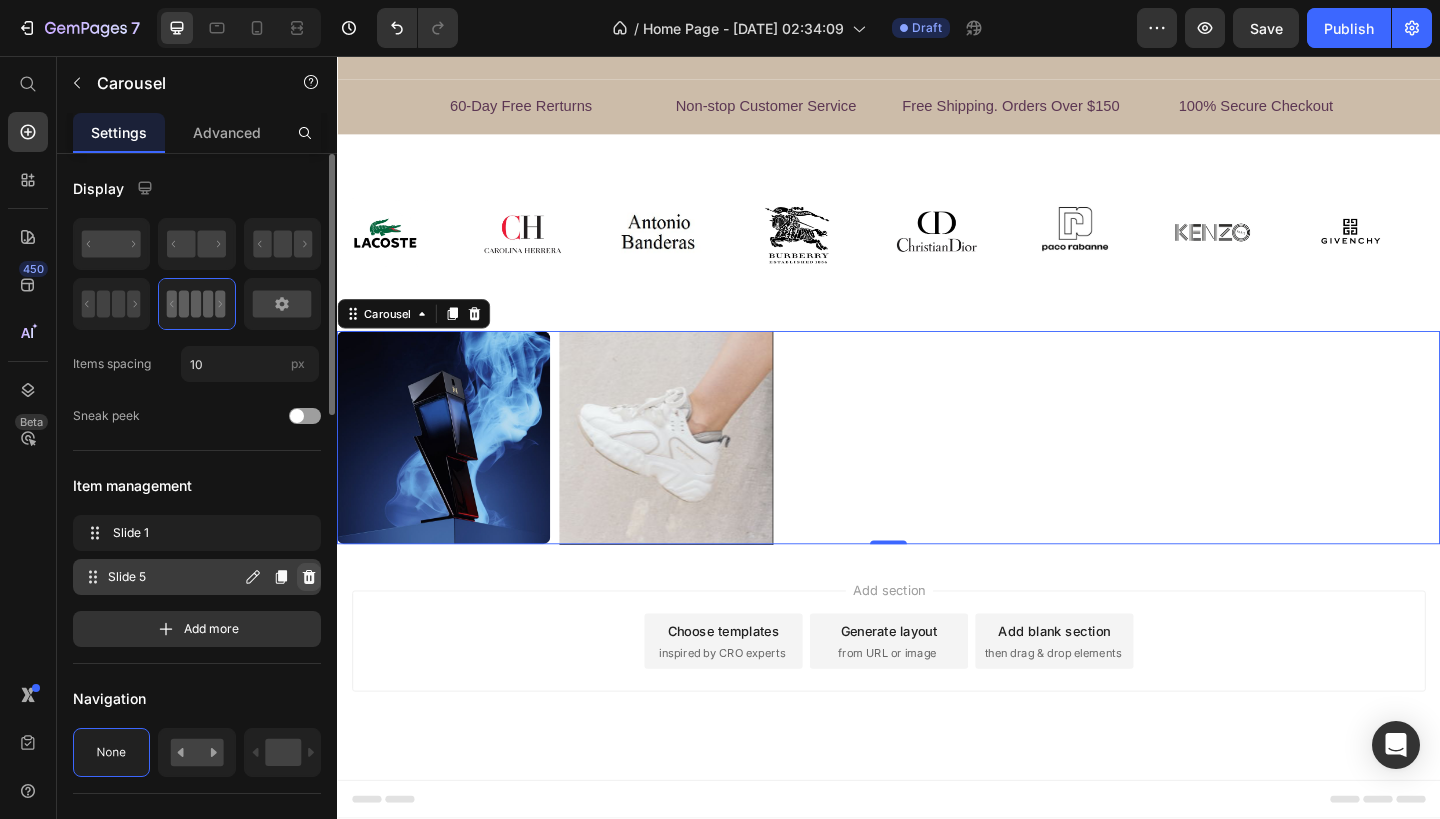 click 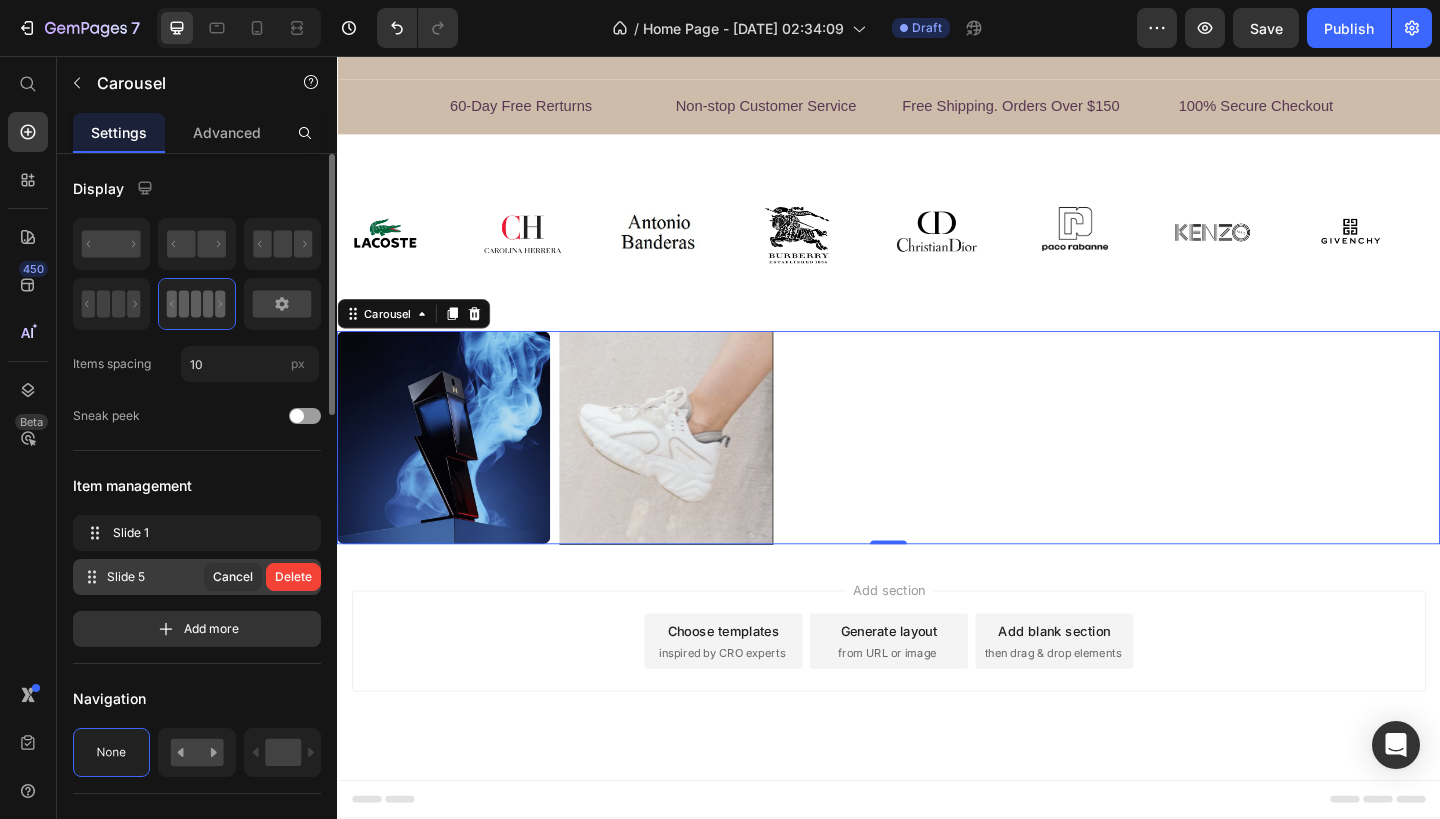 click on "Delete" at bounding box center (293, 577) 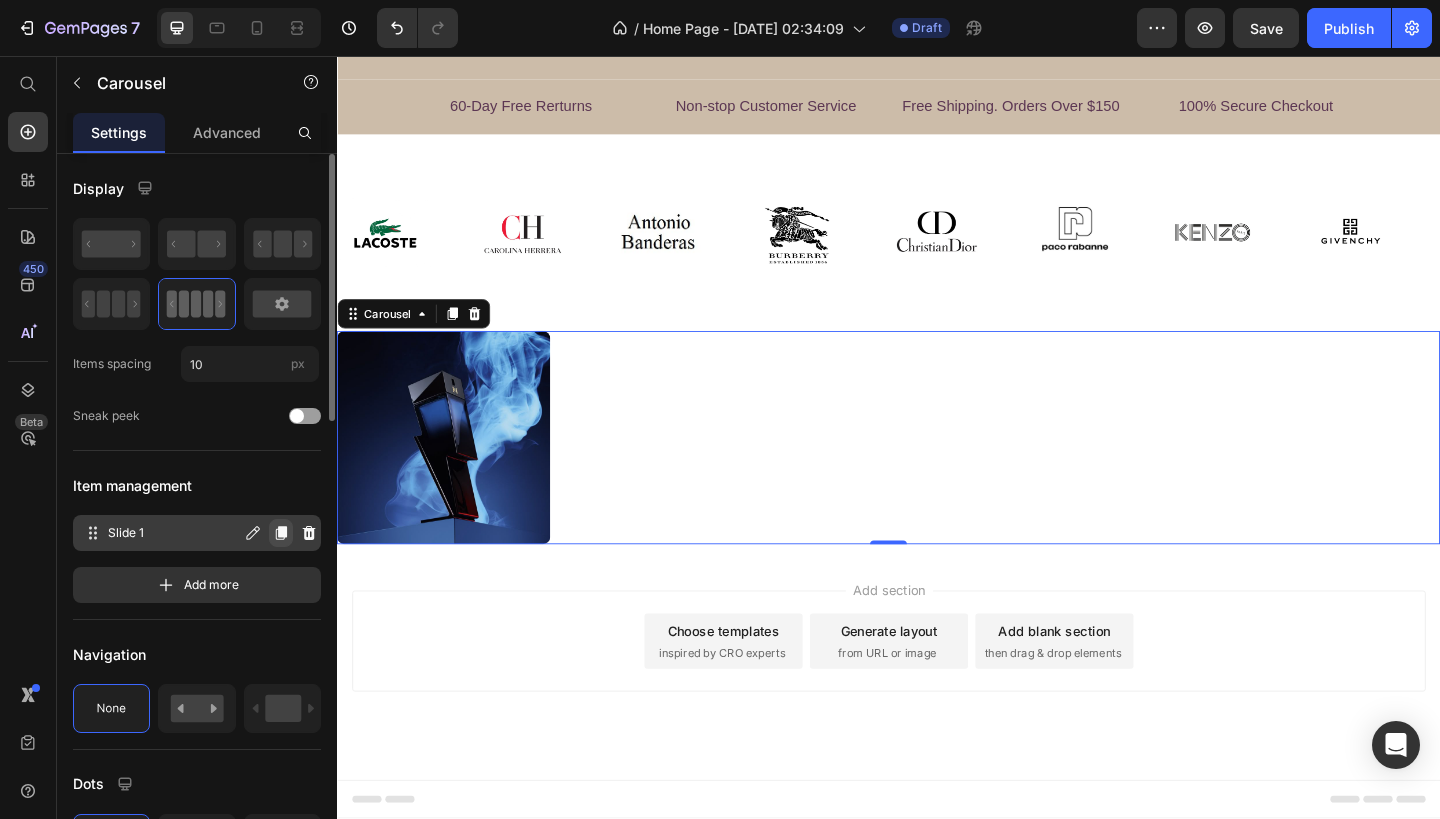 click 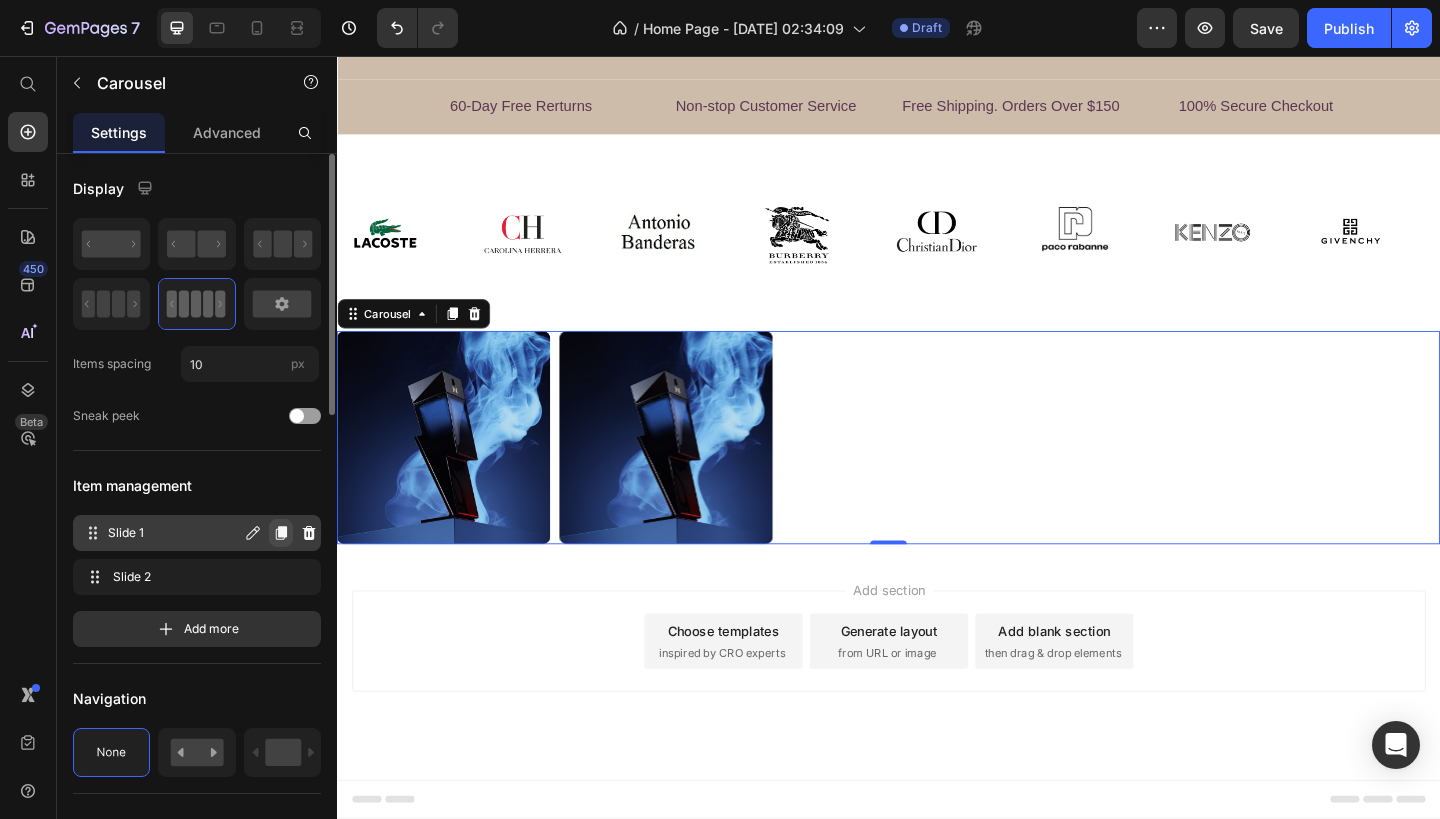 click 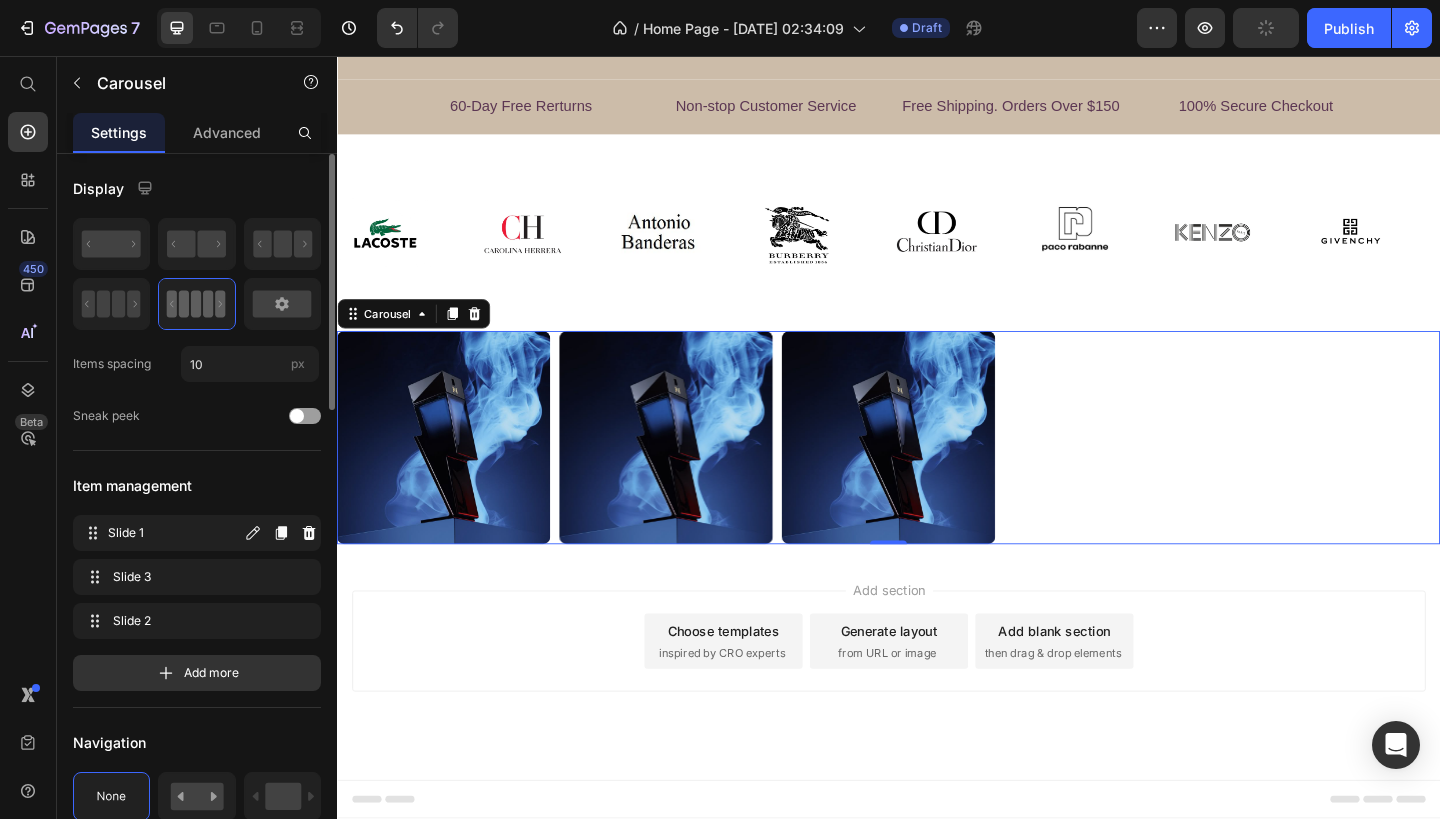 click 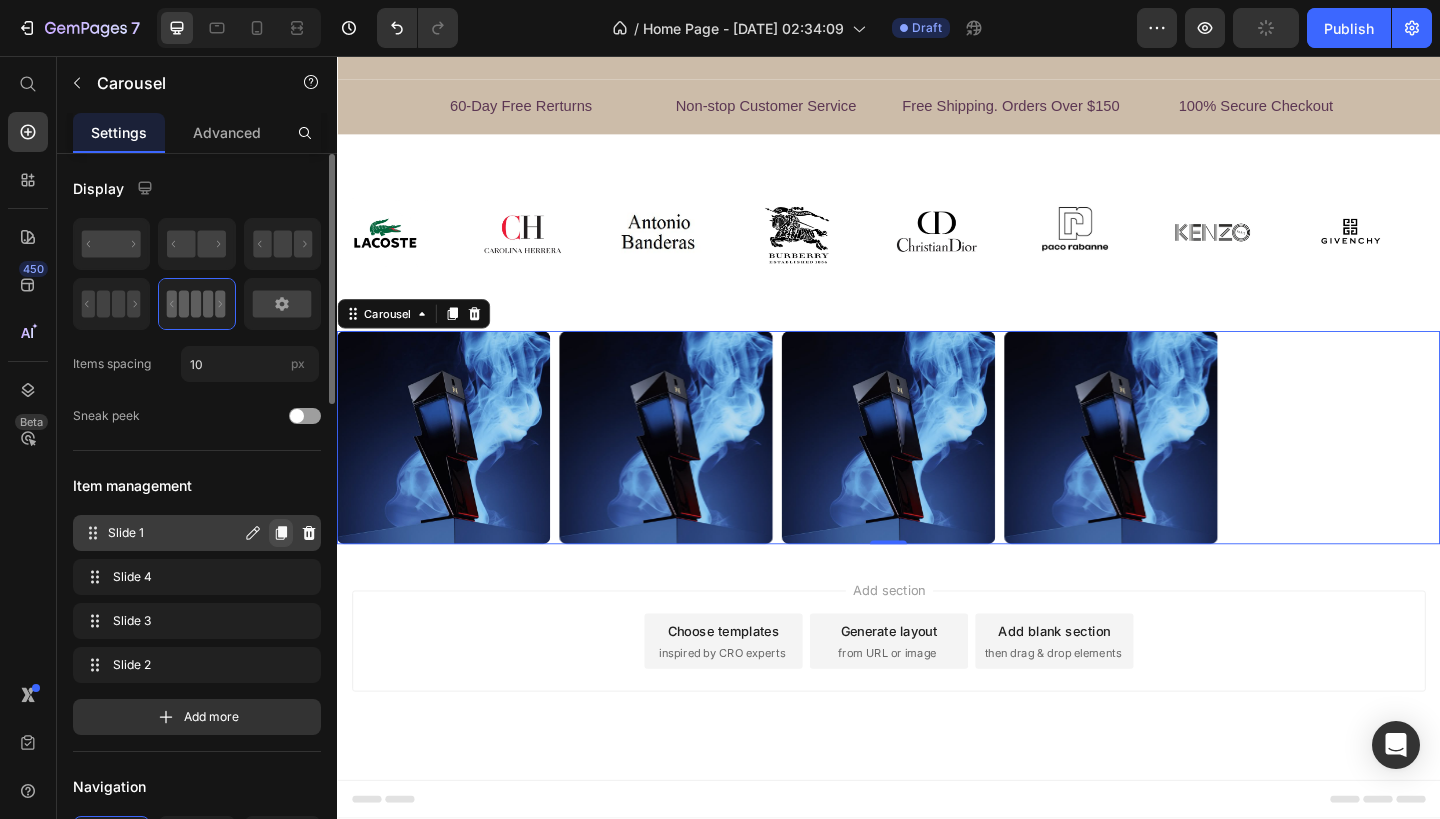 click 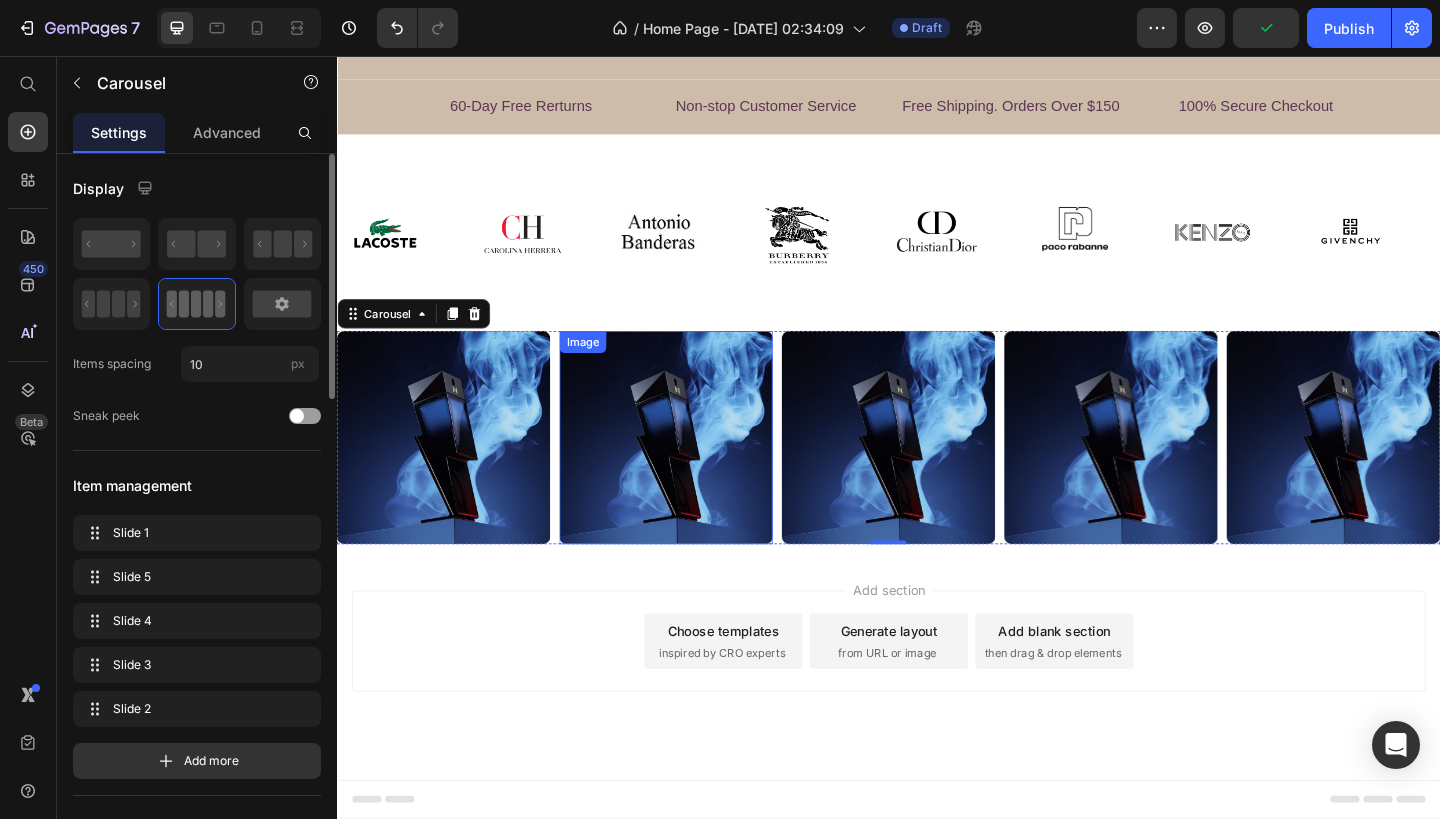 click at bounding box center (695, 472) 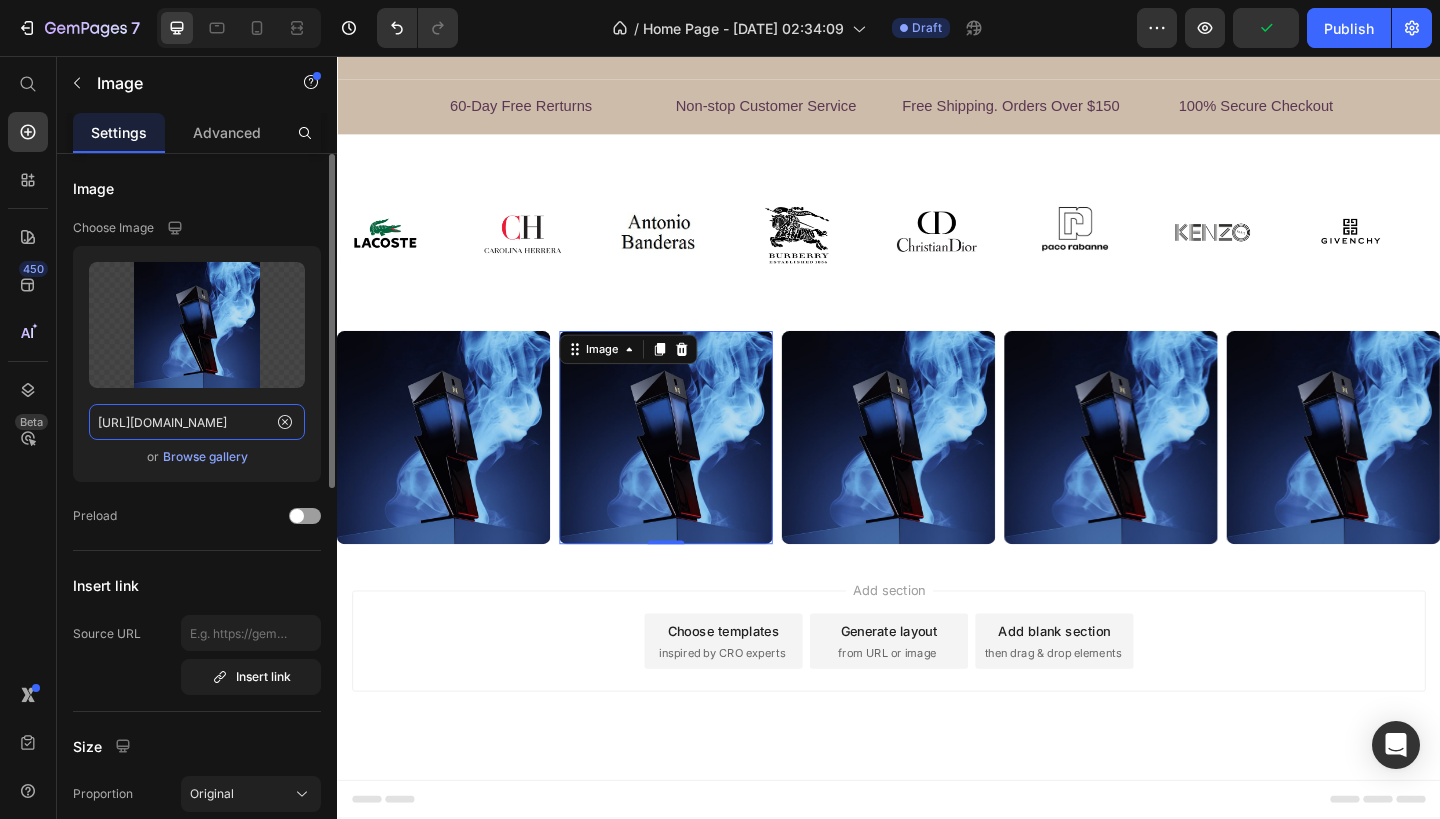 click on "[URL][DOMAIN_NAME]" 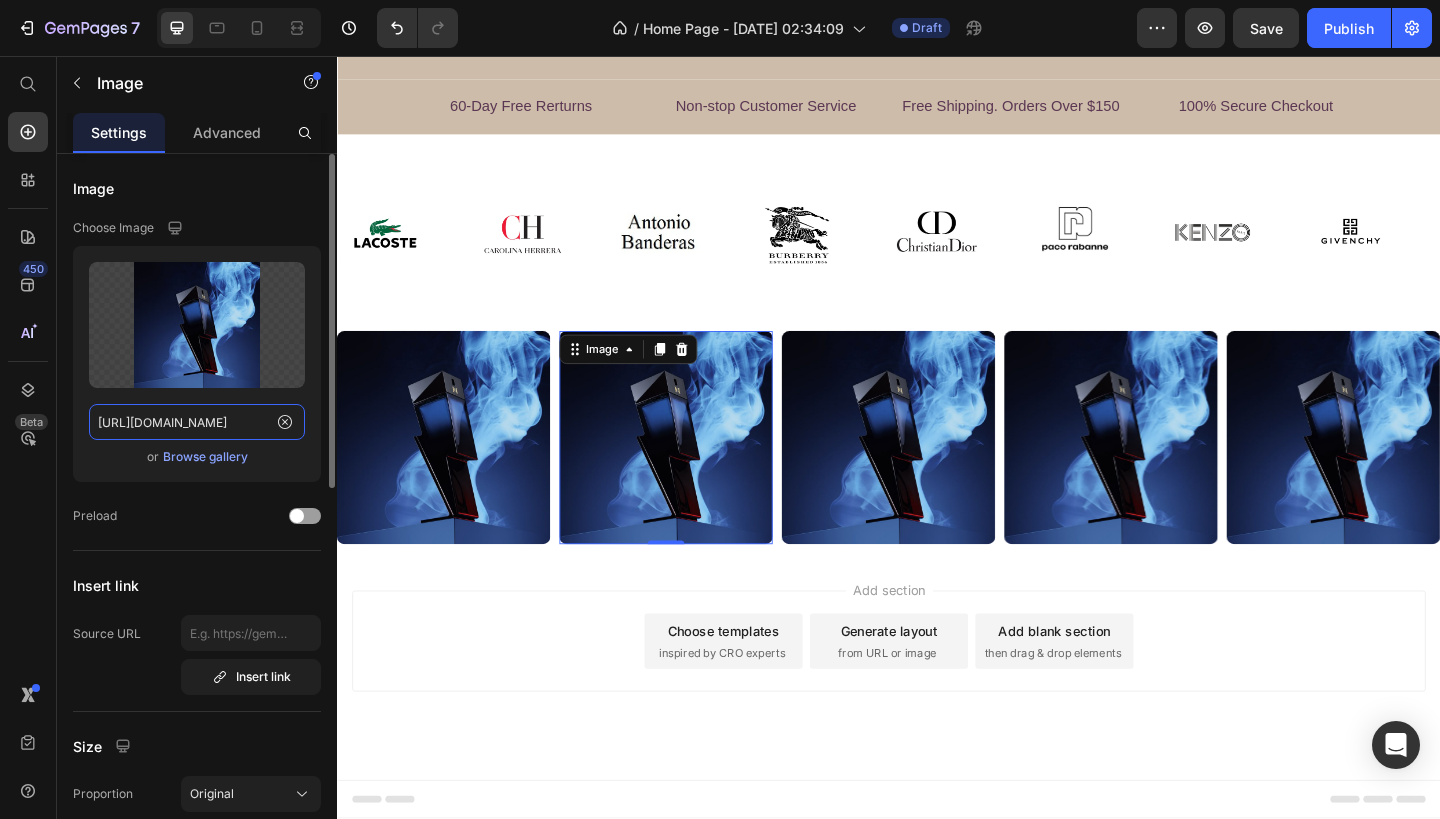 click on "[URL][DOMAIN_NAME]" 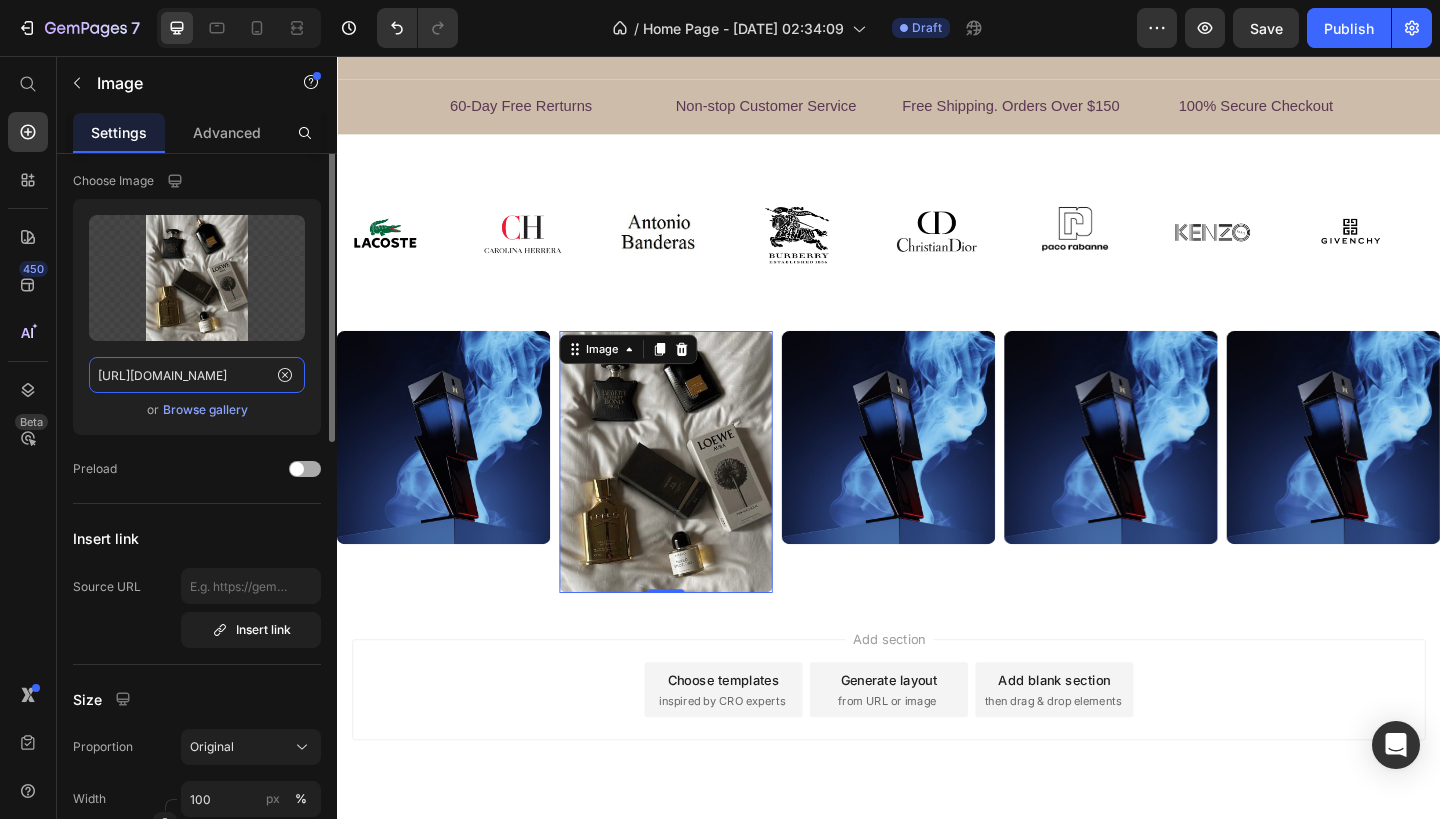 scroll, scrollTop: 0, scrollLeft: 0, axis: both 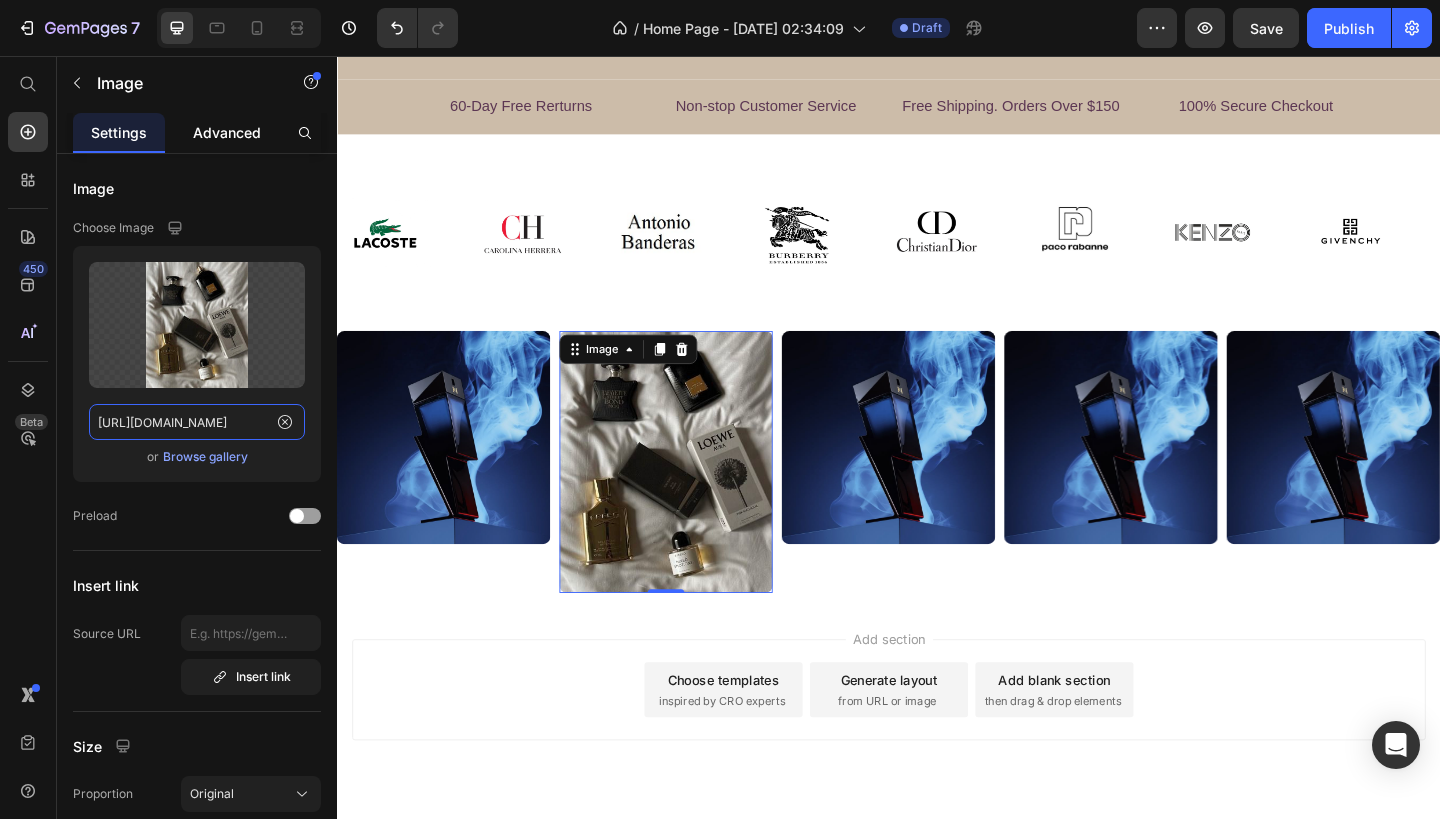 type on "[URL][DOMAIN_NAME]" 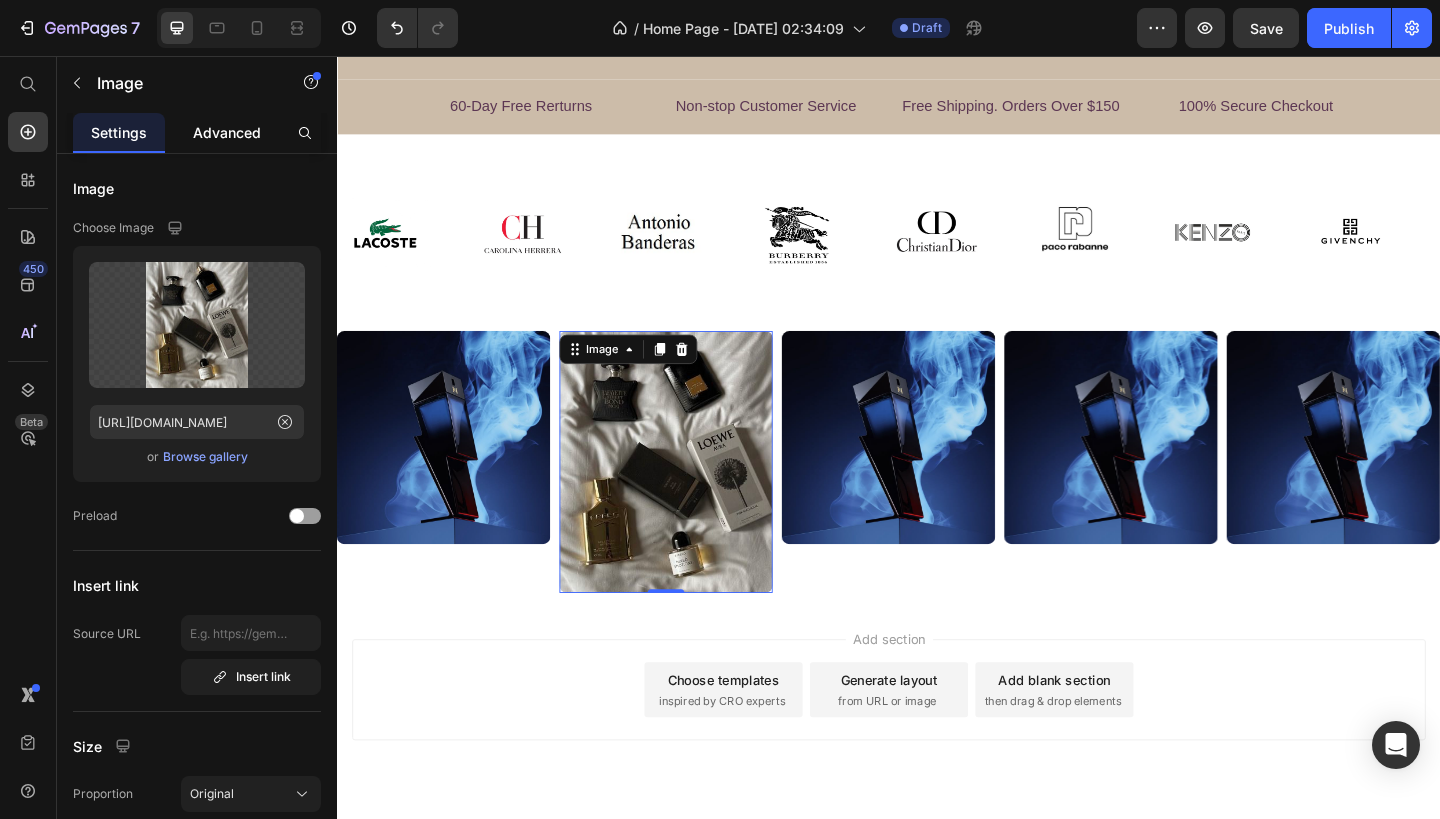 click on "Advanced" at bounding box center [227, 132] 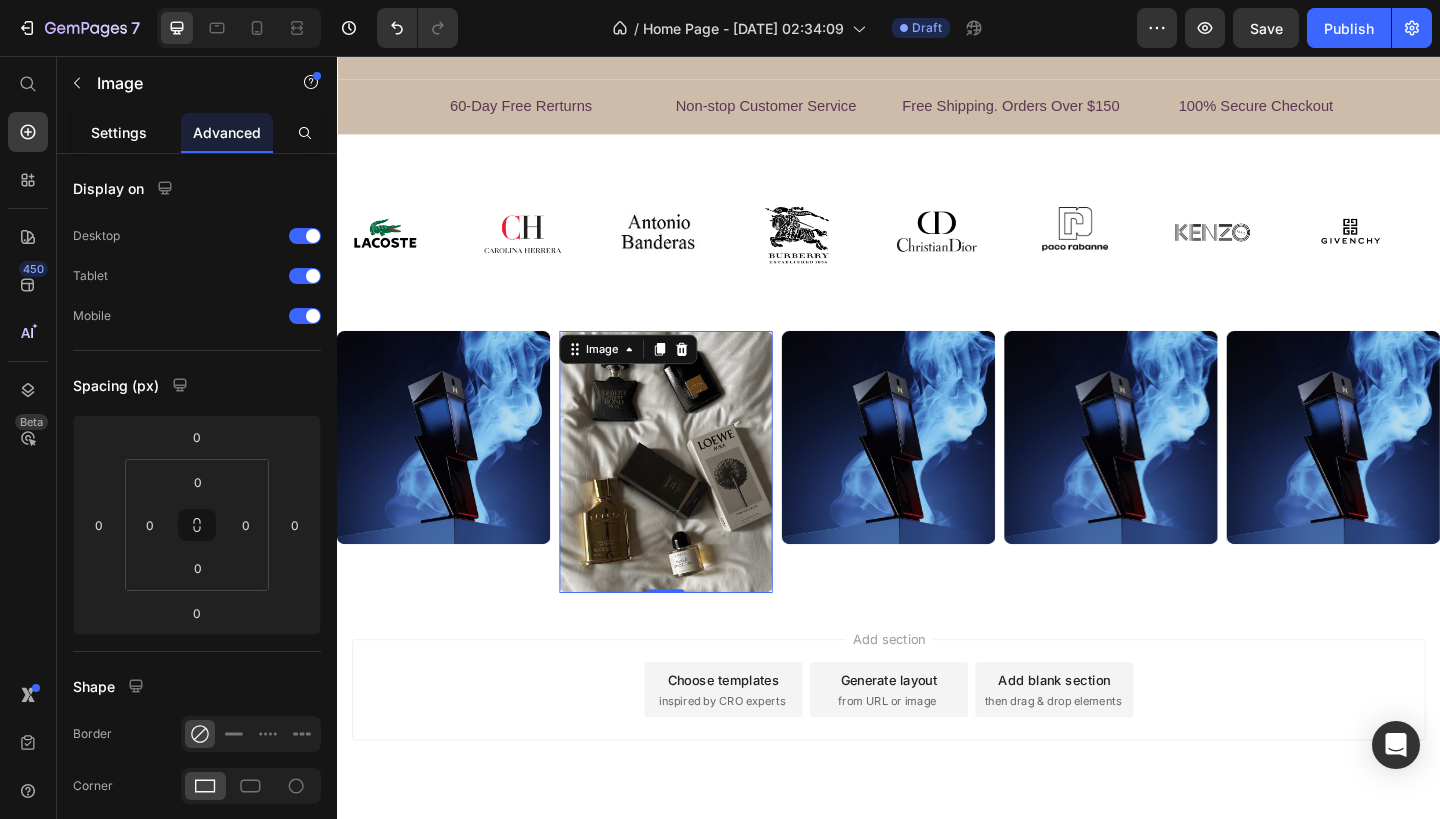 click on "Settings" at bounding box center [119, 132] 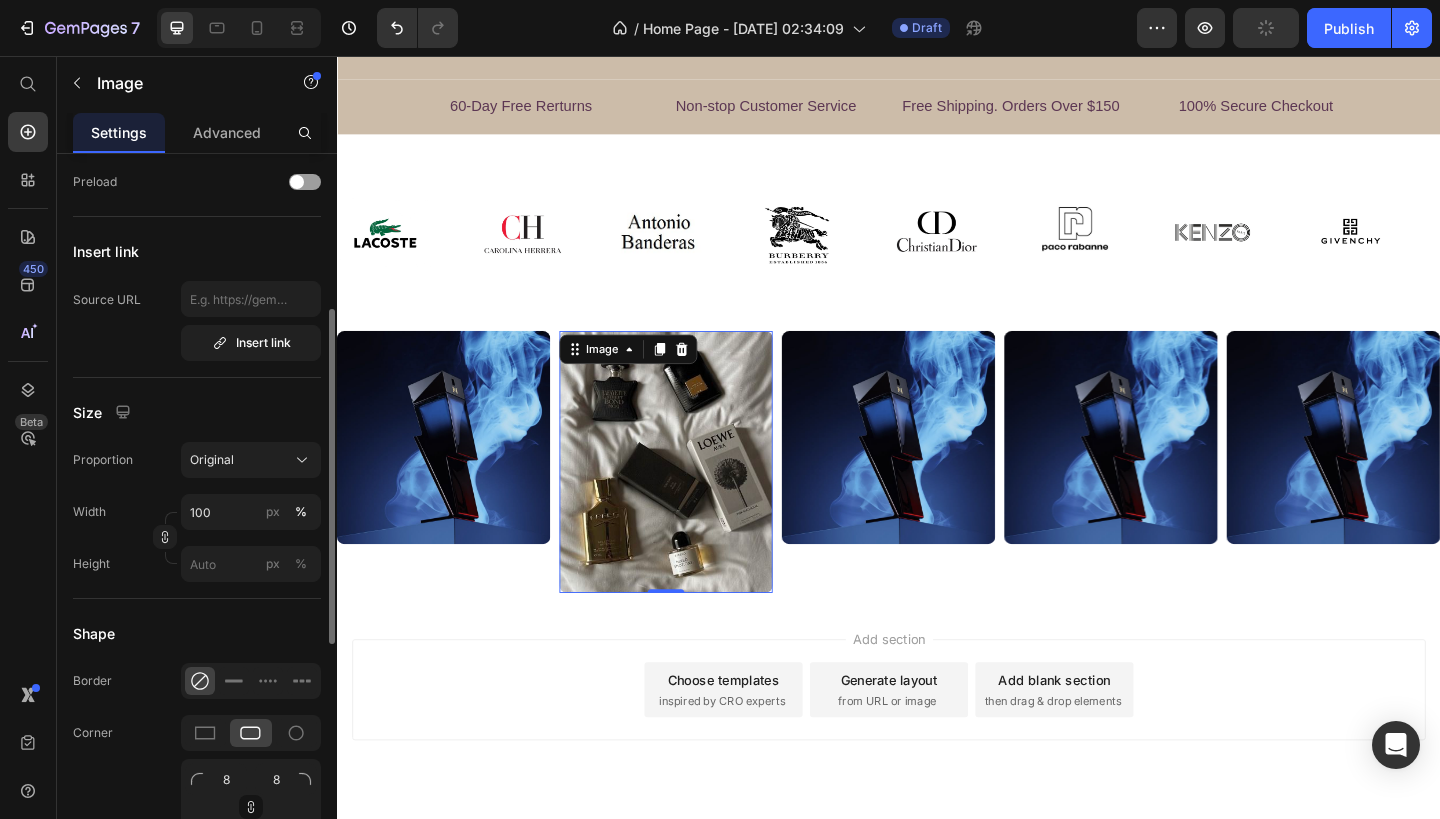 scroll, scrollTop: 335, scrollLeft: 0, axis: vertical 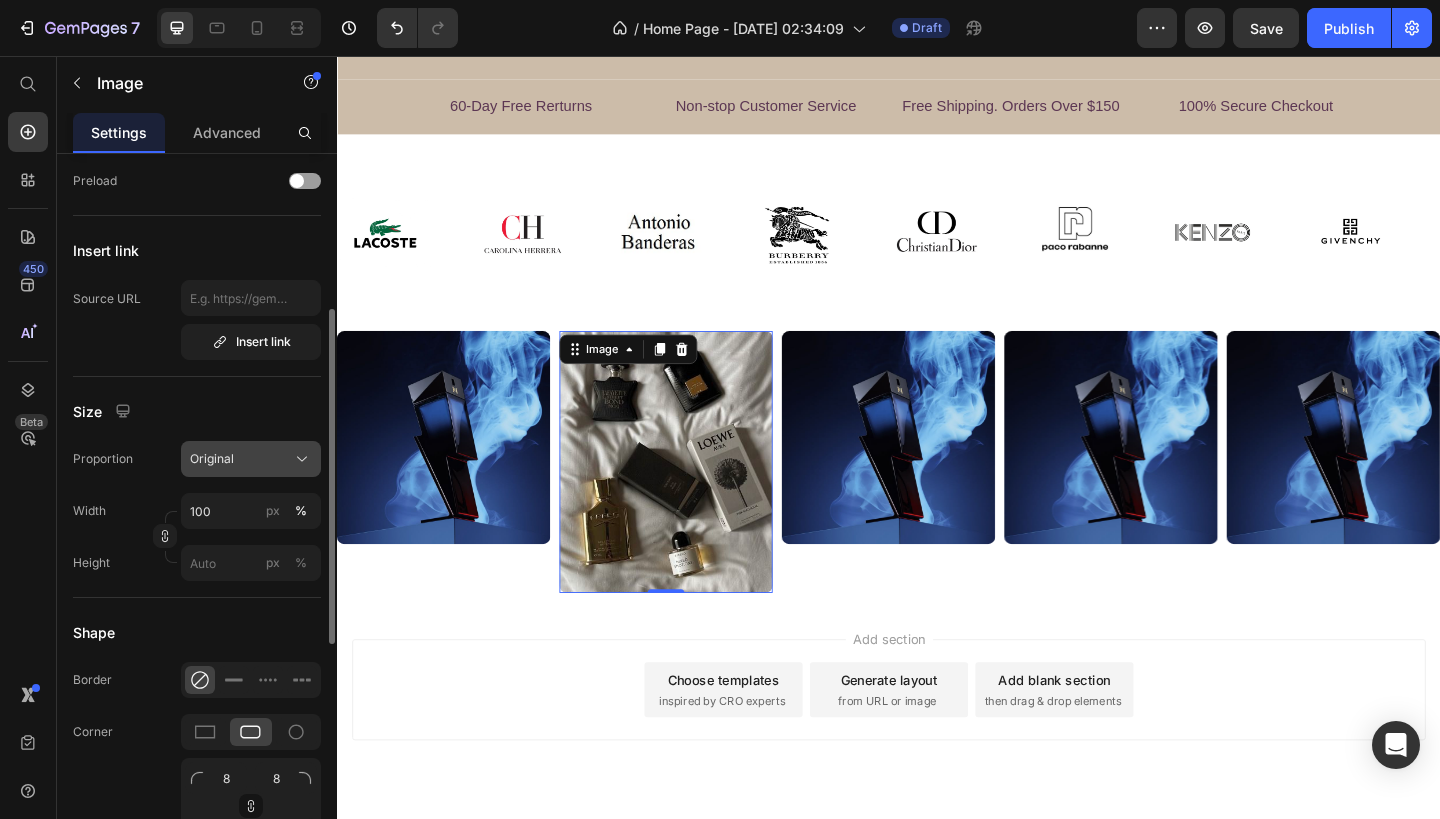 click on "Original" 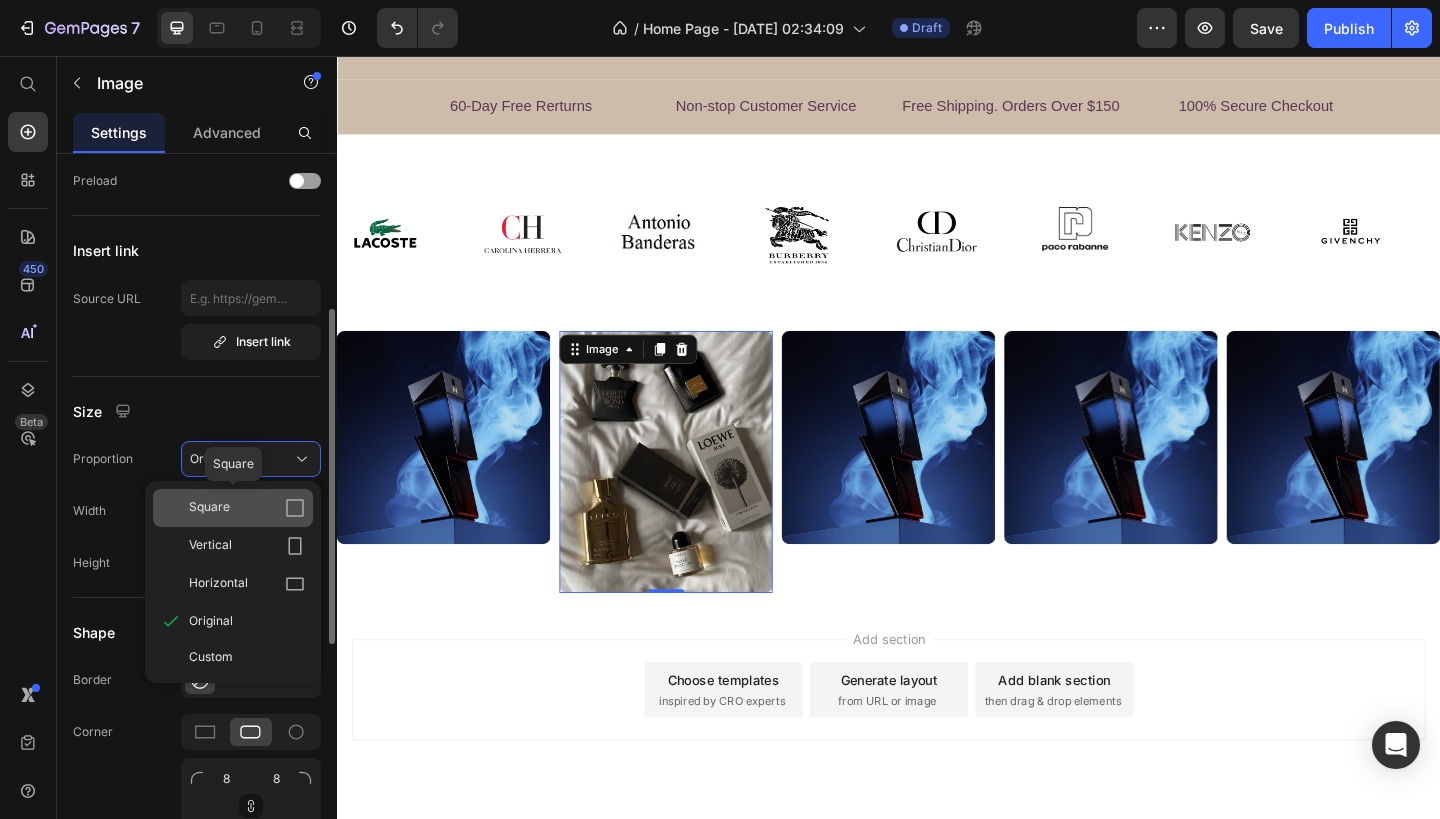 click on "Square" at bounding box center (247, 508) 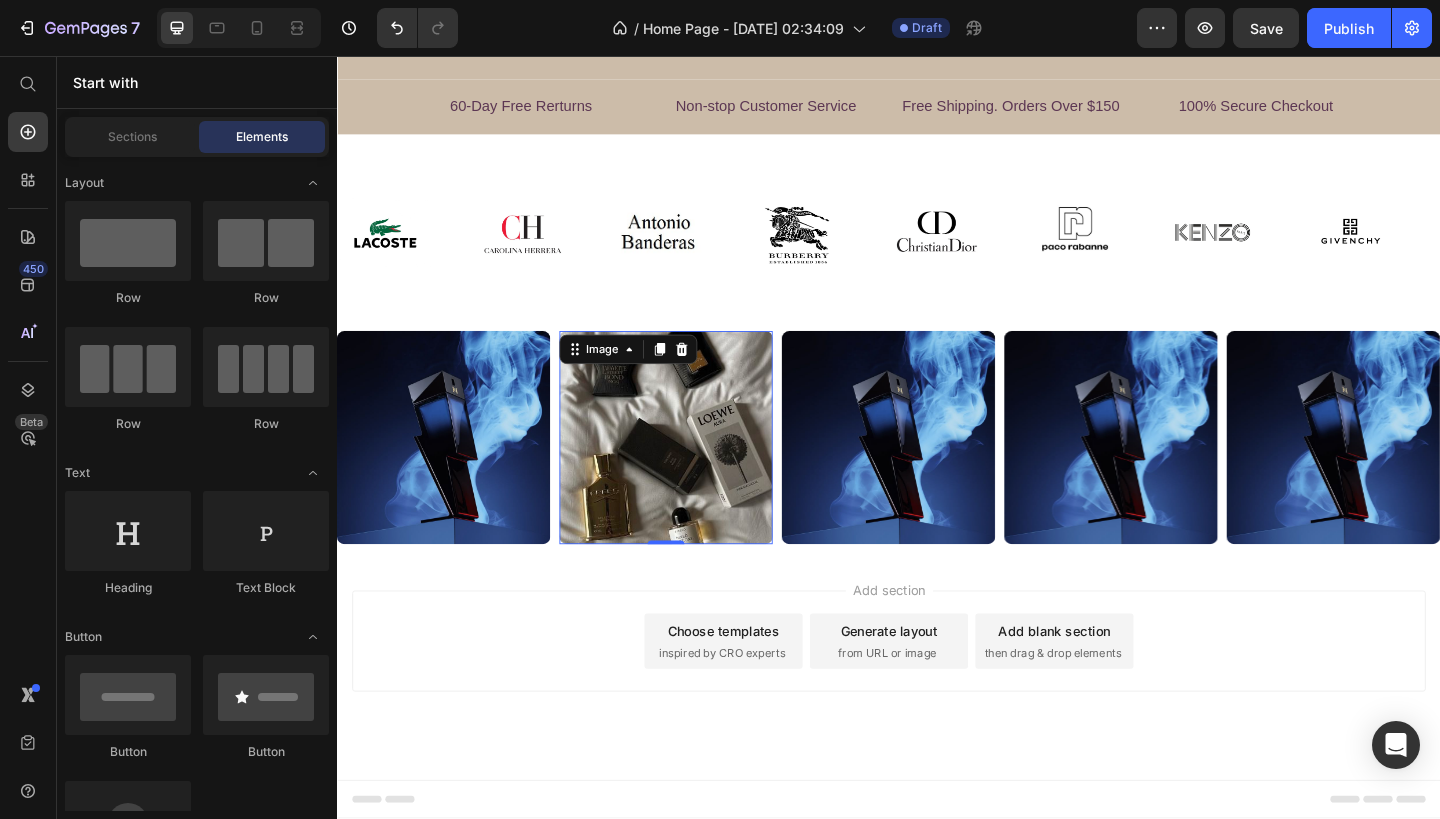 click on "Add section Choose templates inspired by CRO experts Generate layout from URL or image Add blank section then drag & drop elements" at bounding box center [937, 721] 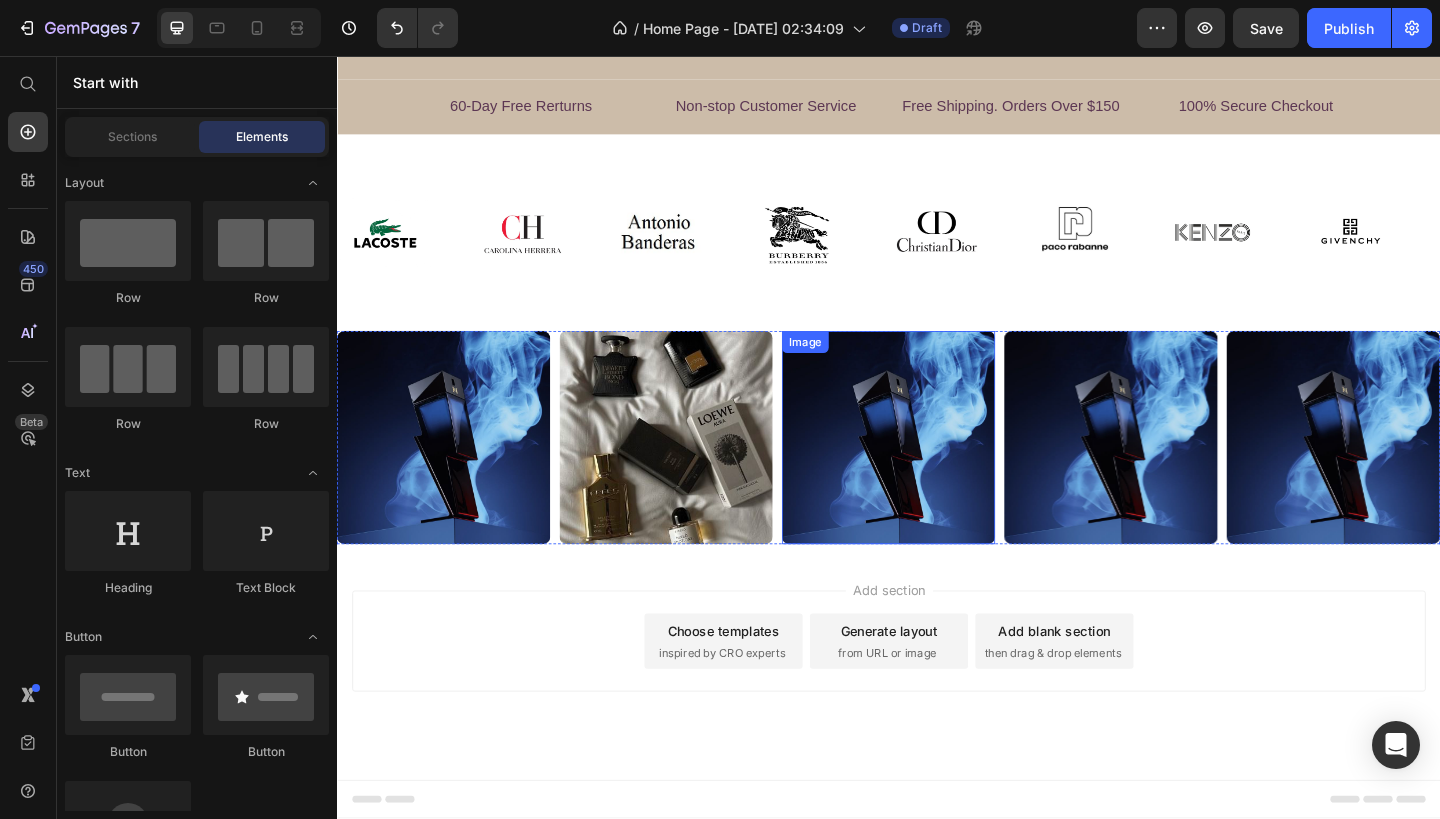 click at bounding box center (937, 472) 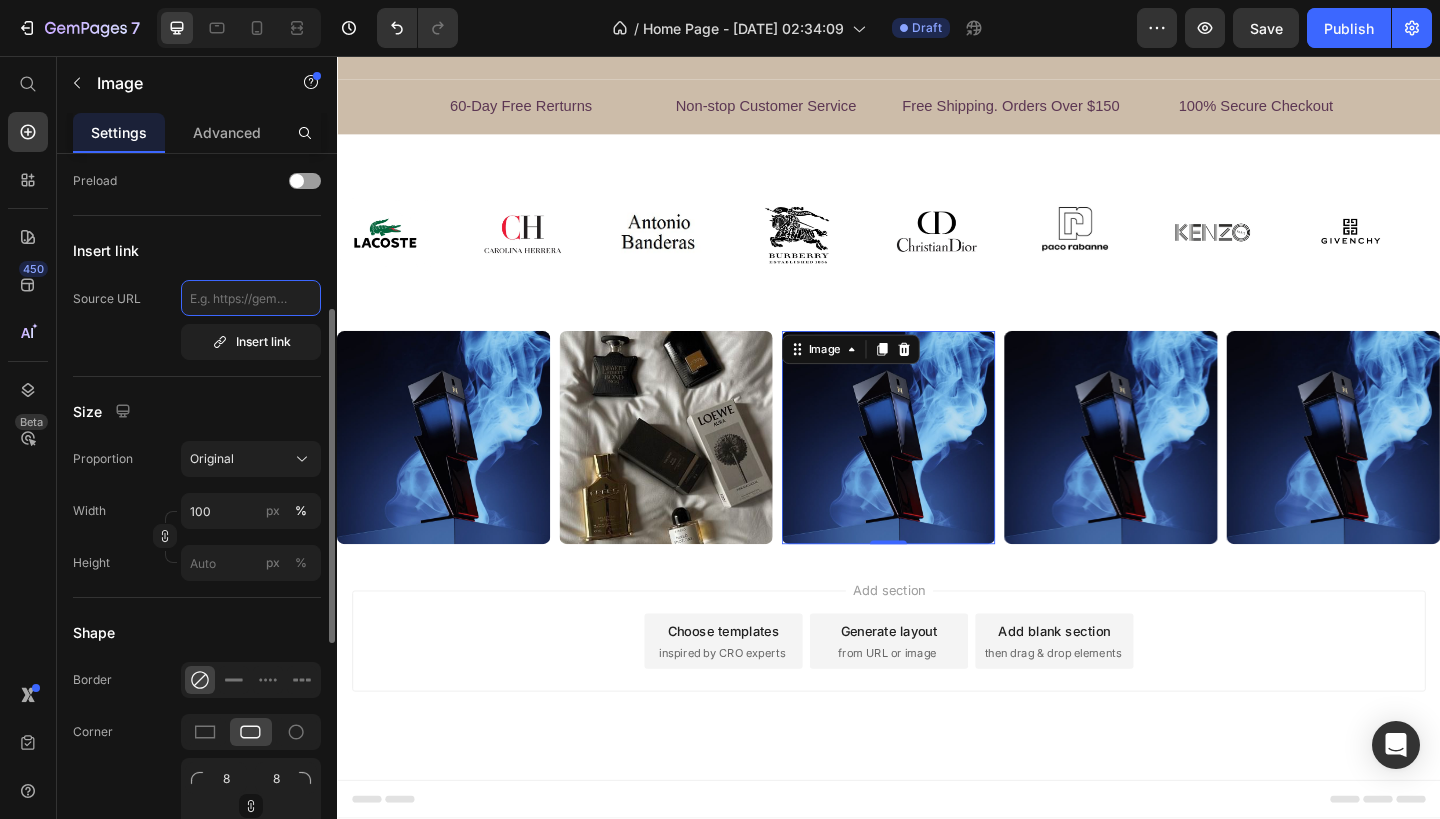 click 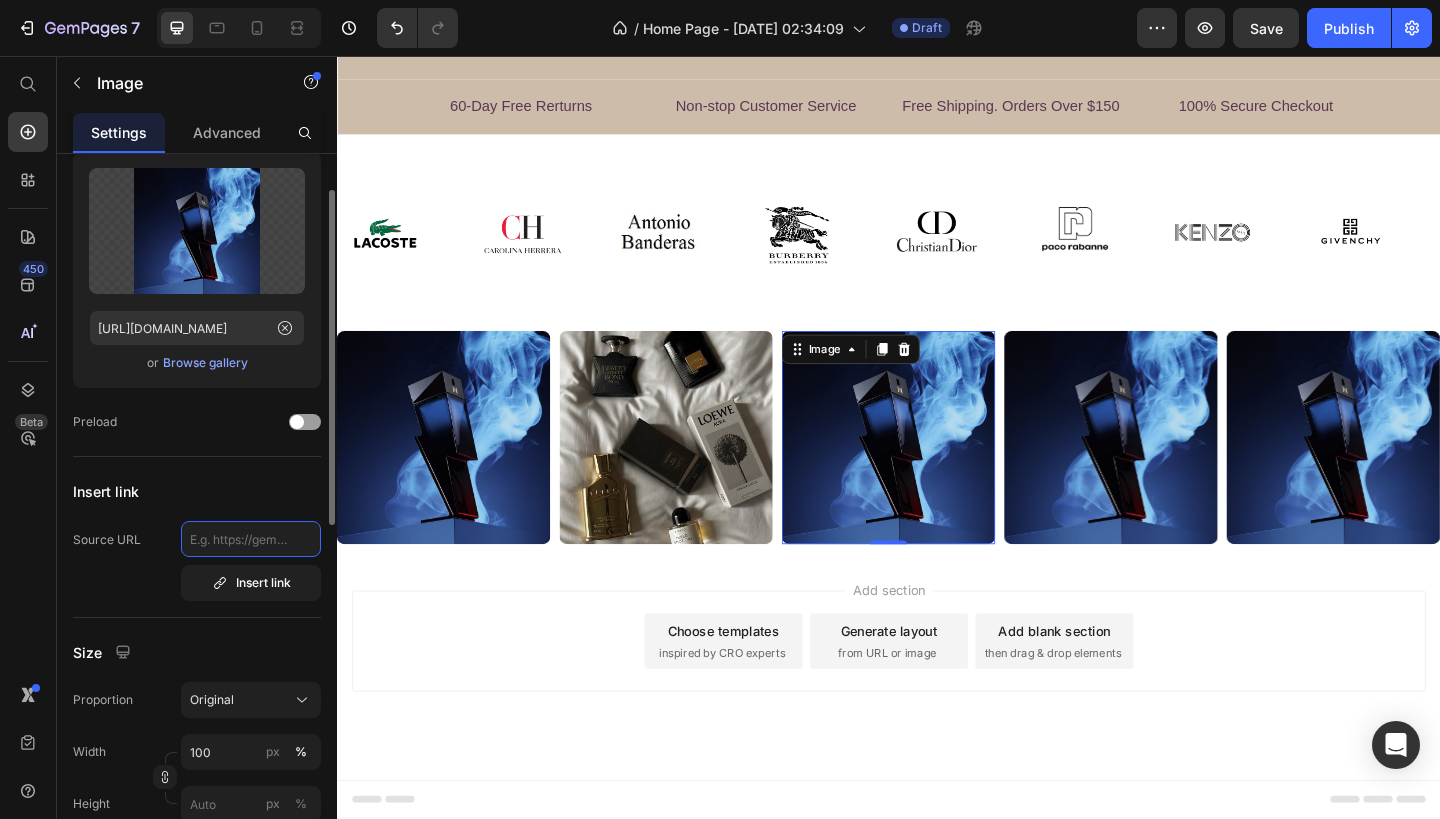 scroll, scrollTop: 89, scrollLeft: 0, axis: vertical 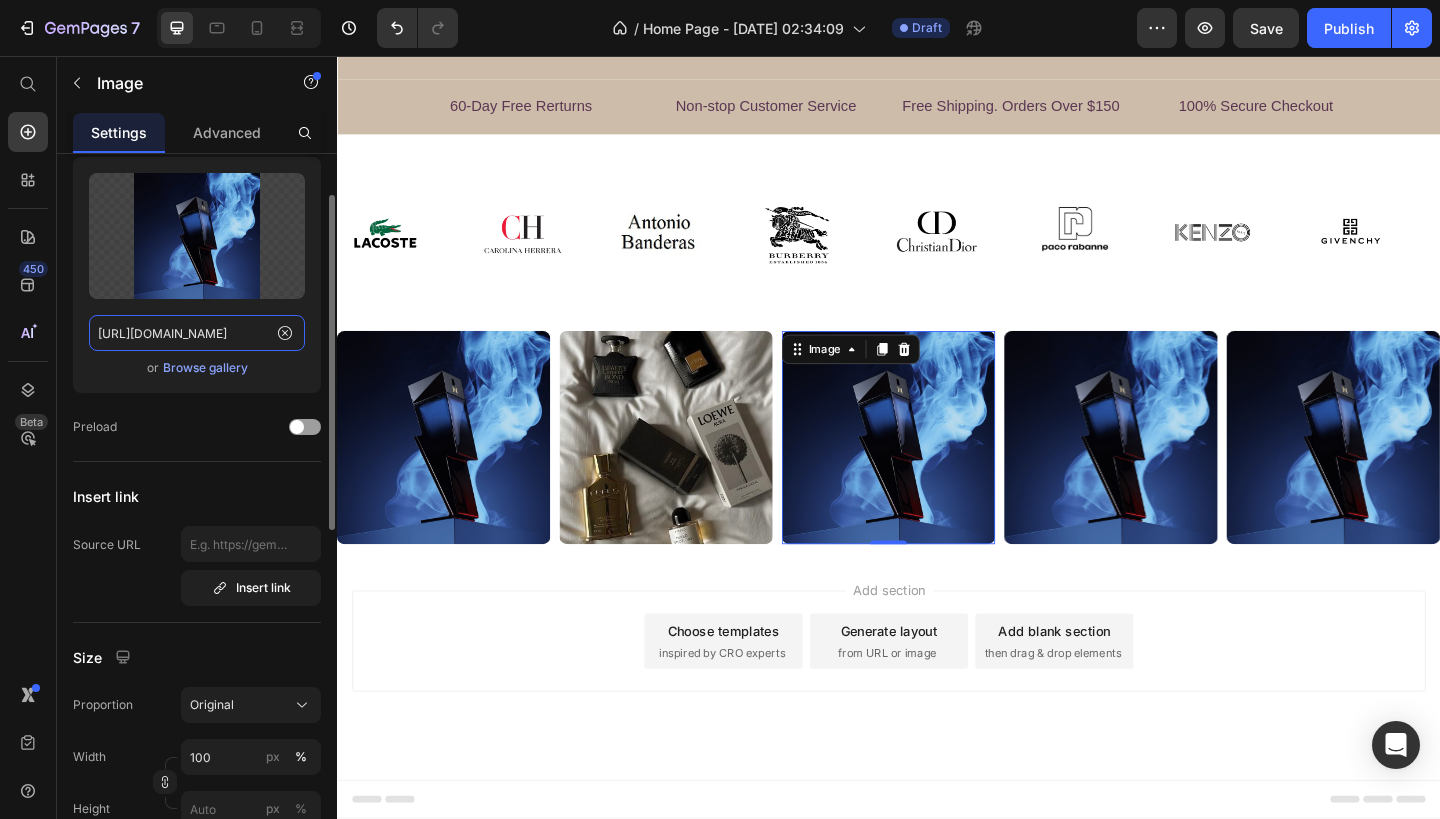 click on "[URL][DOMAIN_NAME]" 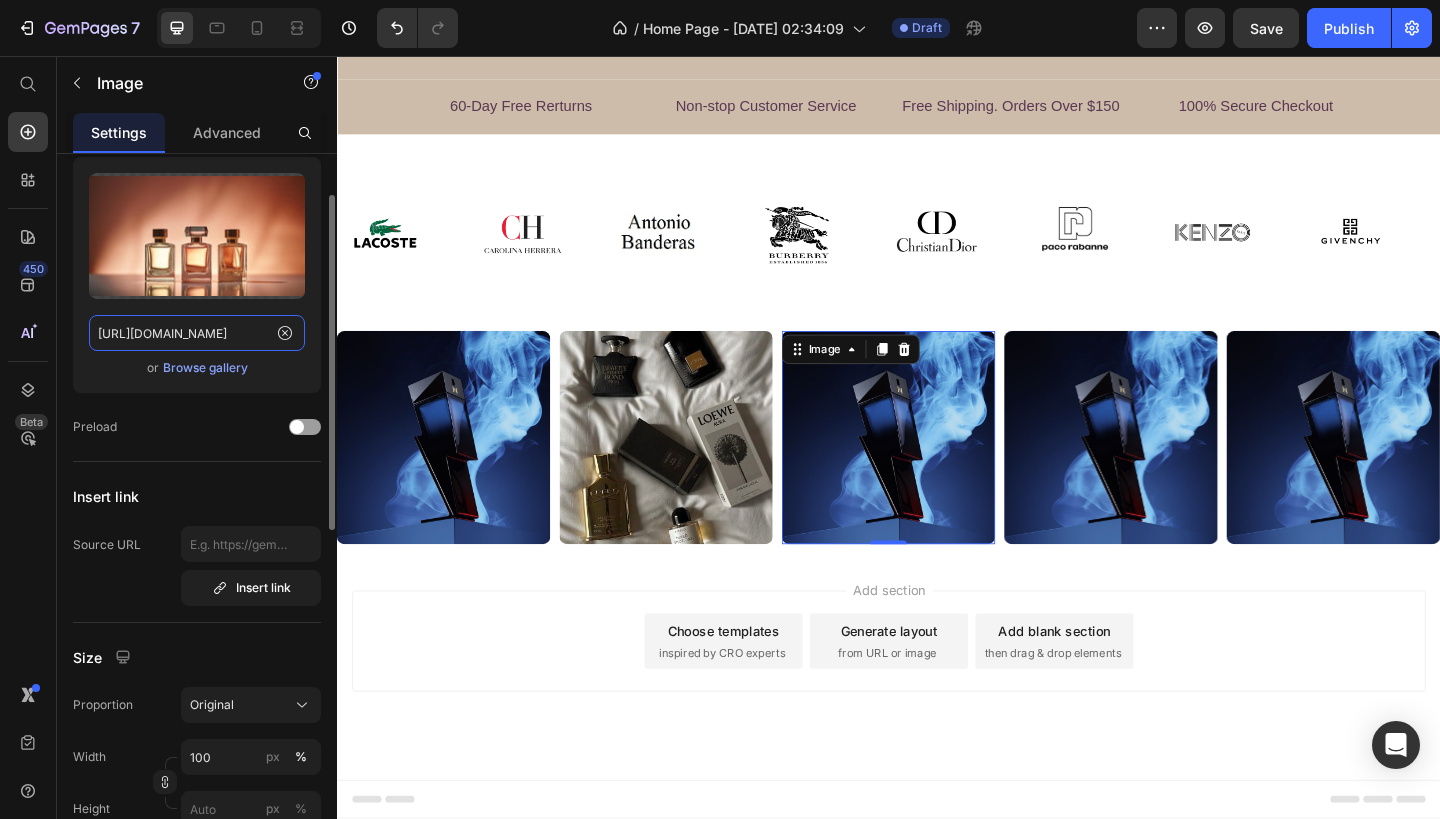 scroll, scrollTop: 0, scrollLeft: 308, axis: horizontal 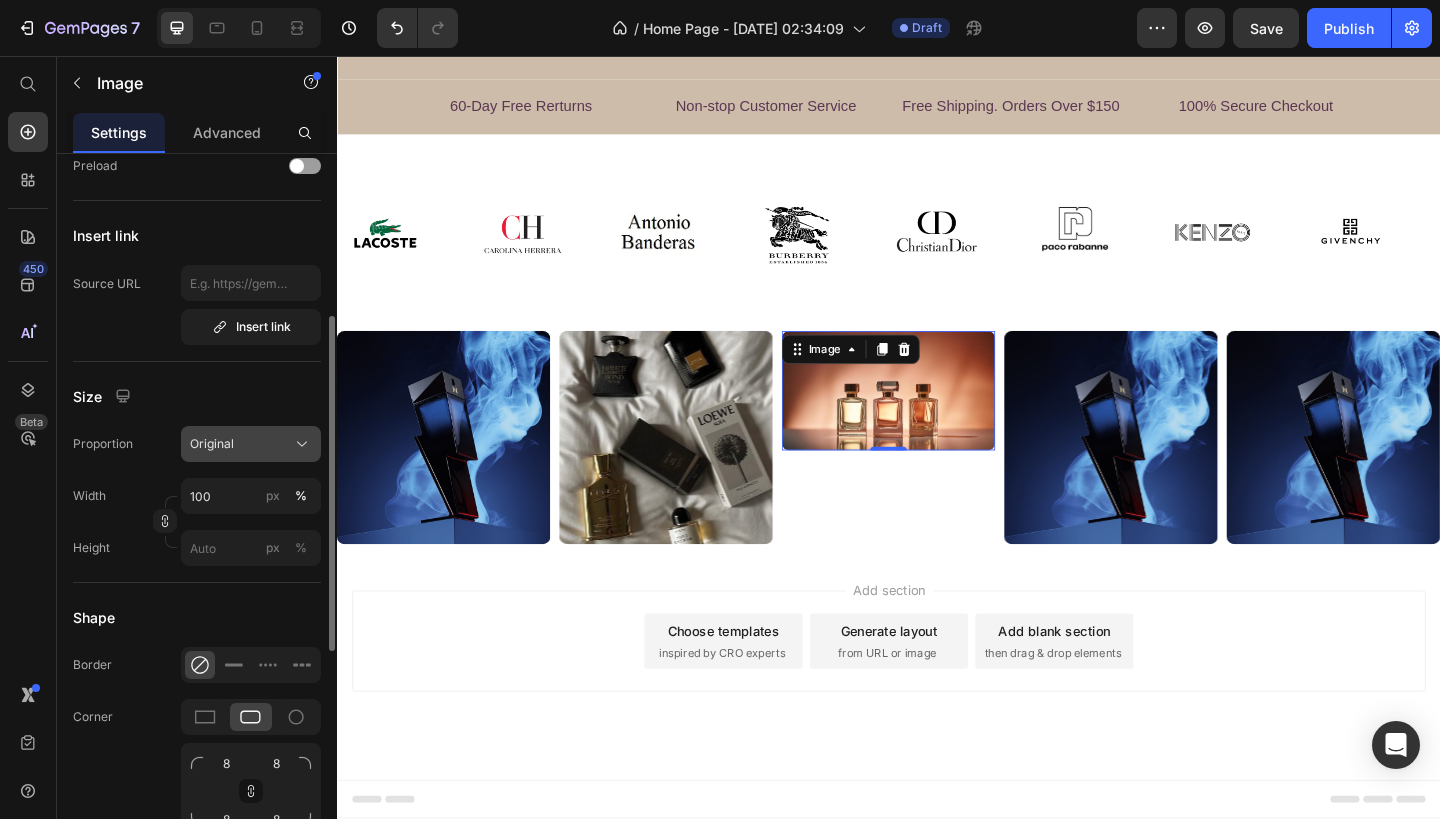 type on "[URL][DOMAIN_NAME]" 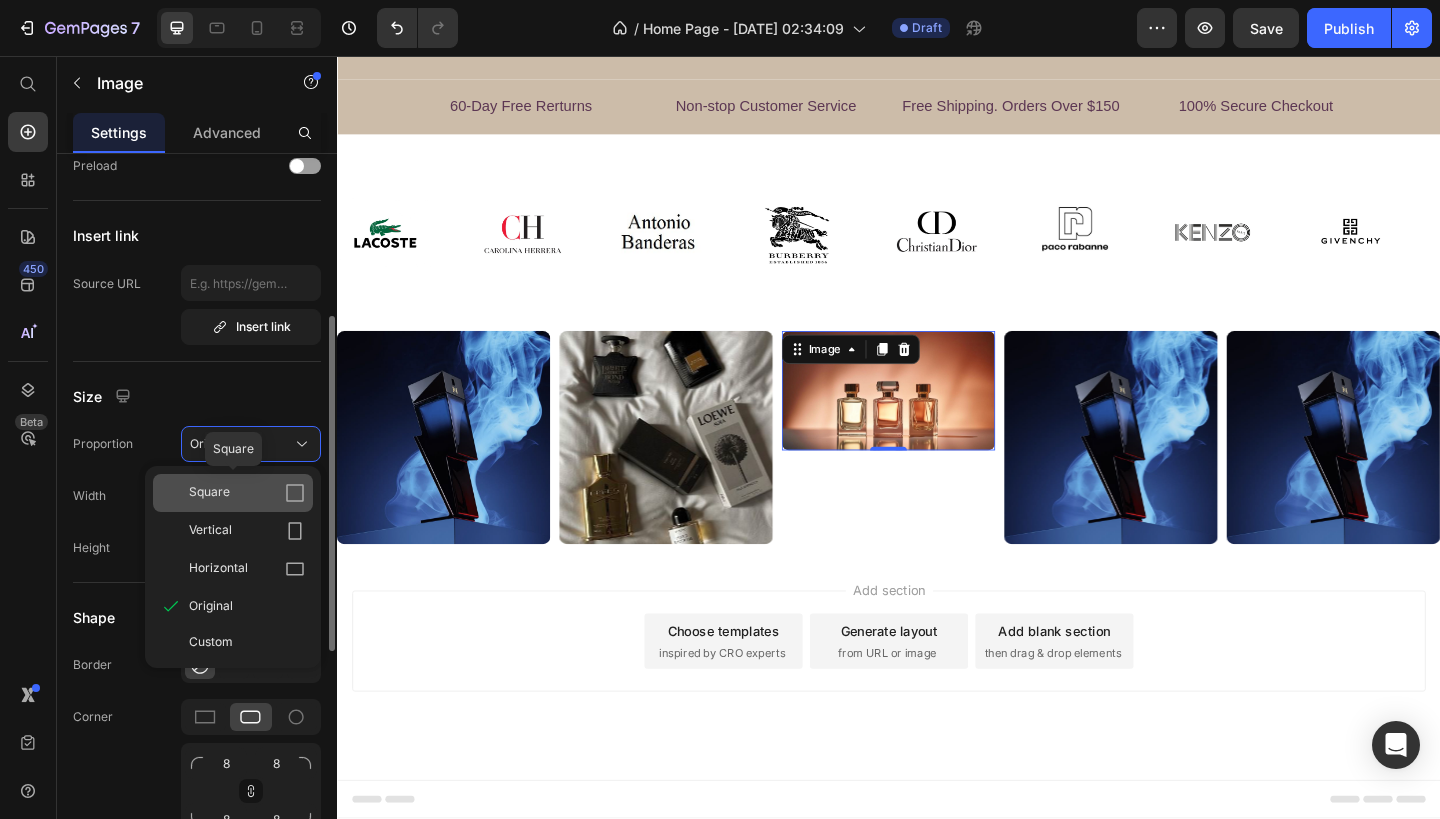 click on "Square" at bounding box center (247, 493) 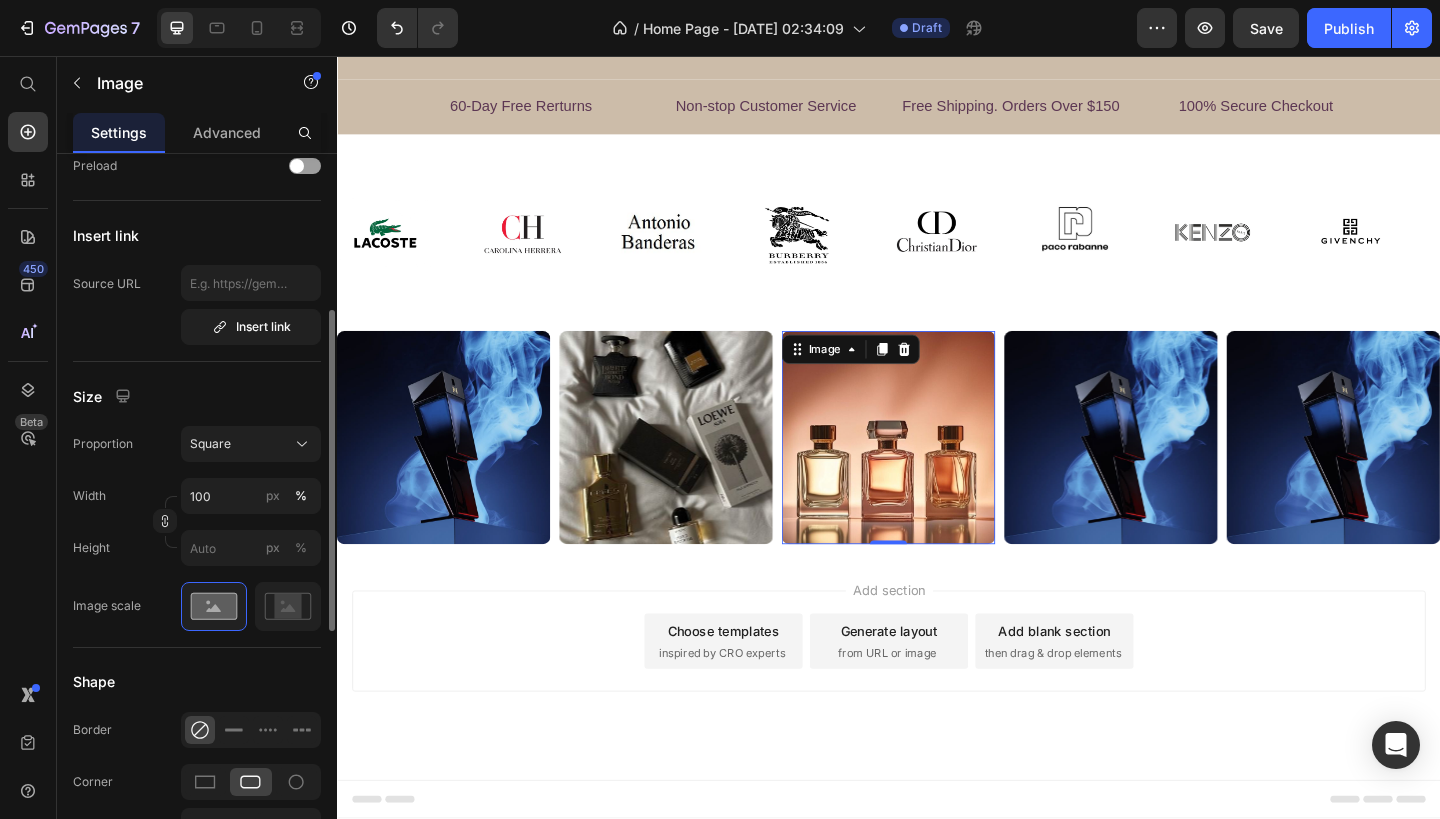 click on "Height px %" at bounding box center (197, 548) 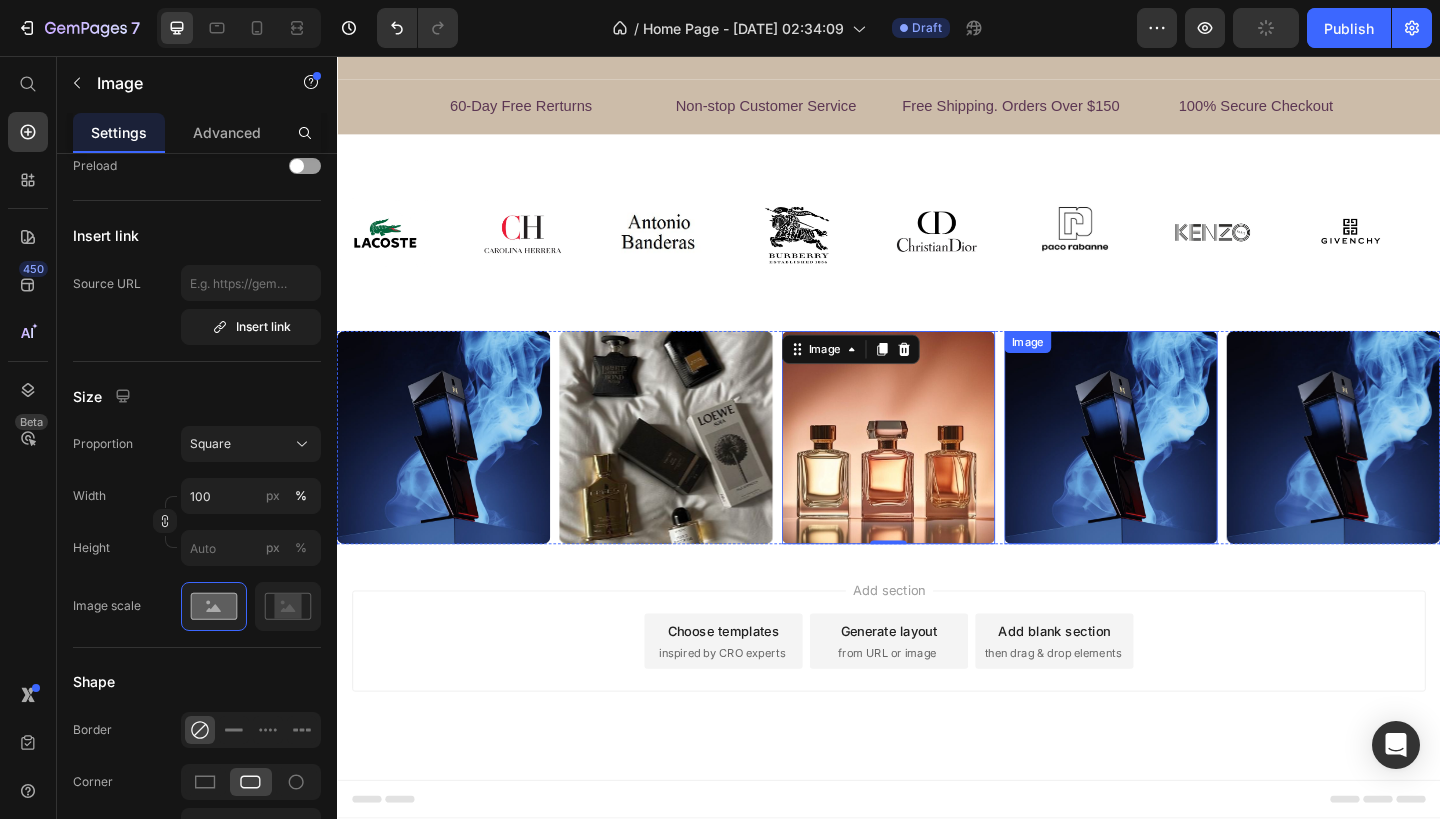 click at bounding box center (1179, 472) 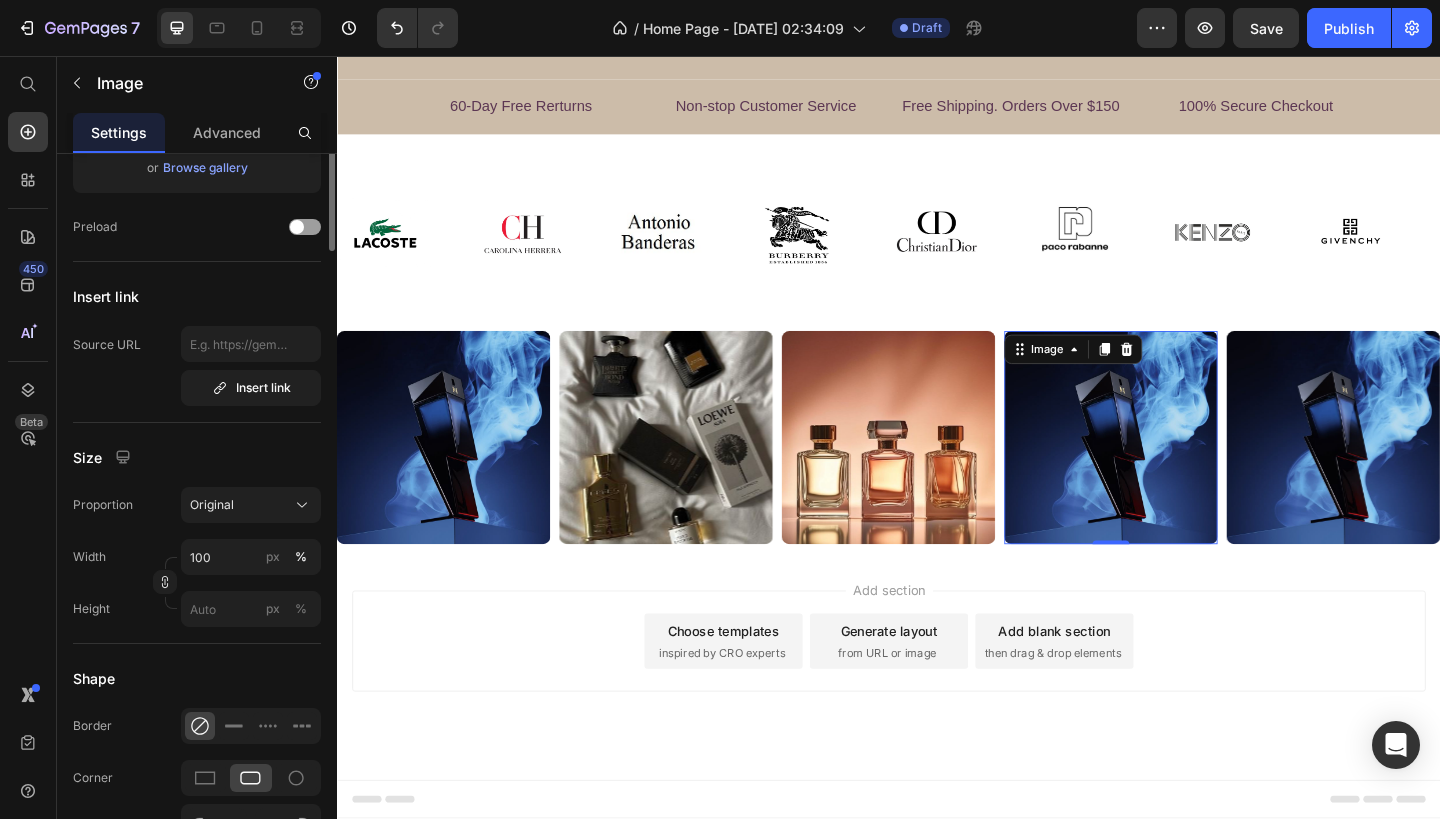 scroll, scrollTop: 0, scrollLeft: 0, axis: both 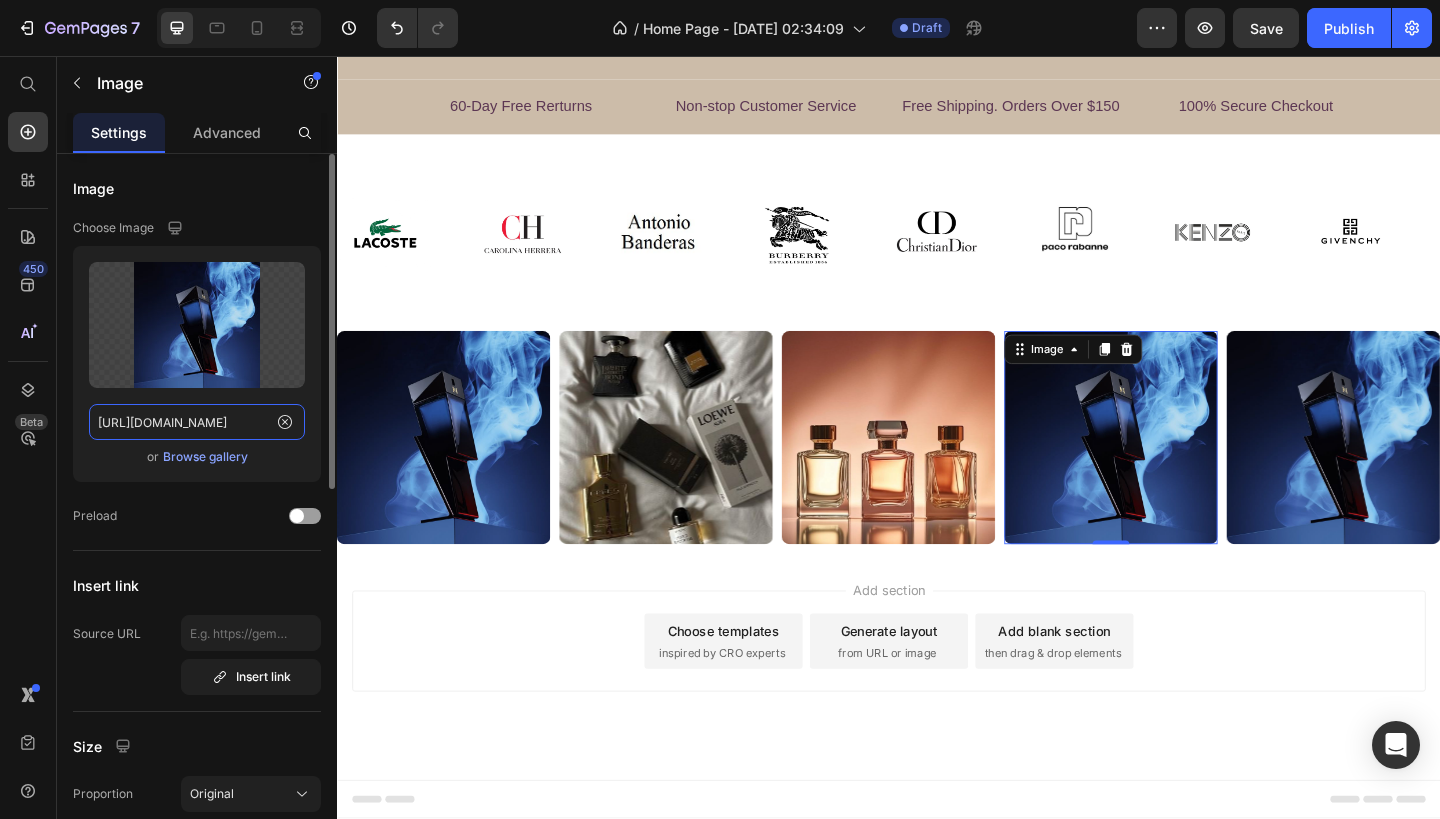 click on "[URL][DOMAIN_NAME]" 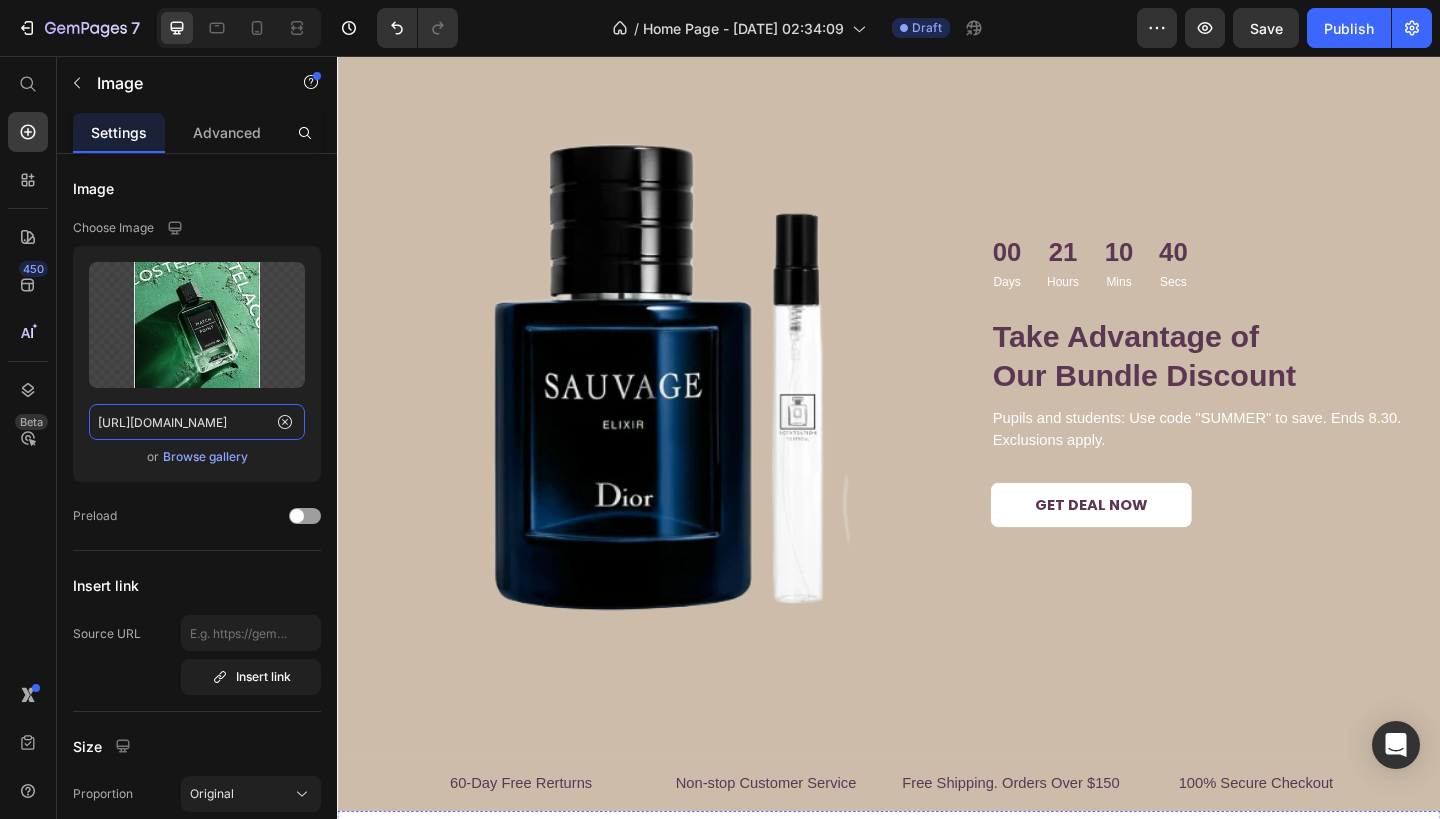 scroll, scrollTop: 2522, scrollLeft: 0, axis: vertical 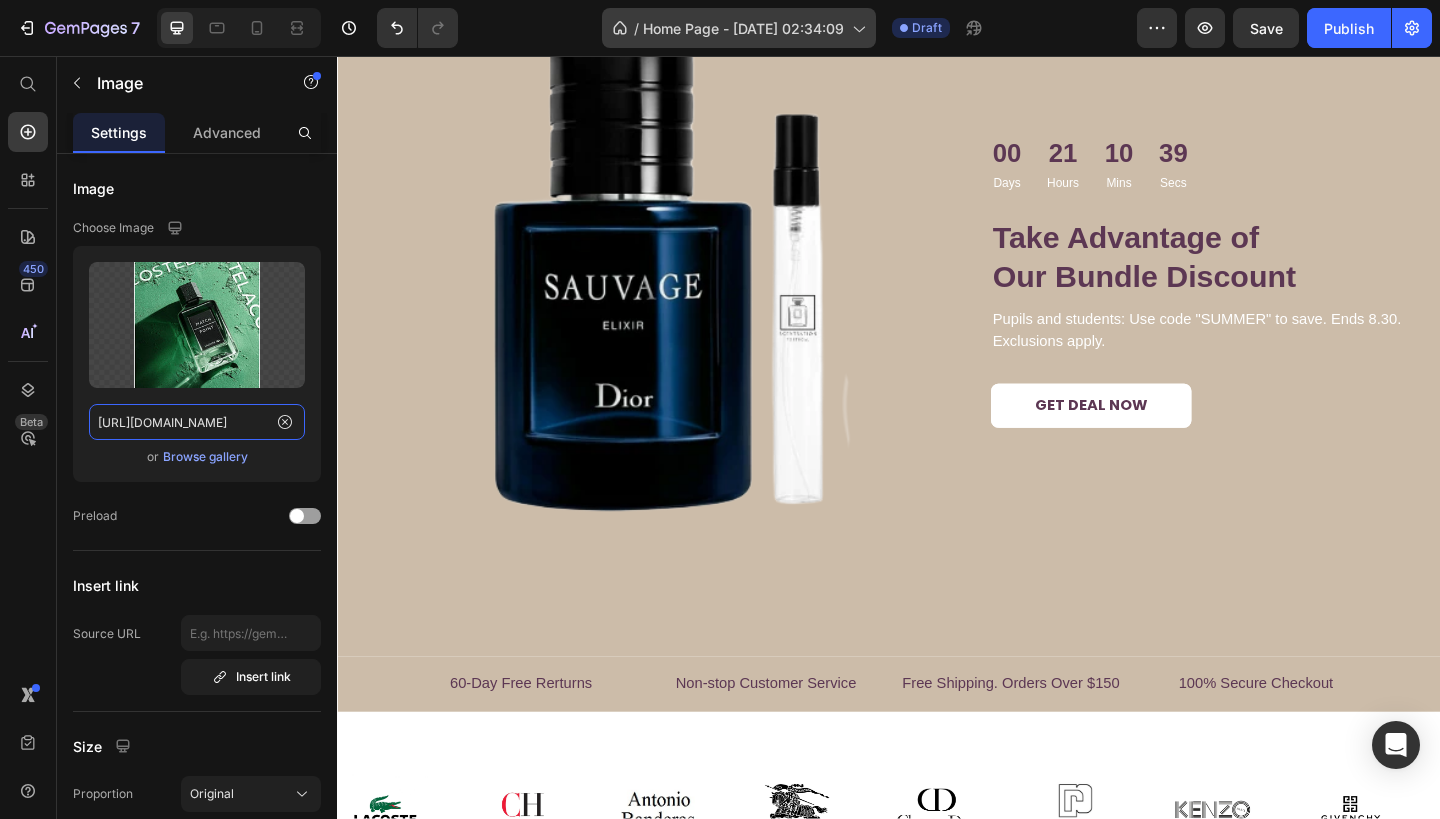 type on "[URL][DOMAIN_NAME]" 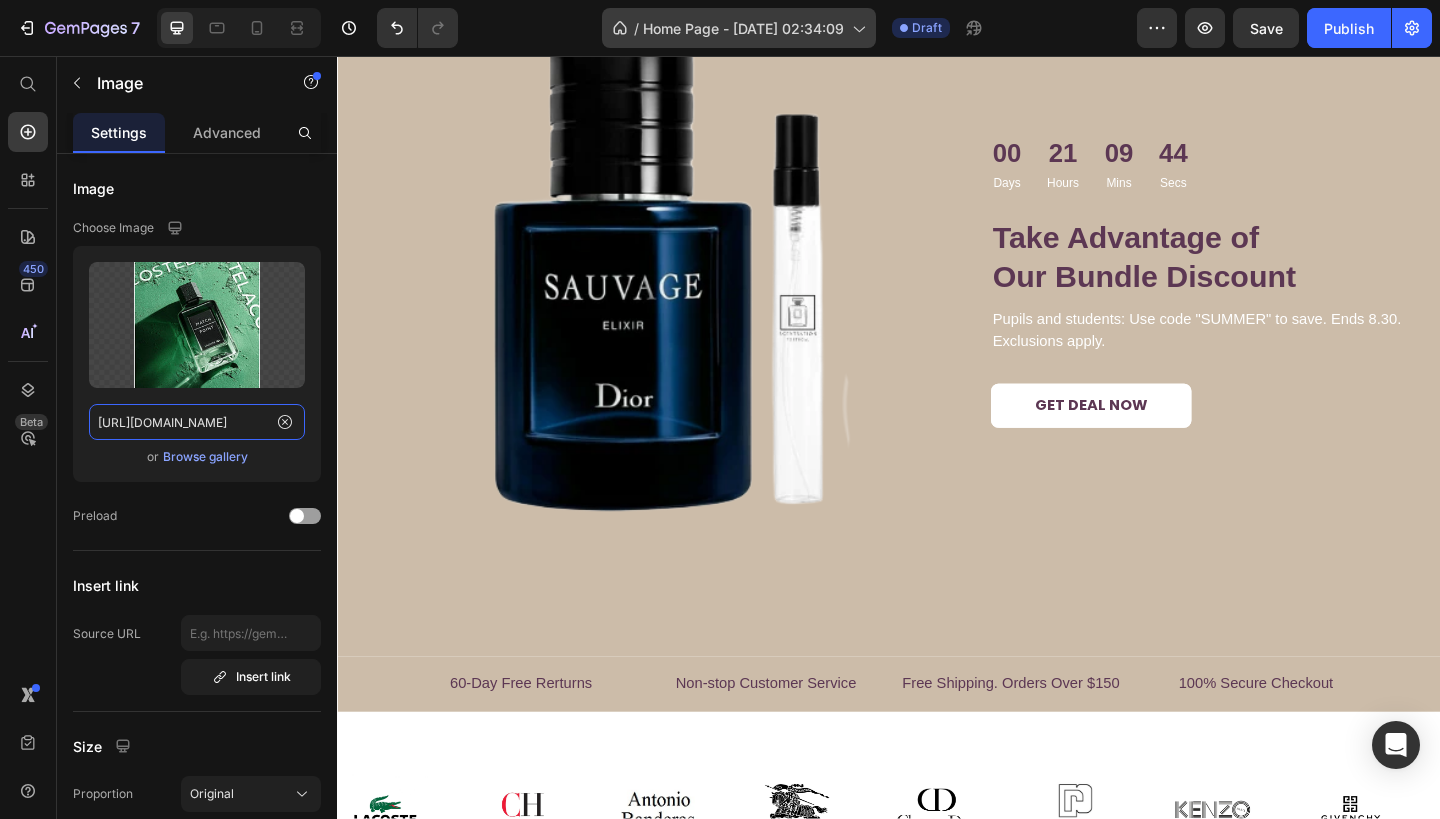 scroll, scrollTop: 0, scrollLeft: 0, axis: both 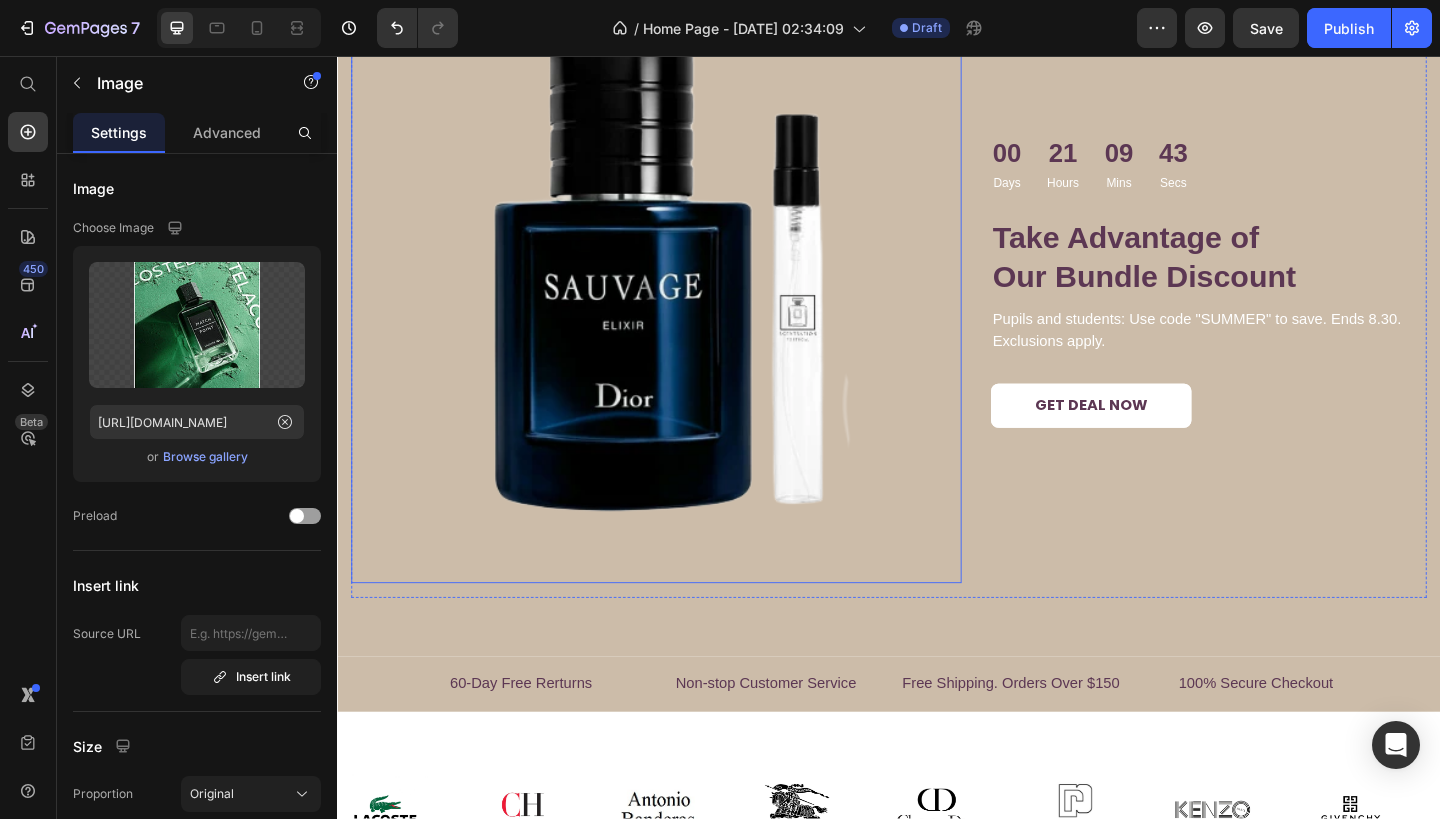 click at bounding box center (684, 298) 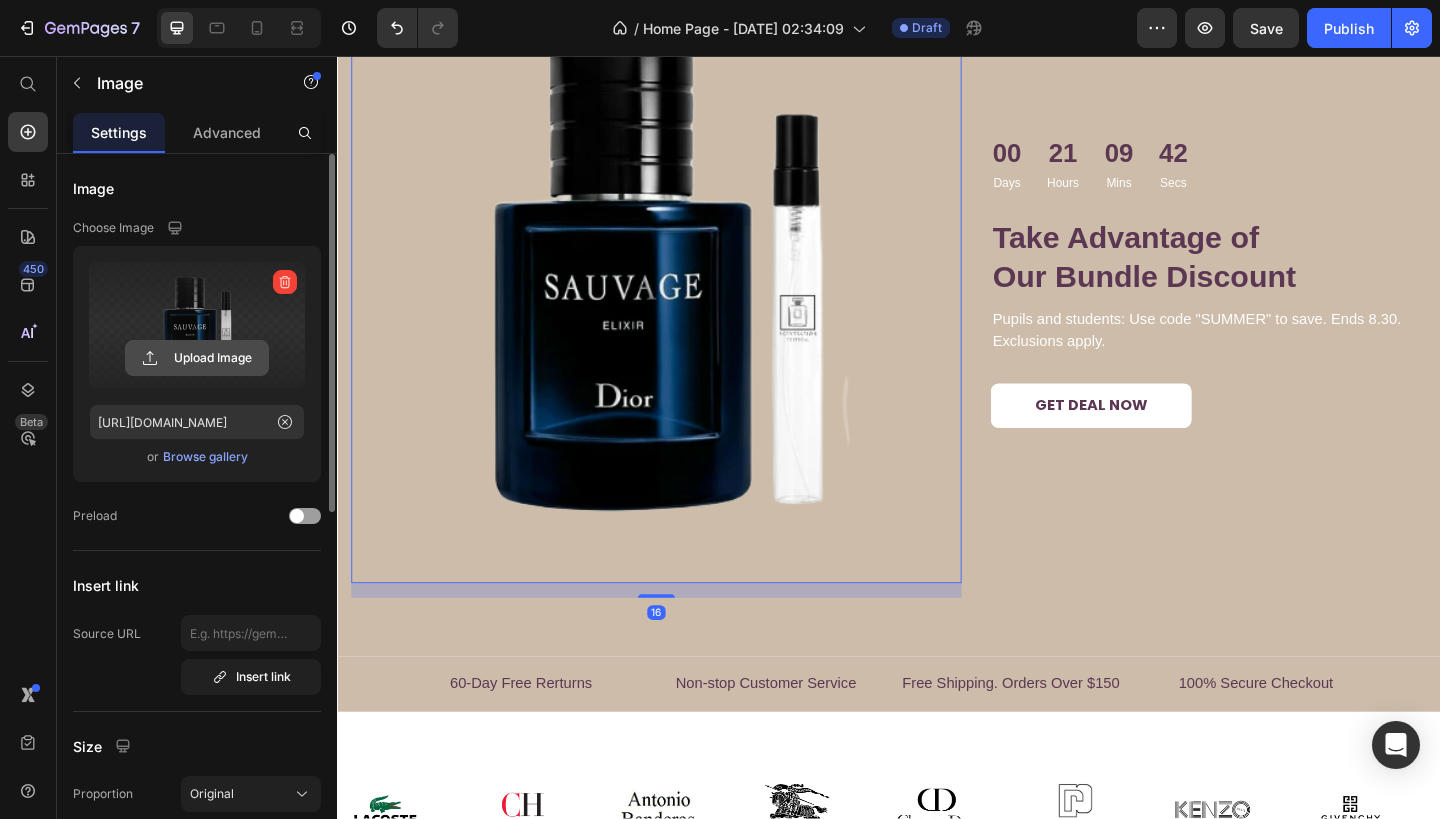 click 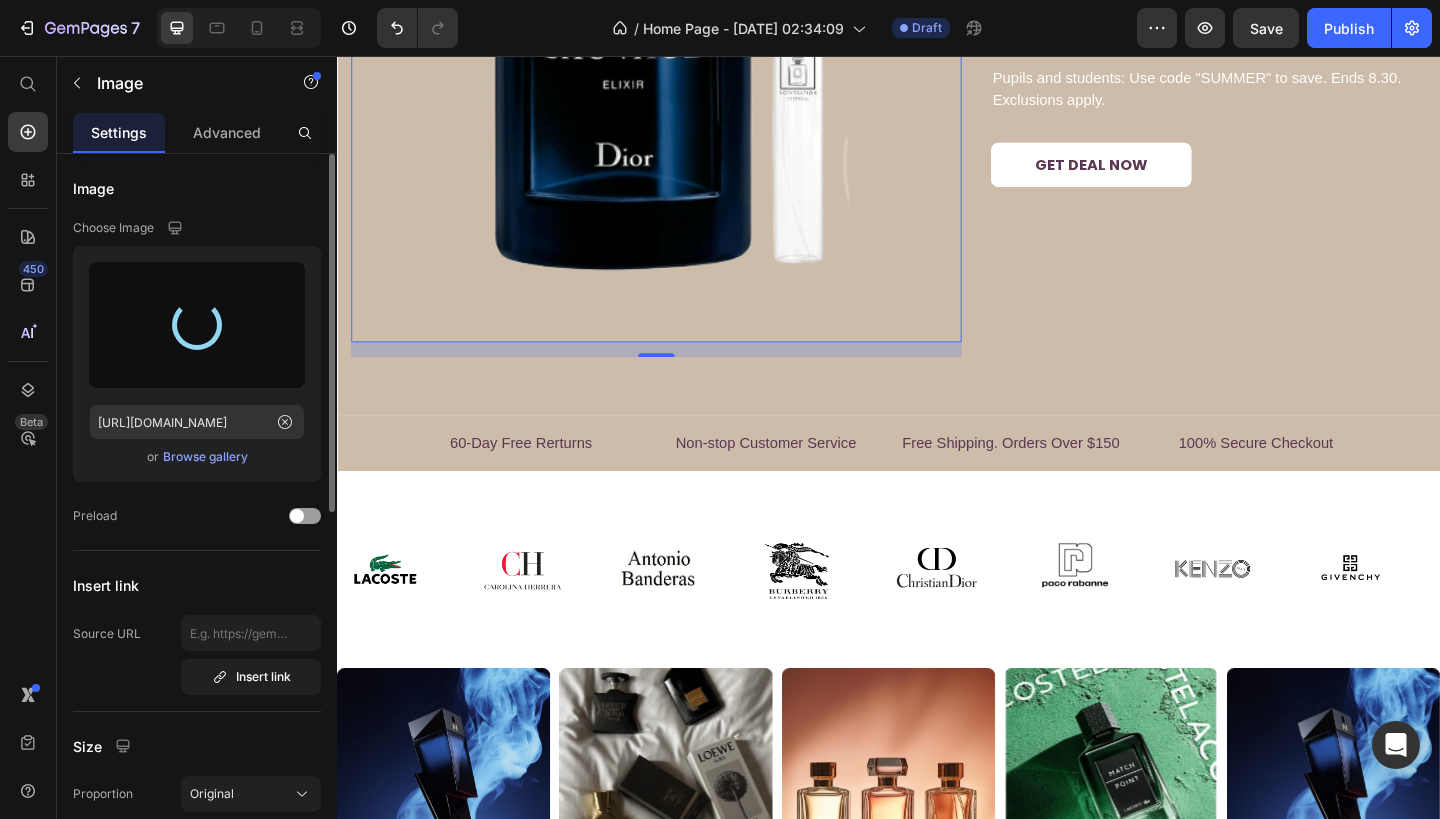scroll, scrollTop: 3149, scrollLeft: 0, axis: vertical 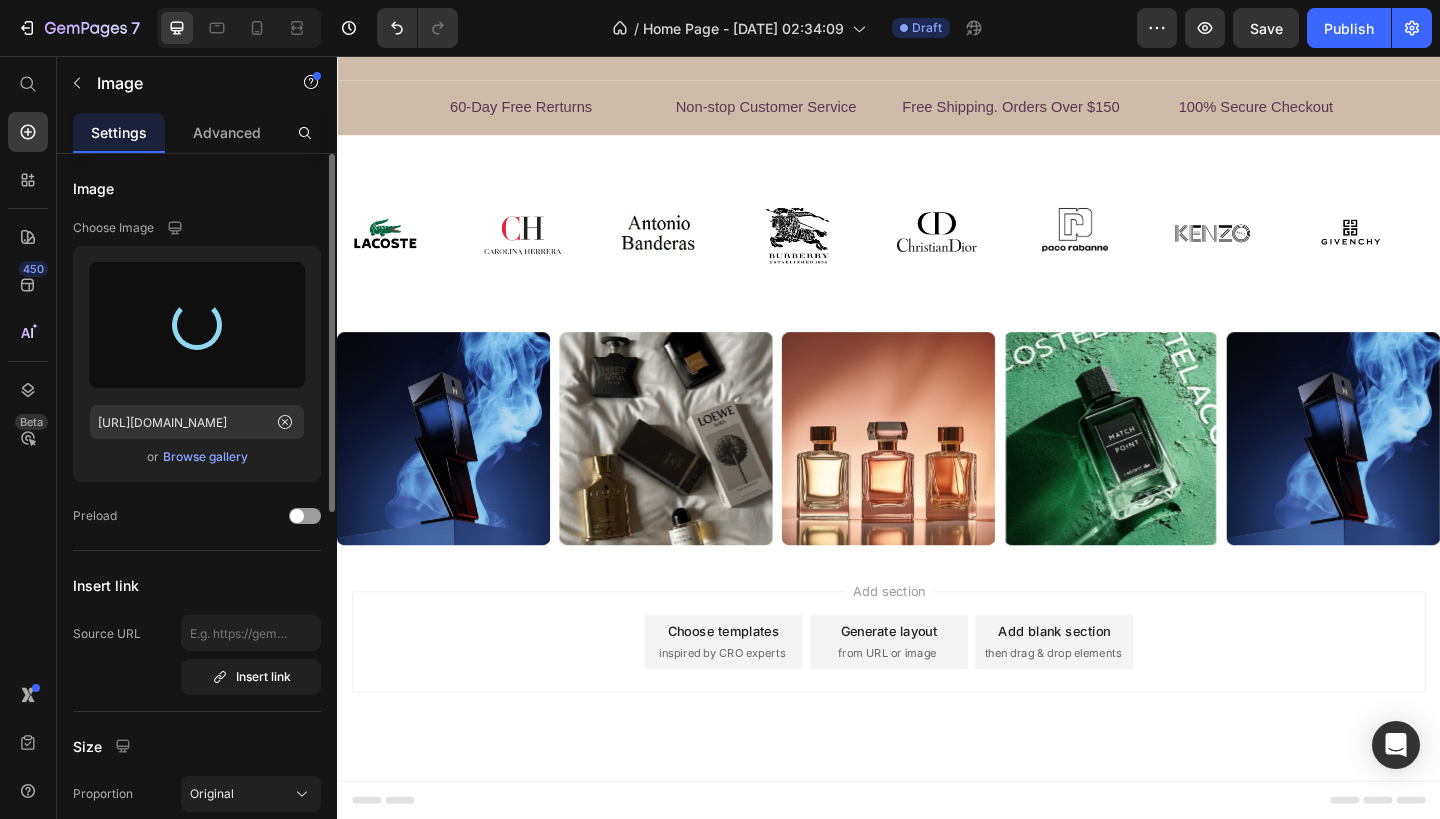 type on "[URL][DOMAIN_NAME]" 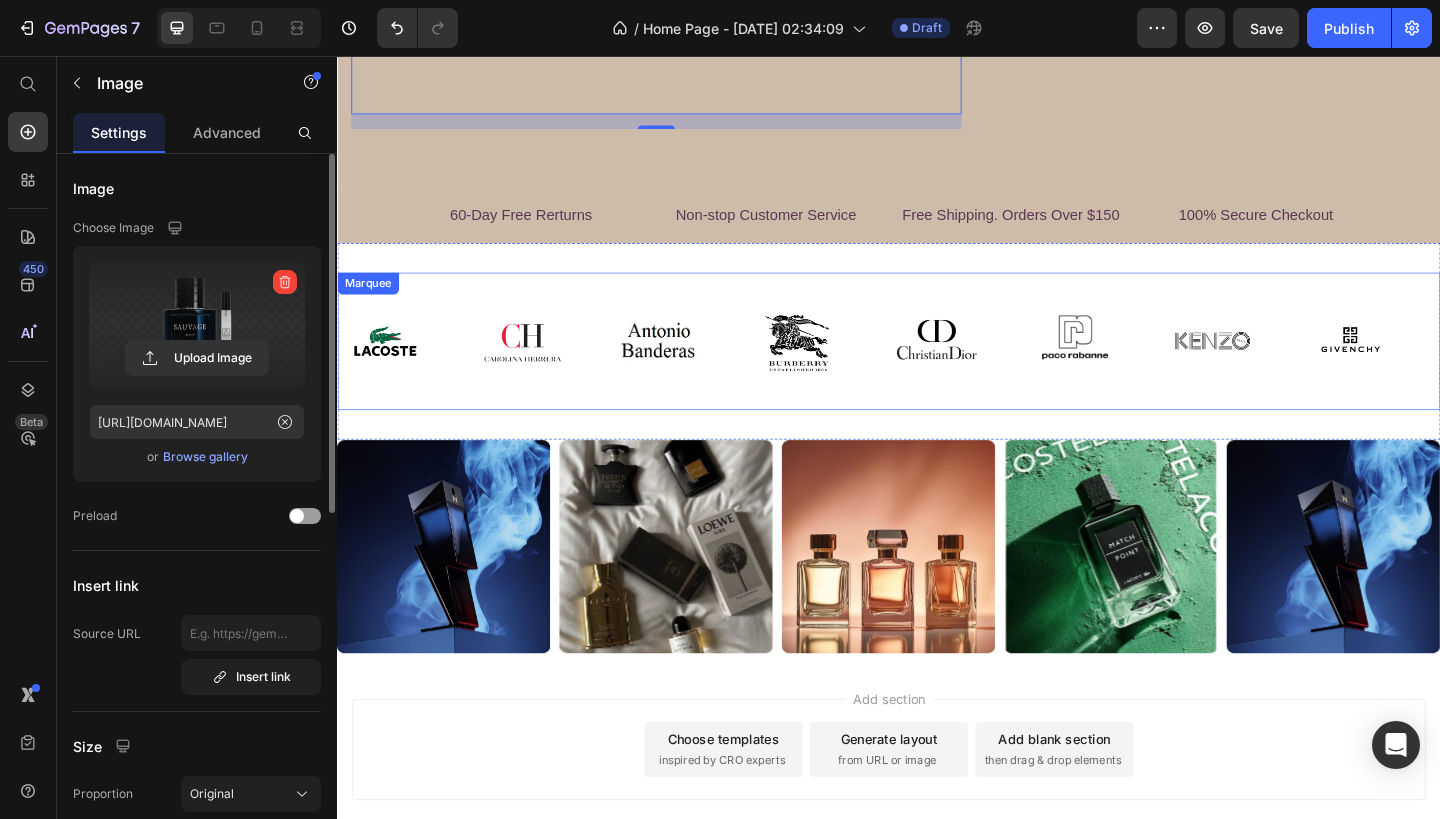 scroll, scrollTop: 2596, scrollLeft: 0, axis: vertical 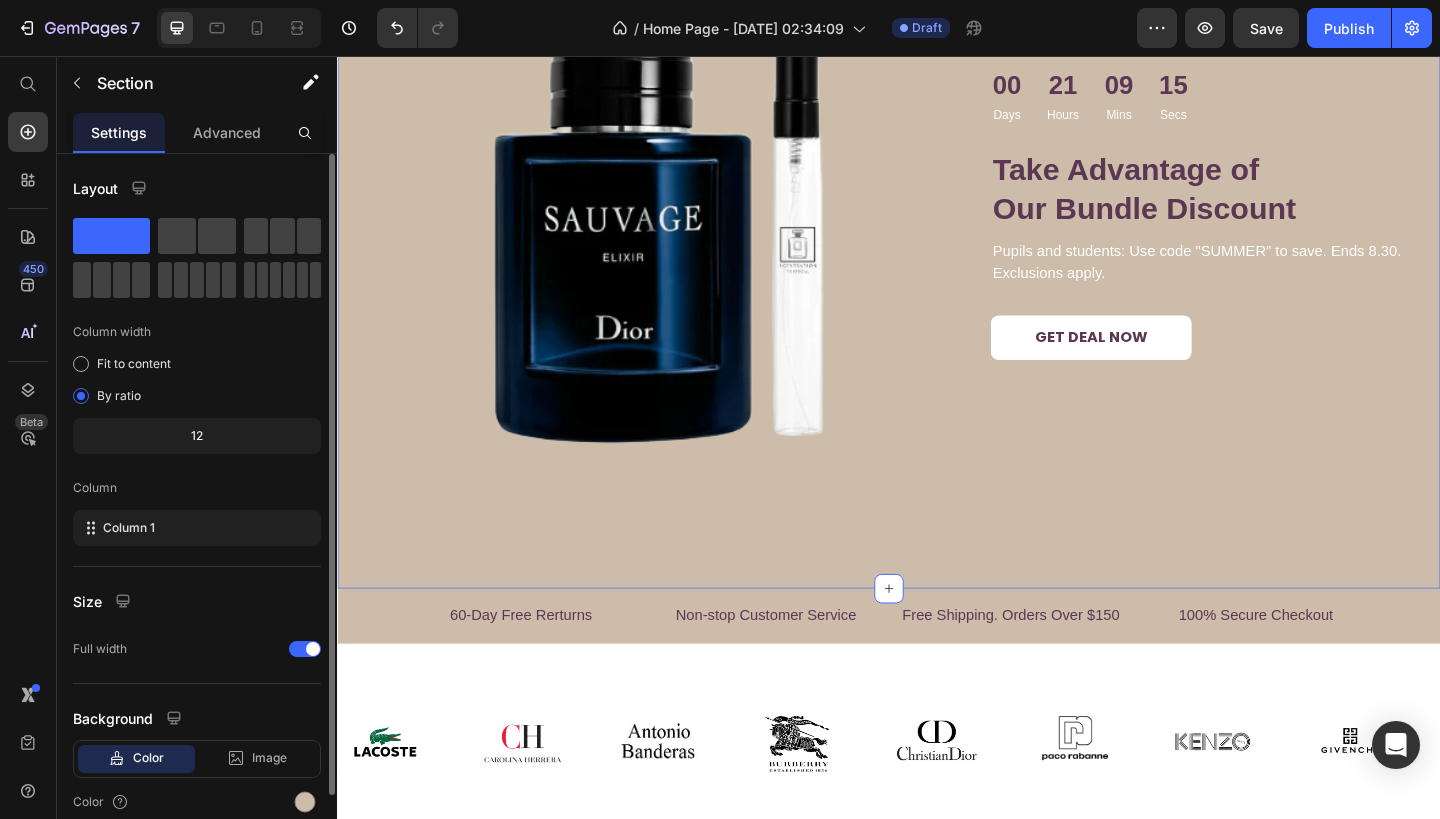 click on "Image 00 Days 21 Hours 09 Mins 15 Secs Countdown Timer Take Advantage of  Our Bundle Discount Heading Pupils and students: Use code "SUMMER" to save. Ends 8.30. Exclusions apply. Text block GET DEAL NOW Button Row Section 5   You can create reusable sections Create Theme Section AI Content Write with GemAI What would you like to describe here? Tone and Voice Persuasive Product YSL Libre Eau de Parfum Show more Generate" at bounding box center (937, 224) 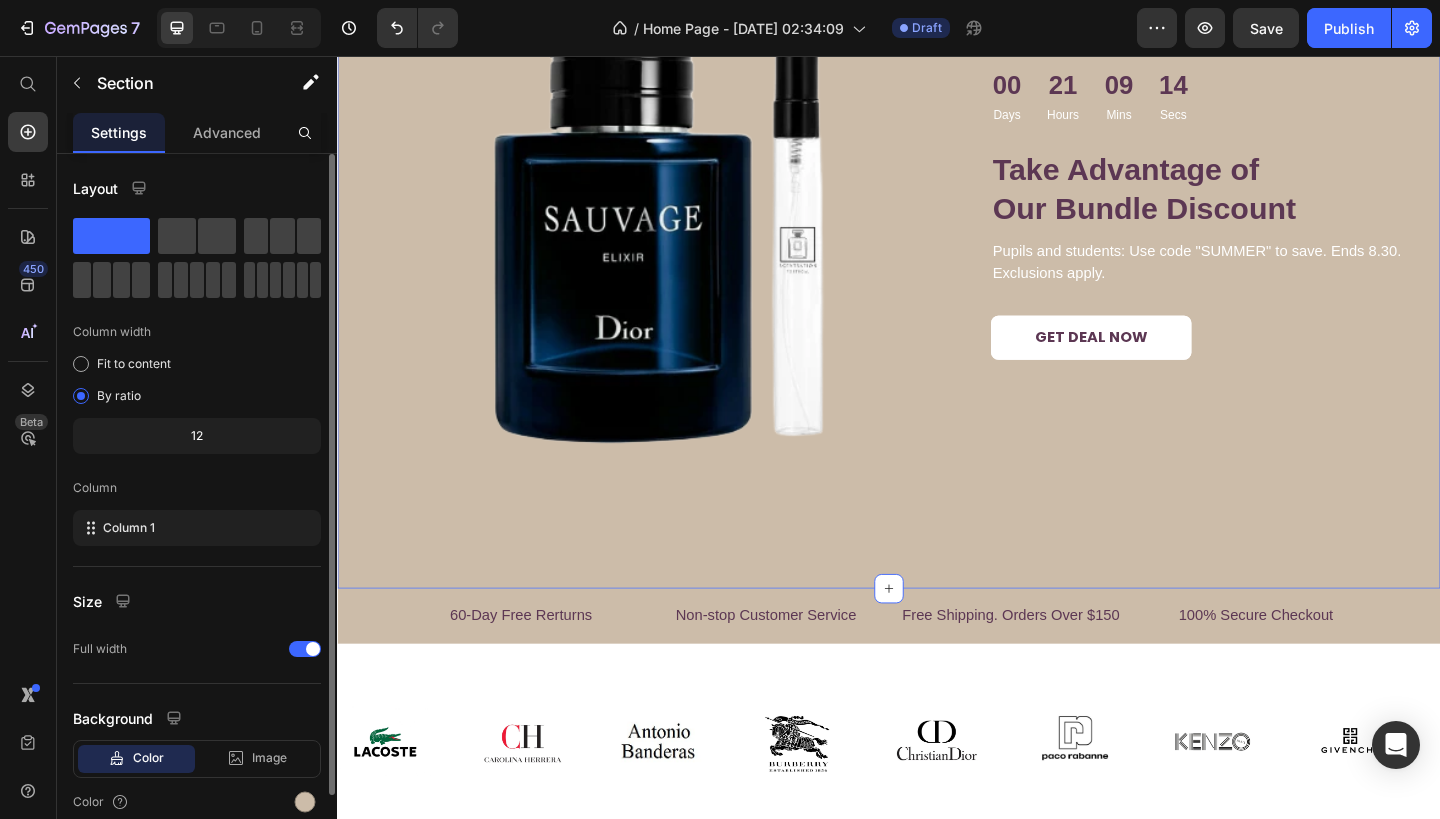 scroll, scrollTop: 86, scrollLeft: 0, axis: vertical 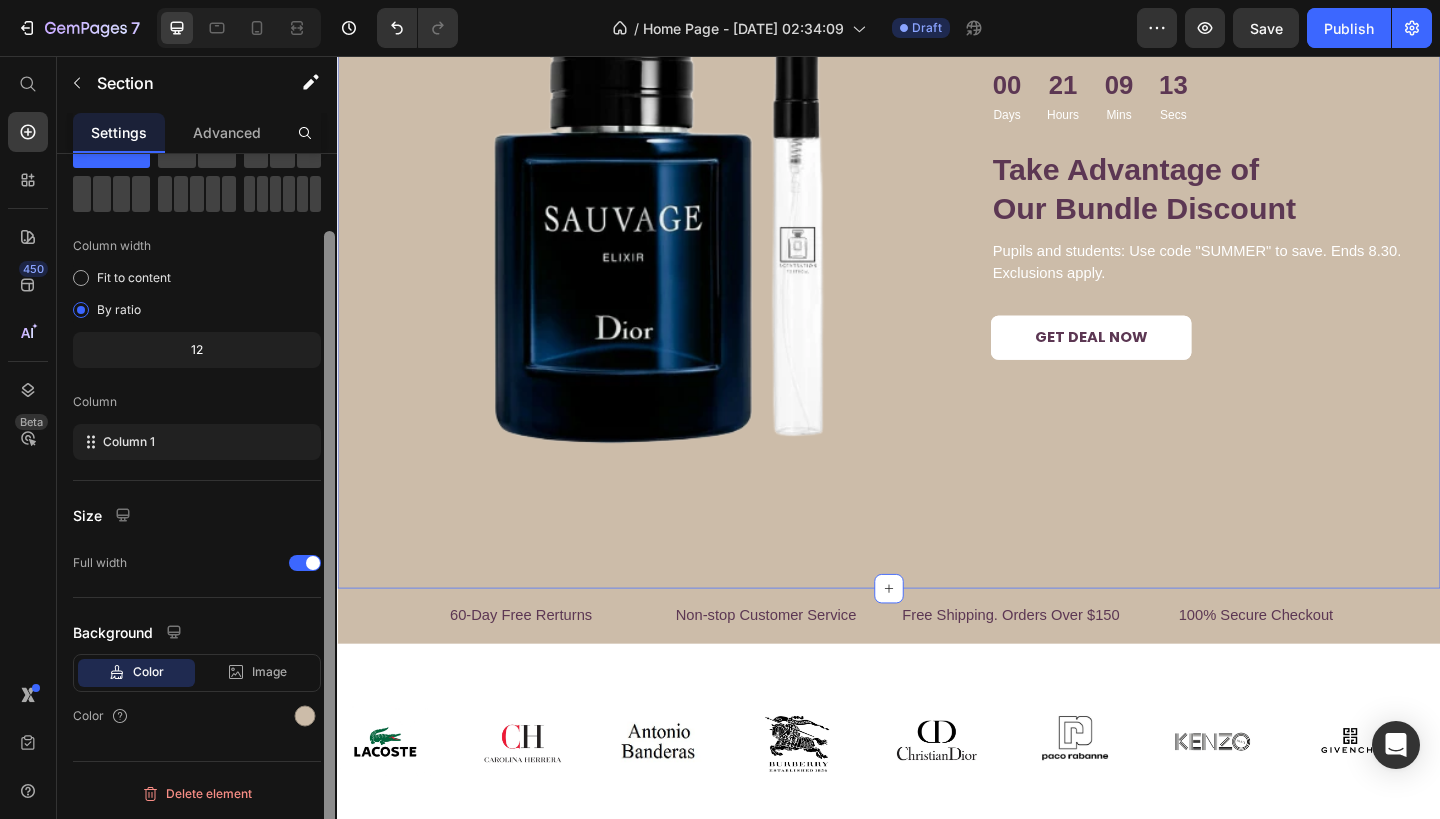 click at bounding box center (329, 553) 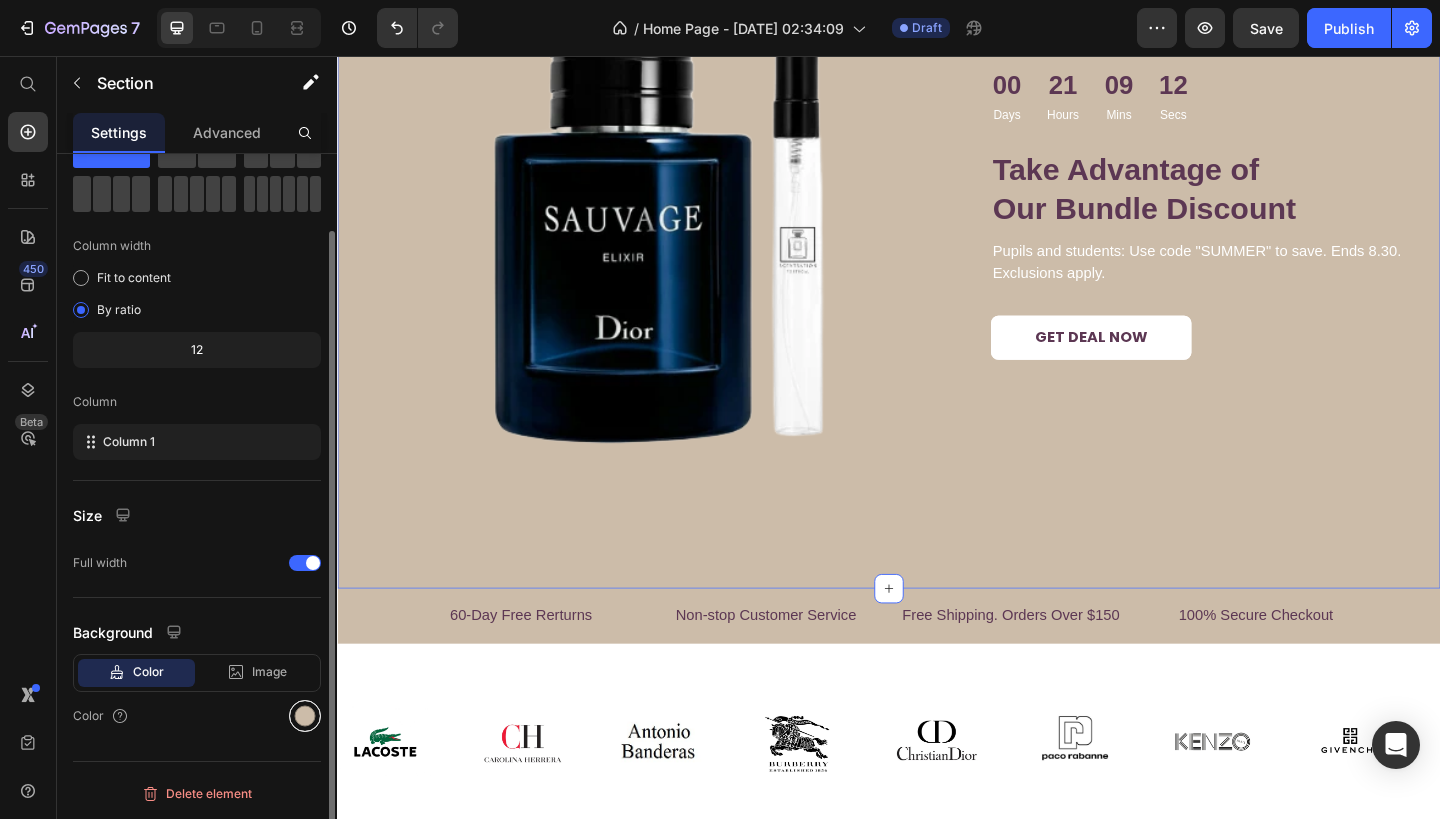 click at bounding box center (305, 716) 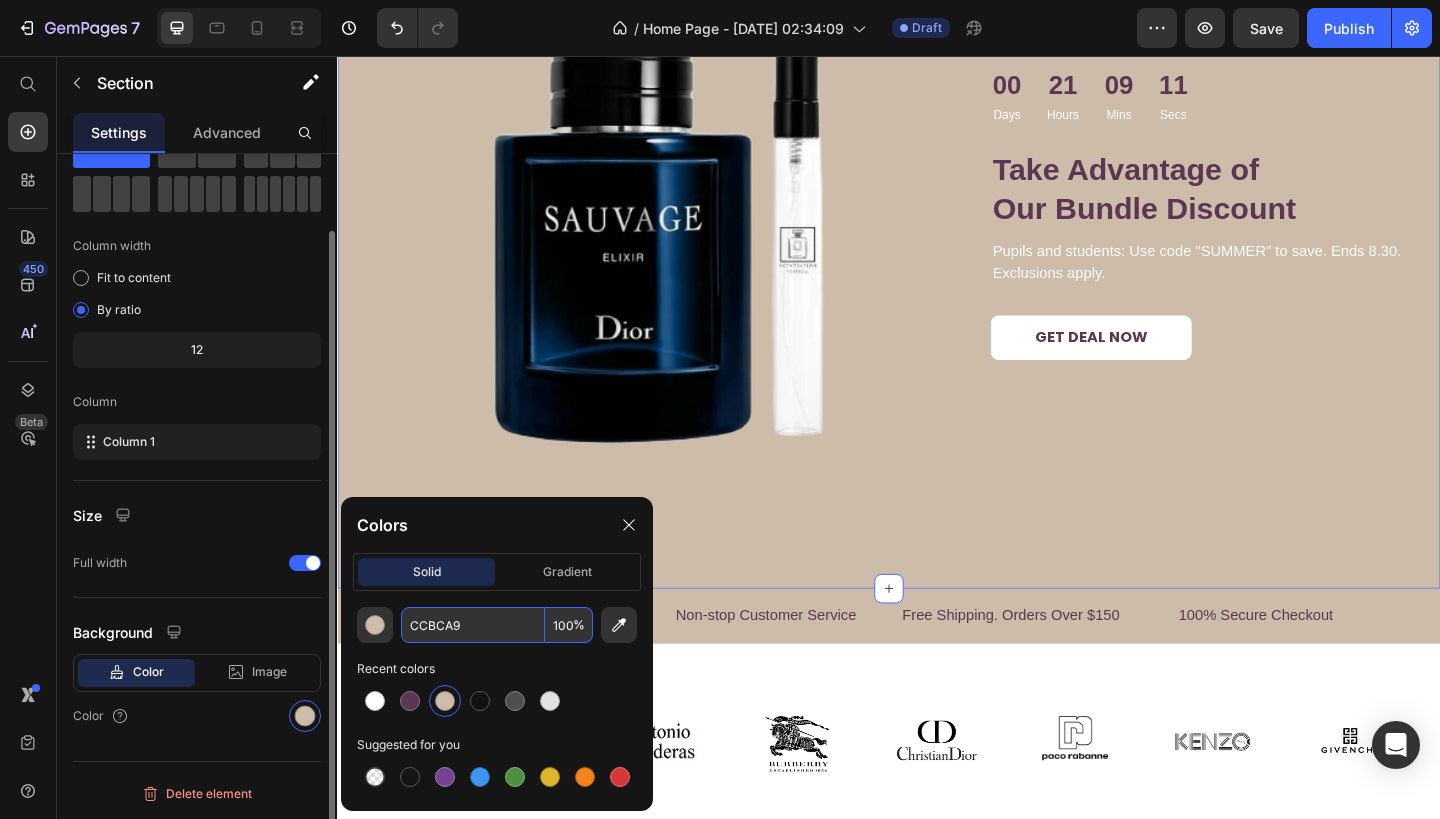 click on "CCBCA9" at bounding box center [473, 625] 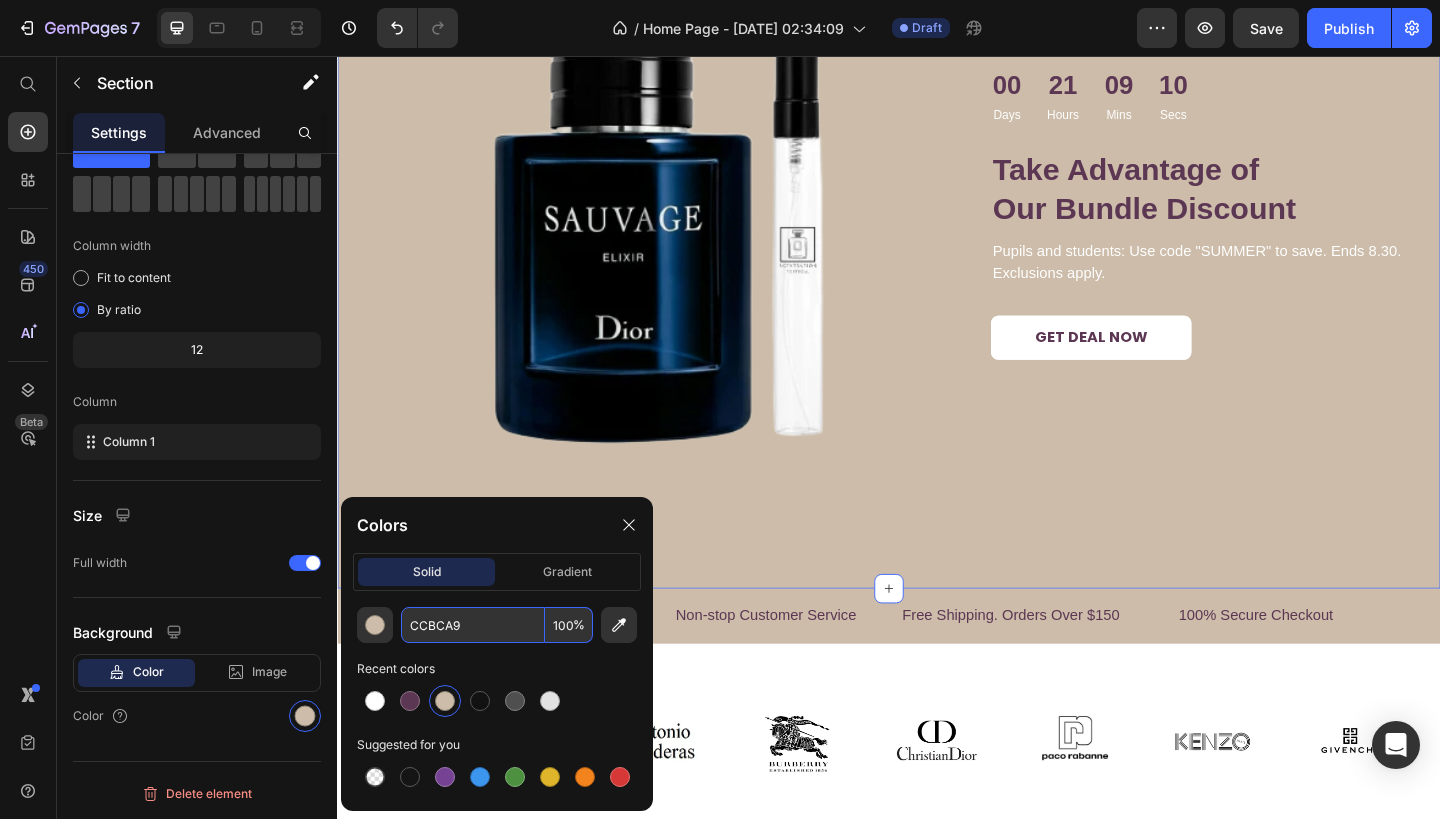 paste on "DACEBF" 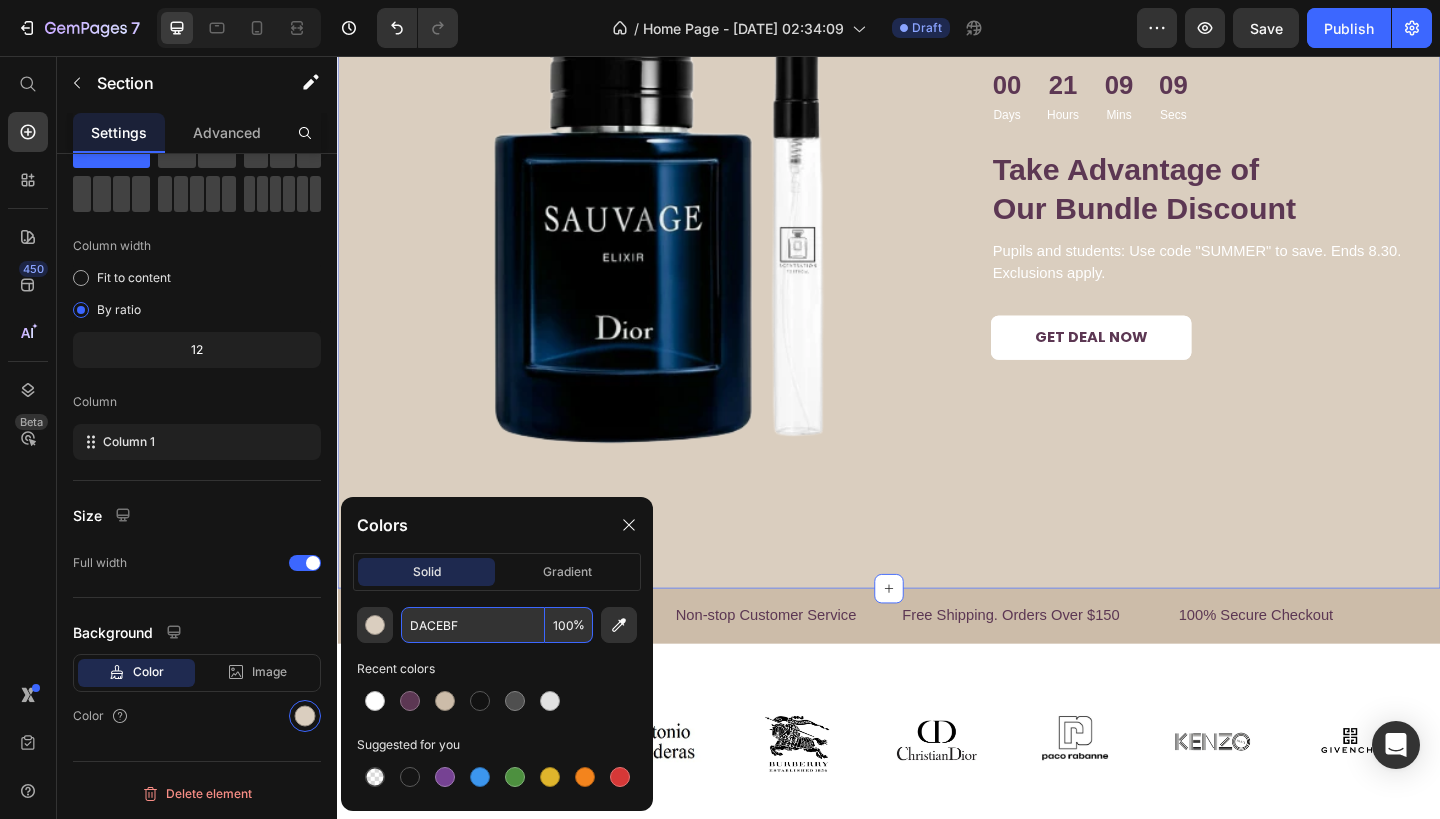 type on "DACEBF" 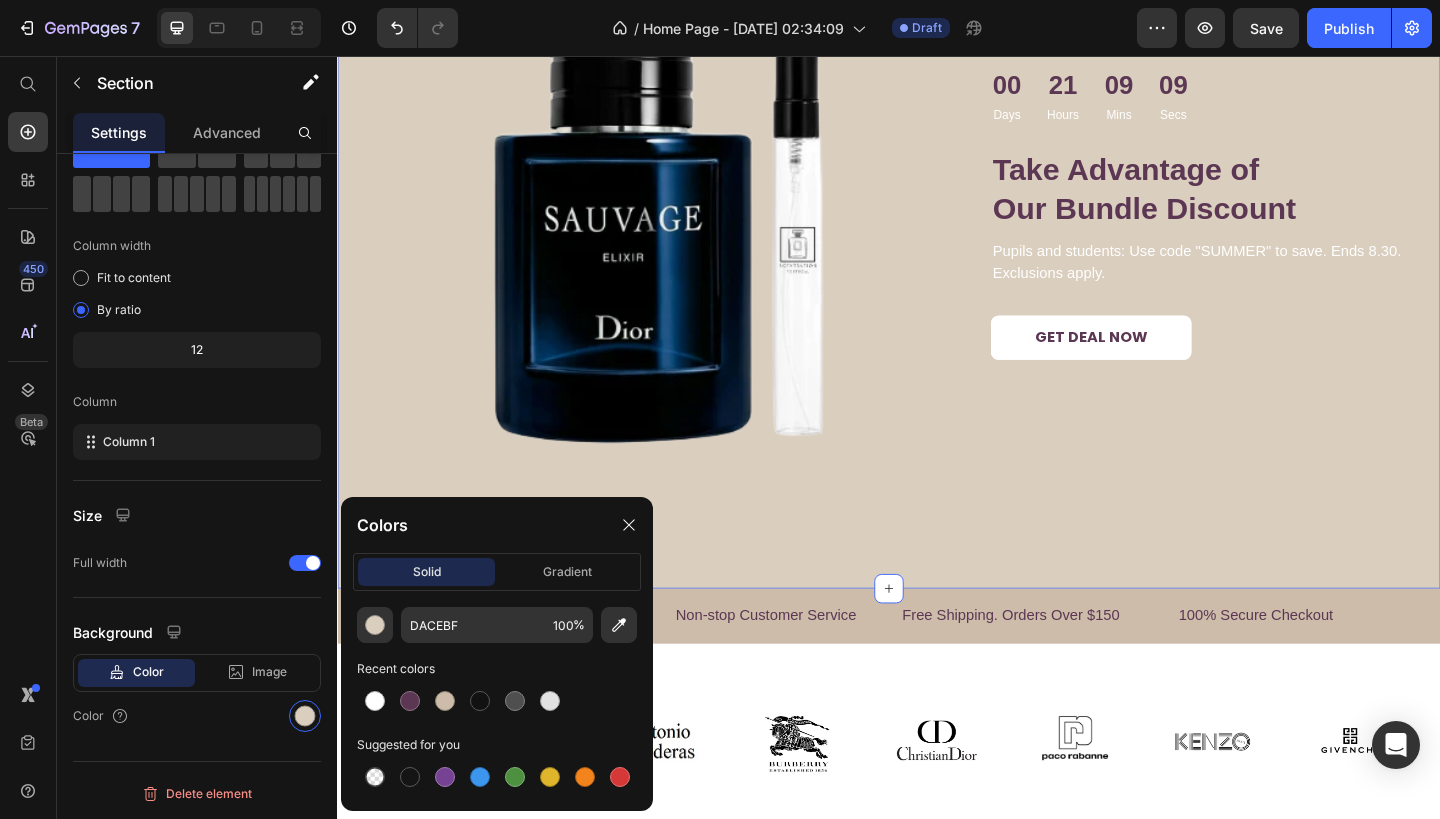 click on "Recent colors" 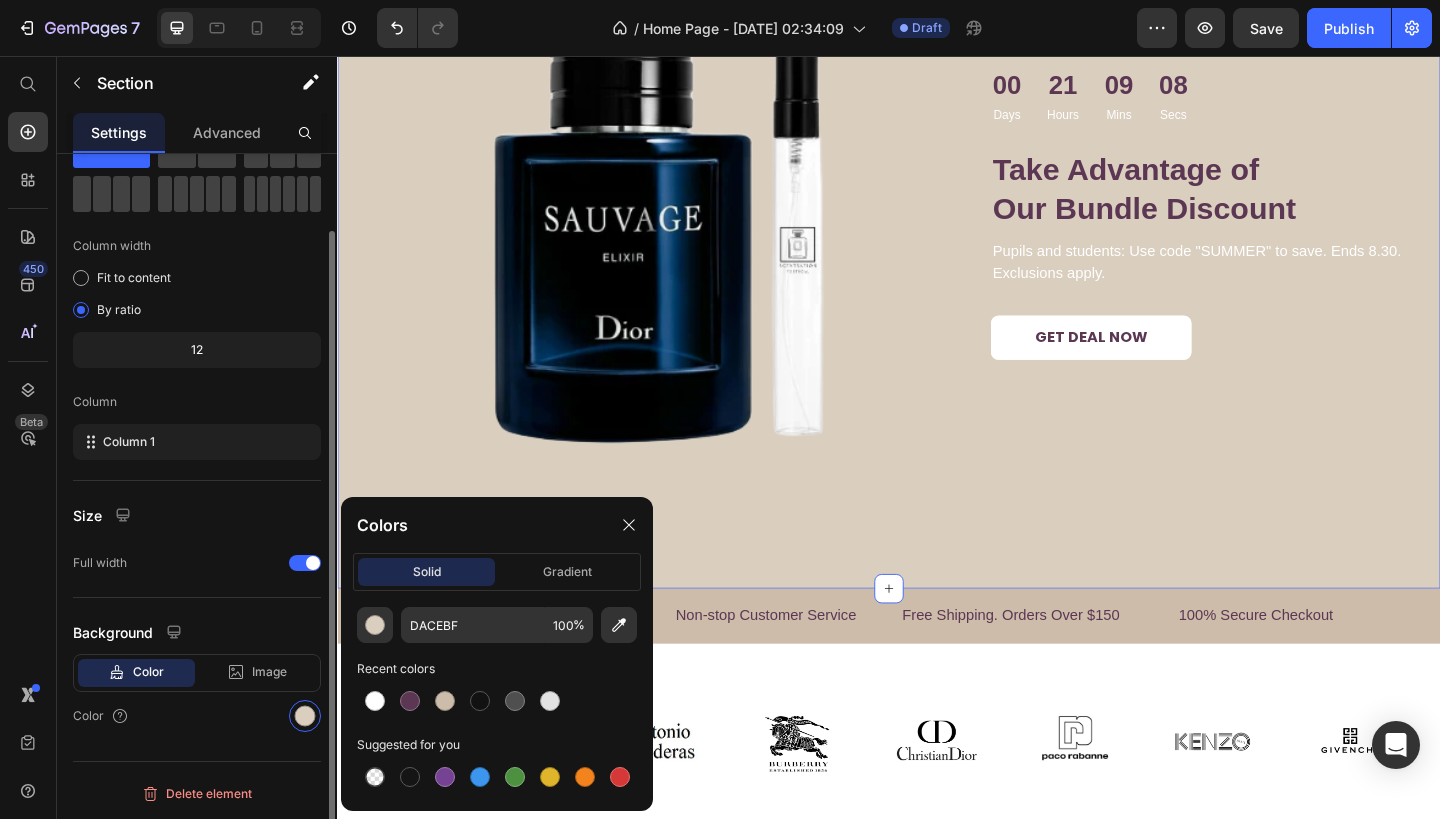click on "Background" at bounding box center [197, 632] 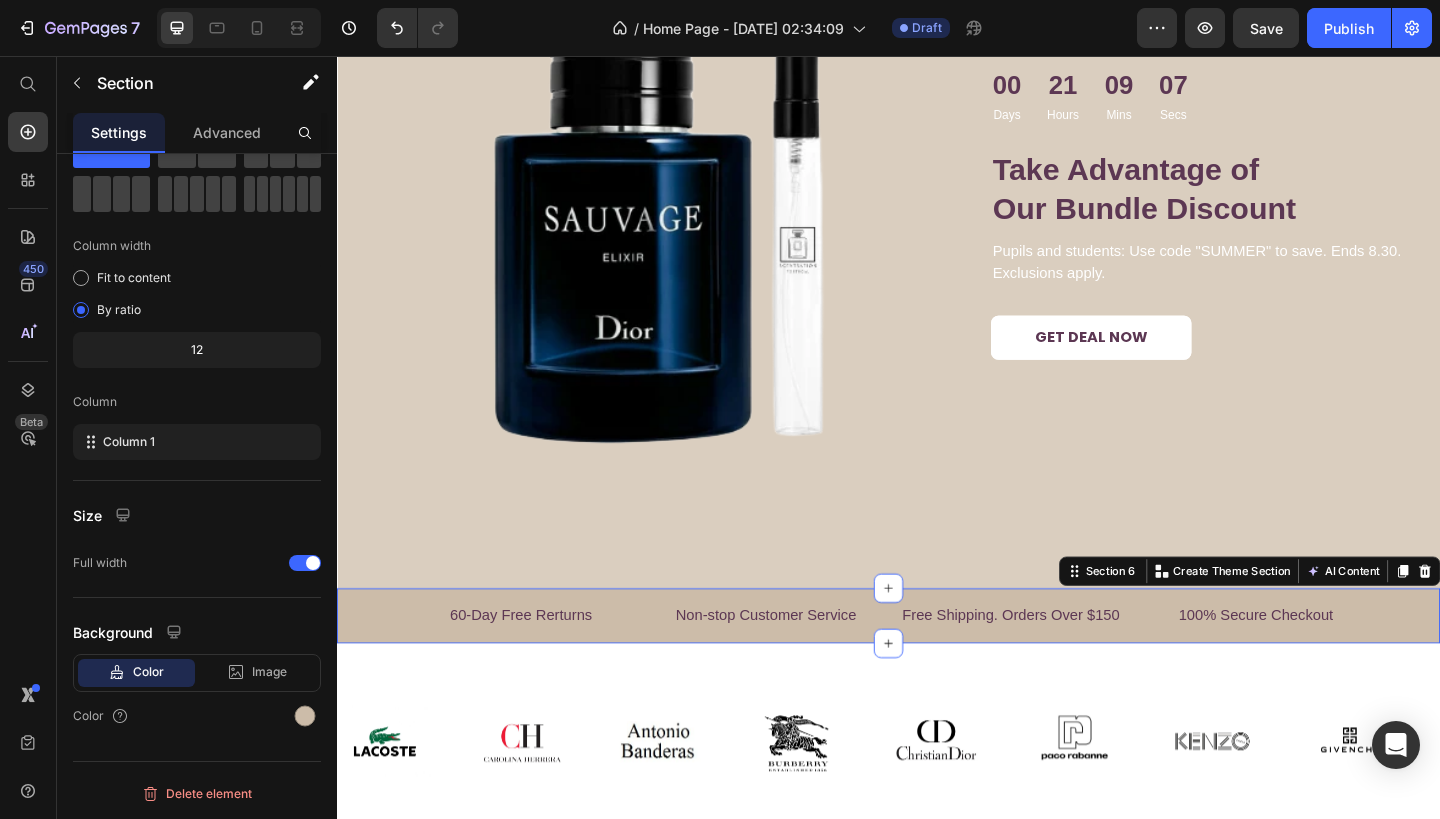 click on "60-Day Free Rerturns Text block Non-stop Customer Service Text block Free Shipping. Orders Over $150 Text block 100% Secure Checkout Text block Carousel Row Section 6   You can create reusable sections Create Theme Section AI Content Write with GemAI What would you like to describe here? Tone and Voice Persuasive Product YSL Libre Eau de Parfum Show more Generate" at bounding box center (937, 666) 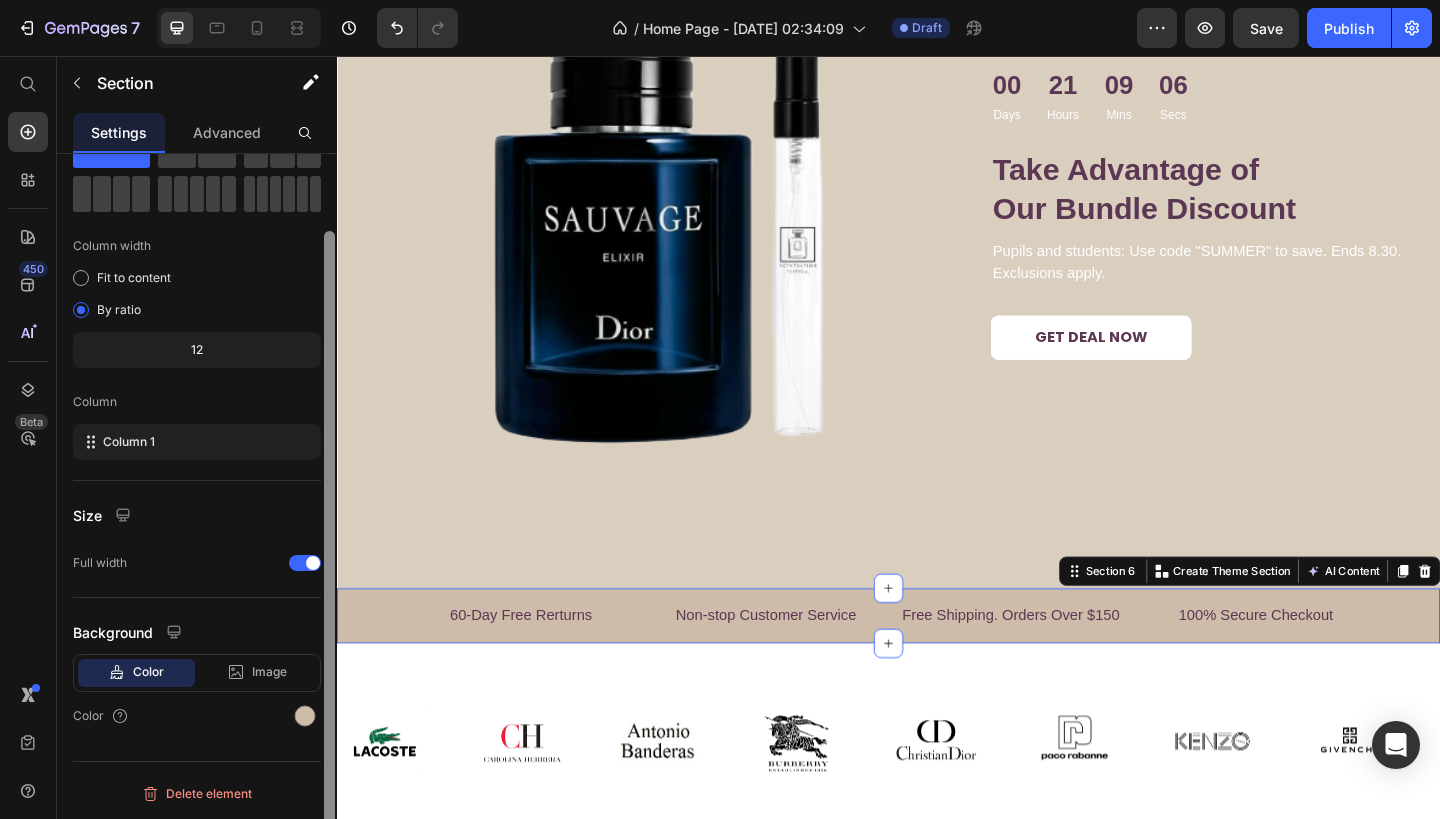 click at bounding box center [329, 515] 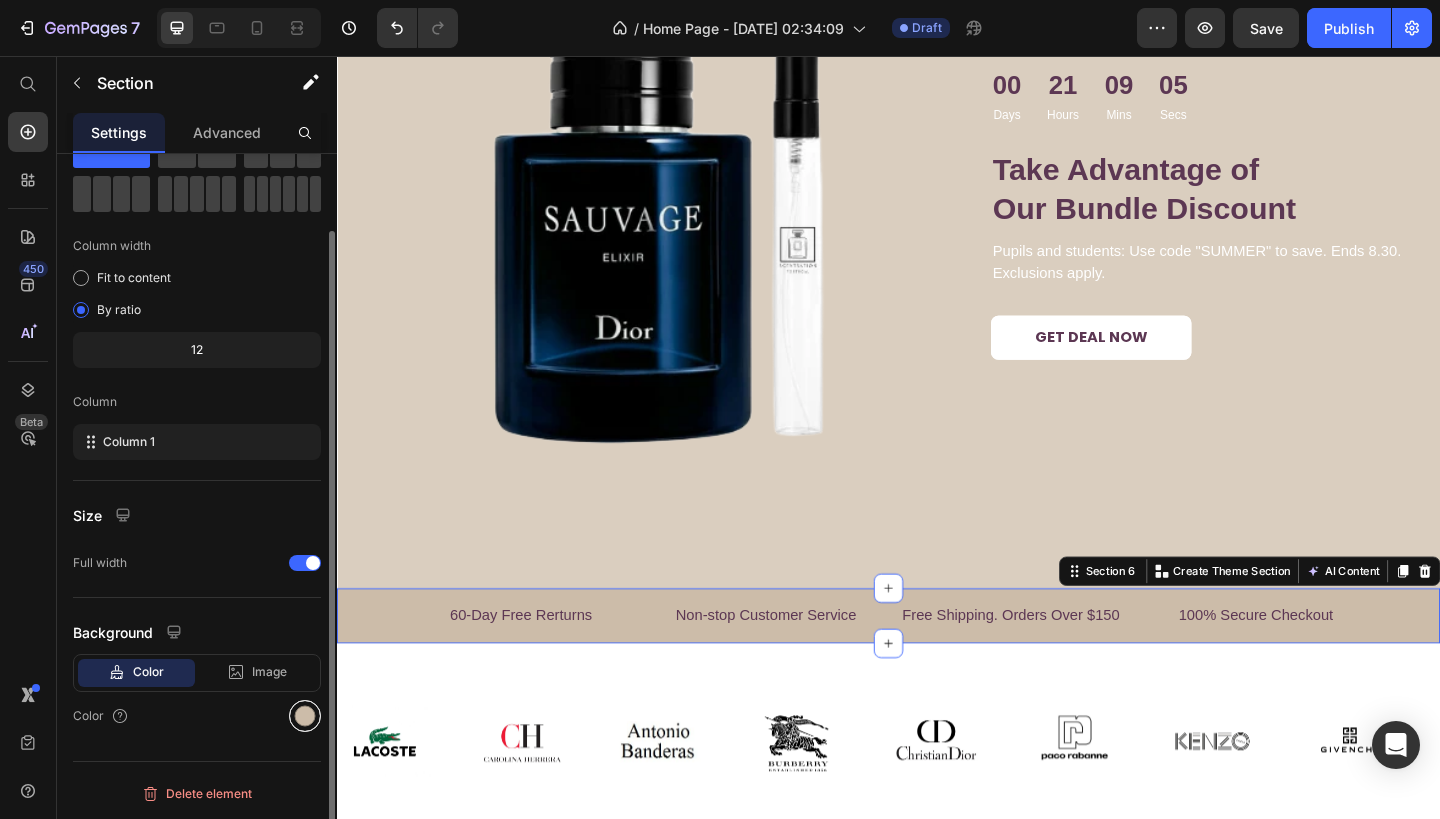 click at bounding box center [305, 716] 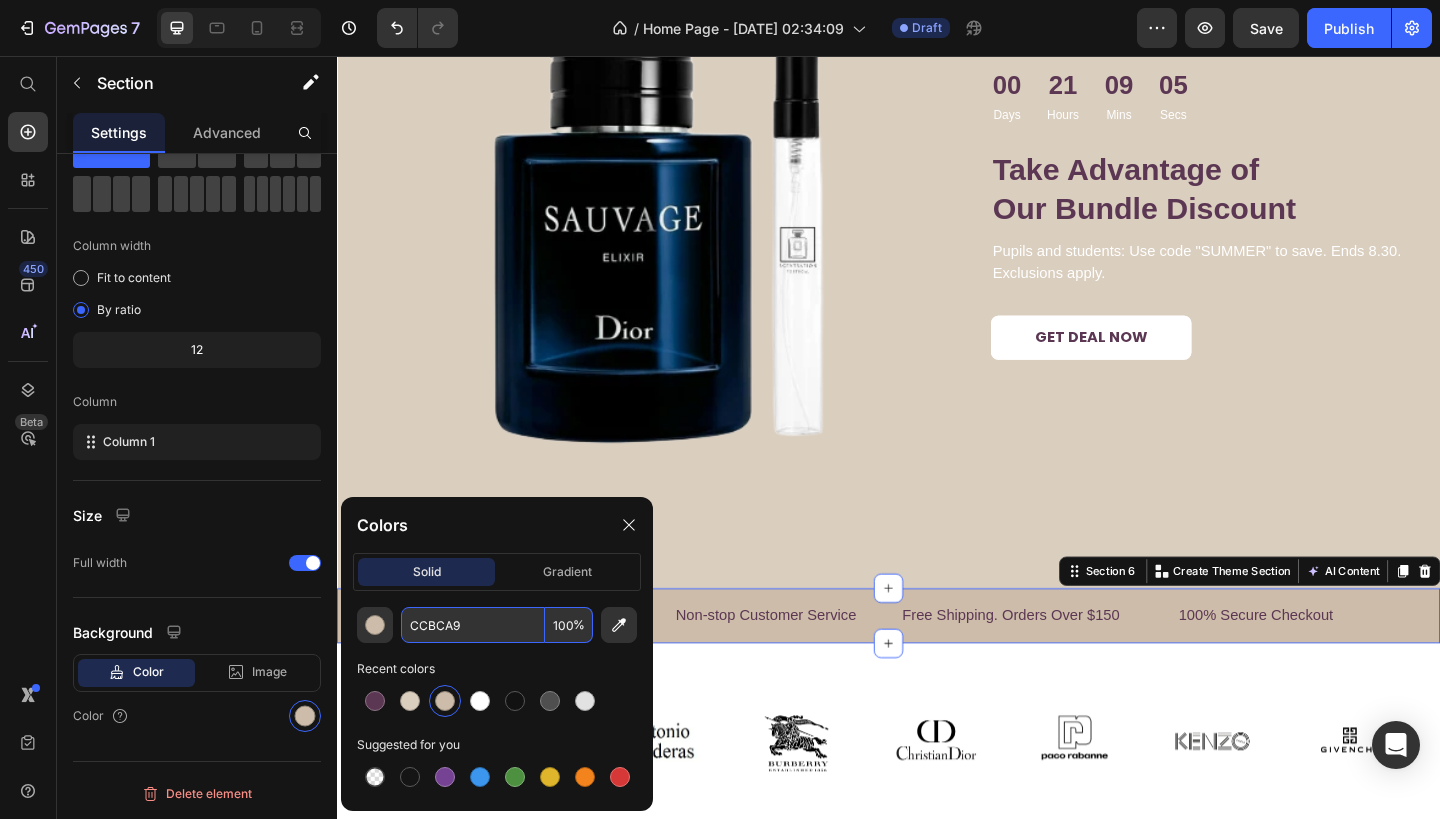 click on "CCBCA9" at bounding box center [473, 625] 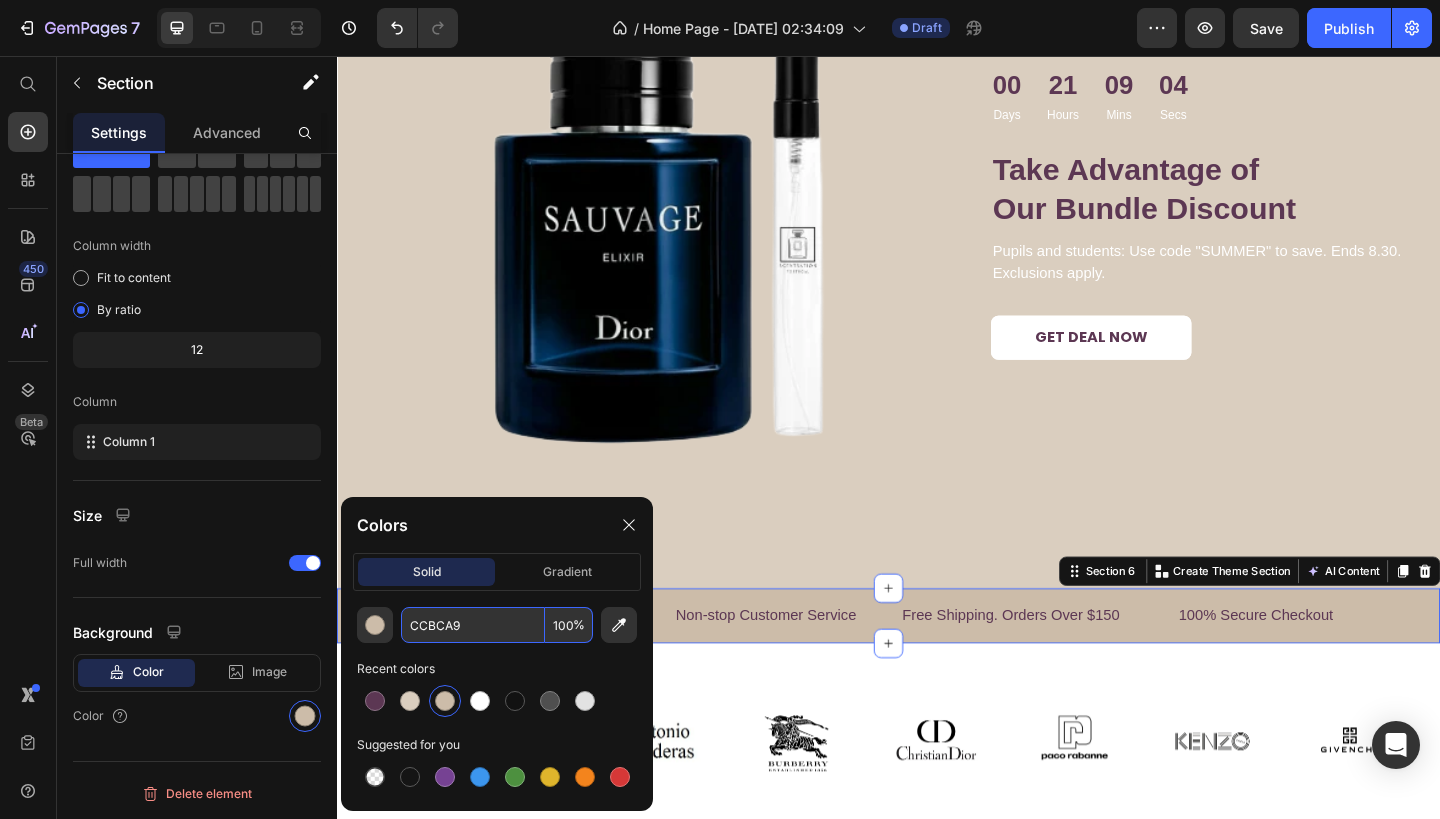 paste on "DACEBF" 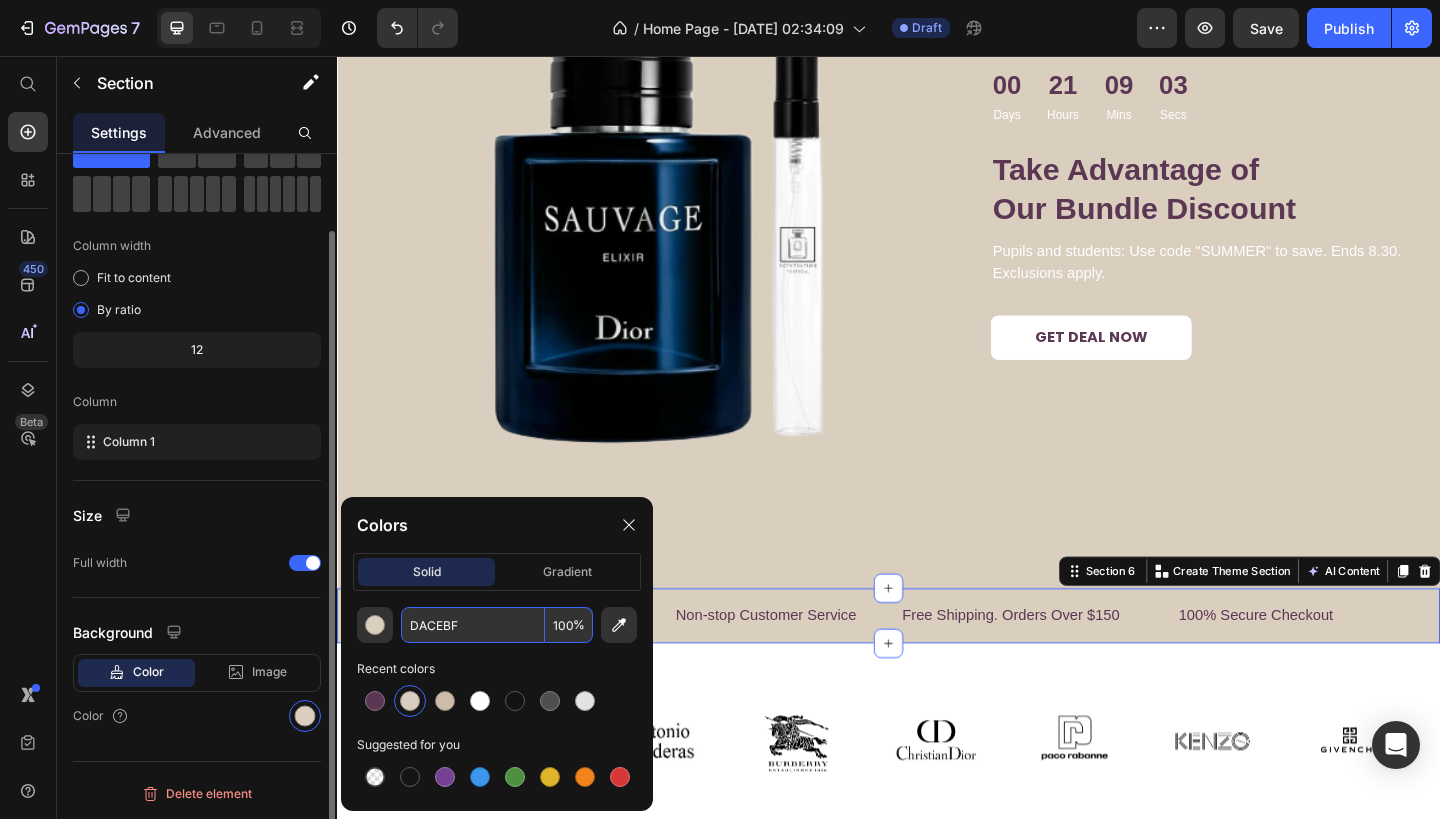type on "DACEBF" 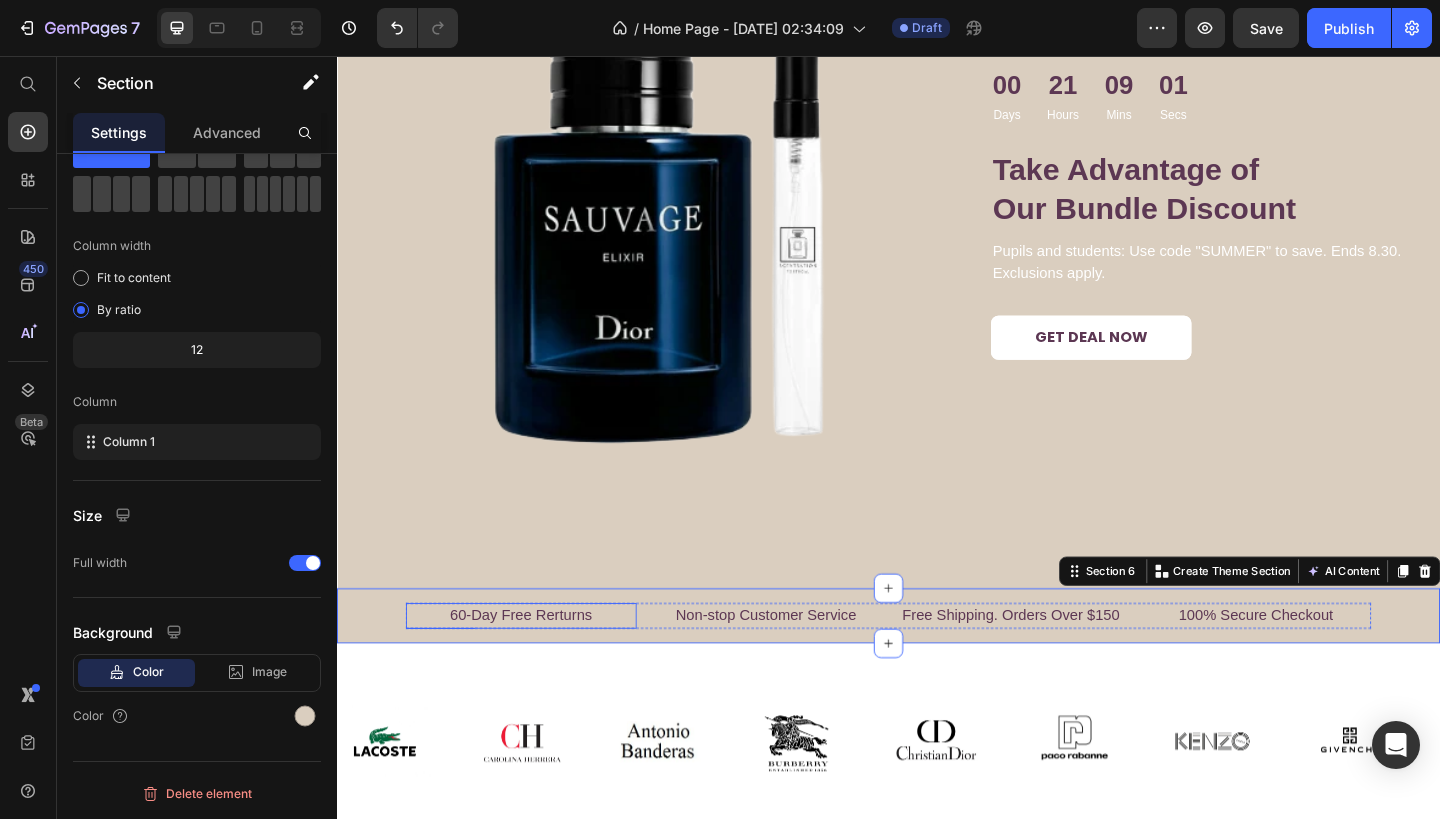 click on "60-Day Free Rerturns" at bounding box center [537, 666] 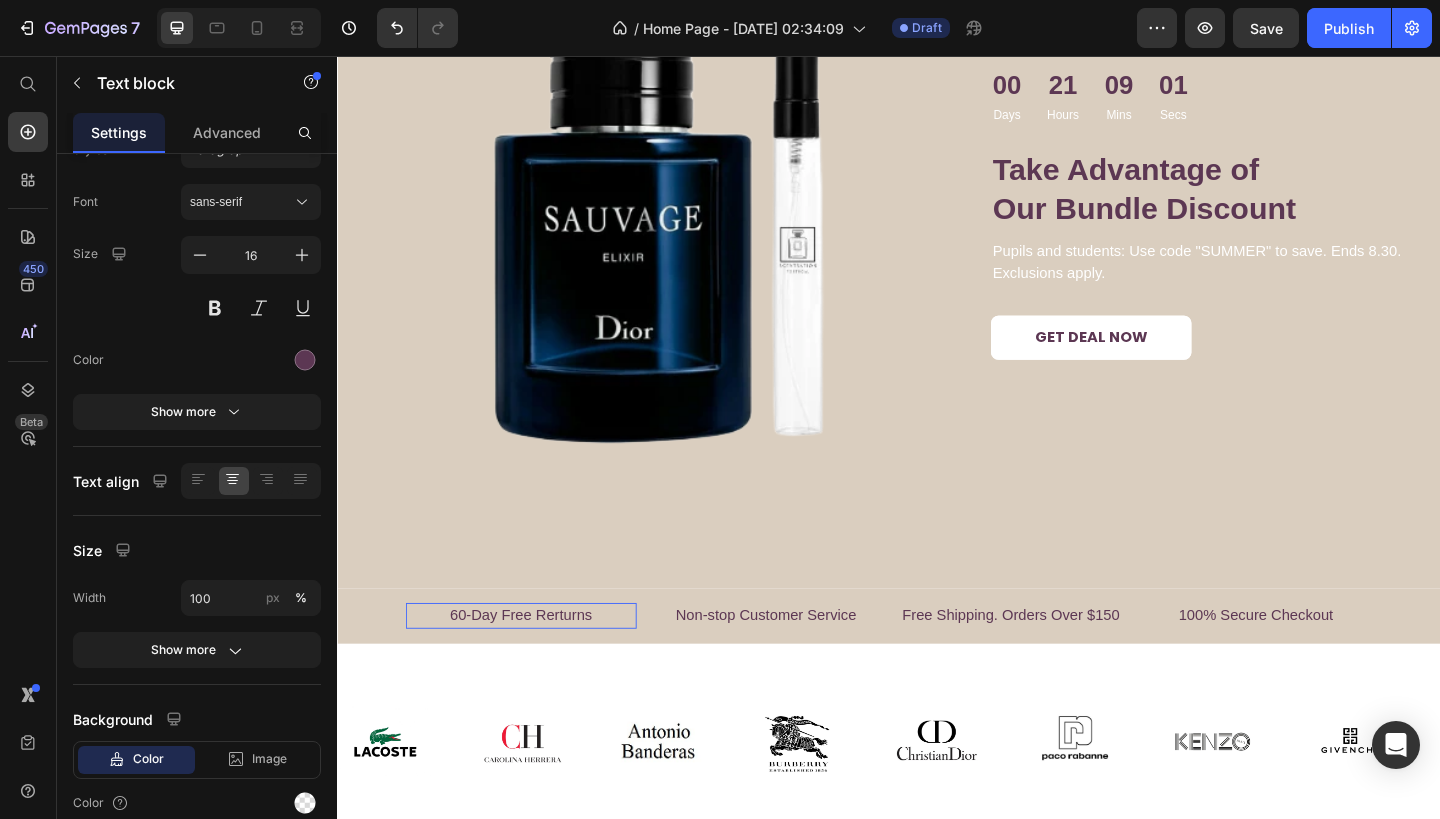 scroll, scrollTop: 0, scrollLeft: 0, axis: both 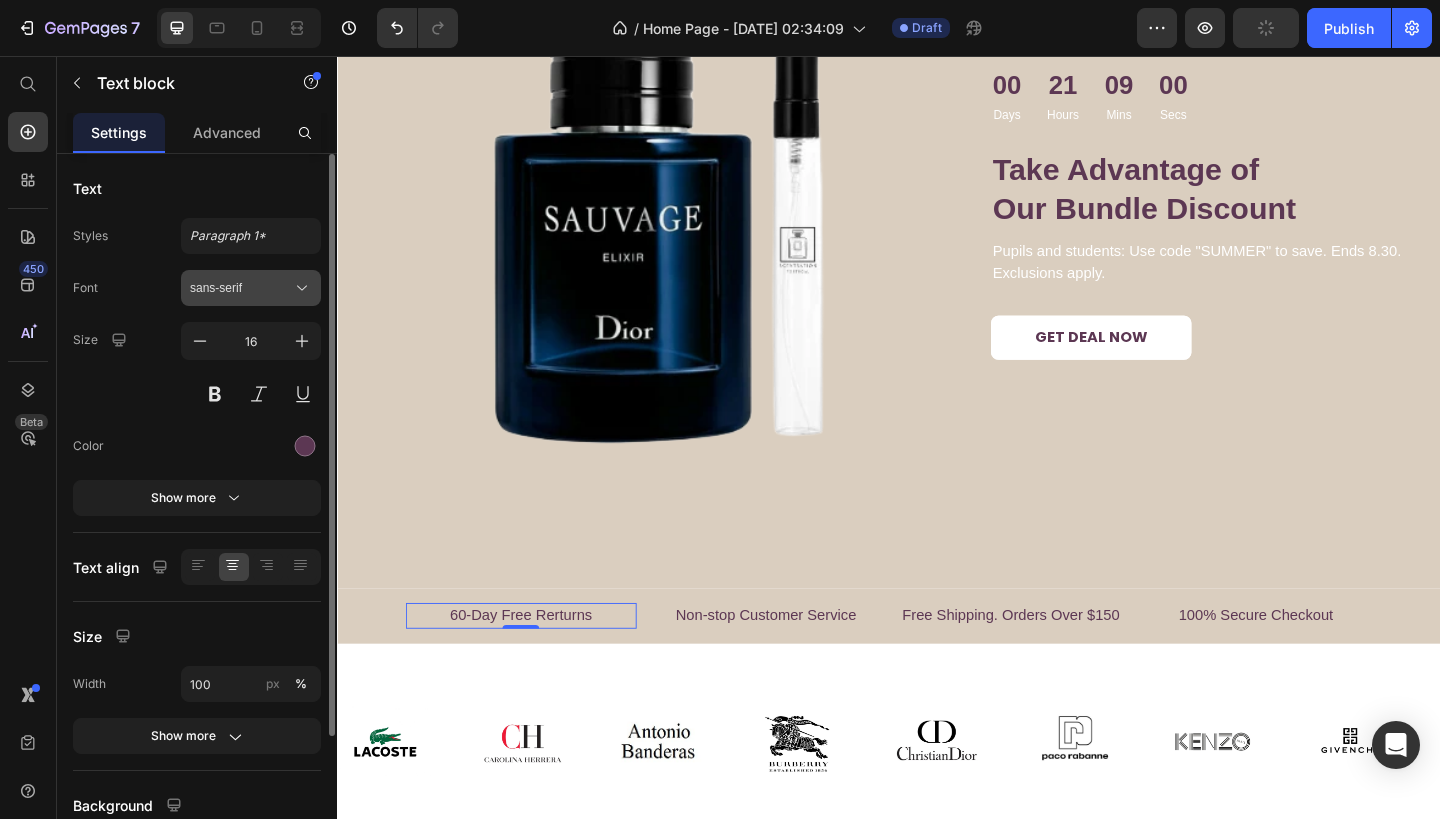 click on "sans-serif" at bounding box center (241, 288) 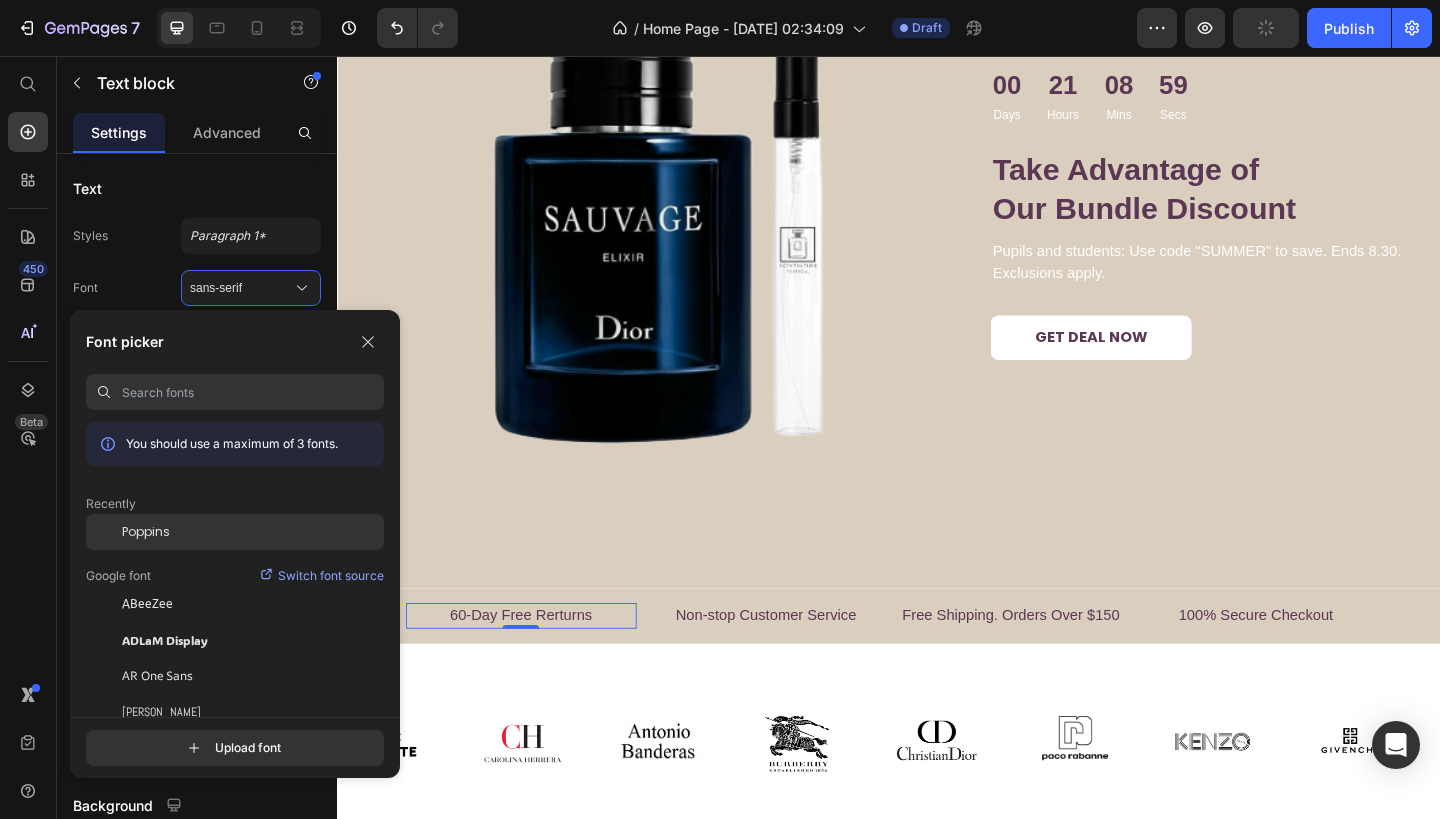 click on "Poppins" 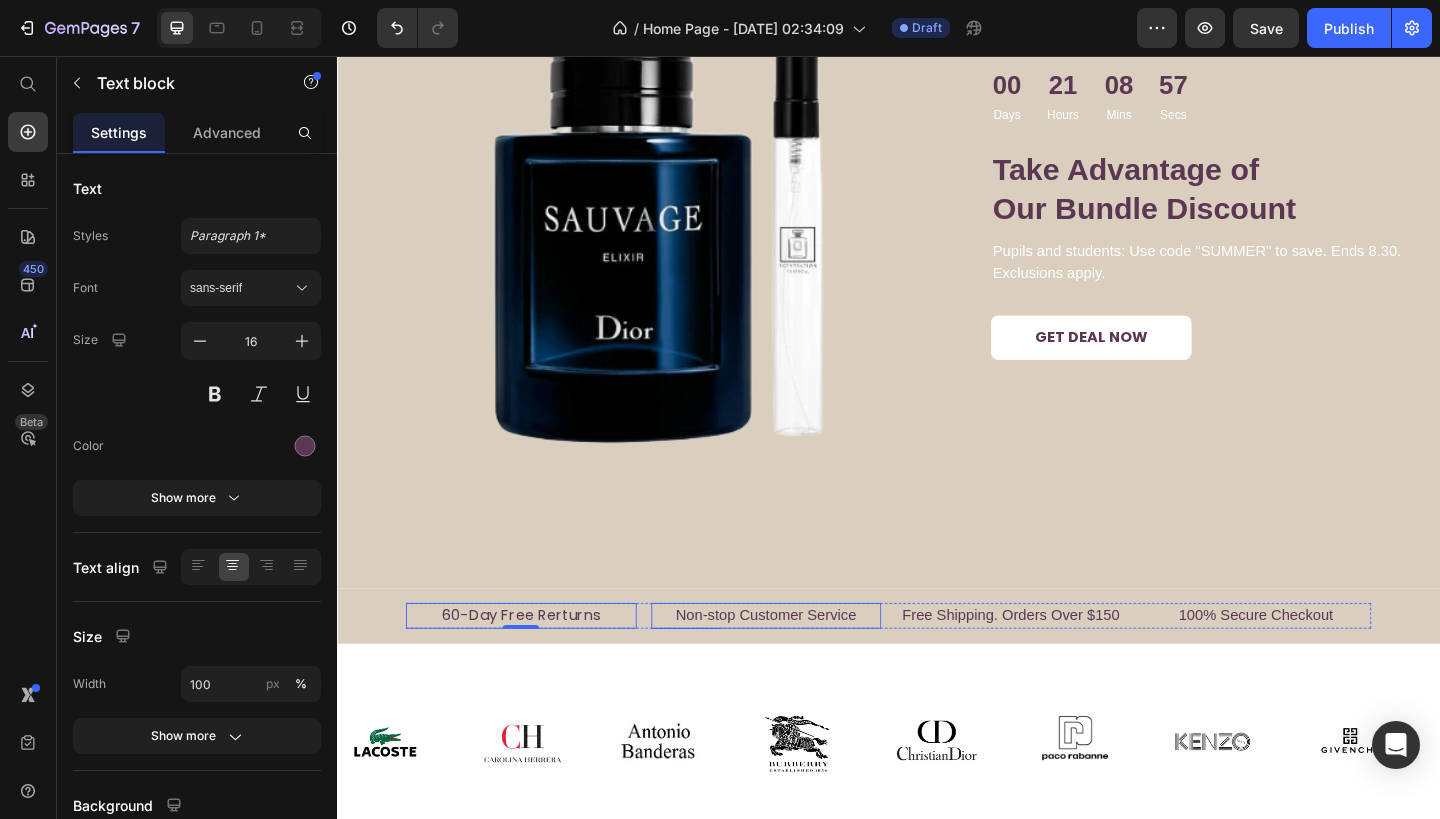 click on "Non-stop Customer Service" at bounding box center [804, 666] 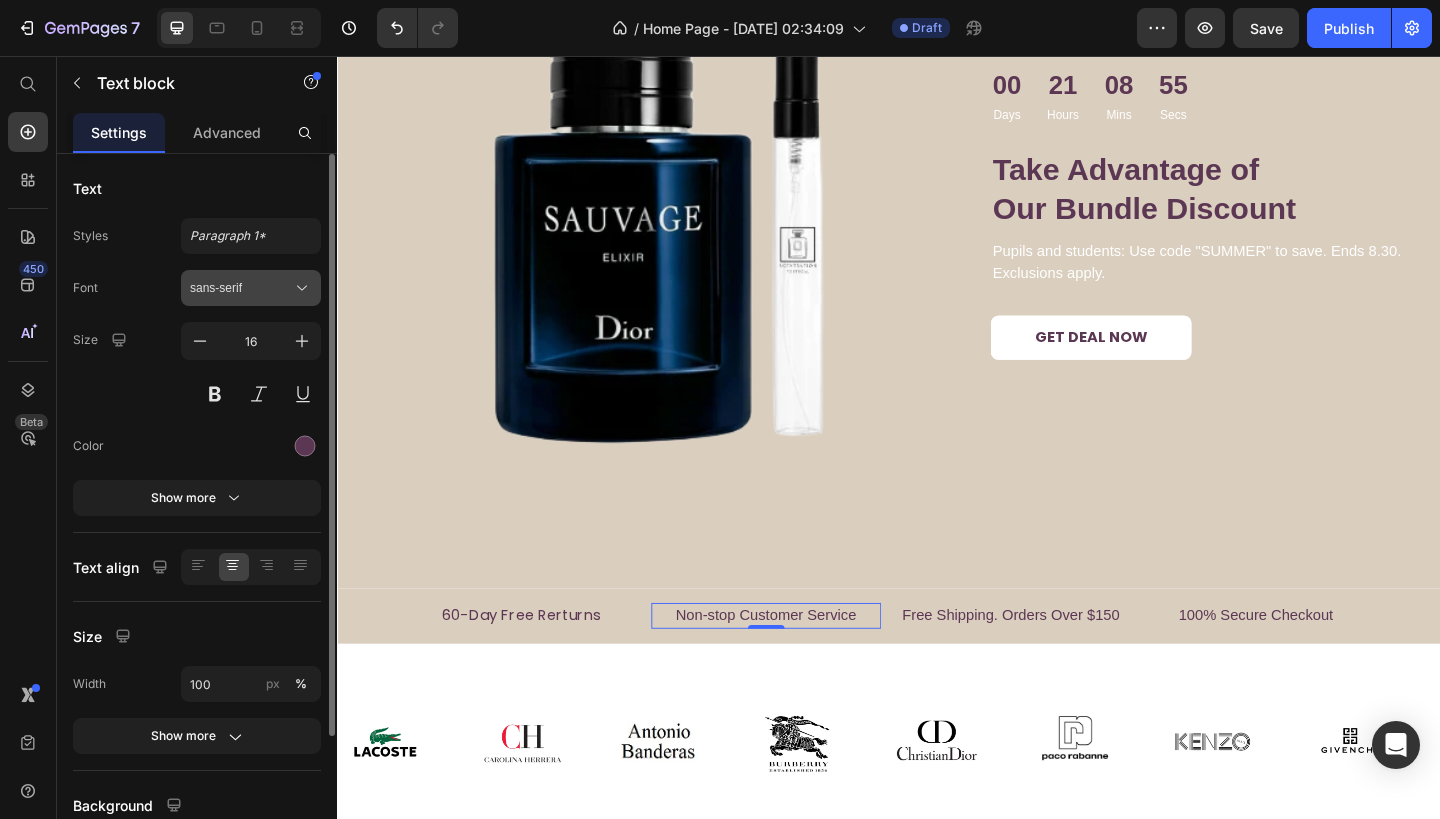 click on "sans-serif" at bounding box center [251, 288] 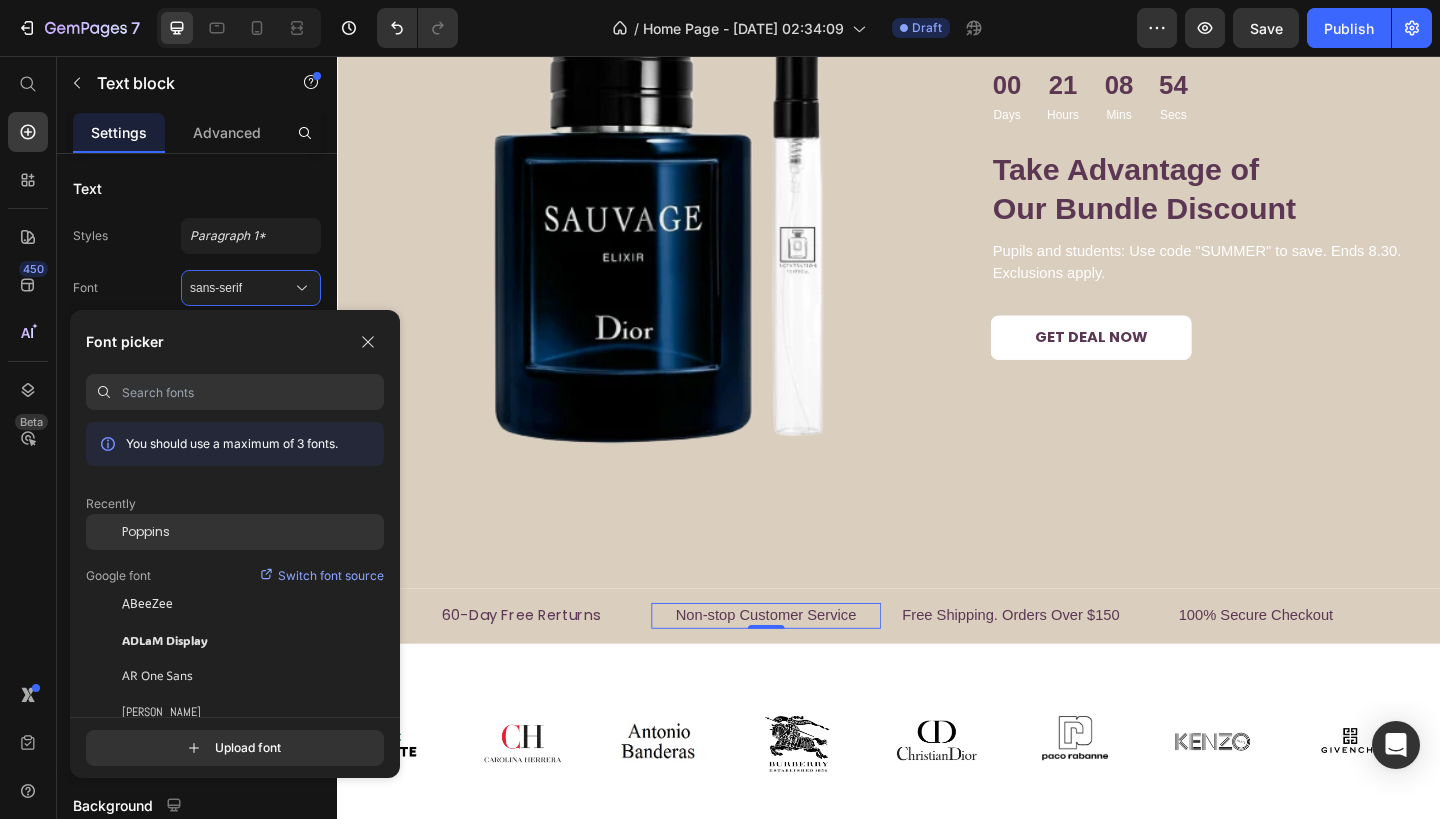 click on "Poppins" 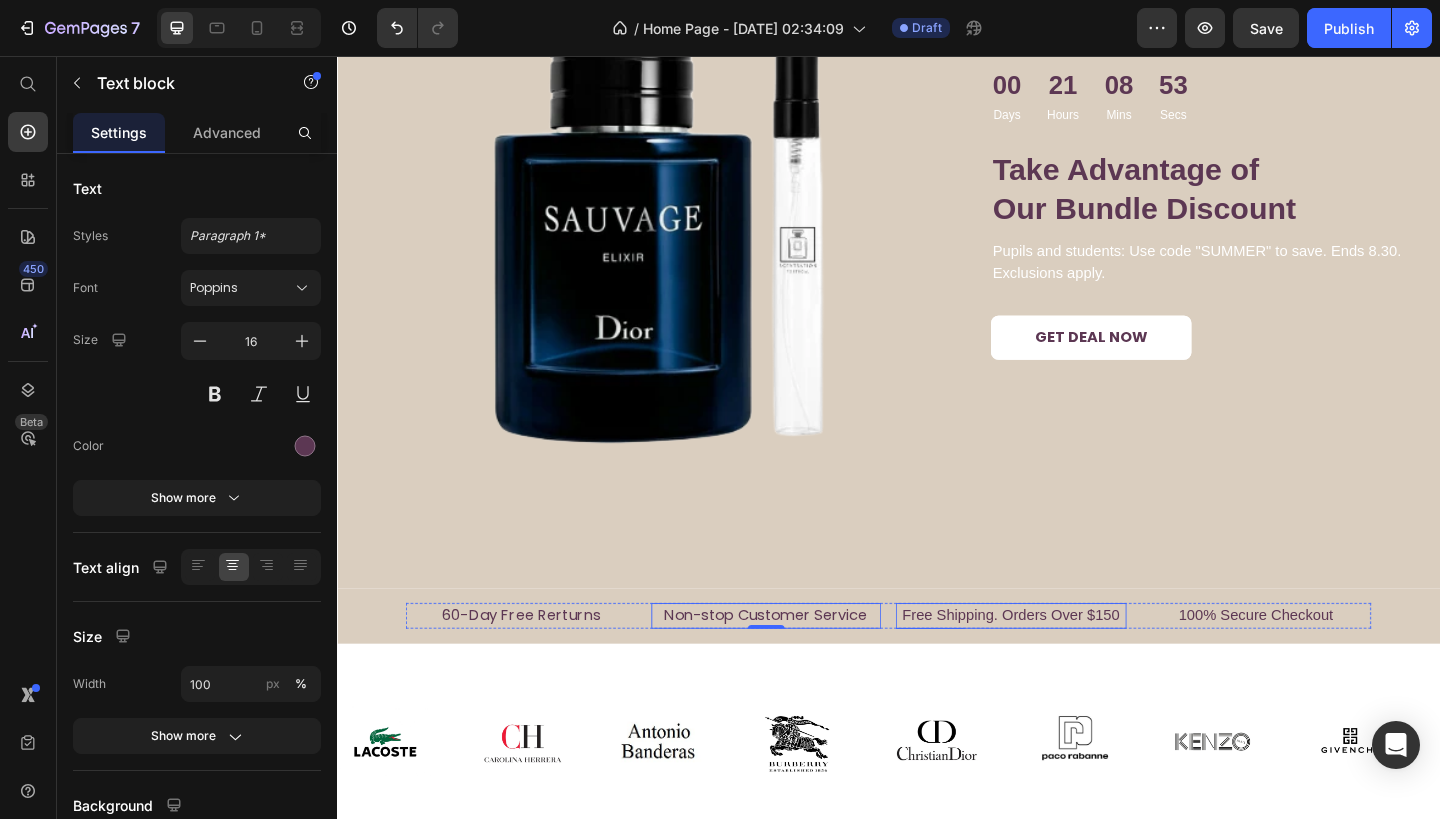 click on "Free Shipping. Orders Over $150" at bounding box center (1070, 666) 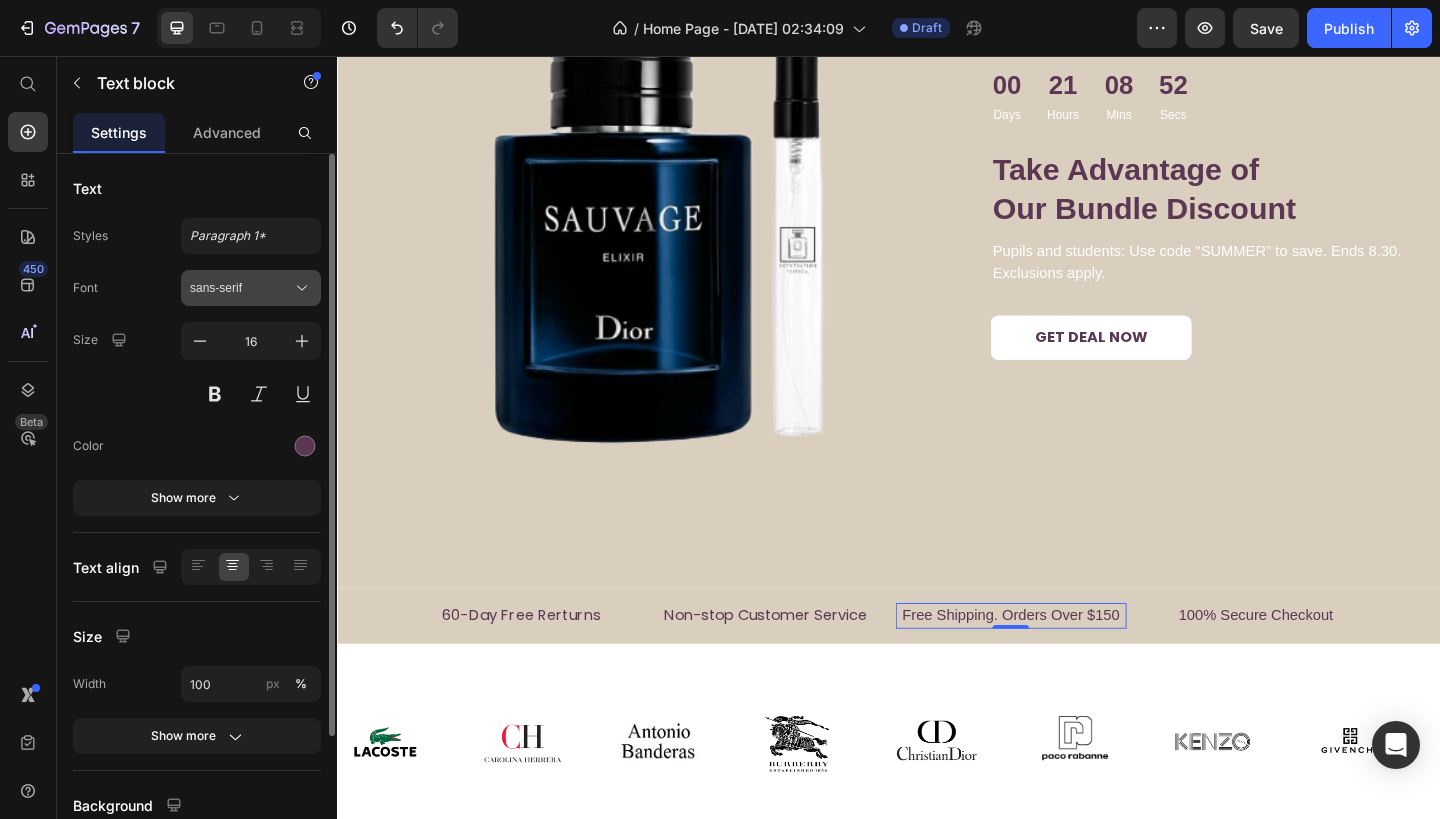 click on "sans-serif" at bounding box center [251, 288] 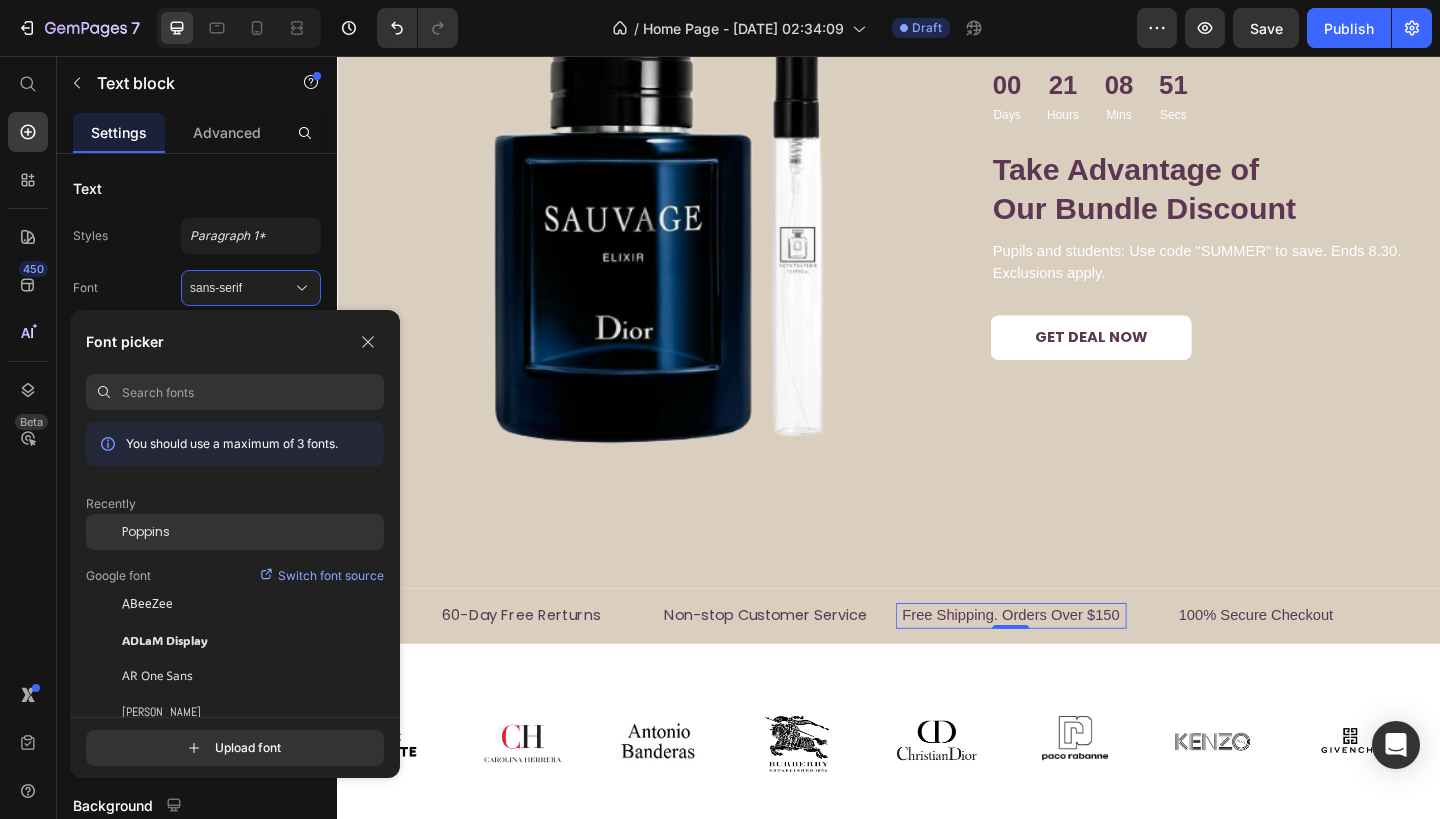 click on "Poppins" 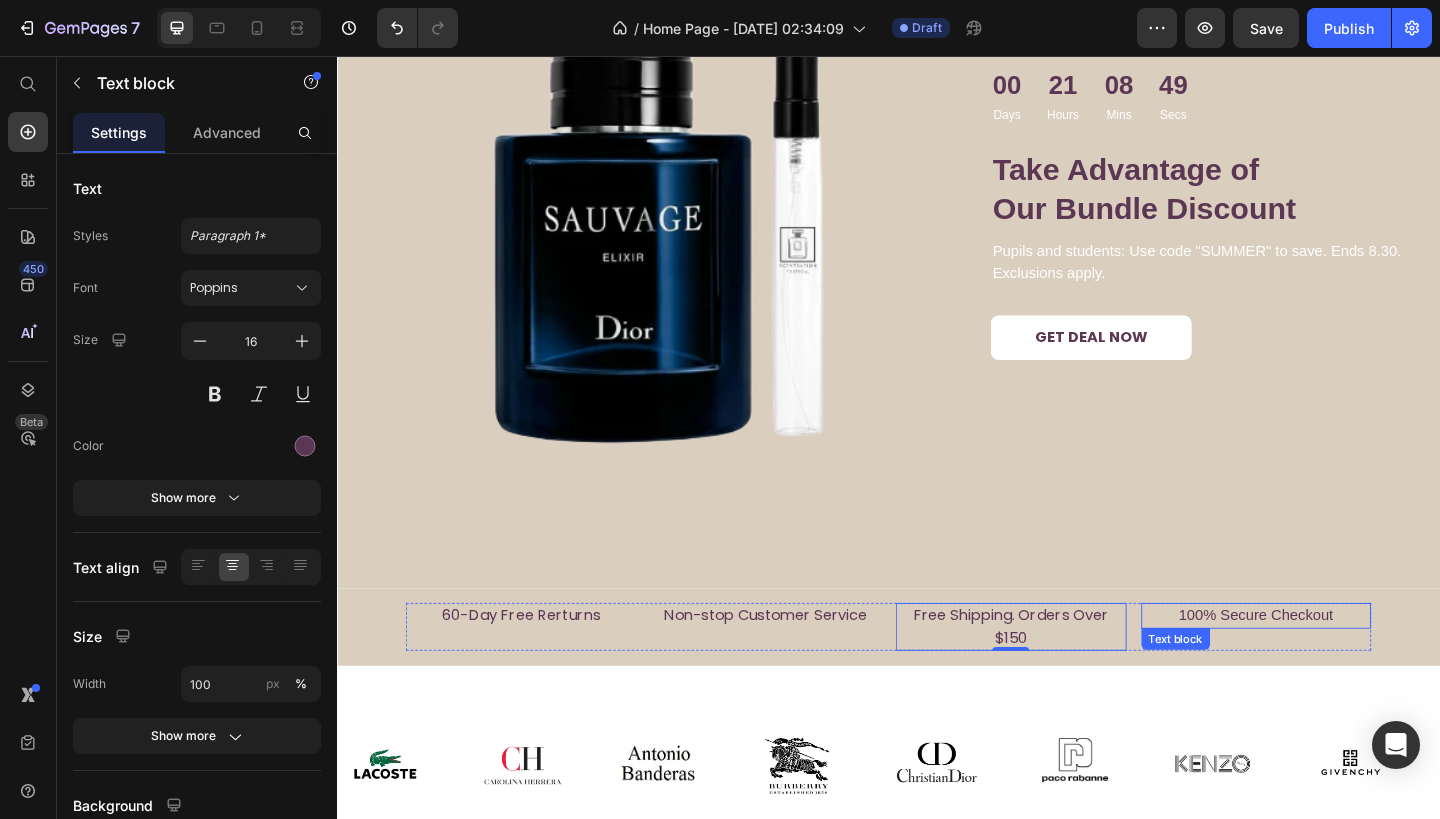click on "100% Secure Checkout" at bounding box center [1337, 666] 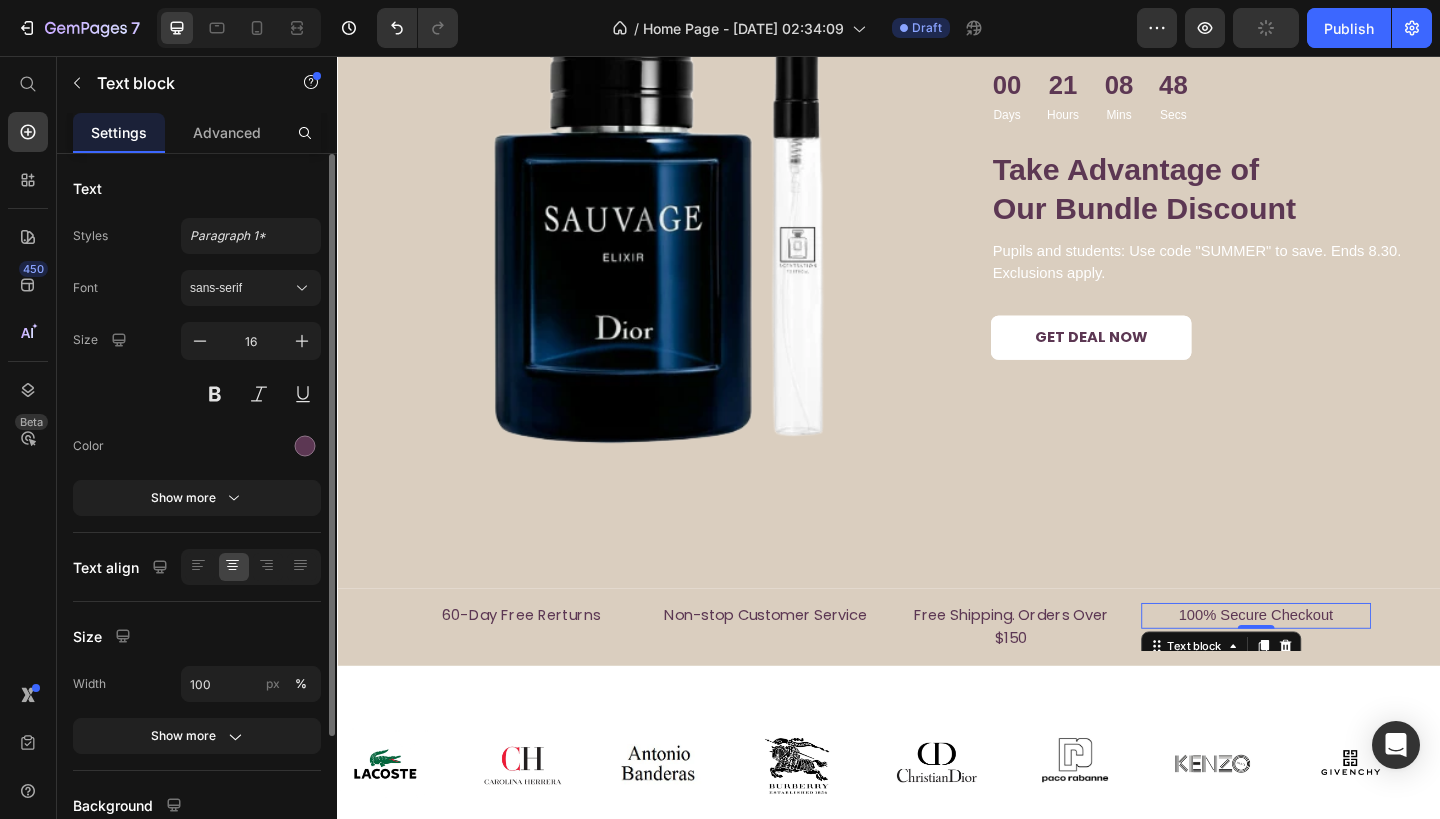 click on "Font sans-serif Size 16 Color Show more" at bounding box center [197, 393] 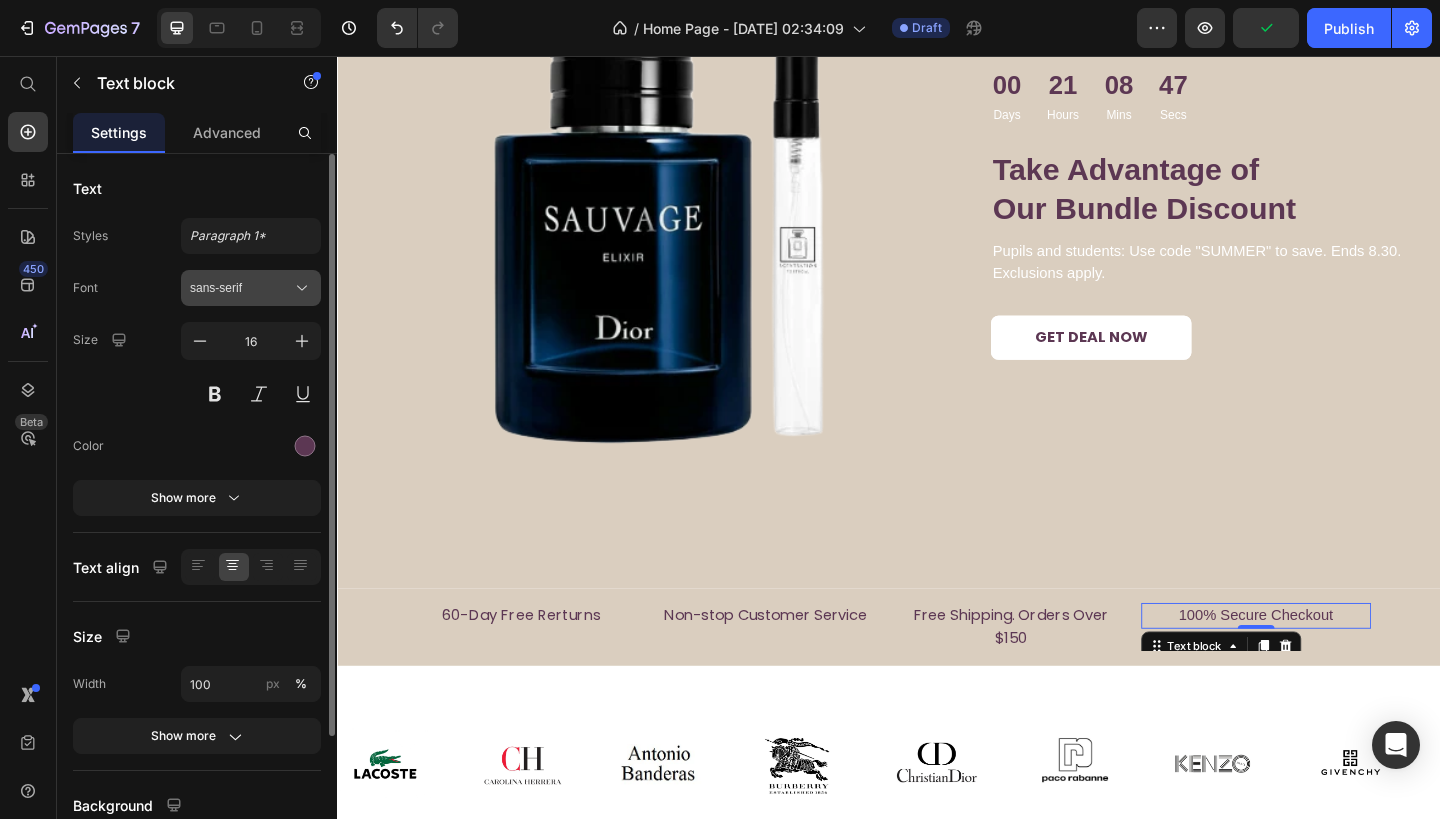 click on "sans-serif" at bounding box center (241, 288) 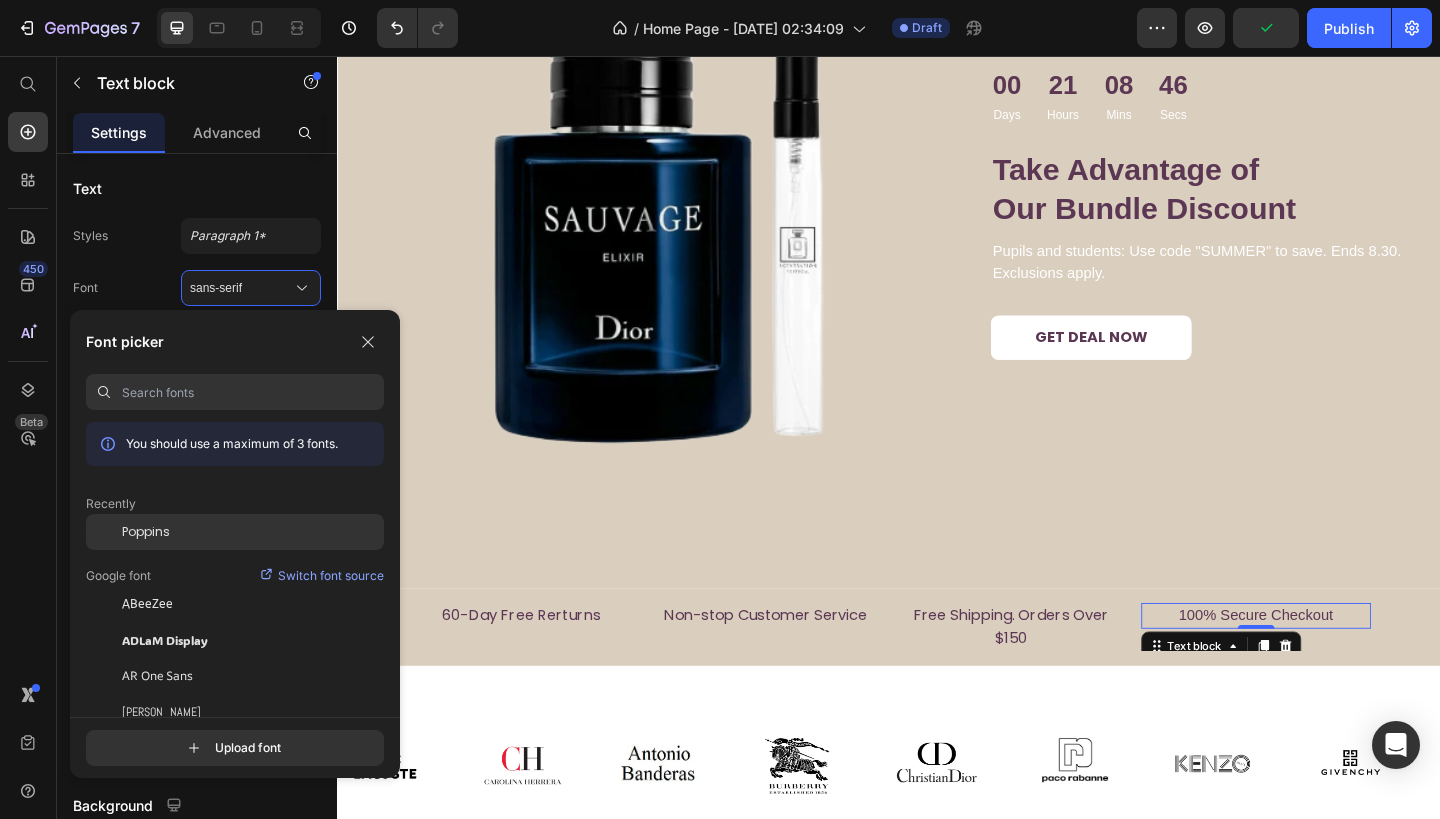 click on "Poppins" 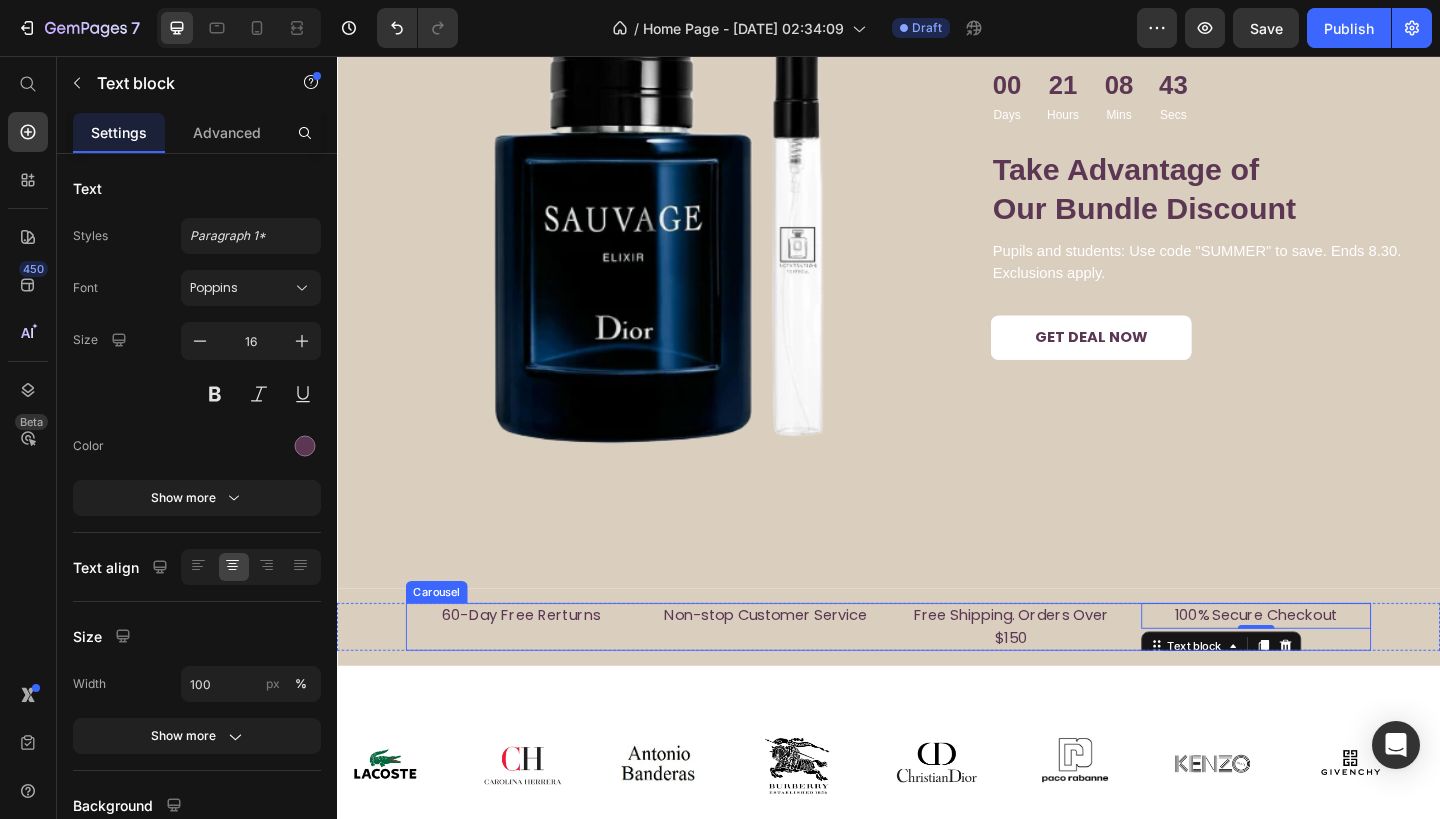 click on "60-Day Free Rerturns Text block Non-stop Customer Service Text block Free Shipping. Orders Over $150 Text block 100% Secure Checkout Text block   0" at bounding box center [937, 678] 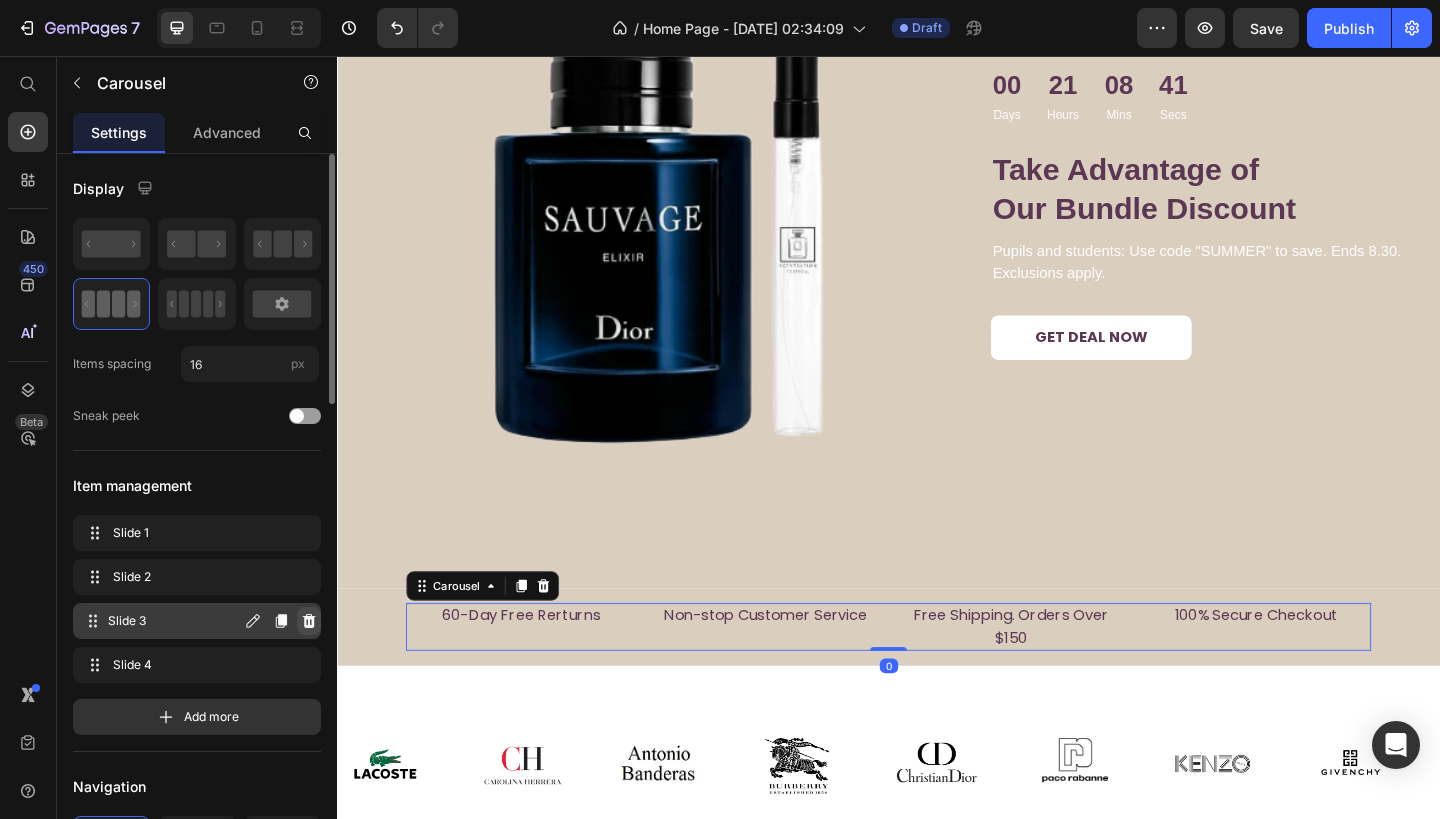 click 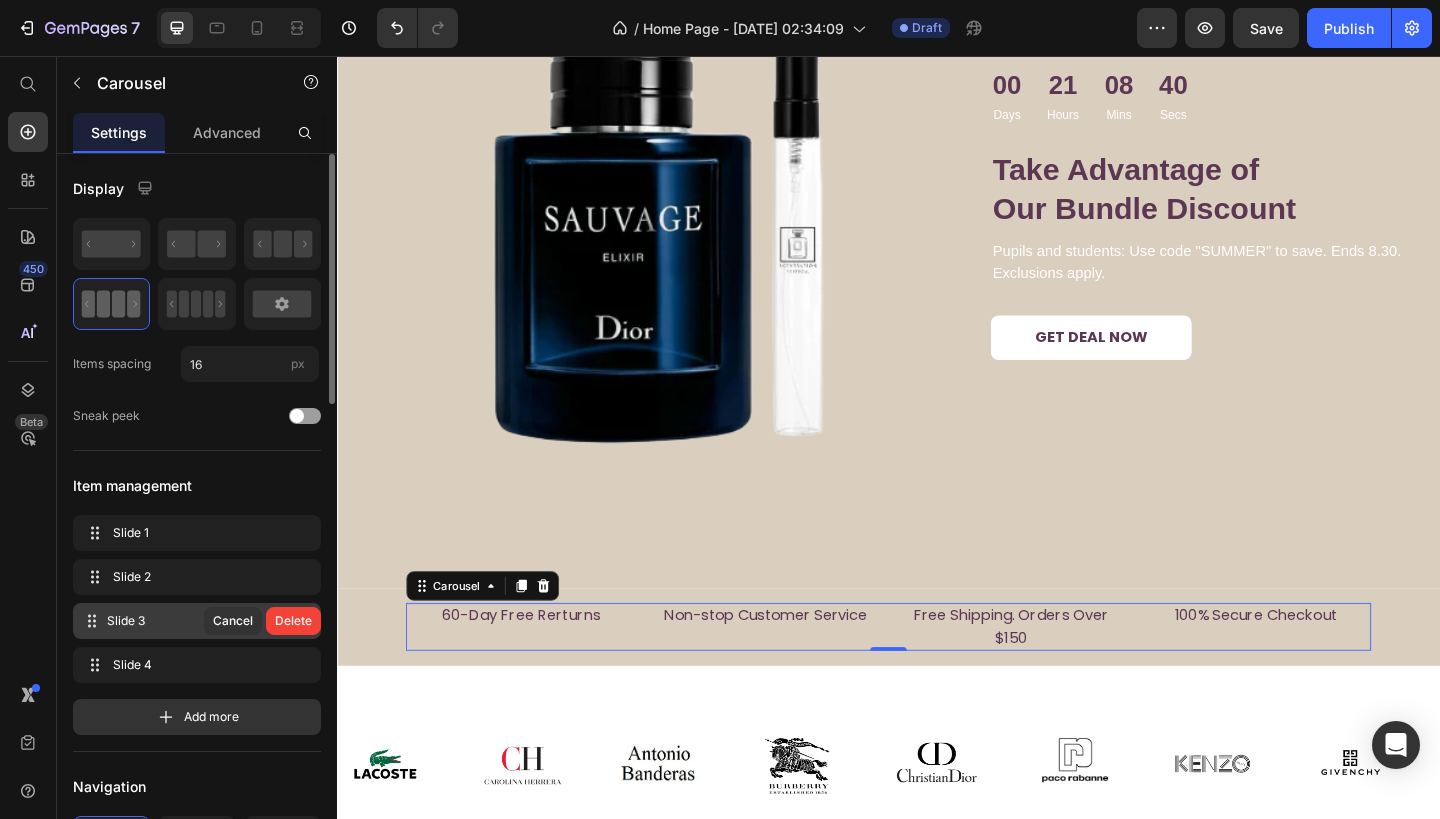 click on "Delete" at bounding box center [293, 621] 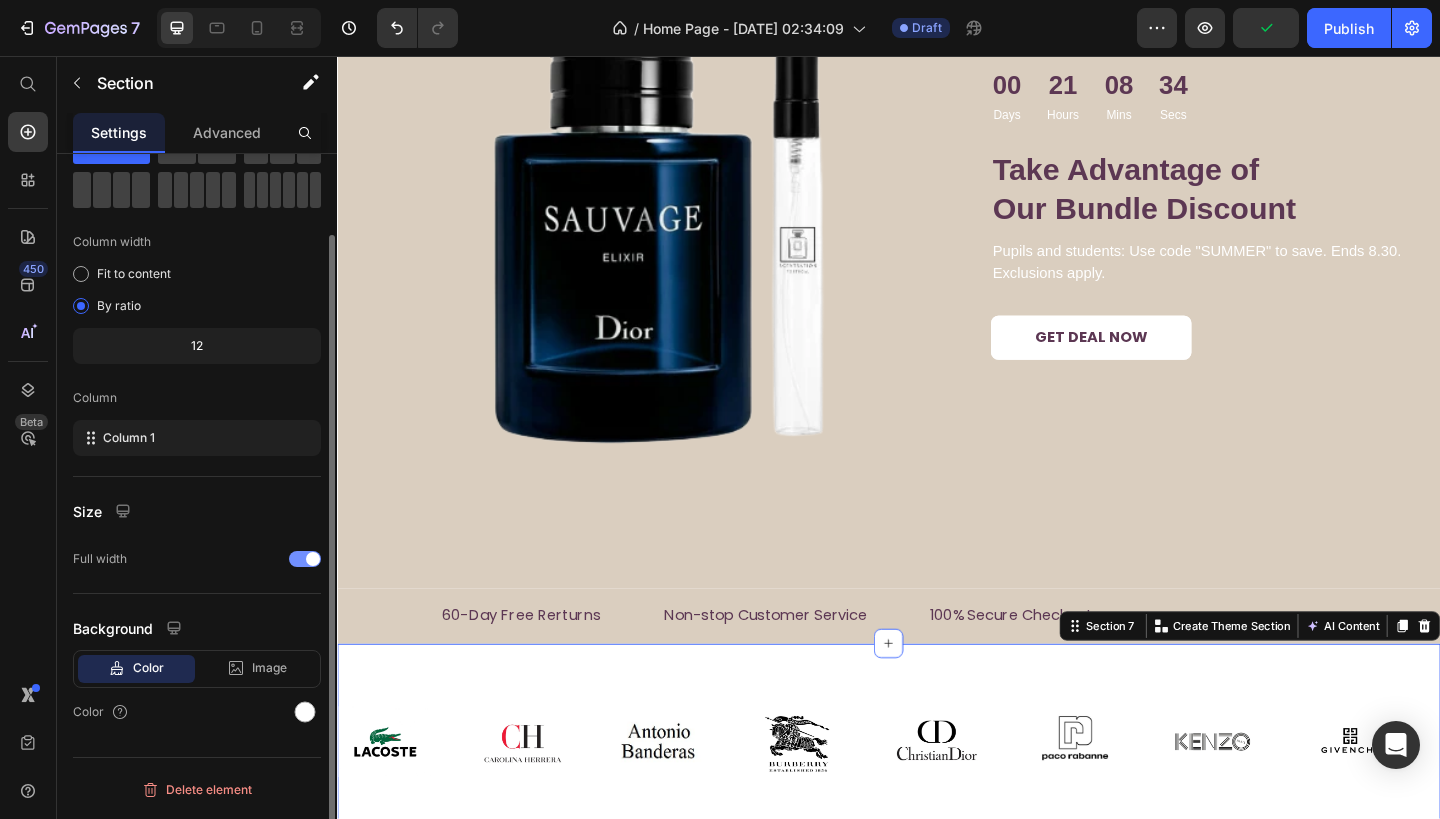 scroll, scrollTop: 0, scrollLeft: 0, axis: both 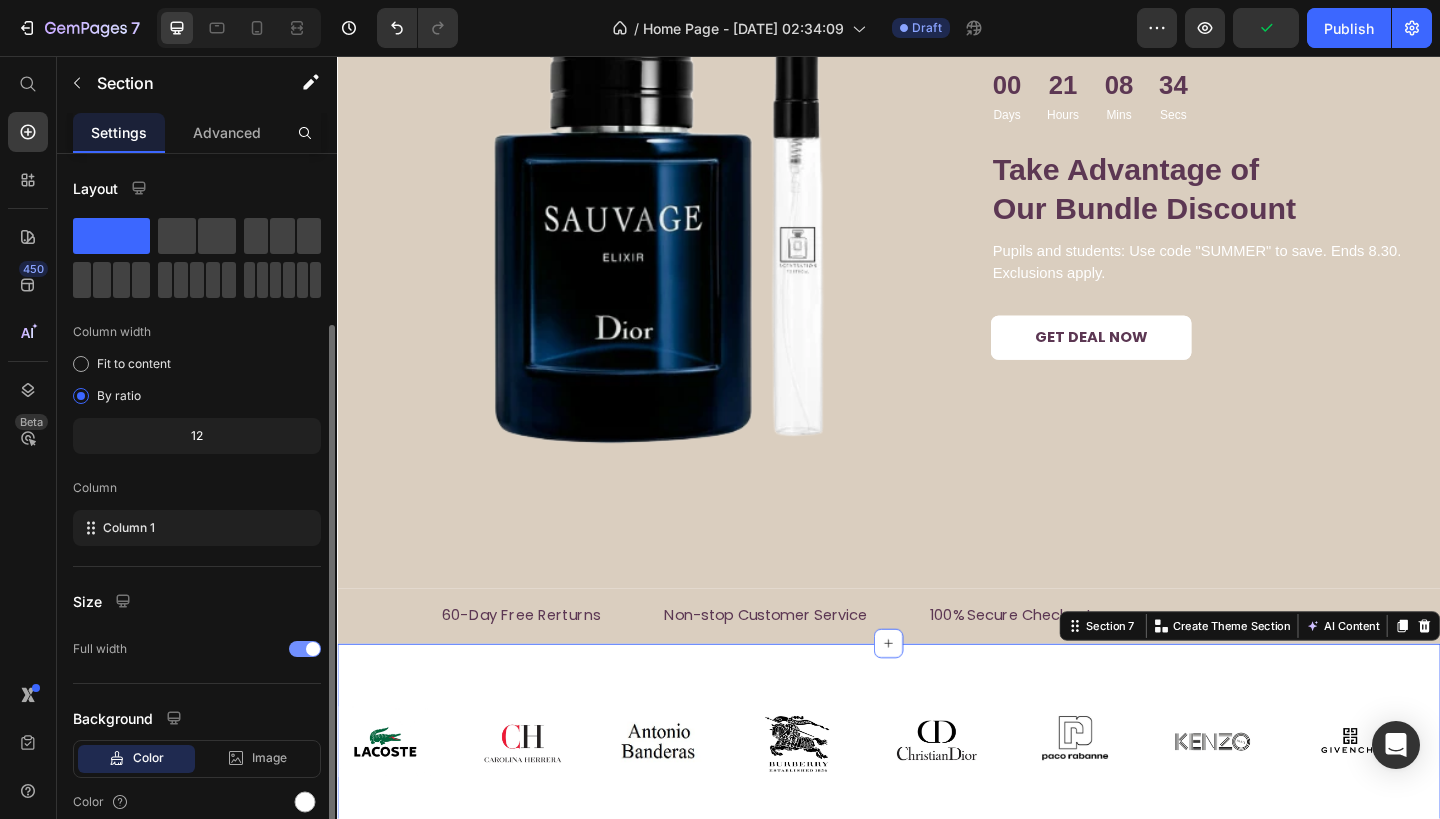 click on "Image Image Image Image Image Image Image Image Image Image Image Image Image Image Image Image Marquee Section 7   You can create reusable sections Create Theme Section AI Content Write with GemAI What would you like to describe here? Tone and Voice Persuasive Product YSL Libre Eau de Parfum Show more Generate" at bounding box center [937, 803] 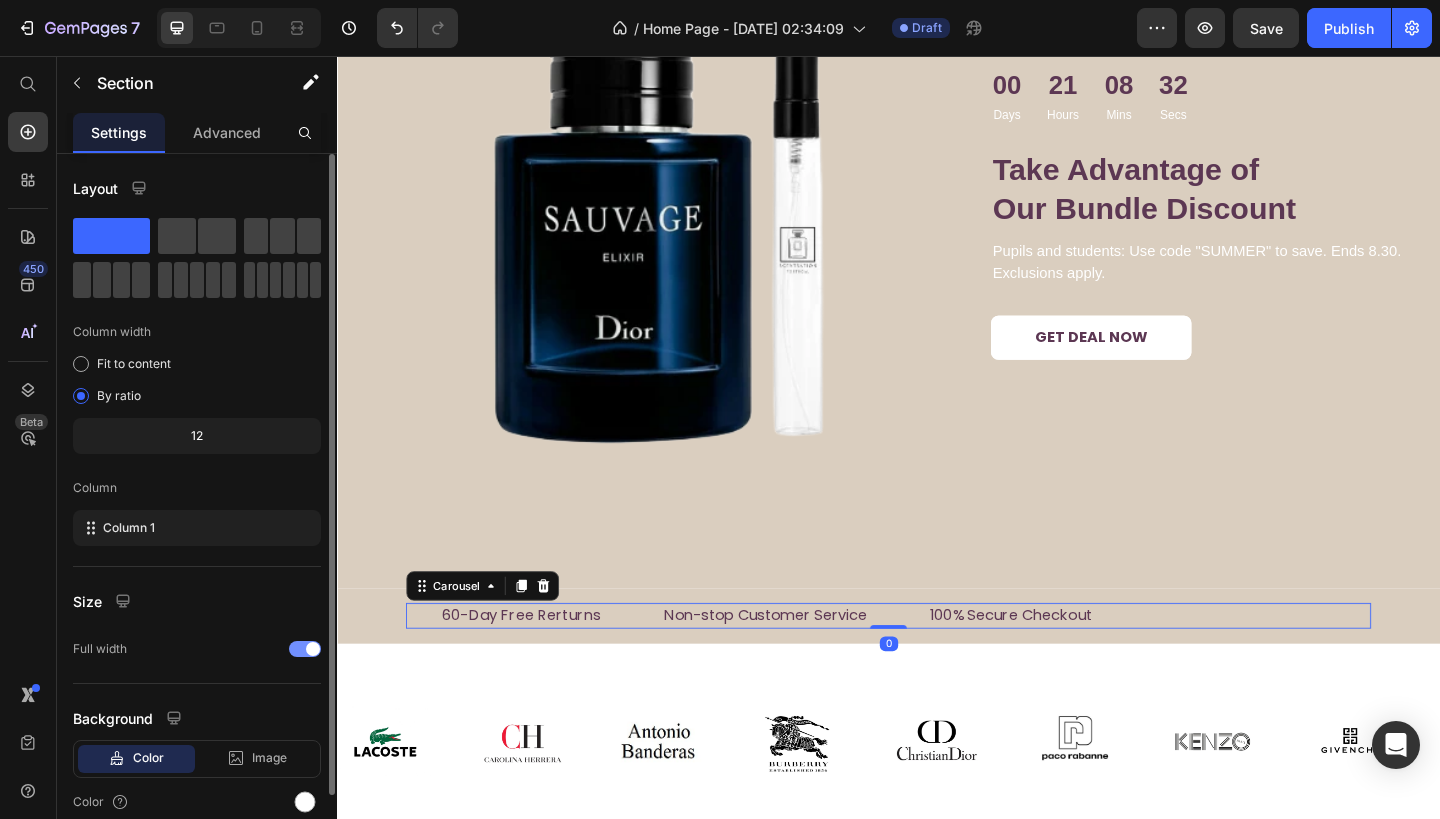 click on "60-Day Free Rerturns Text block Non-stop Customer Service Text block 100% Secure Checkout Text block" at bounding box center [937, 666] 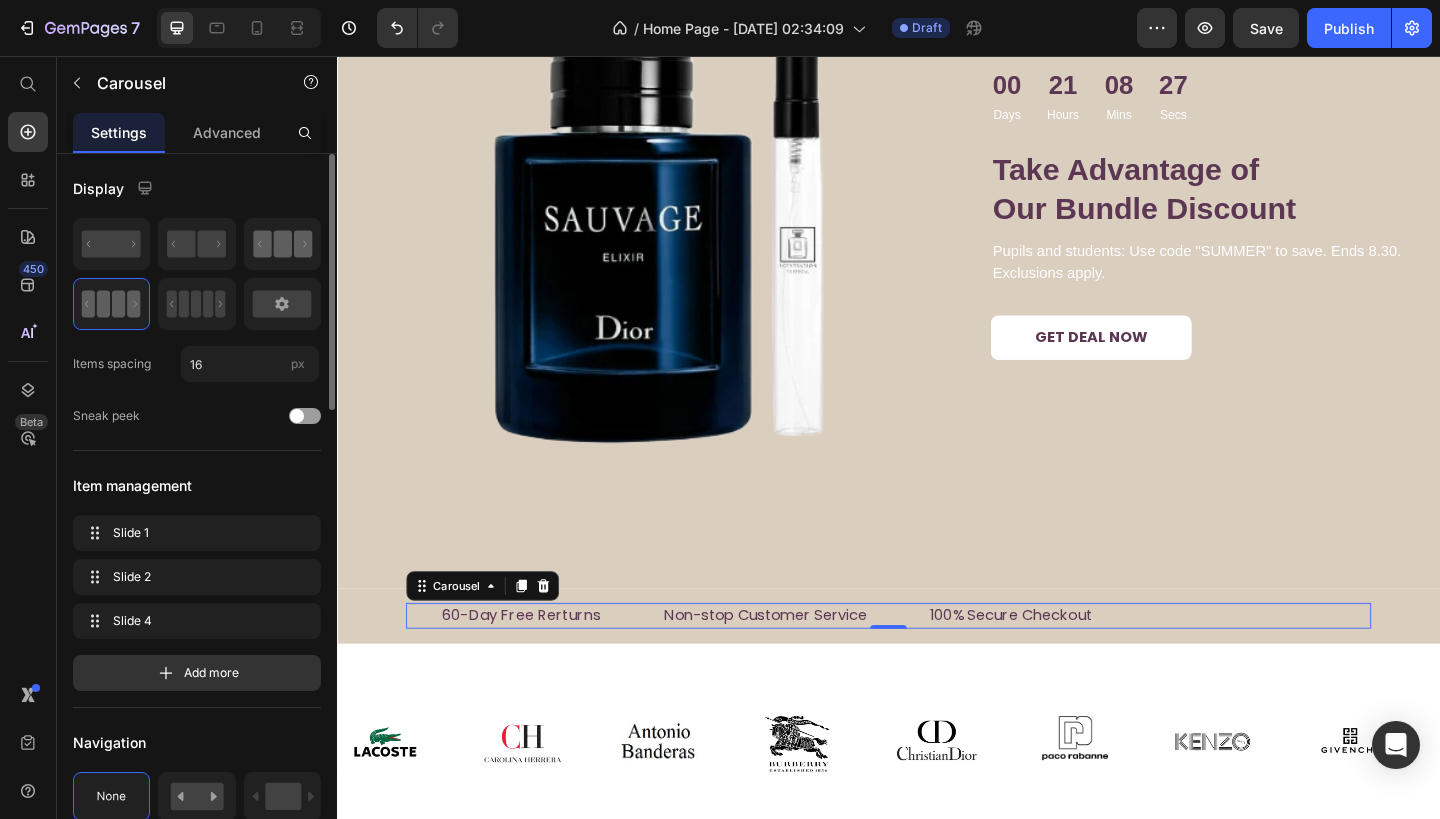 click 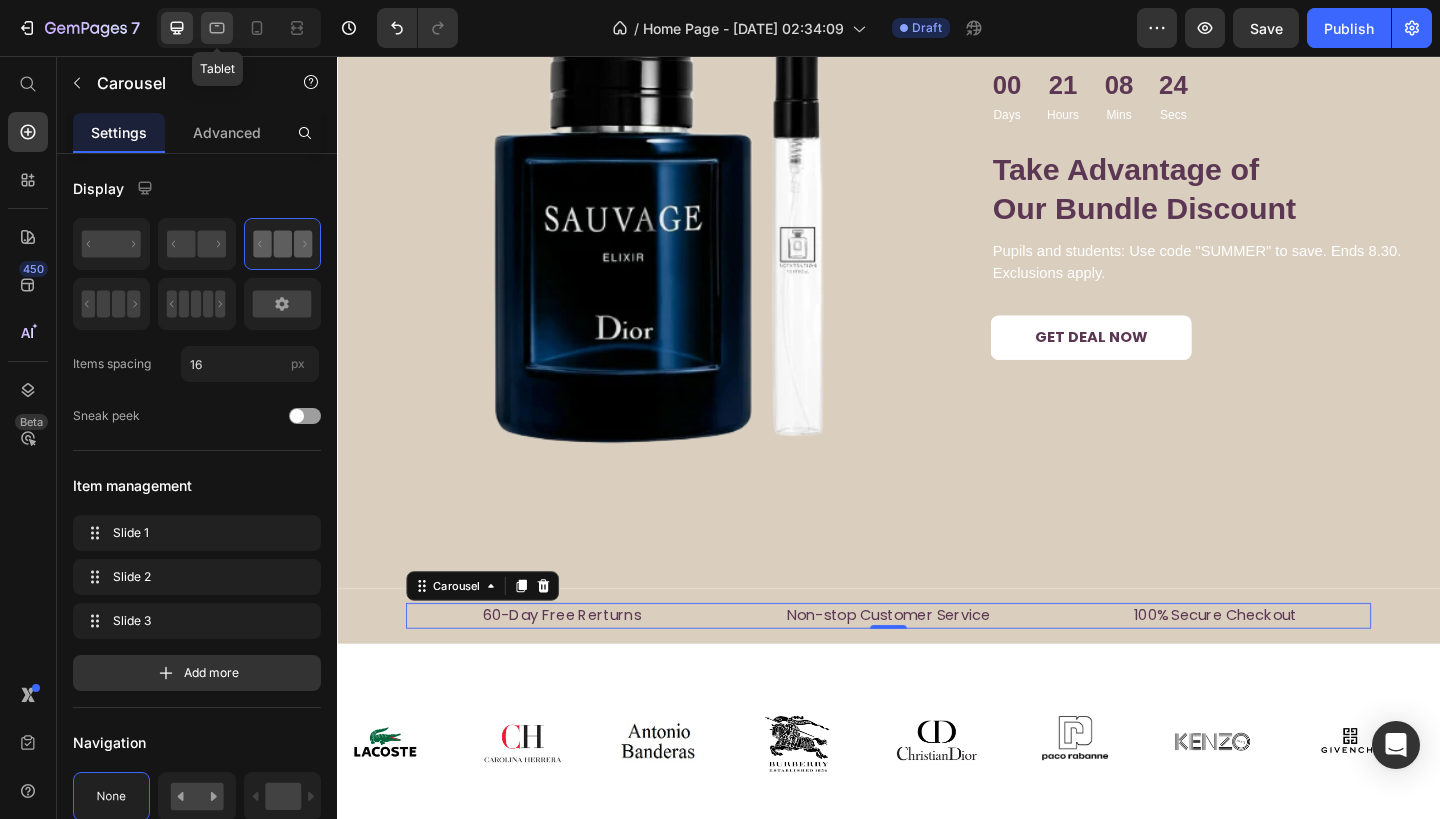 click 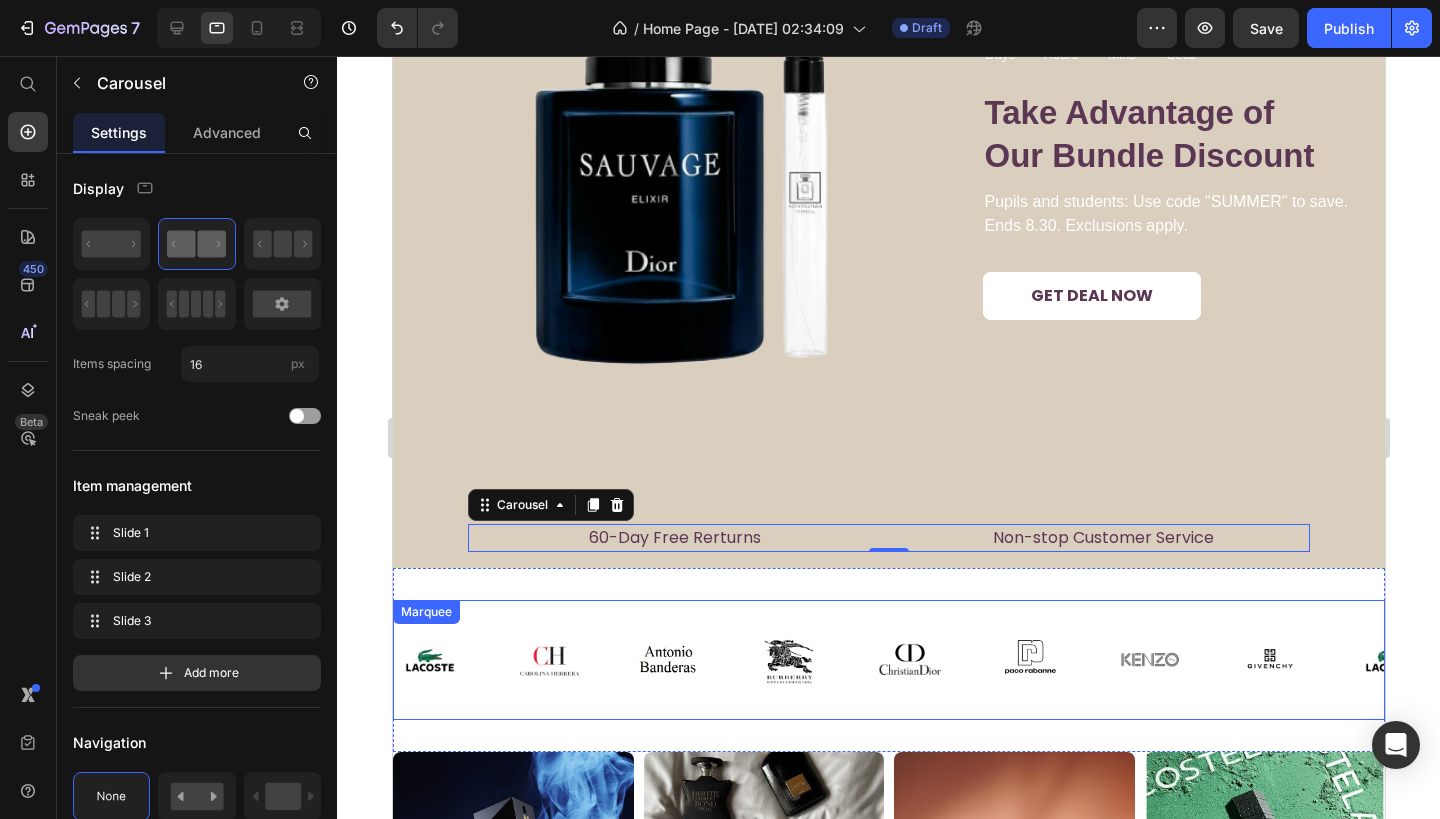 scroll, scrollTop: 3074, scrollLeft: 0, axis: vertical 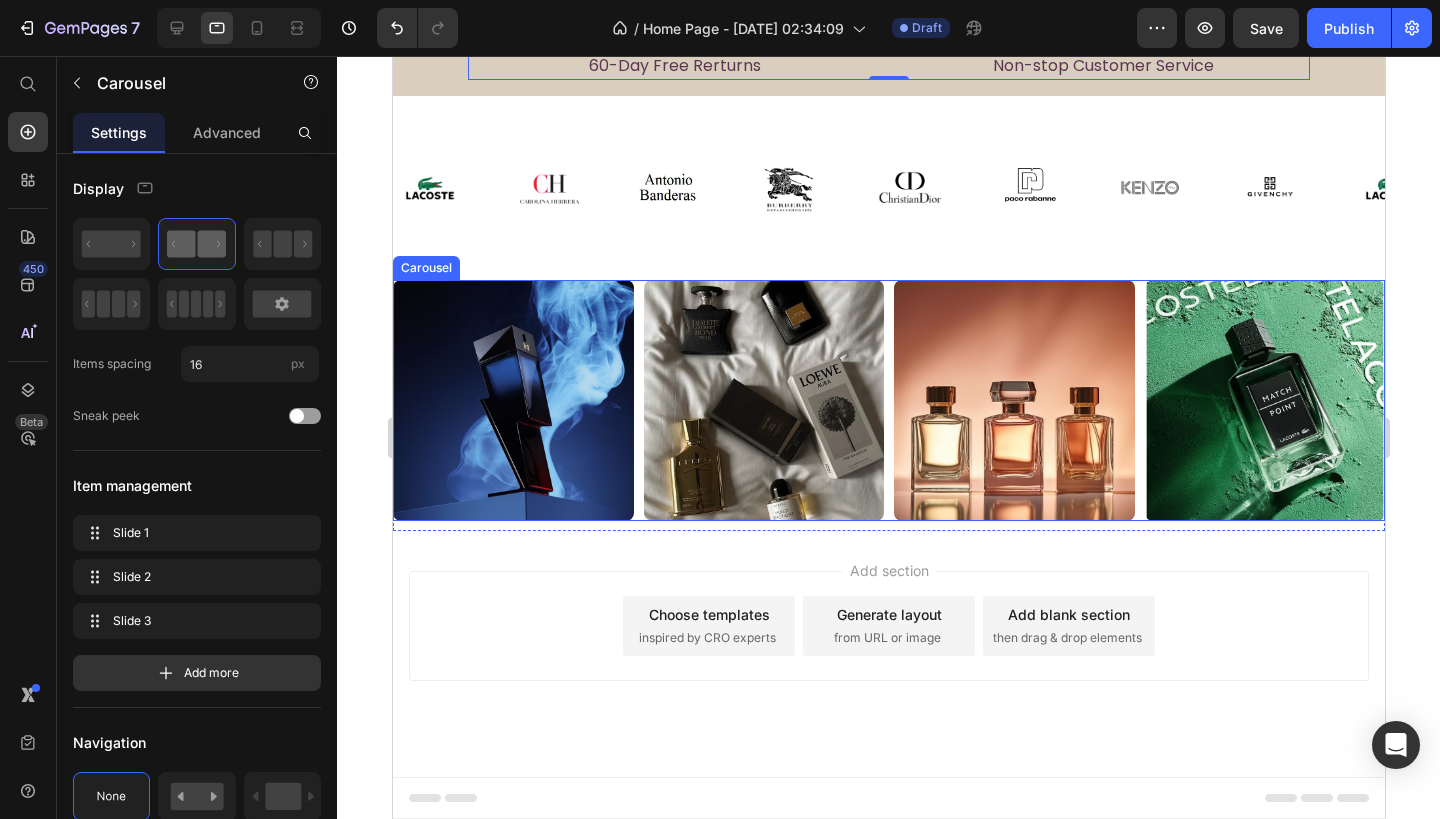 click on "Image Image Image Image Image" at bounding box center (888, 400) 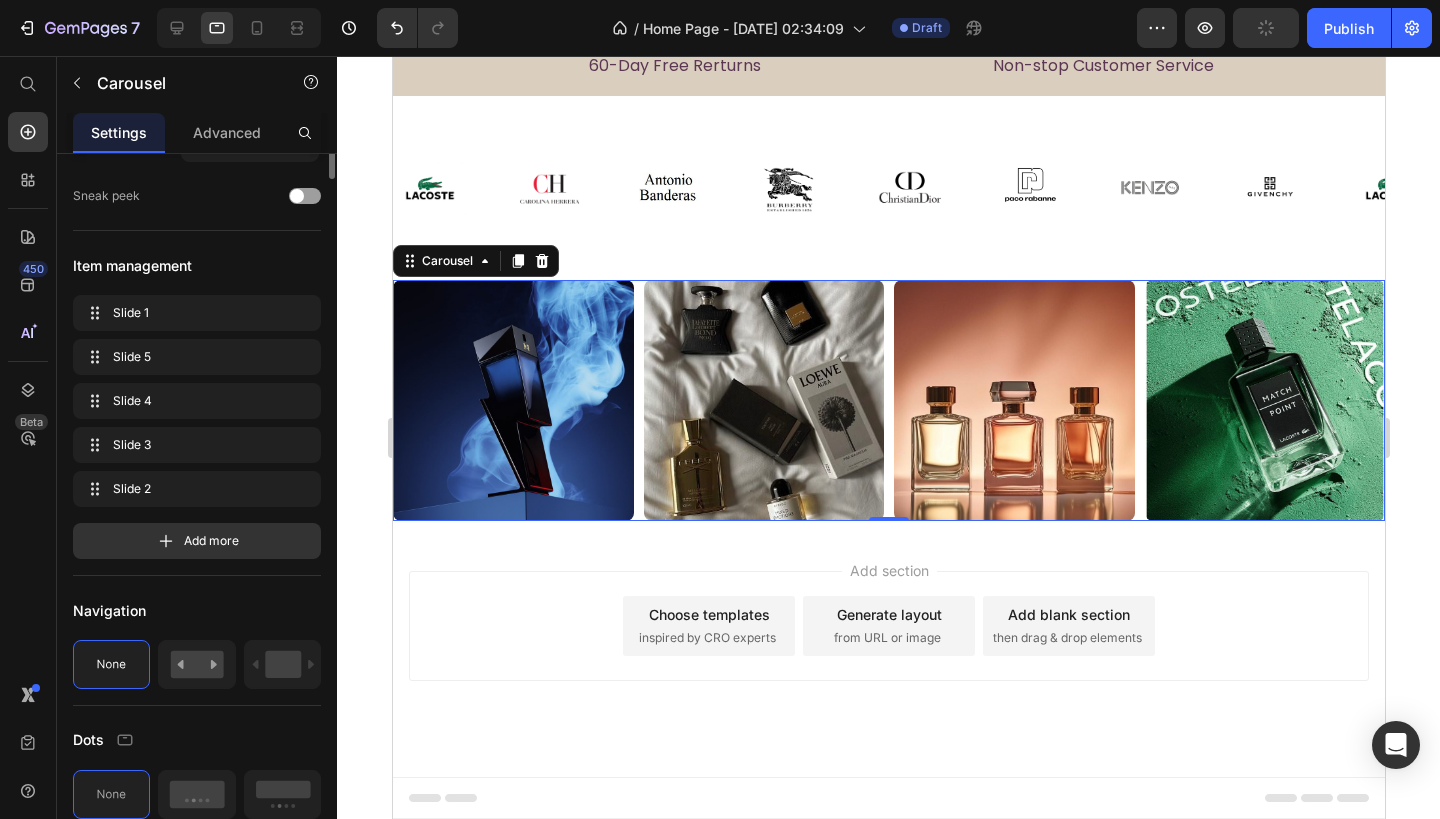 scroll, scrollTop: 0, scrollLeft: 0, axis: both 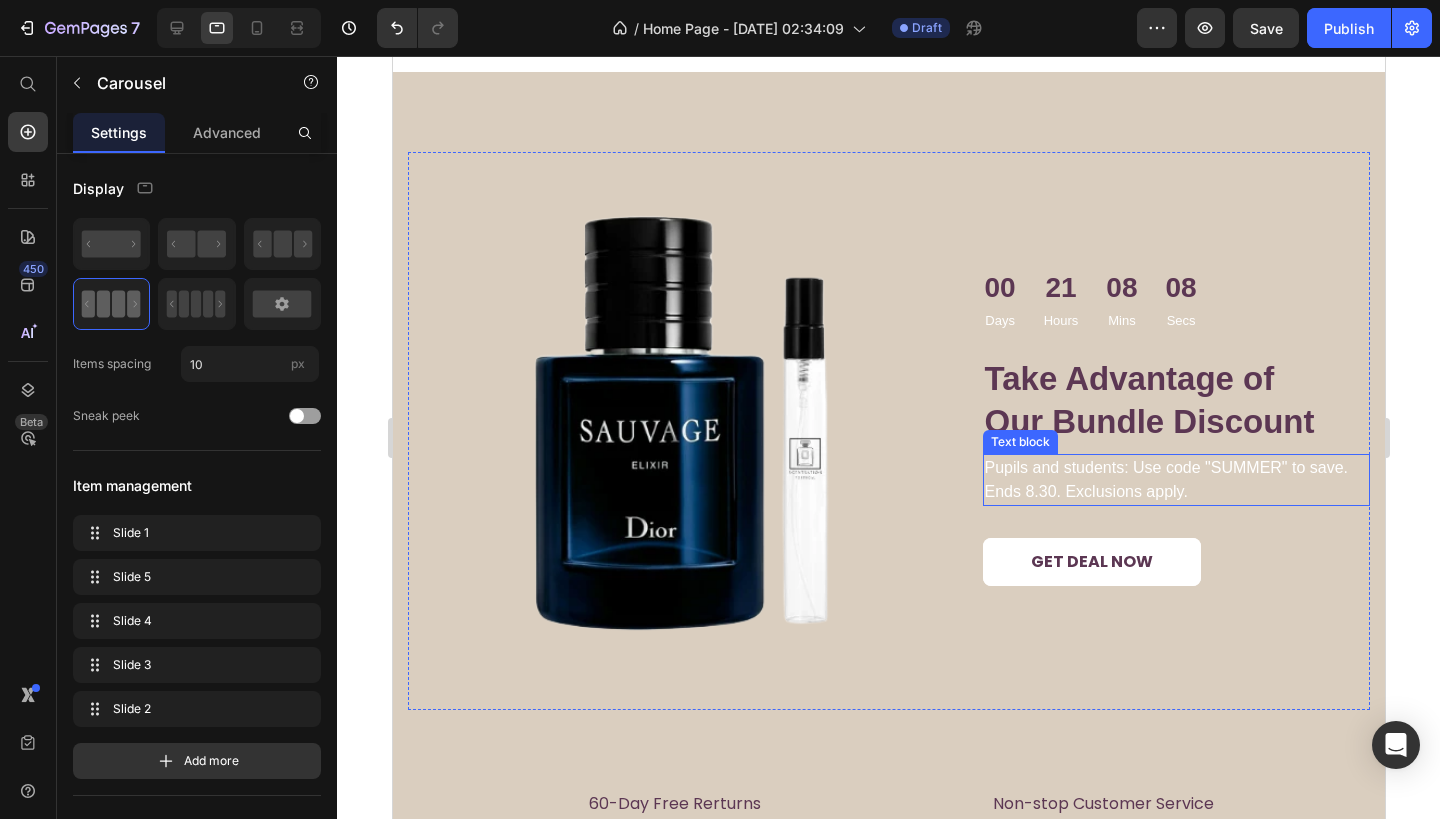 click on "Pupils and students: Use code "SUMMER" to save. Ends 8.30. Exclusions apply." at bounding box center (1176, 480) 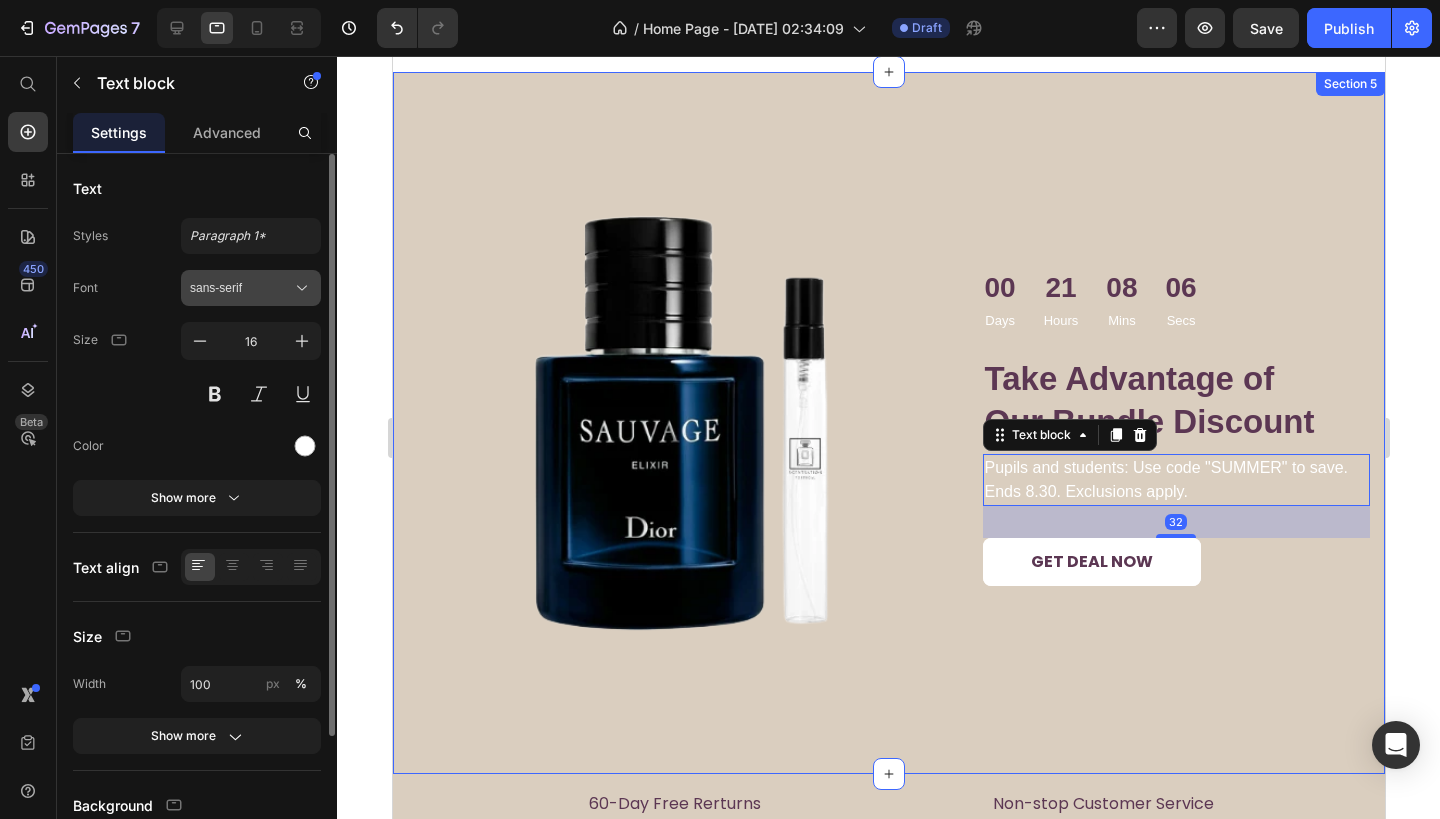 click 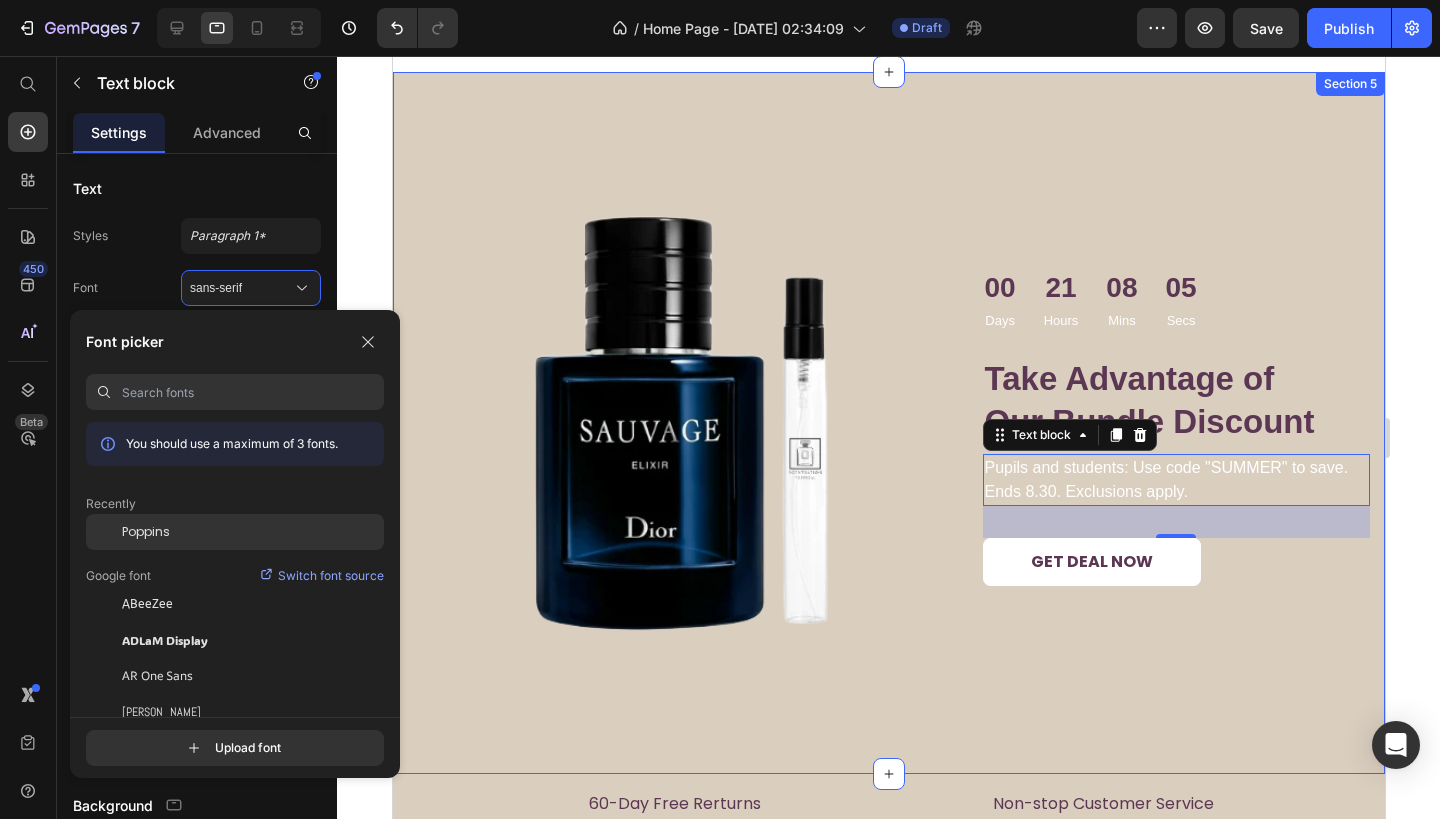 click on "Poppins" 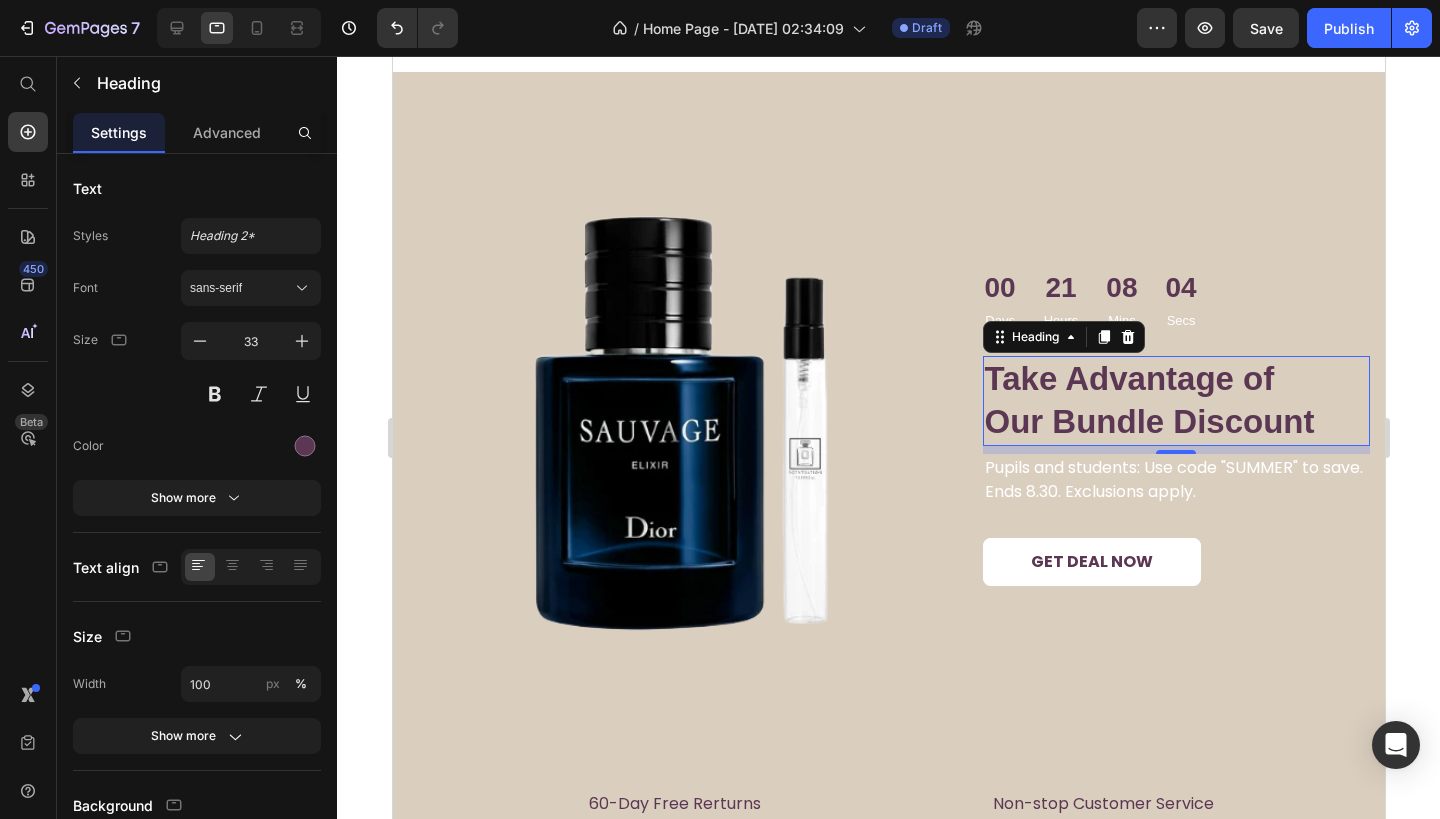 click on "Take Advantage of  Our Bundle Discount" at bounding box center (1176, 401) 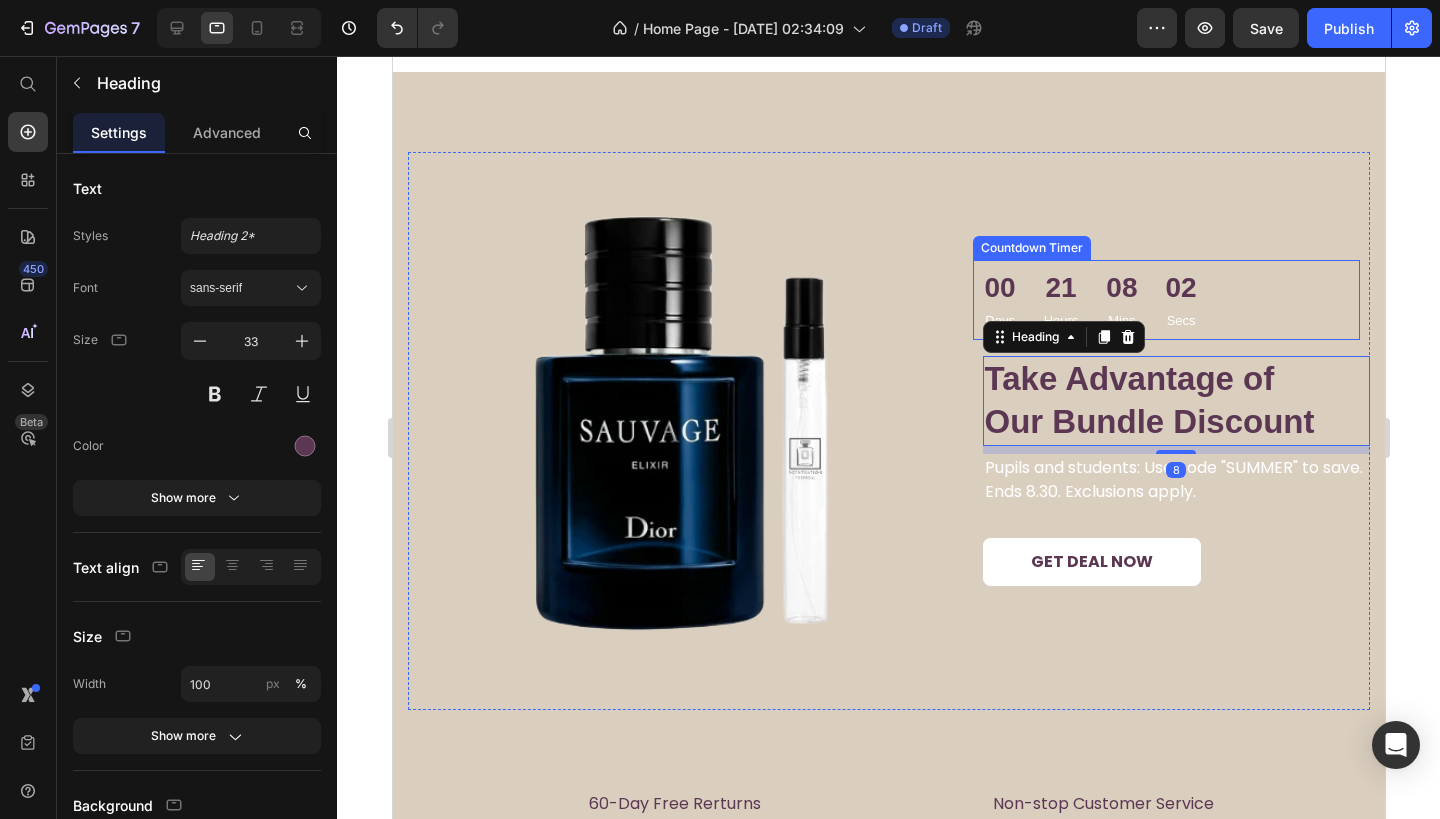 click on "Secs" at bounding box center (1180, 321) 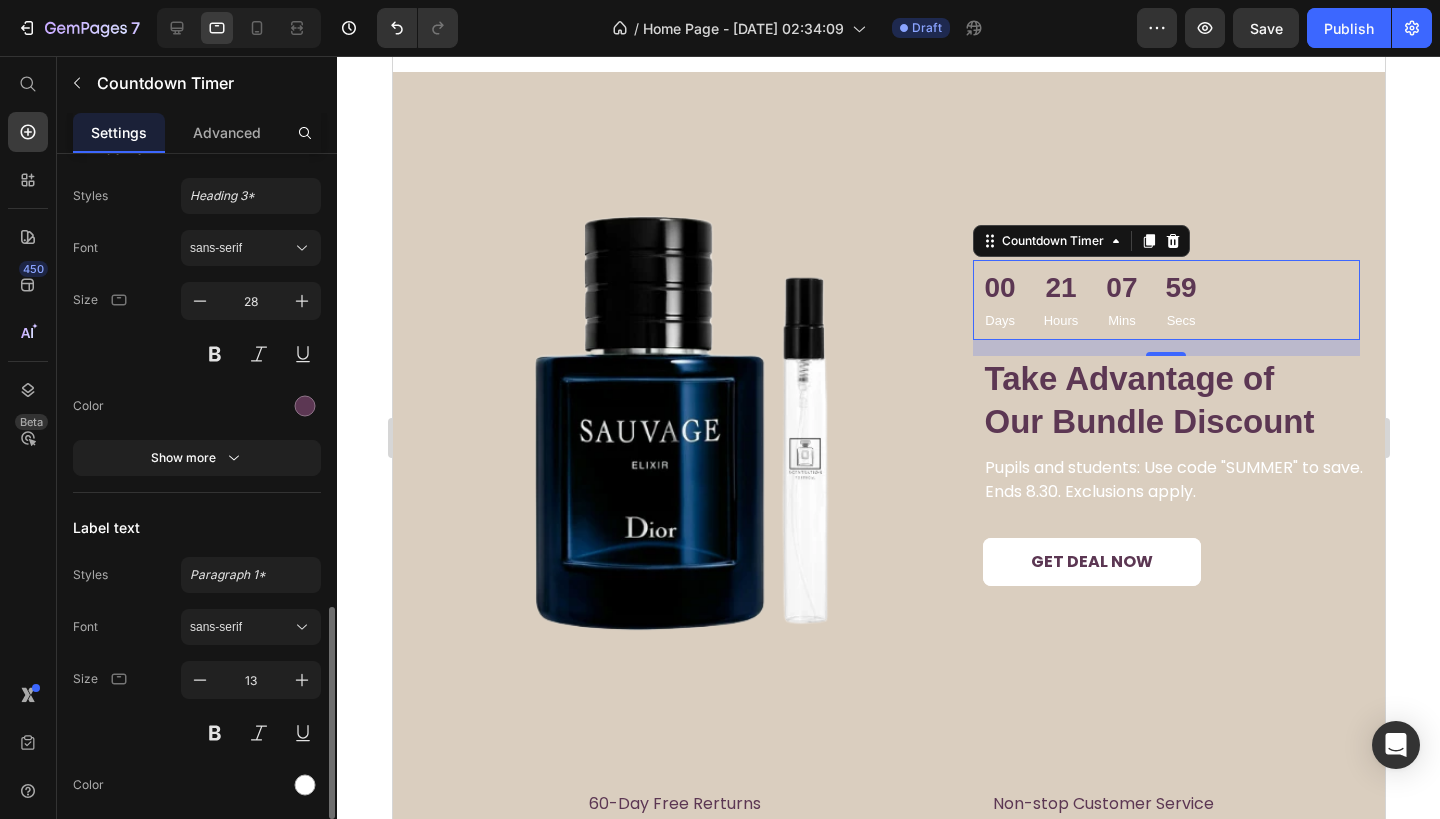 scroll, scrollTop: 1532, scrollLeft: 0, axis: vertical 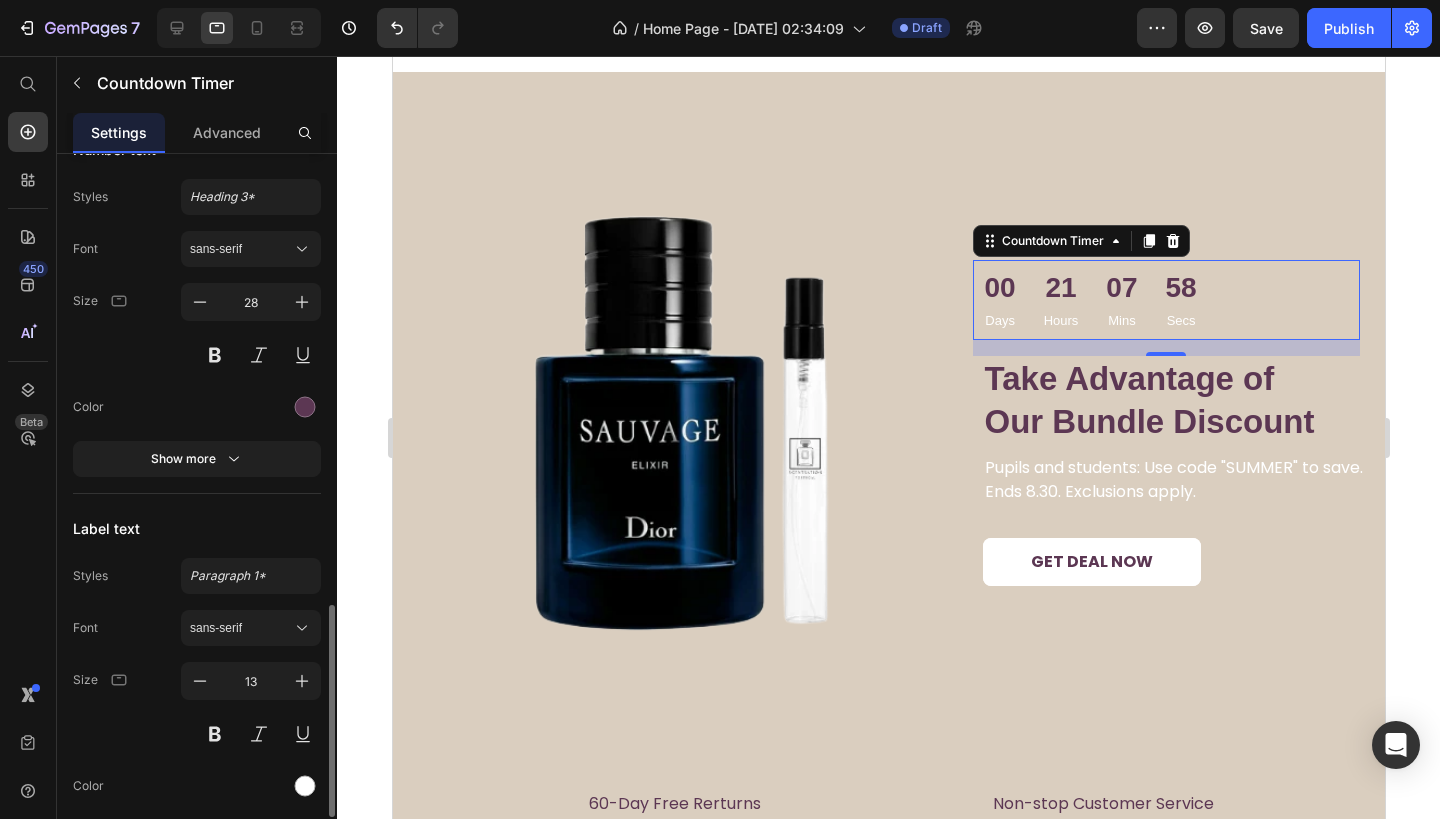 click on "Styles Heading 3* Font sans-serif Size 28 Color Show more" 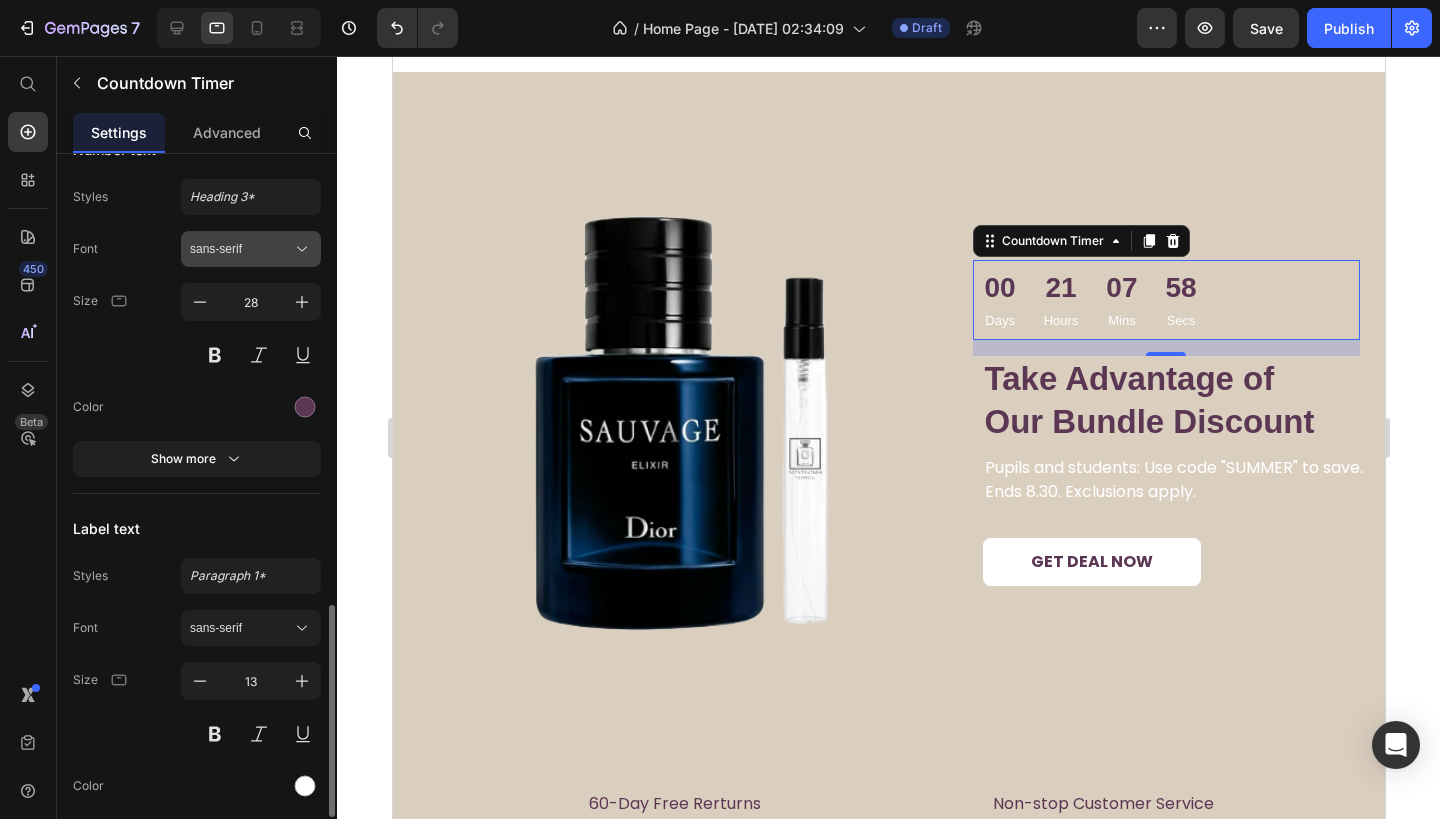 click 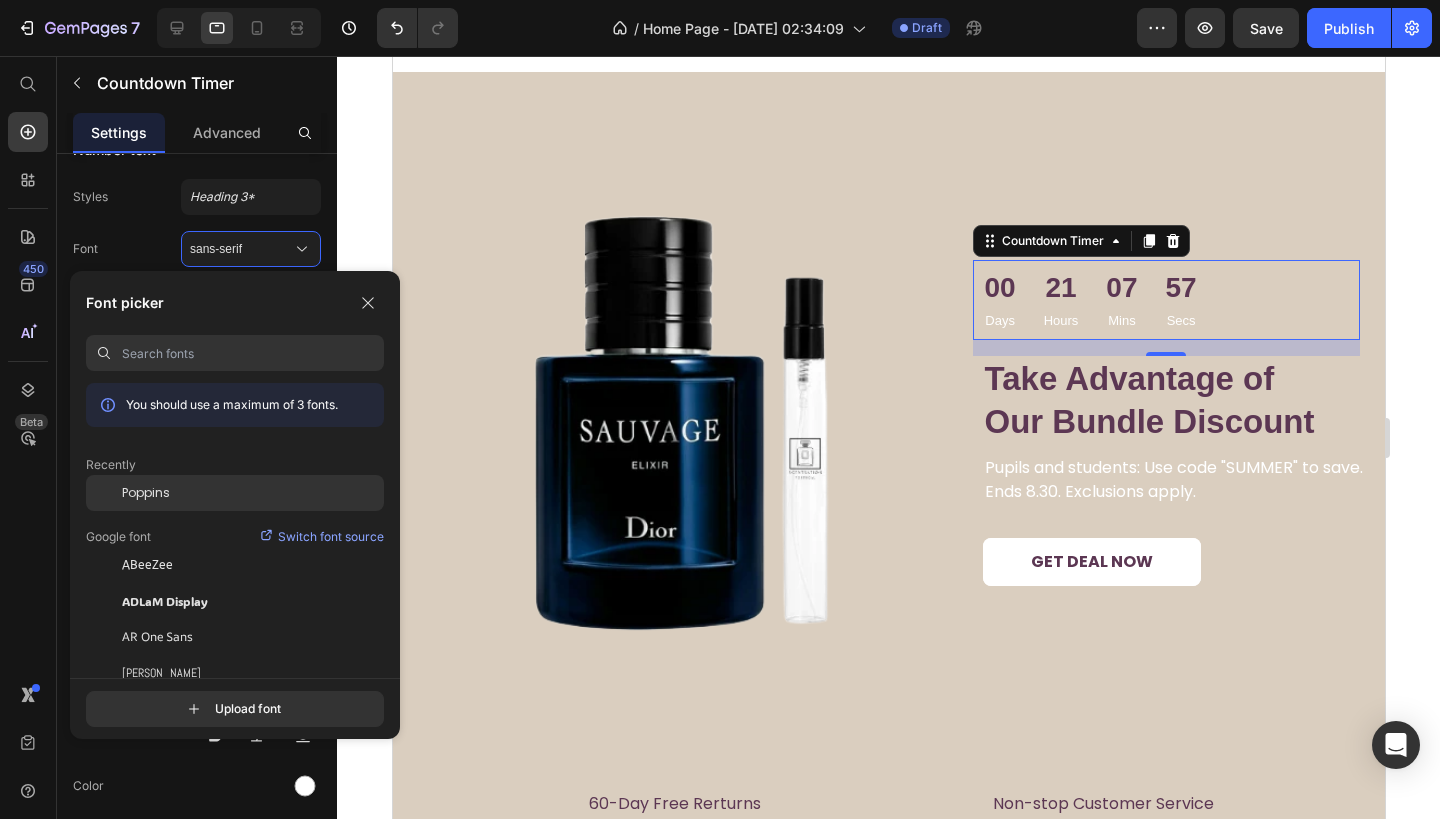 click on "Poppins" 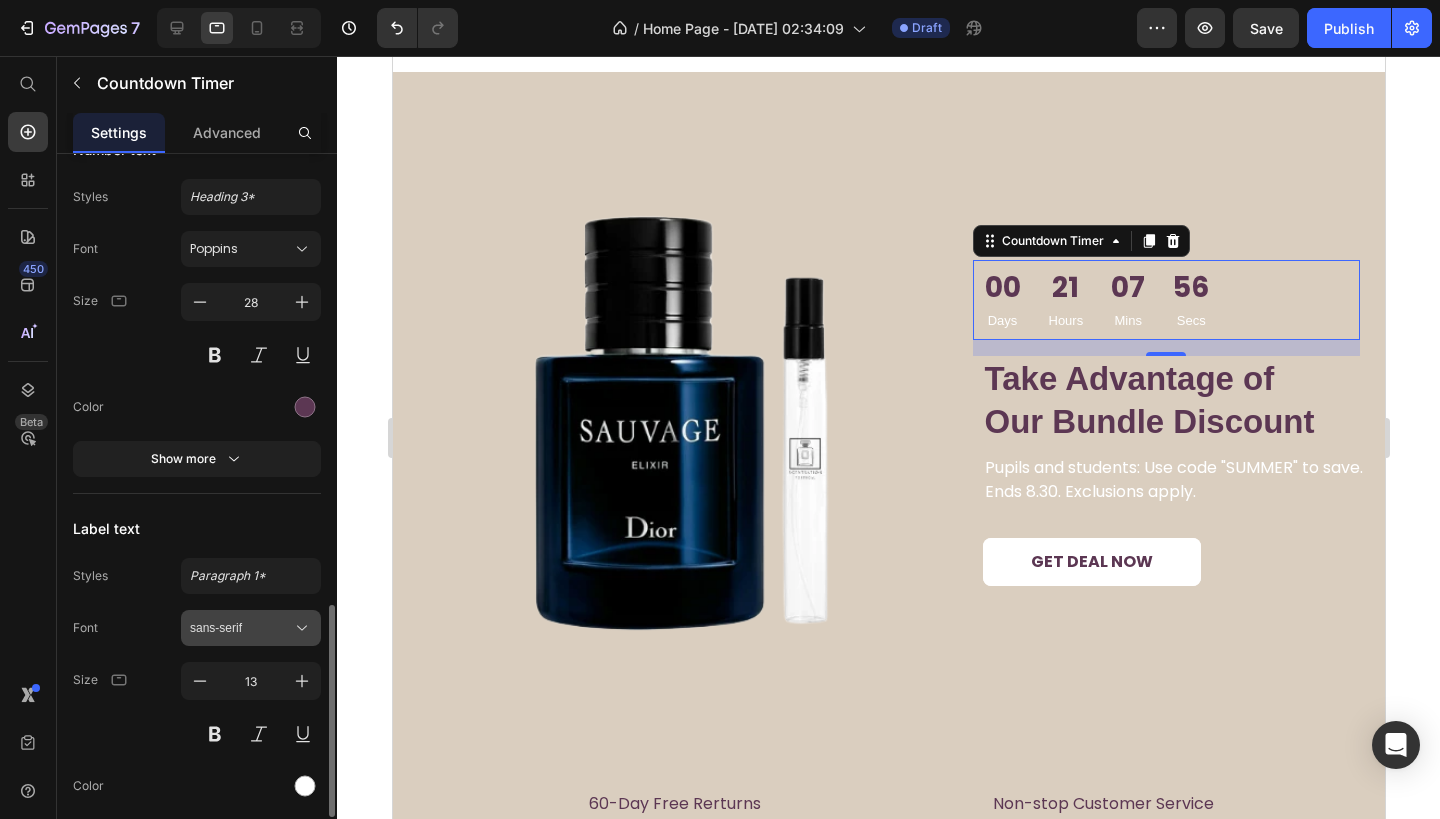click on "sans-serif" at bounding box center [241, 628] 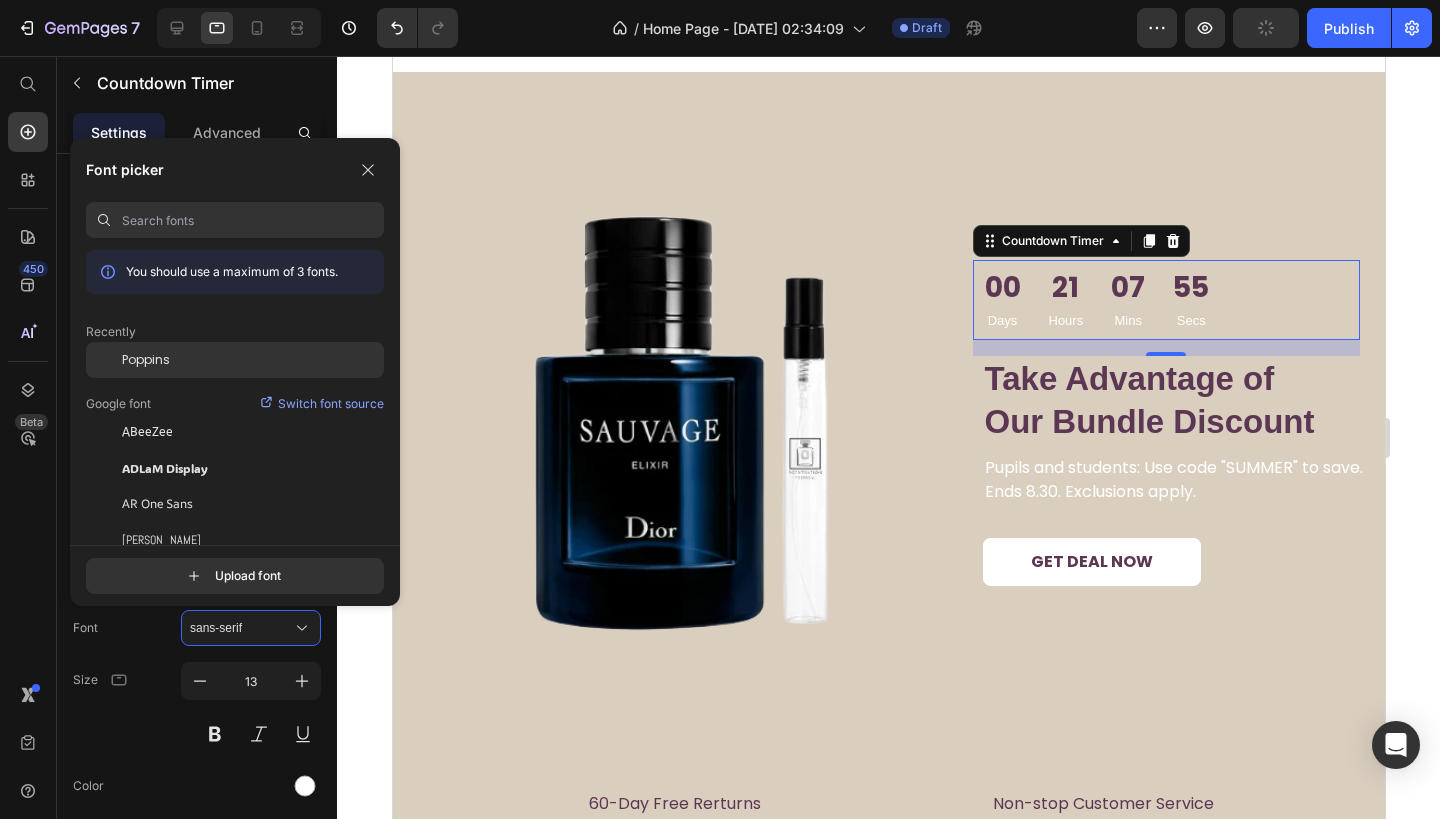 click on "Poppins" 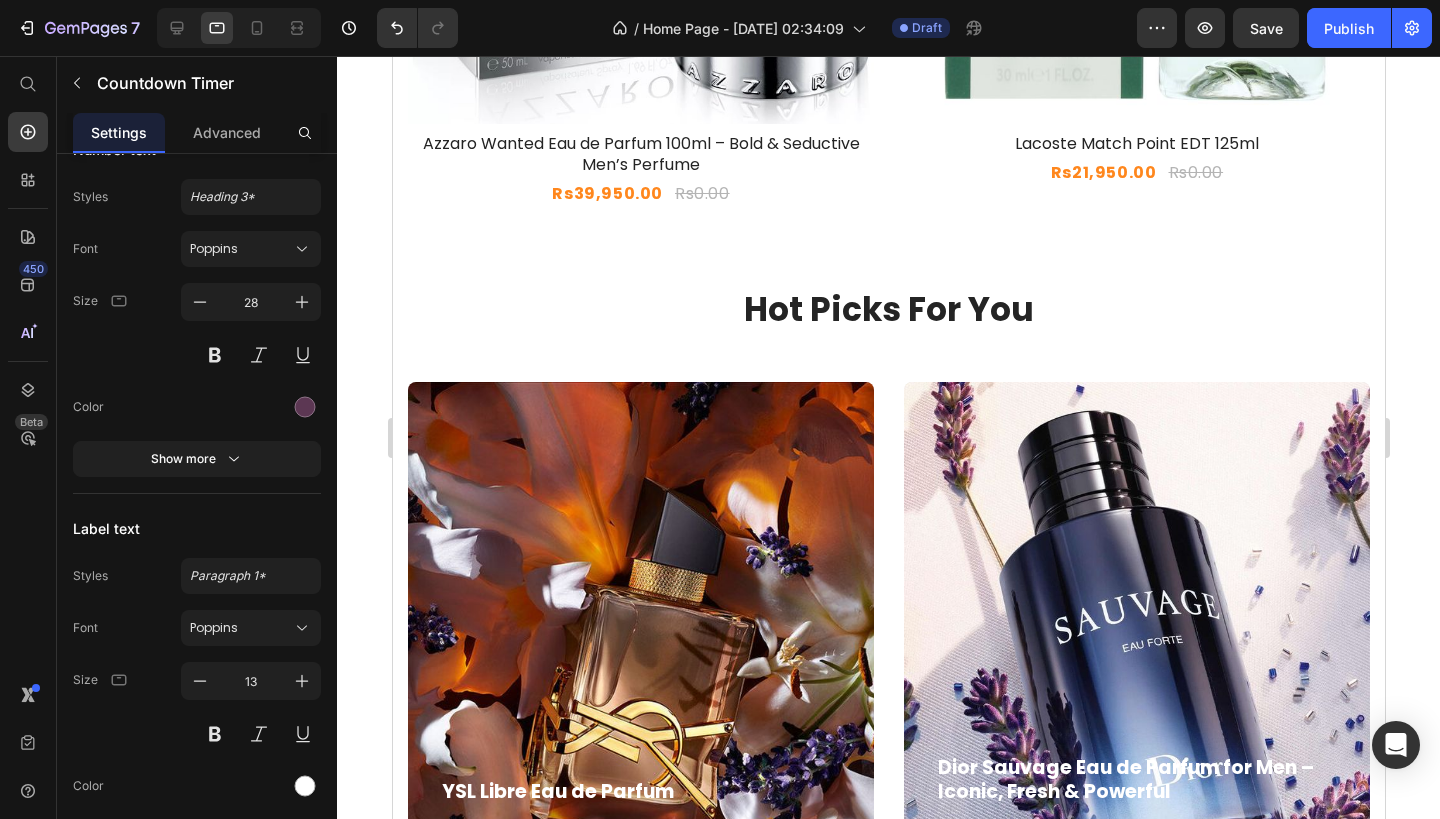 scroll, scrollTop: 2358, scrollLeft: 0, axis: vertical 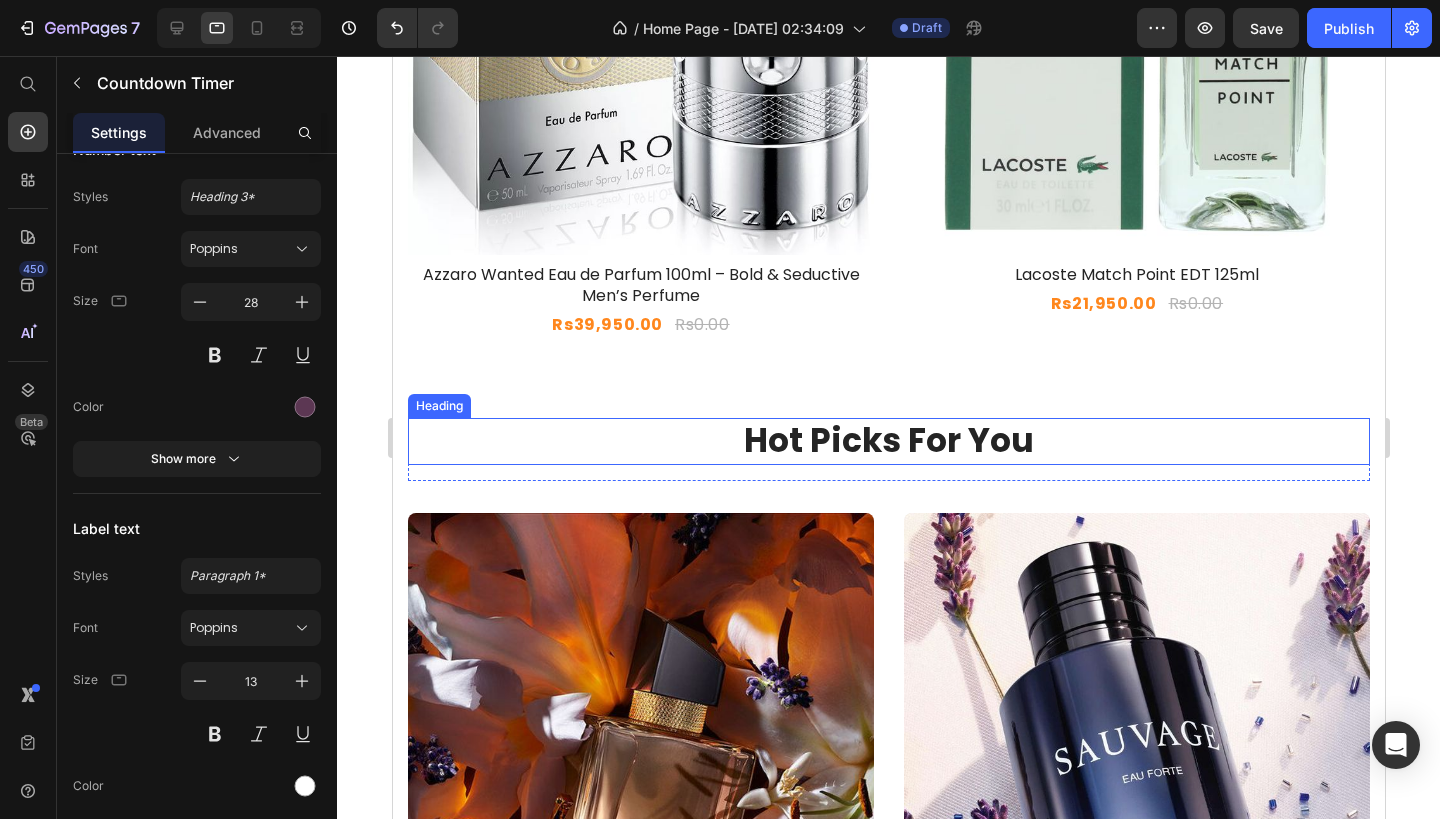 click on "Hot Picks For You" at bounding box center (888, 441) 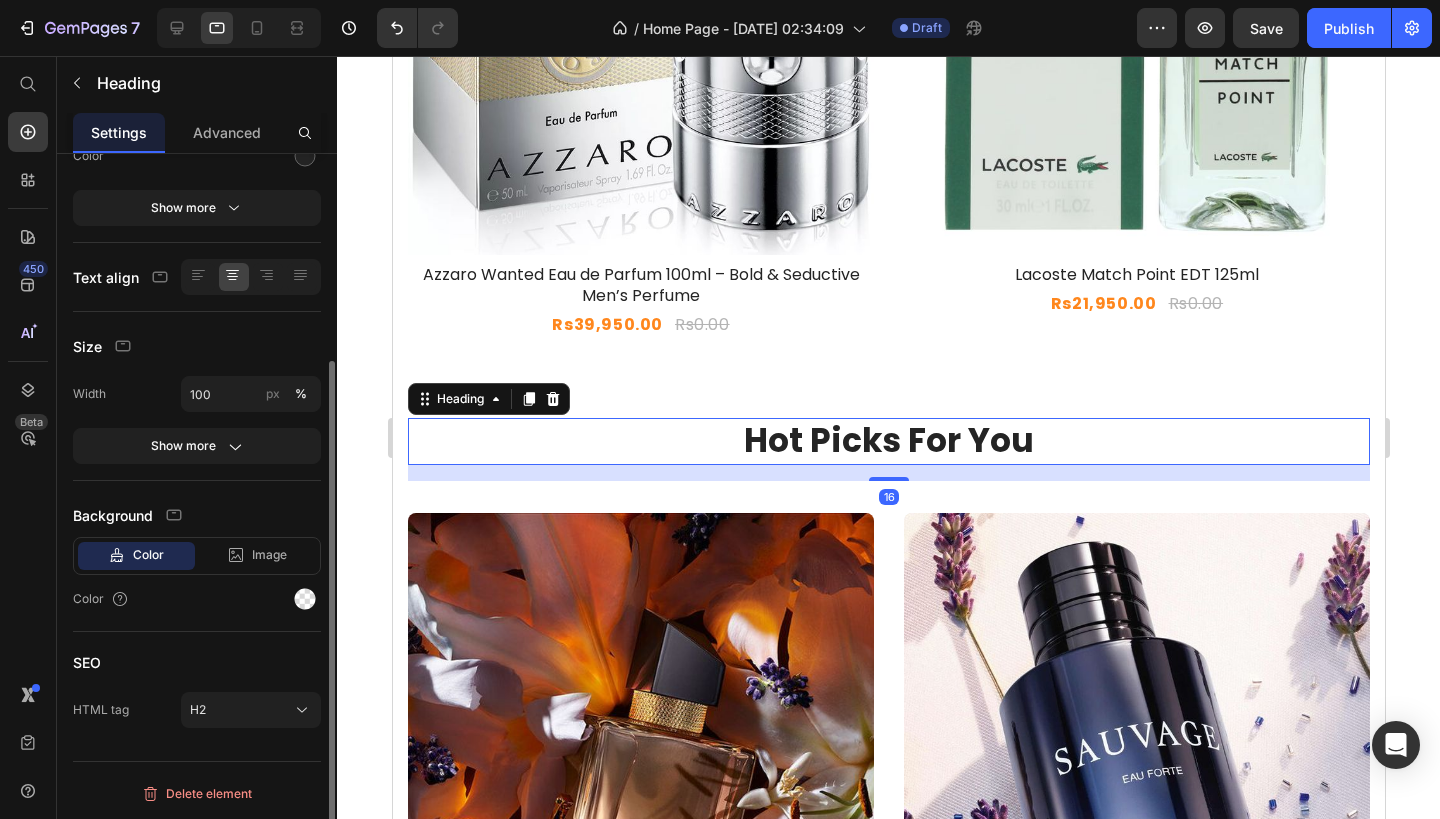 scroll, scrollTop: 0, scrollLeft: 0, axis: both 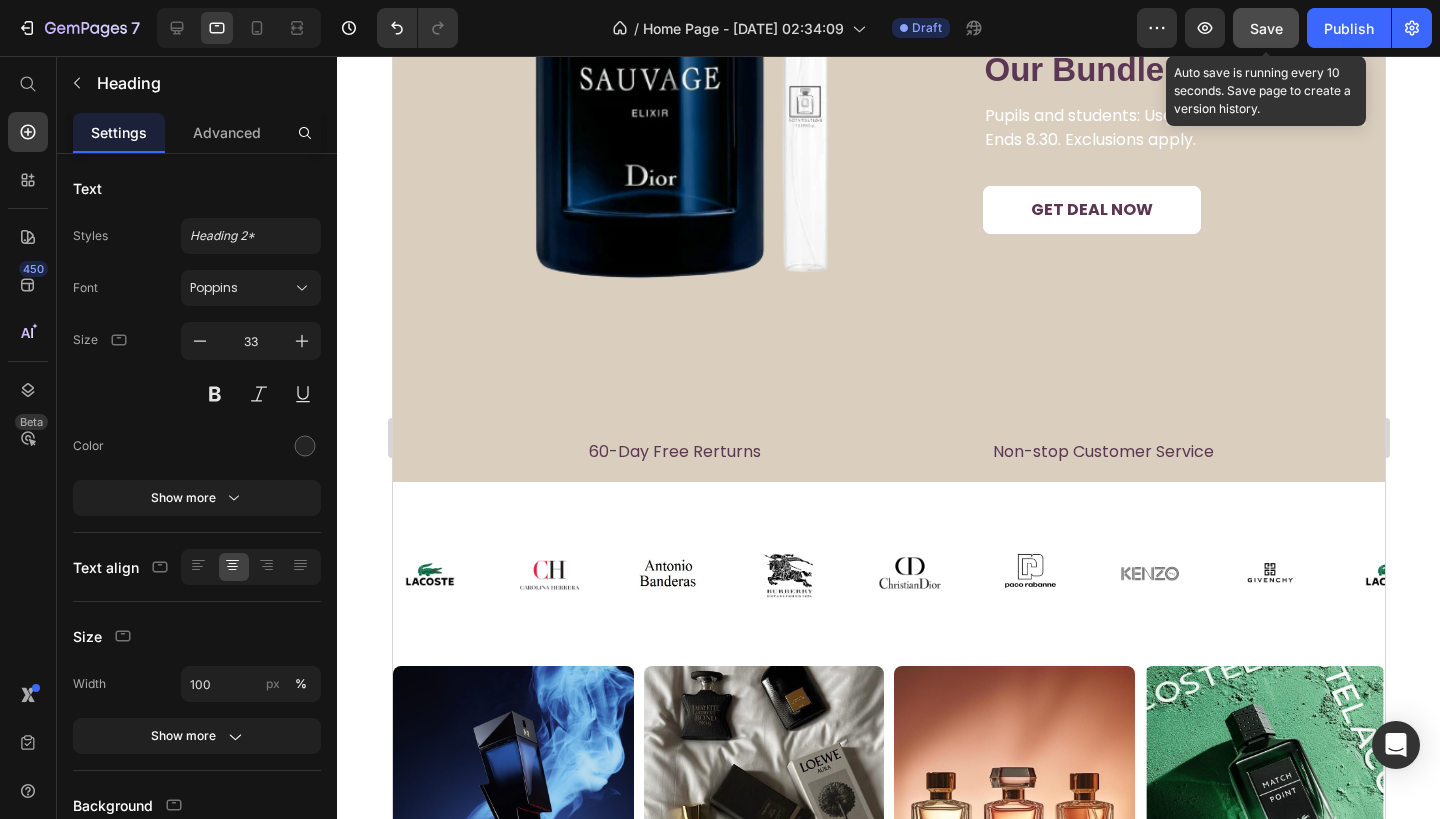 click on "Save" at bounding box center (1266, 28) 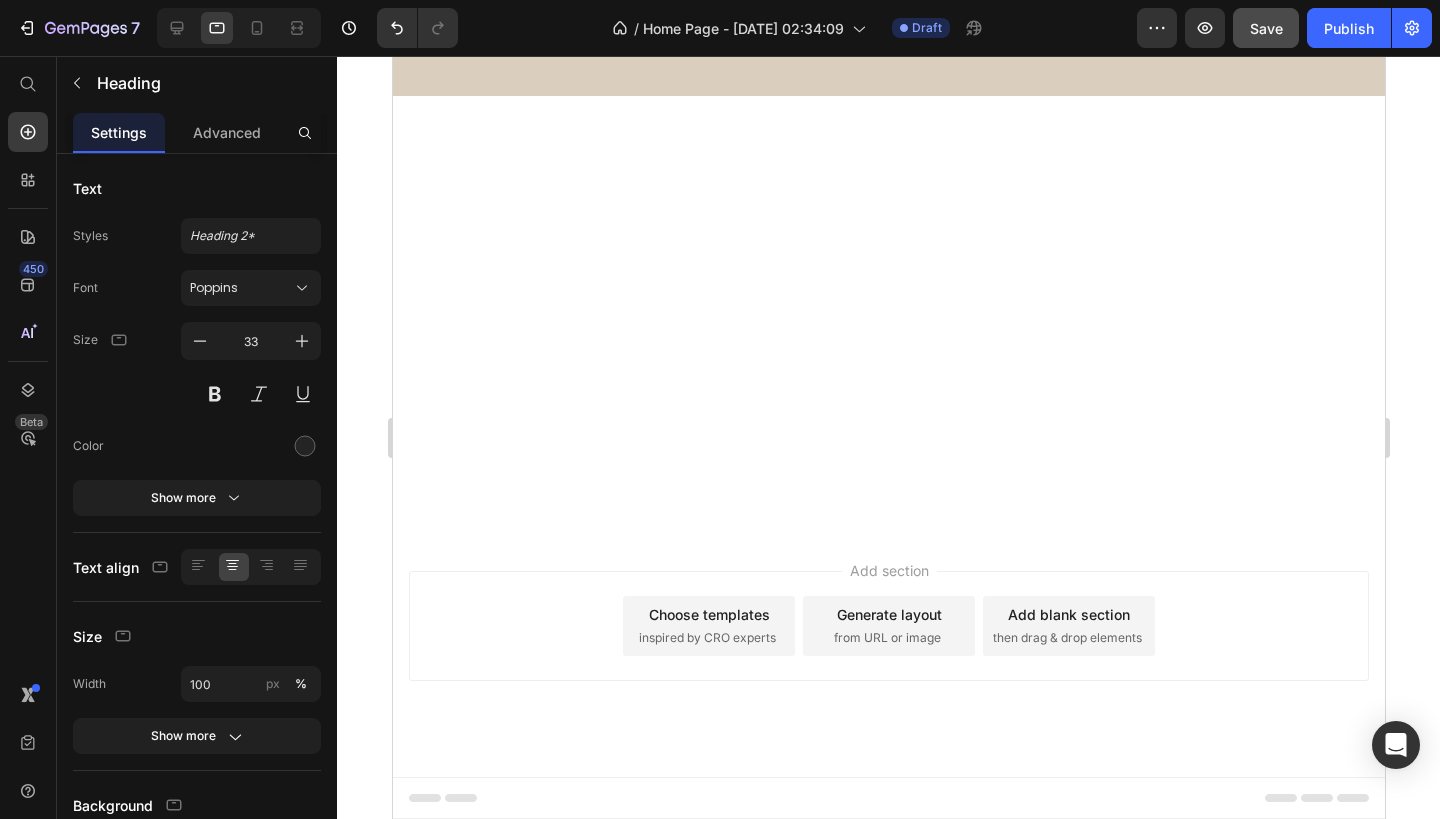 scroll, scrollTop: 1653, scrollLeft: 0, axis: vertical 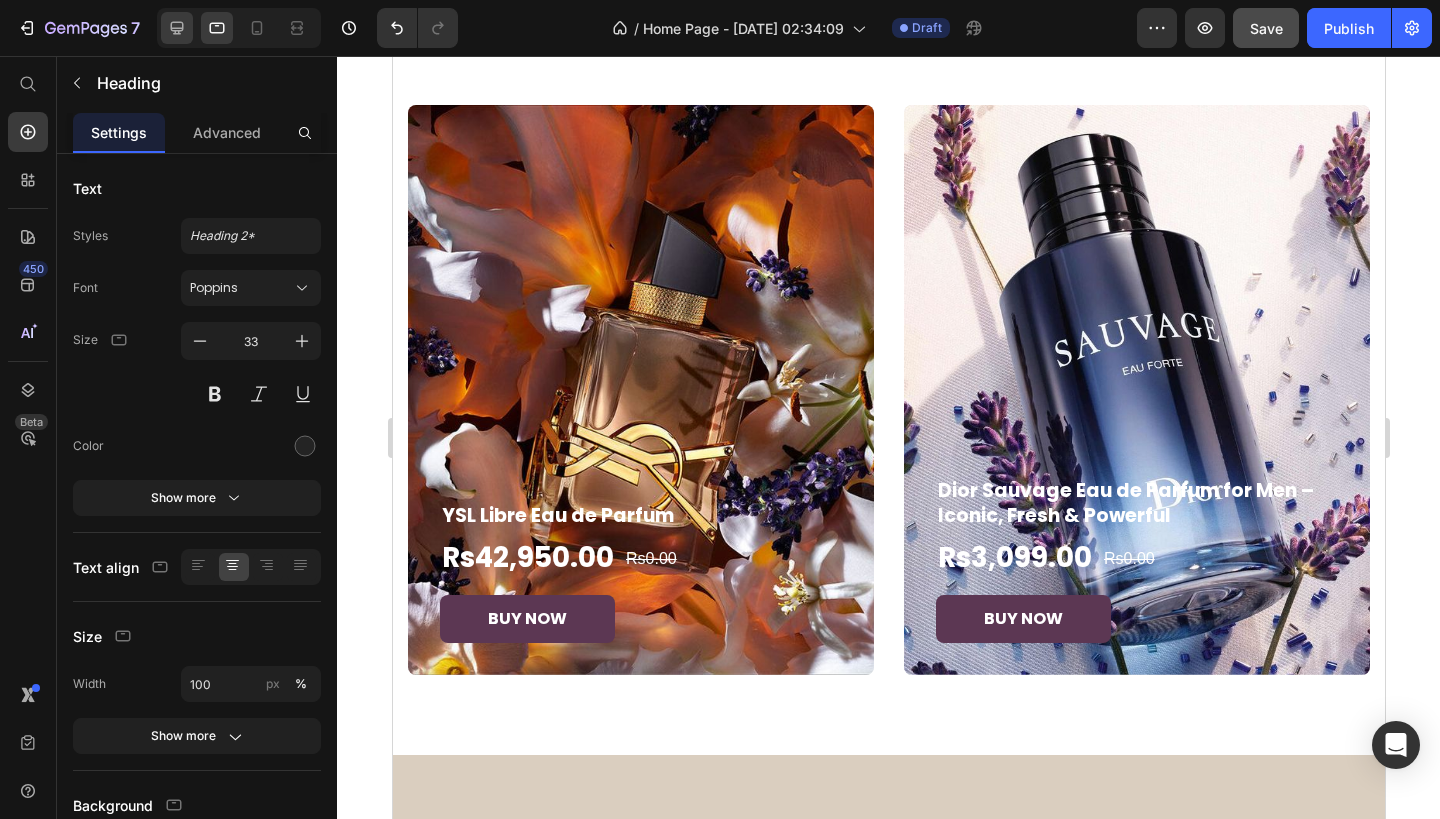 click 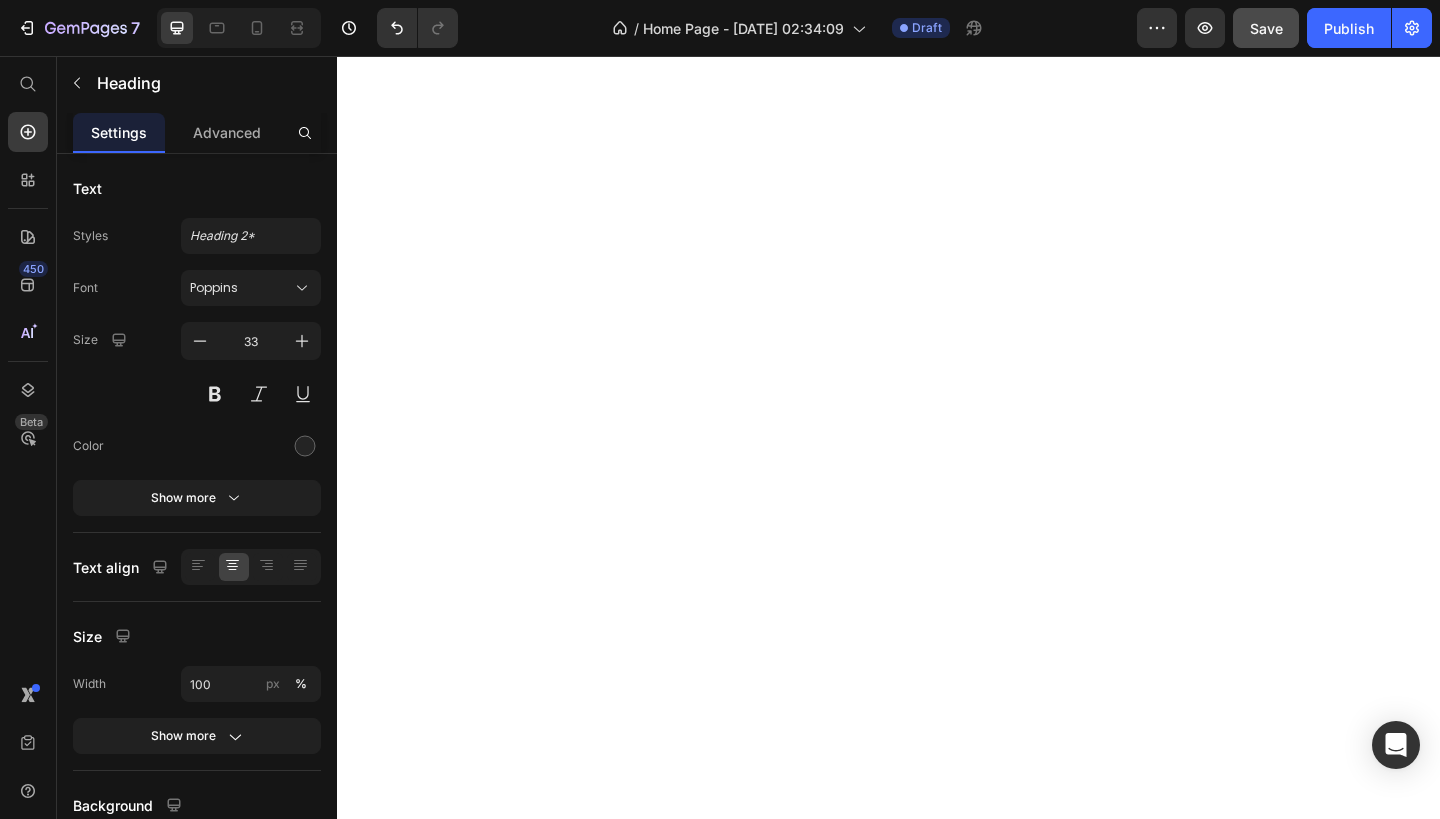 scroll, scrollTop: 0, scrollLeft: 0, axis: both 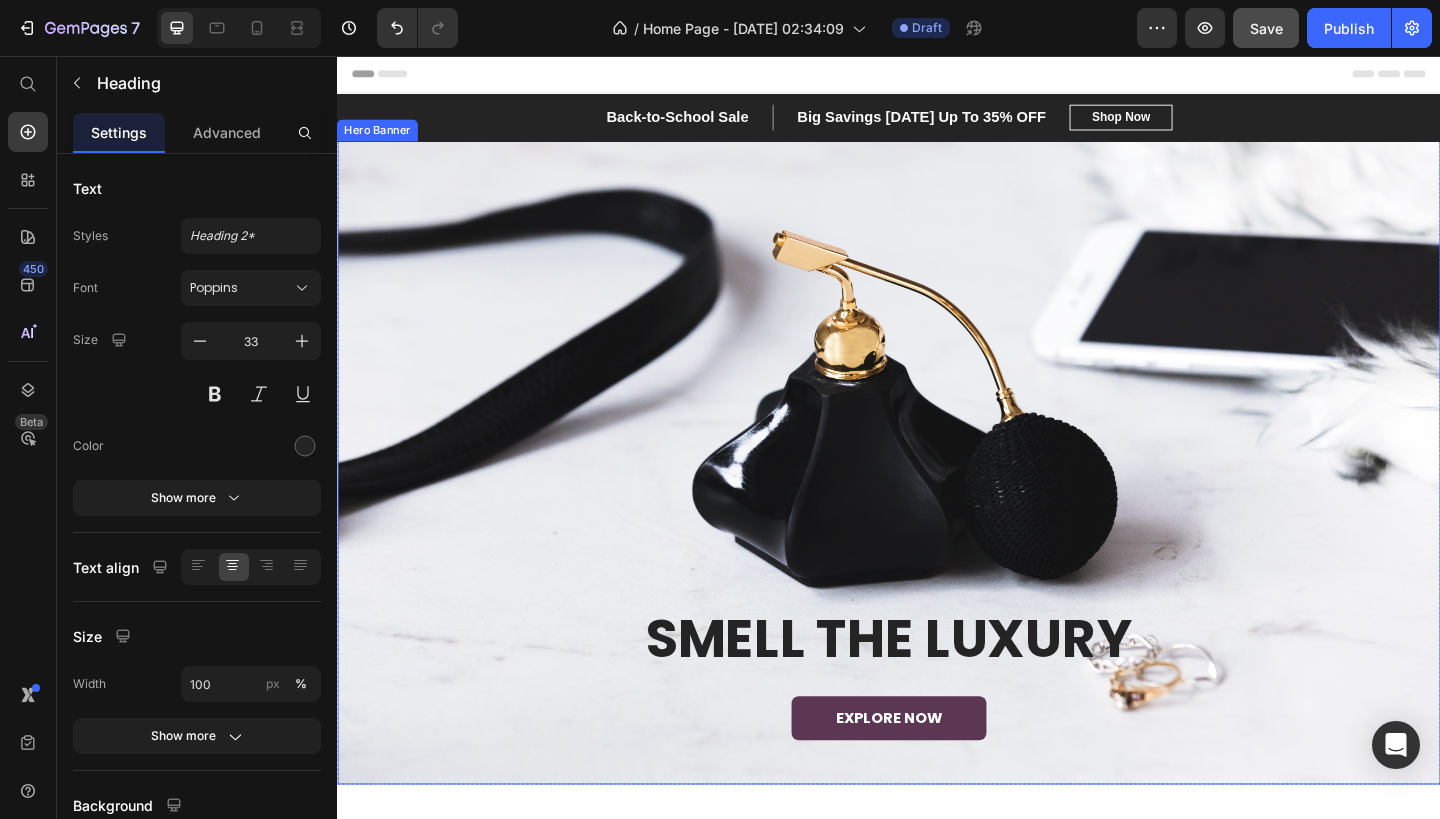 click at bounding box center [937, 499] 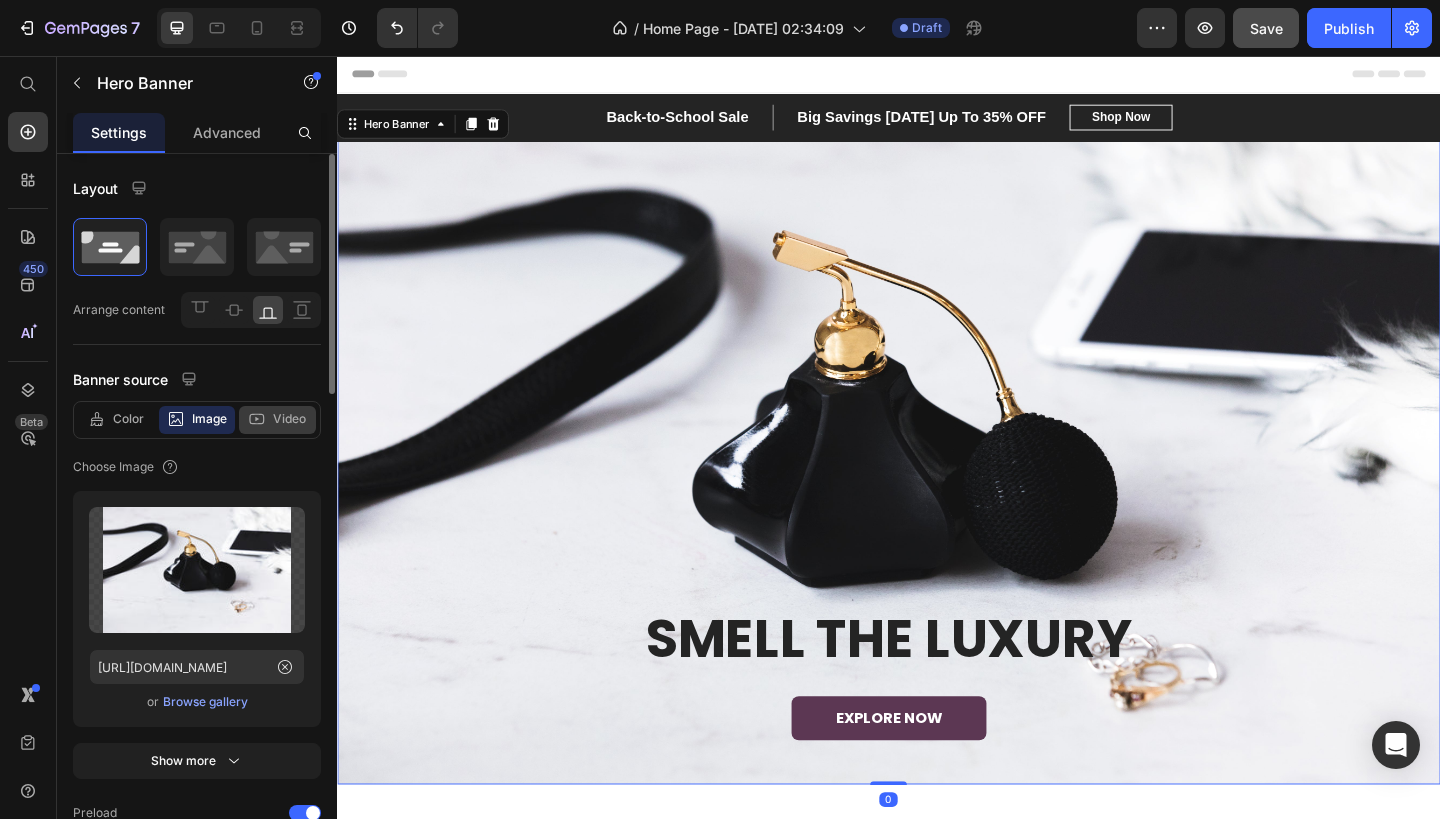 click 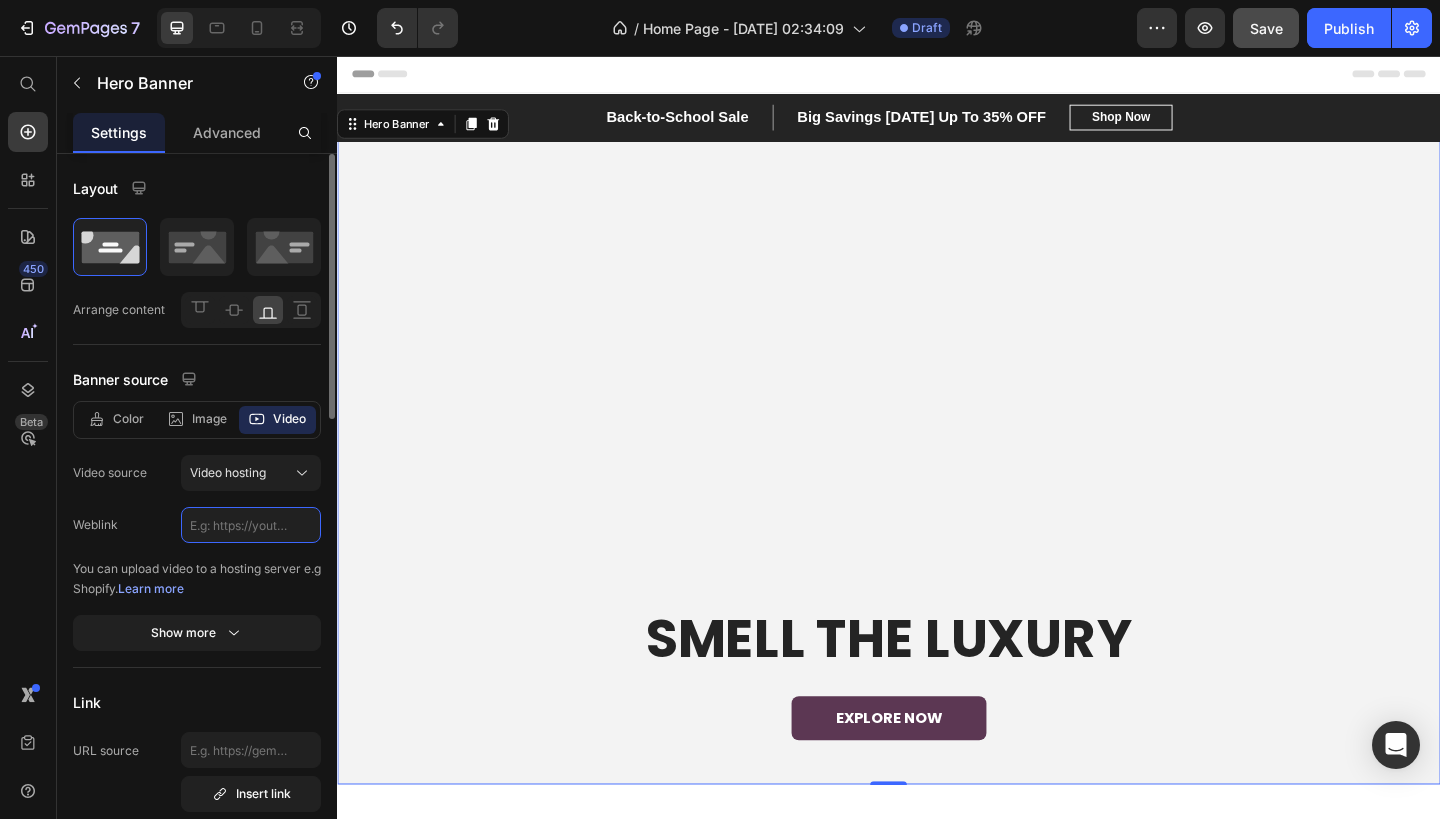 click 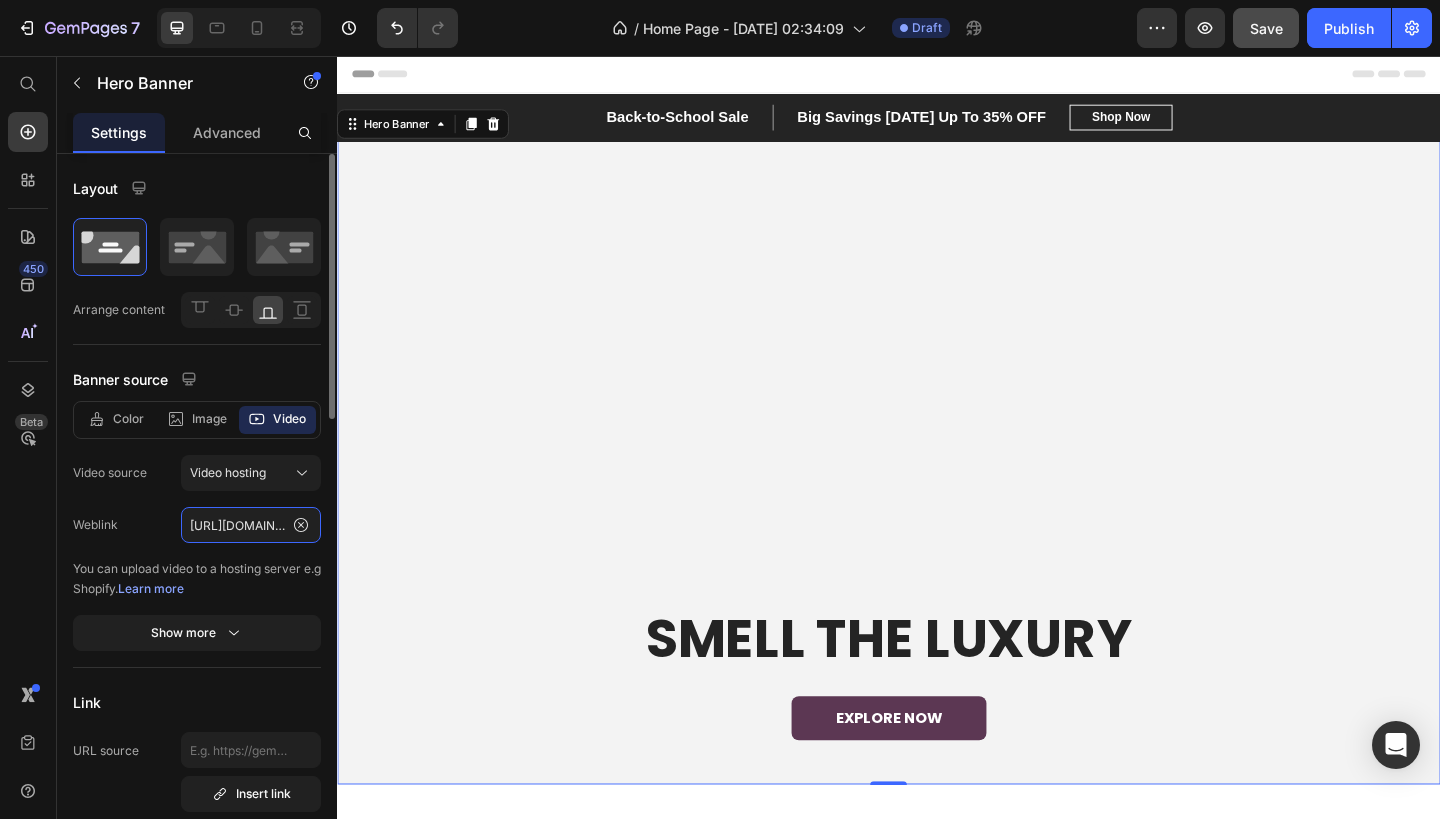 scroll, scrollTop: 0, scrollLeft: 368, axis: horizontal 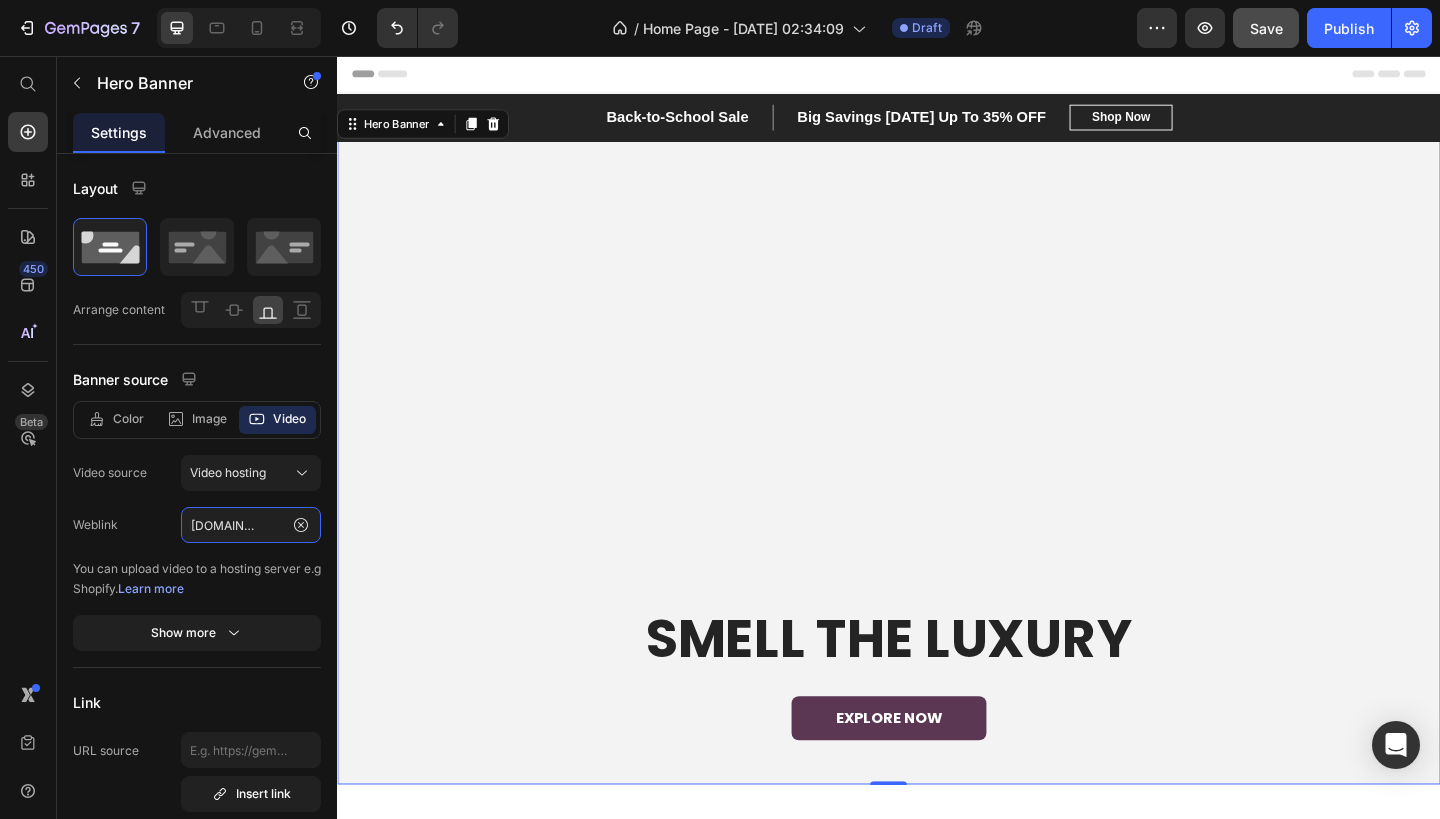type on "[URL][DOMAIN_NAME]" 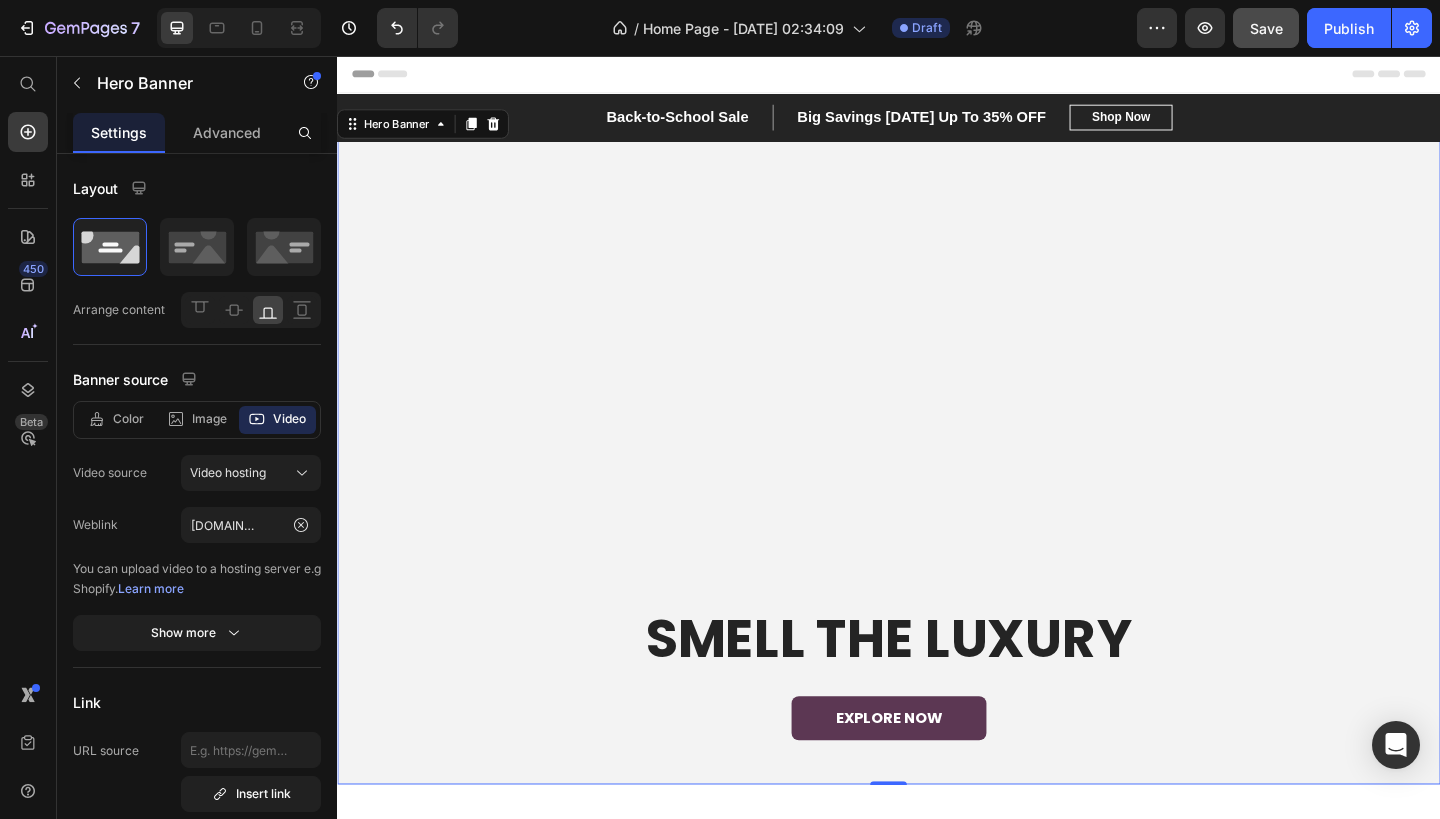click on "450 Beta" at bounding box center [28, 369] 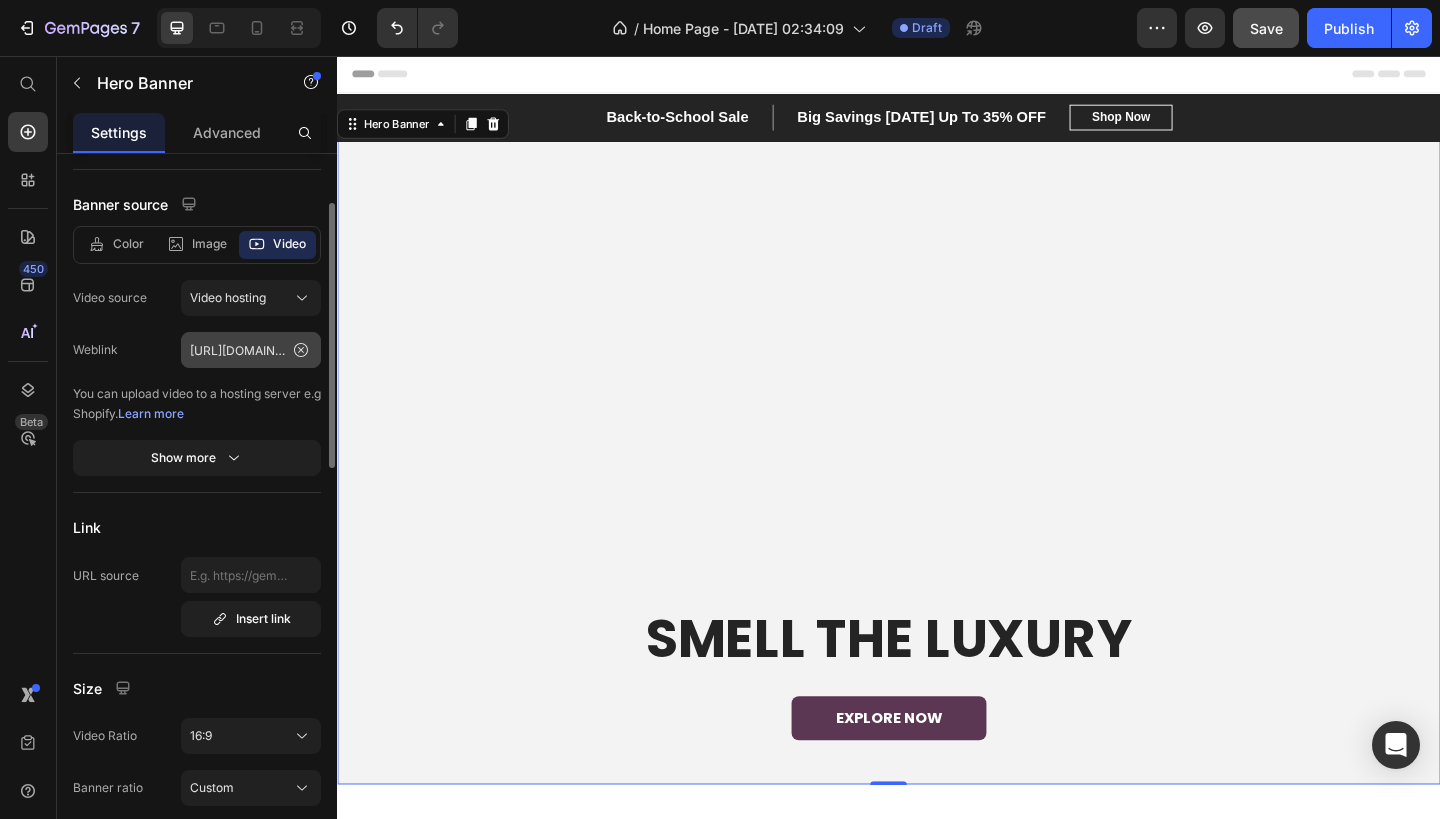 scroll, scrollTop: 204, scrollLeft: 0, axis: vertical 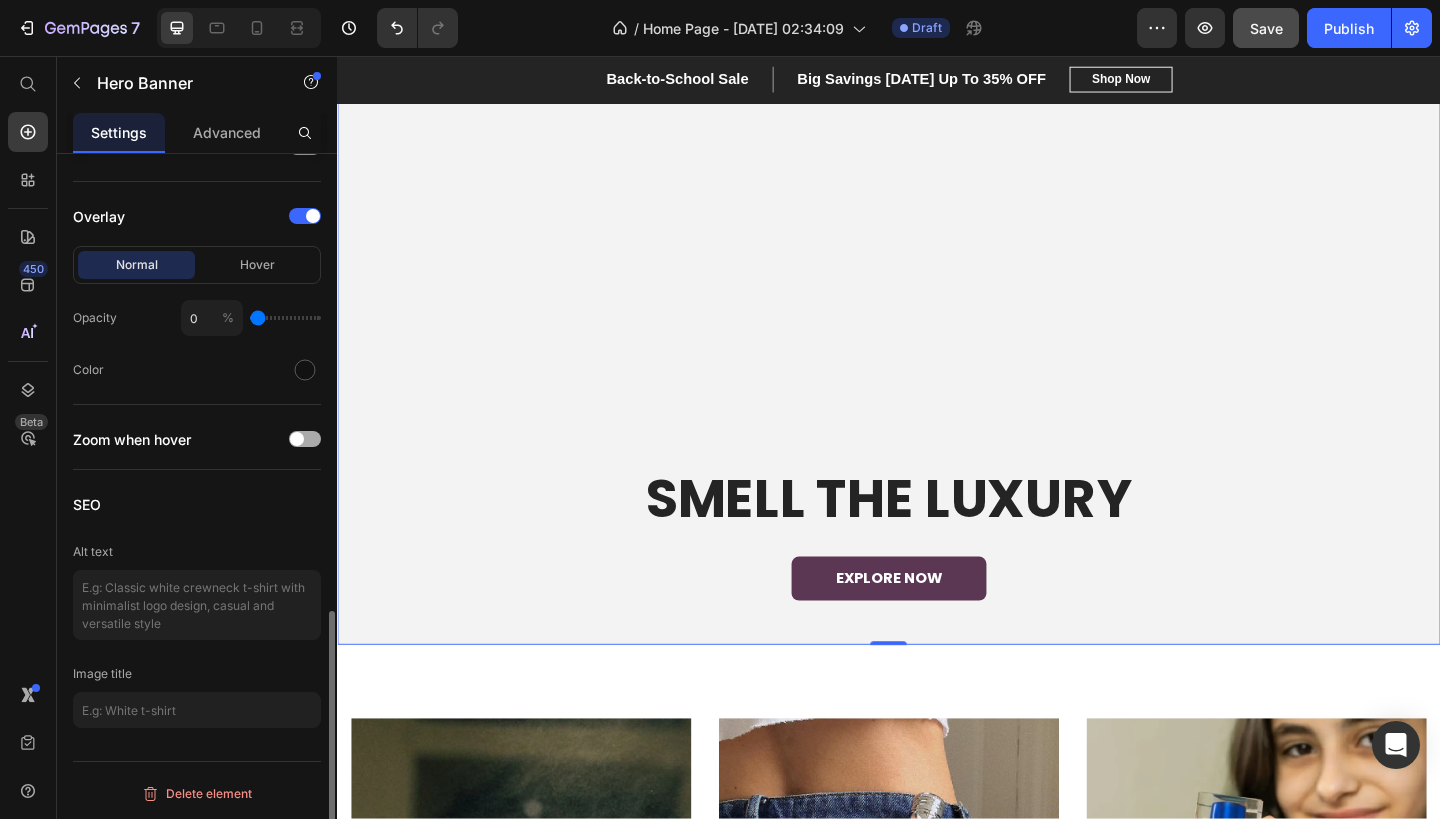 click on "Zoom when hover" 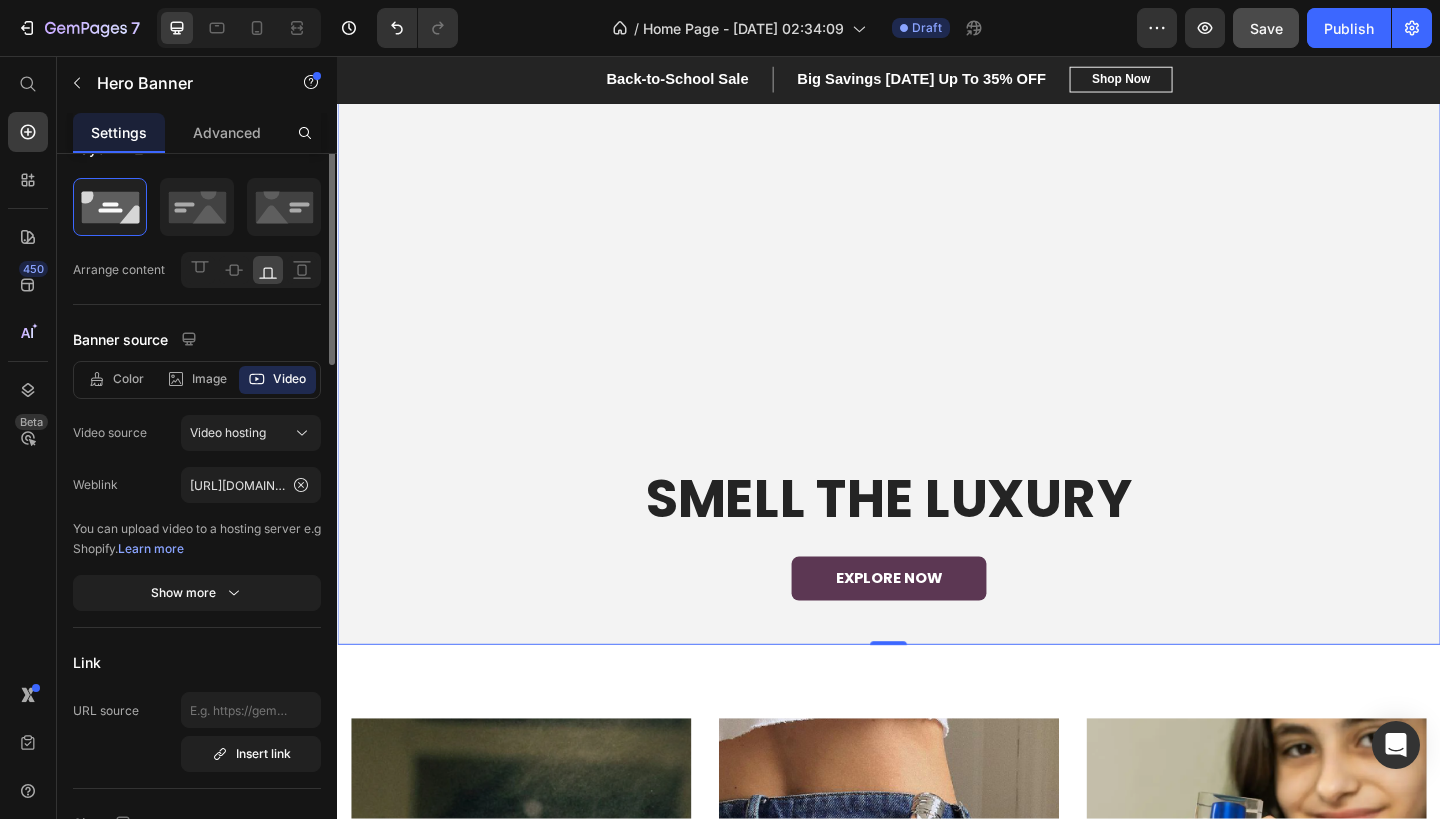 scroll, scrollTop: 0, scrollLeft: 0, axis: both 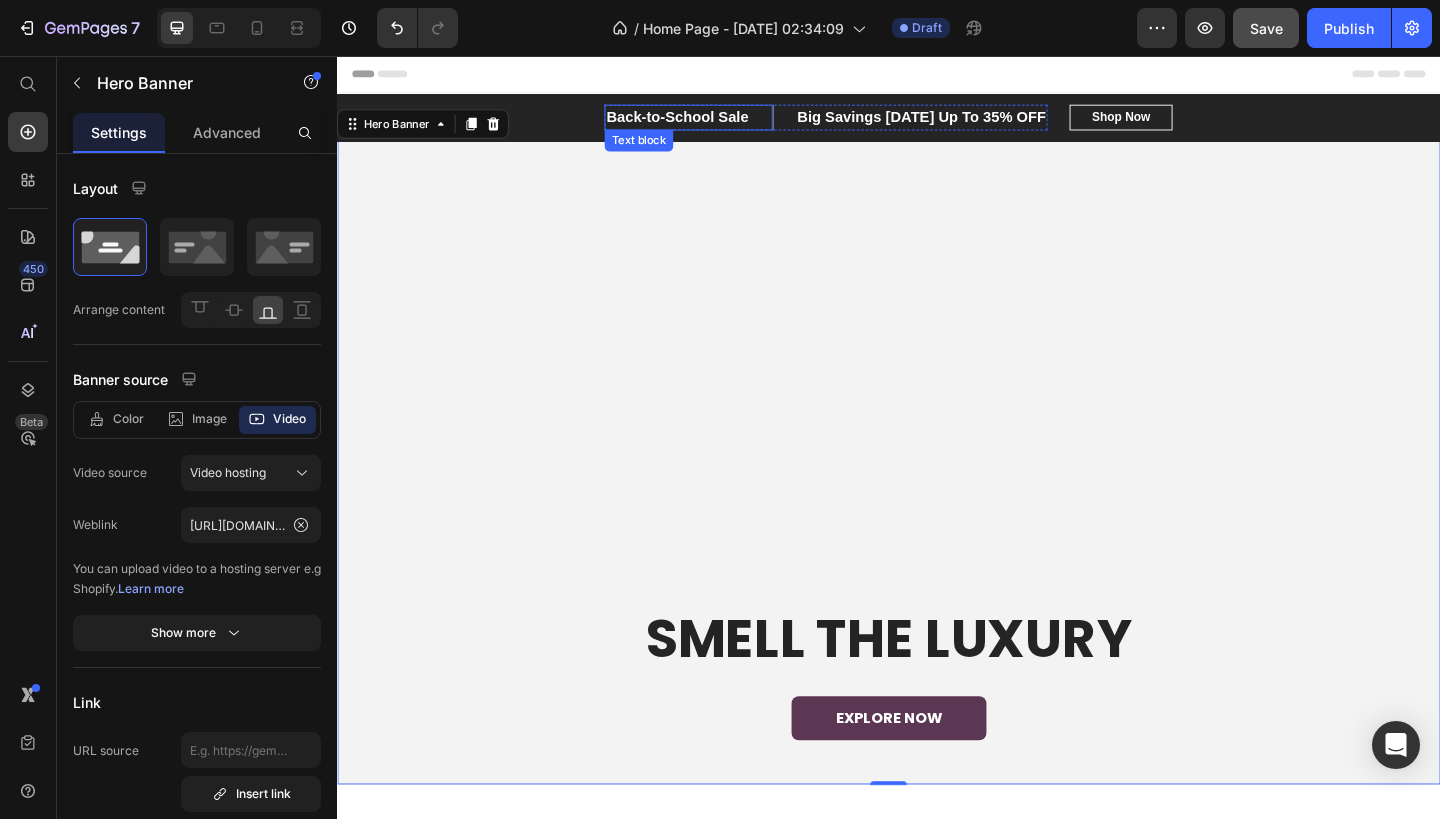 click on "Back-to-School Sale" at bounding box center (707, 123) 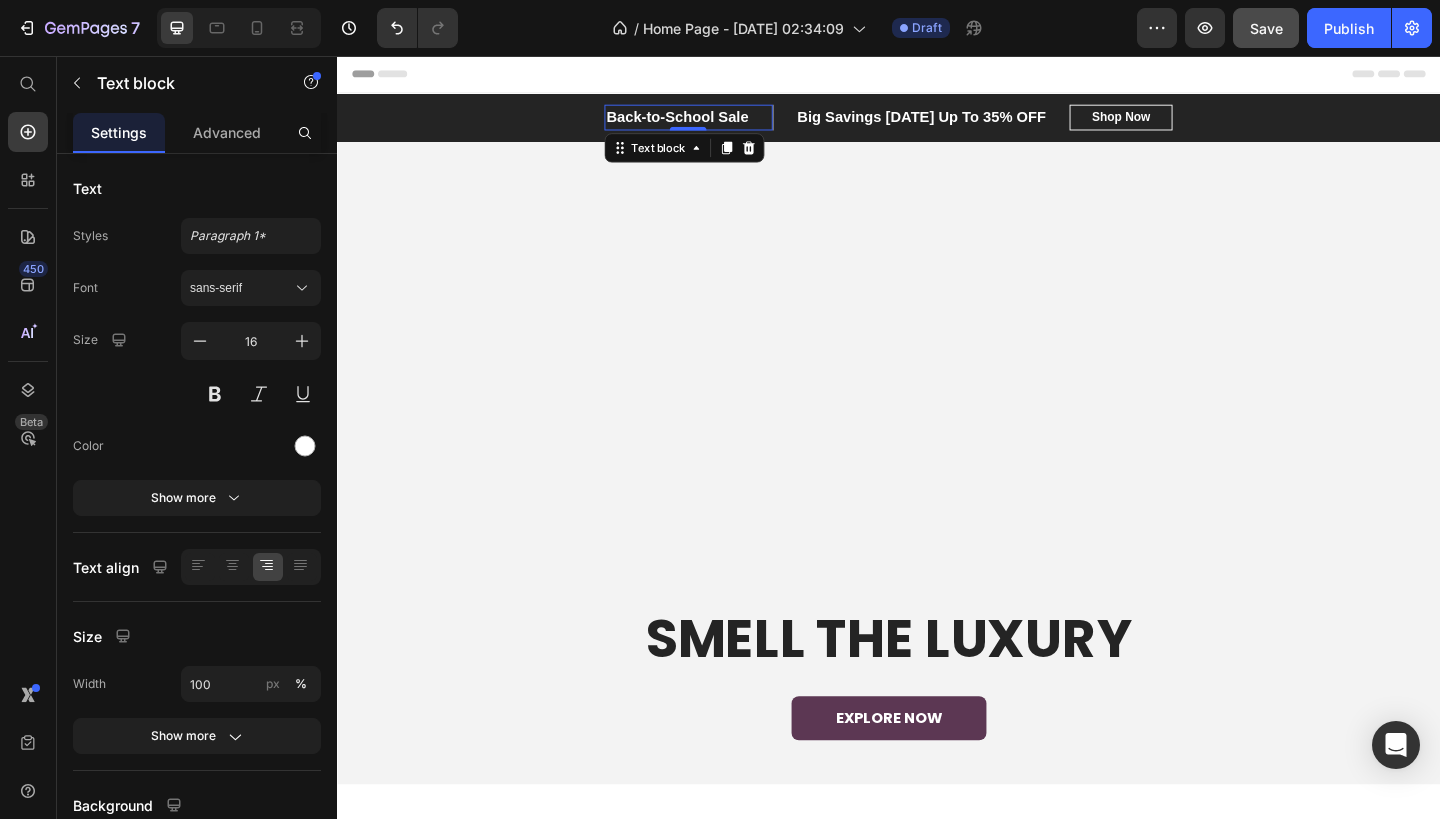 click on "Back-to-School Sale" at bounding box center (707, 123) 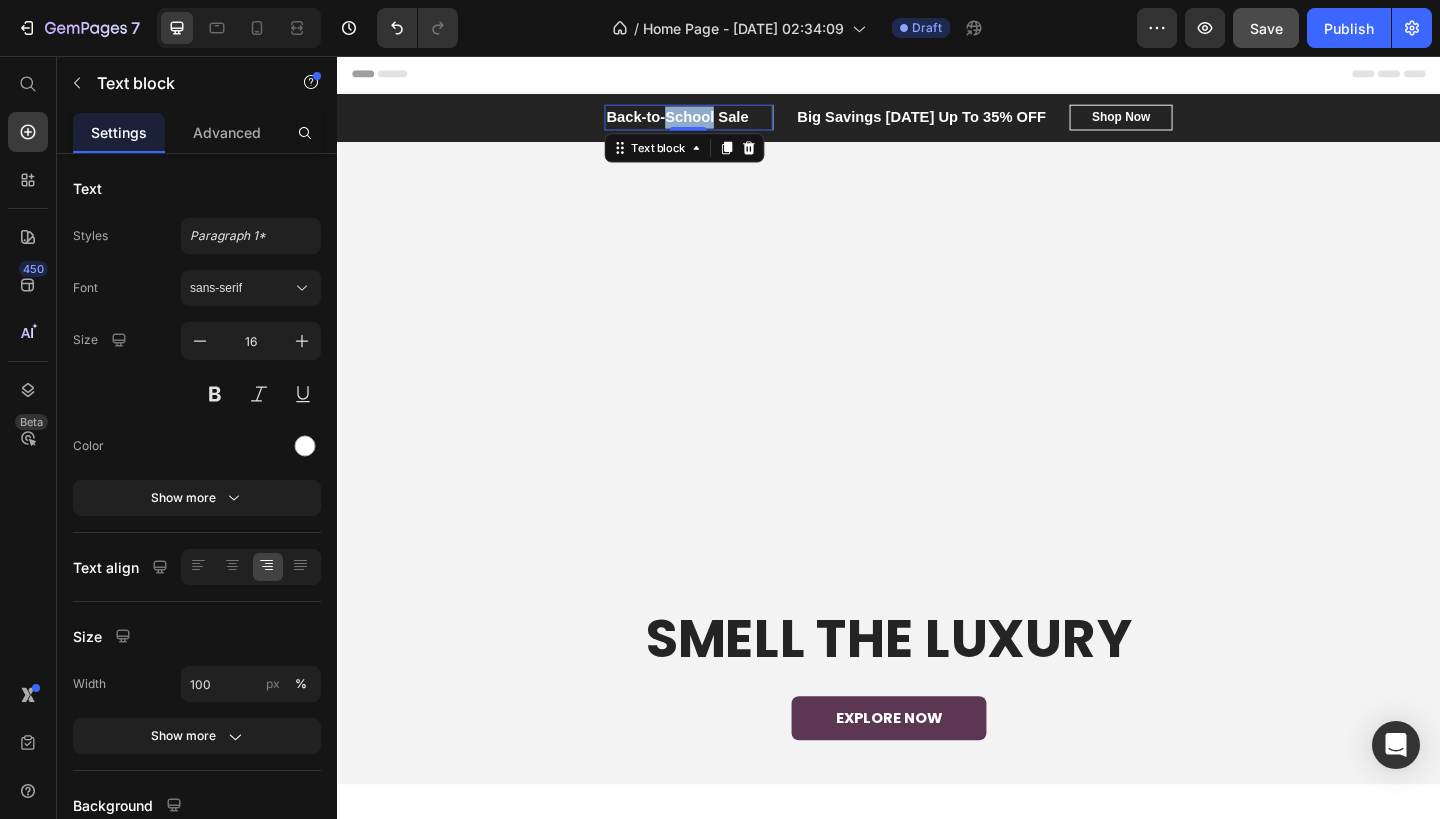 click on "Back-to-School Sale" at bounding box center [707, 123] 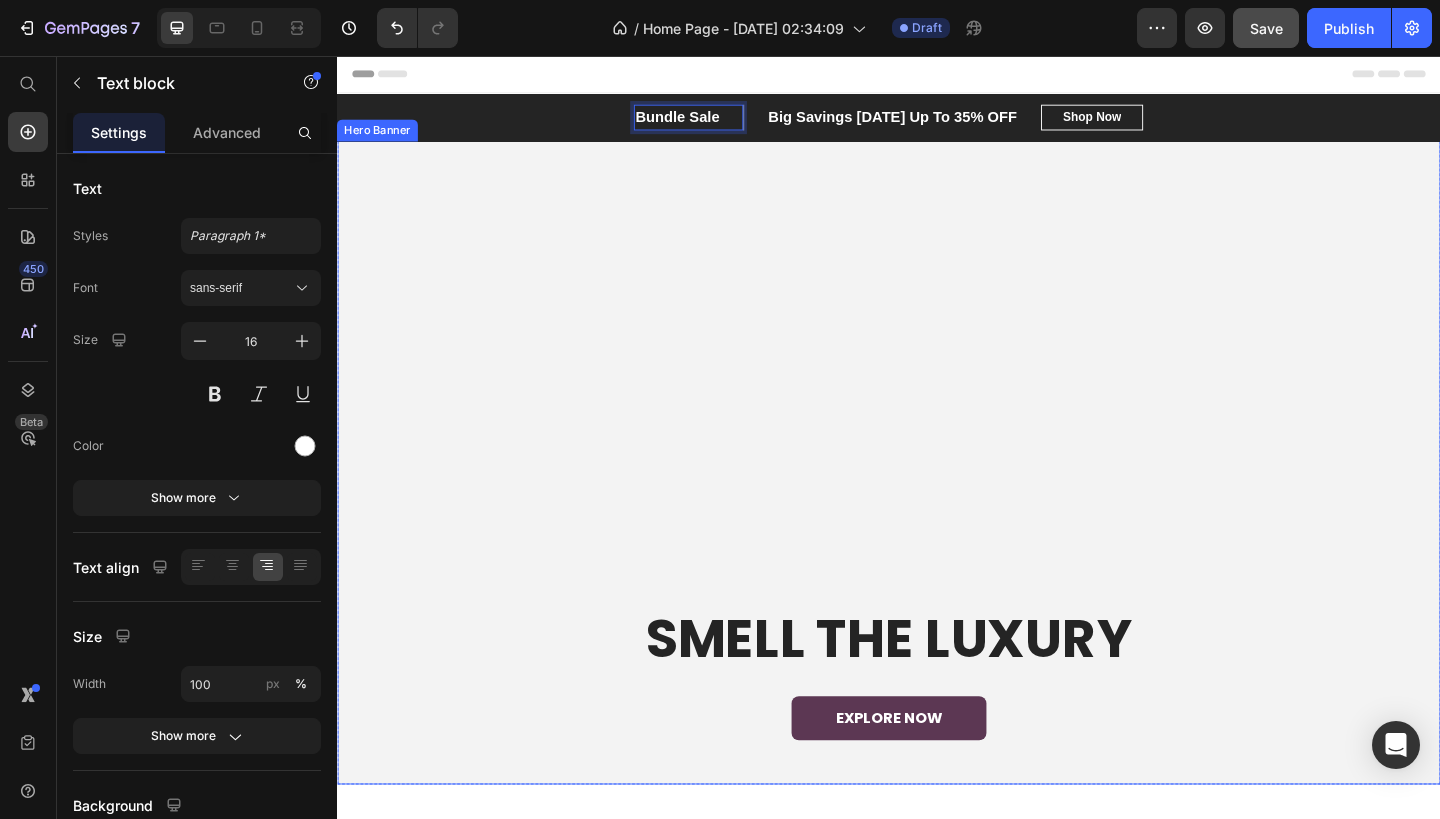 click at bounding box center [937, 499] 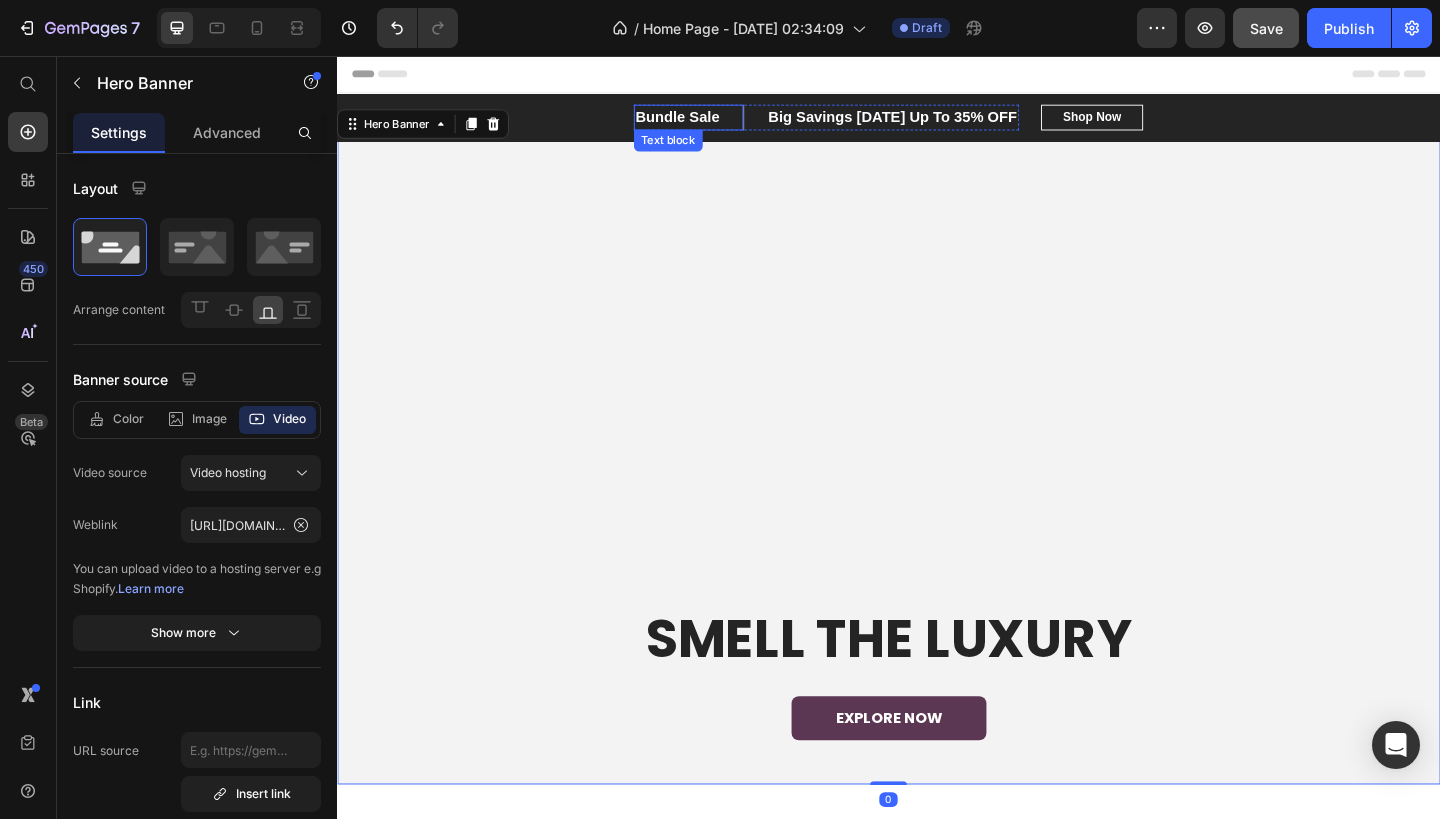 click on "Bundle Sale" at bounding box center [708, 123] 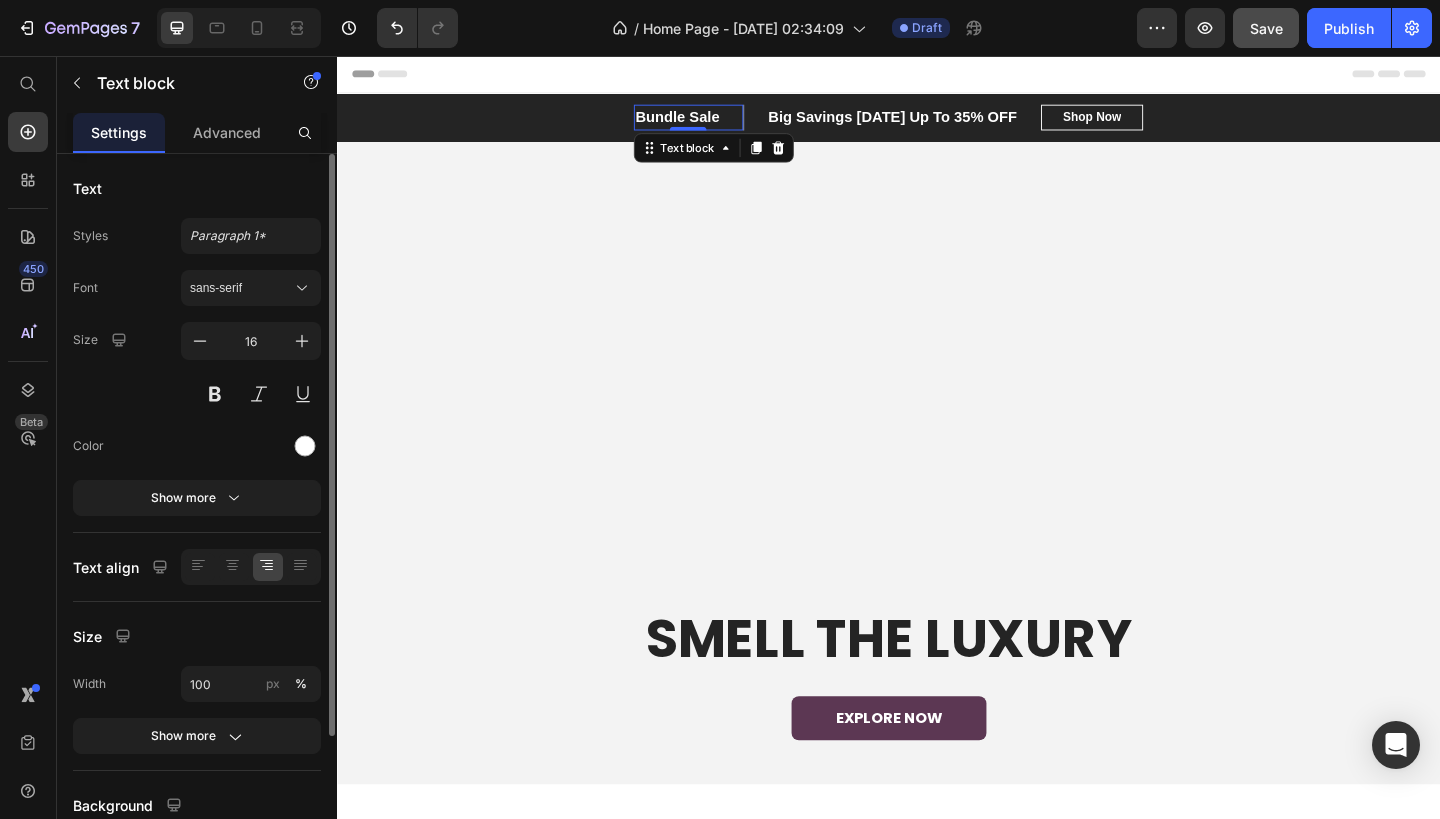 click on "Font sans-serif Size 16 Color Show more" at bounding box center (197, 393) 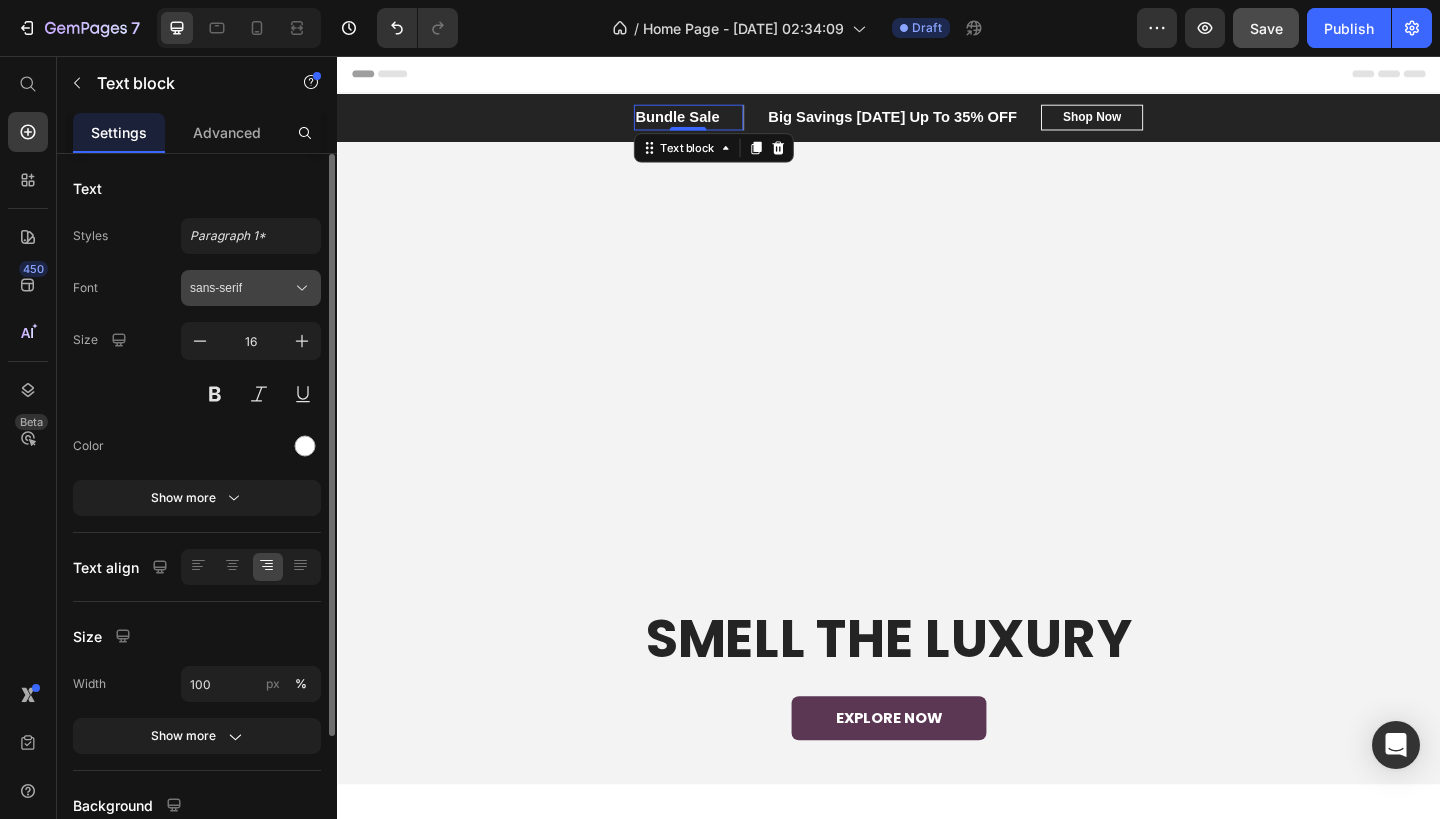 click on "sans-serif" at bounding box center [241, 288] 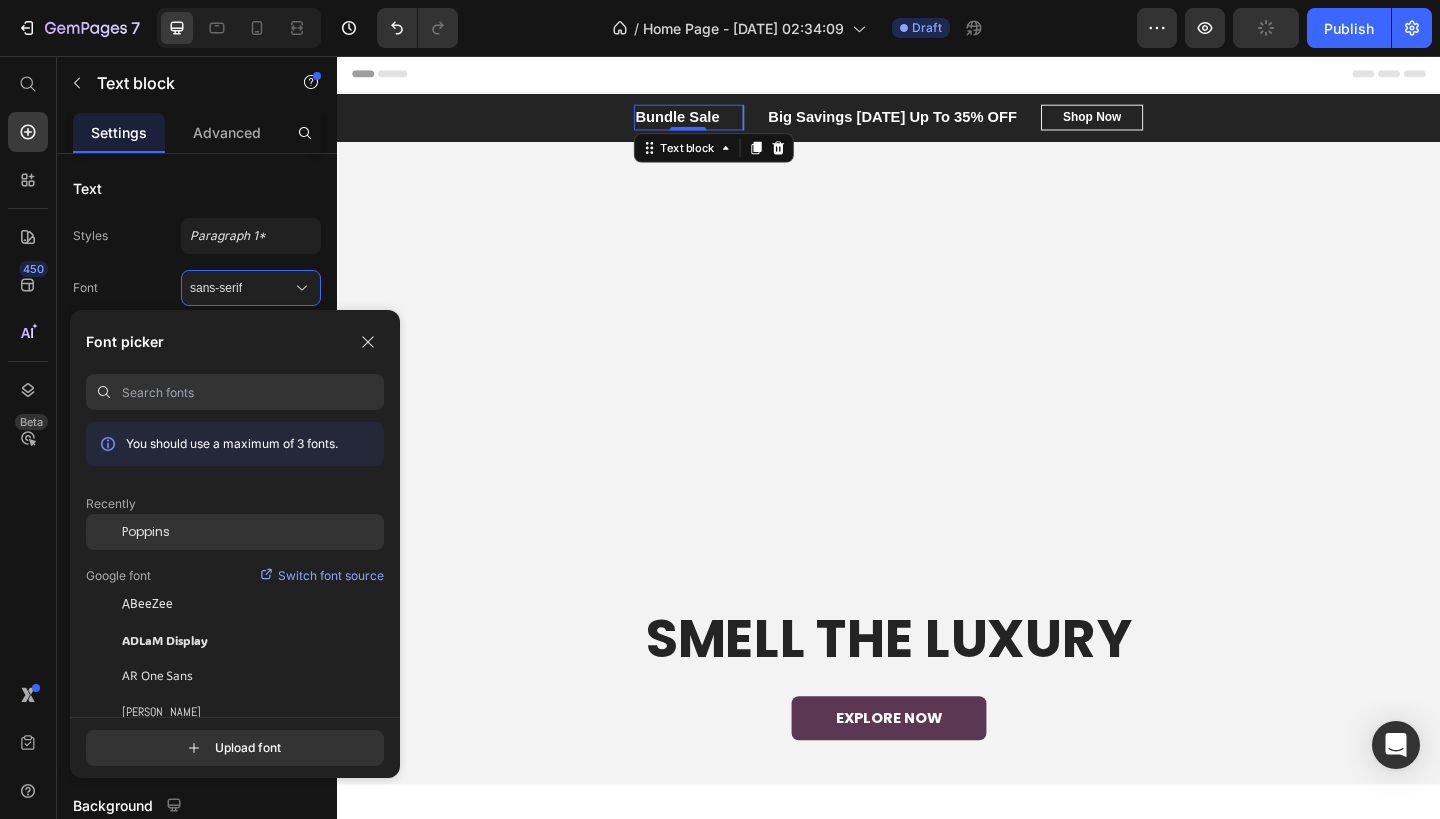 click on "Poppins" 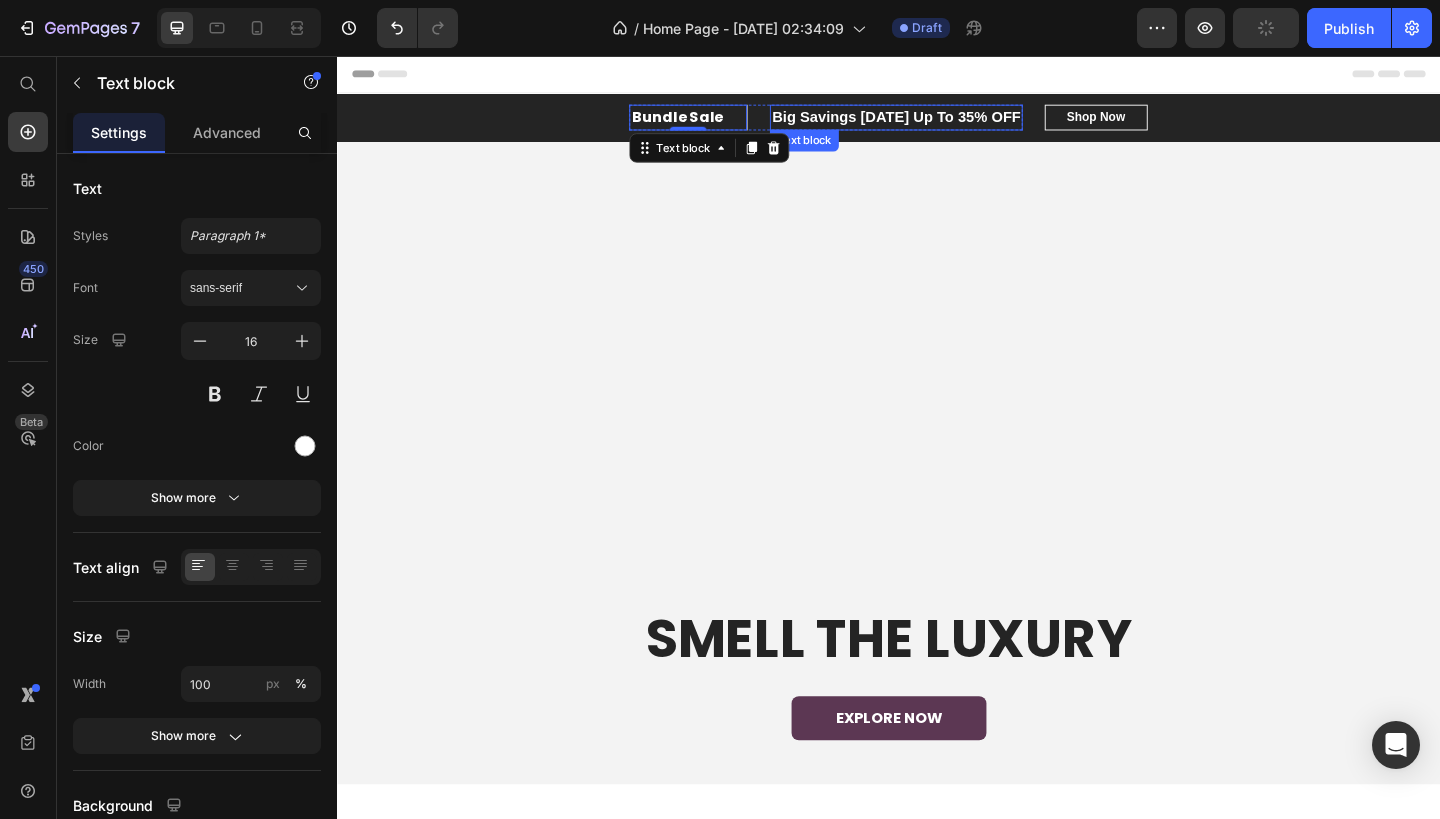 click on "Big Savings [DATE] Up To 35% OFF" at bounding box center (945, 123) 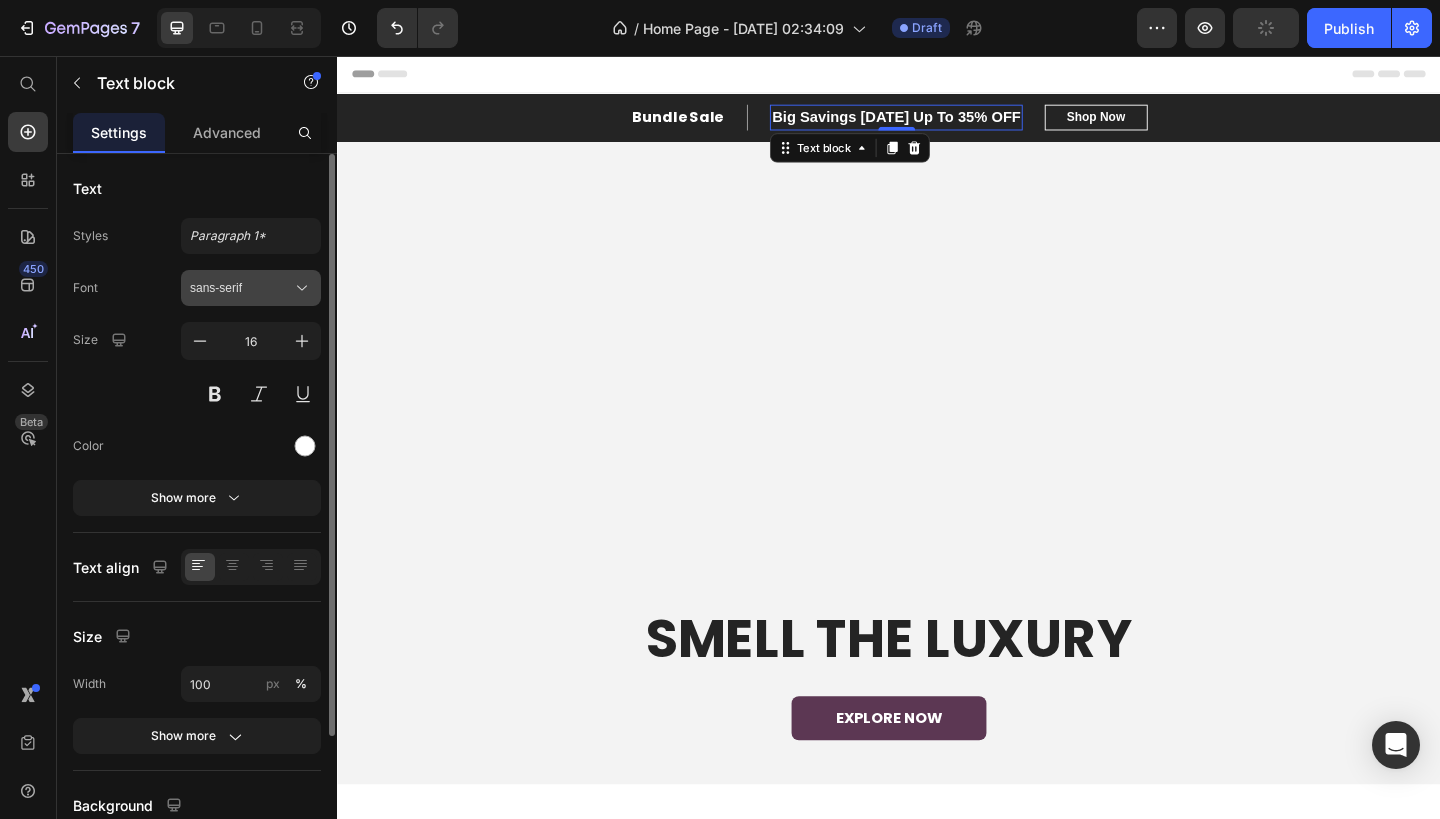 click on "sans-serif" at bounding box center [251, 288] 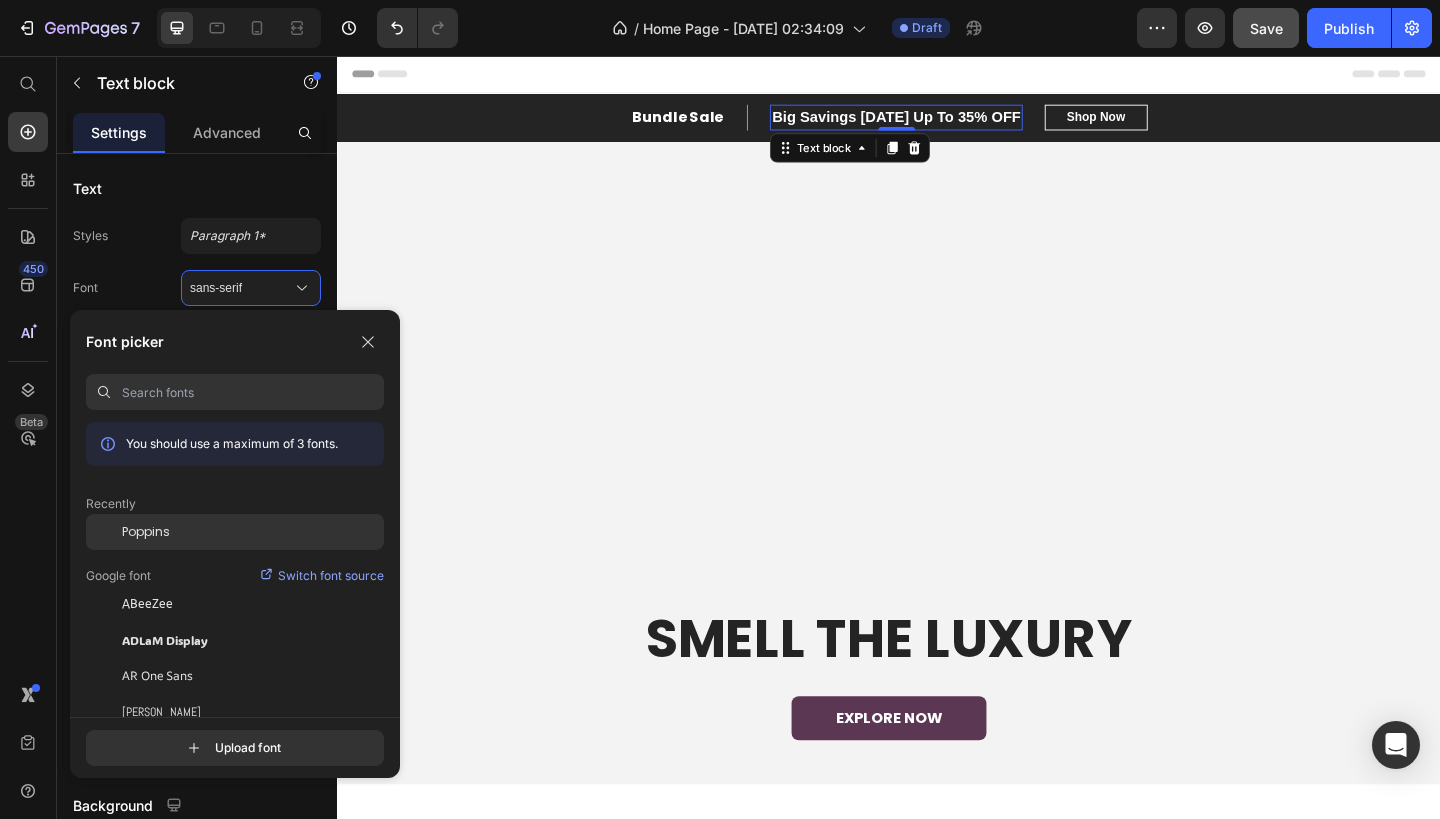 click on "Poppins" 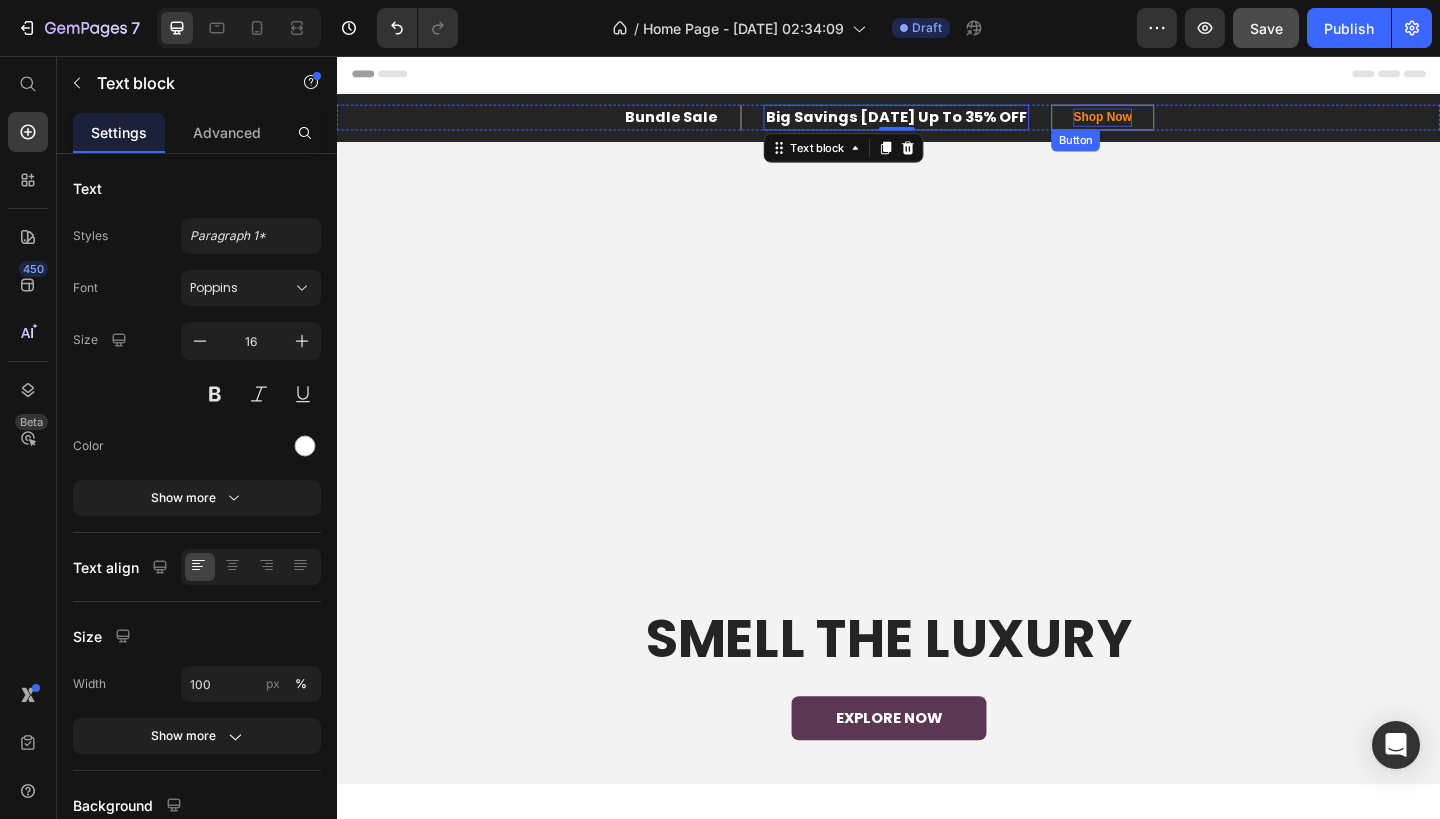 click on "Shop Now" at bounding box center [1170, 123] 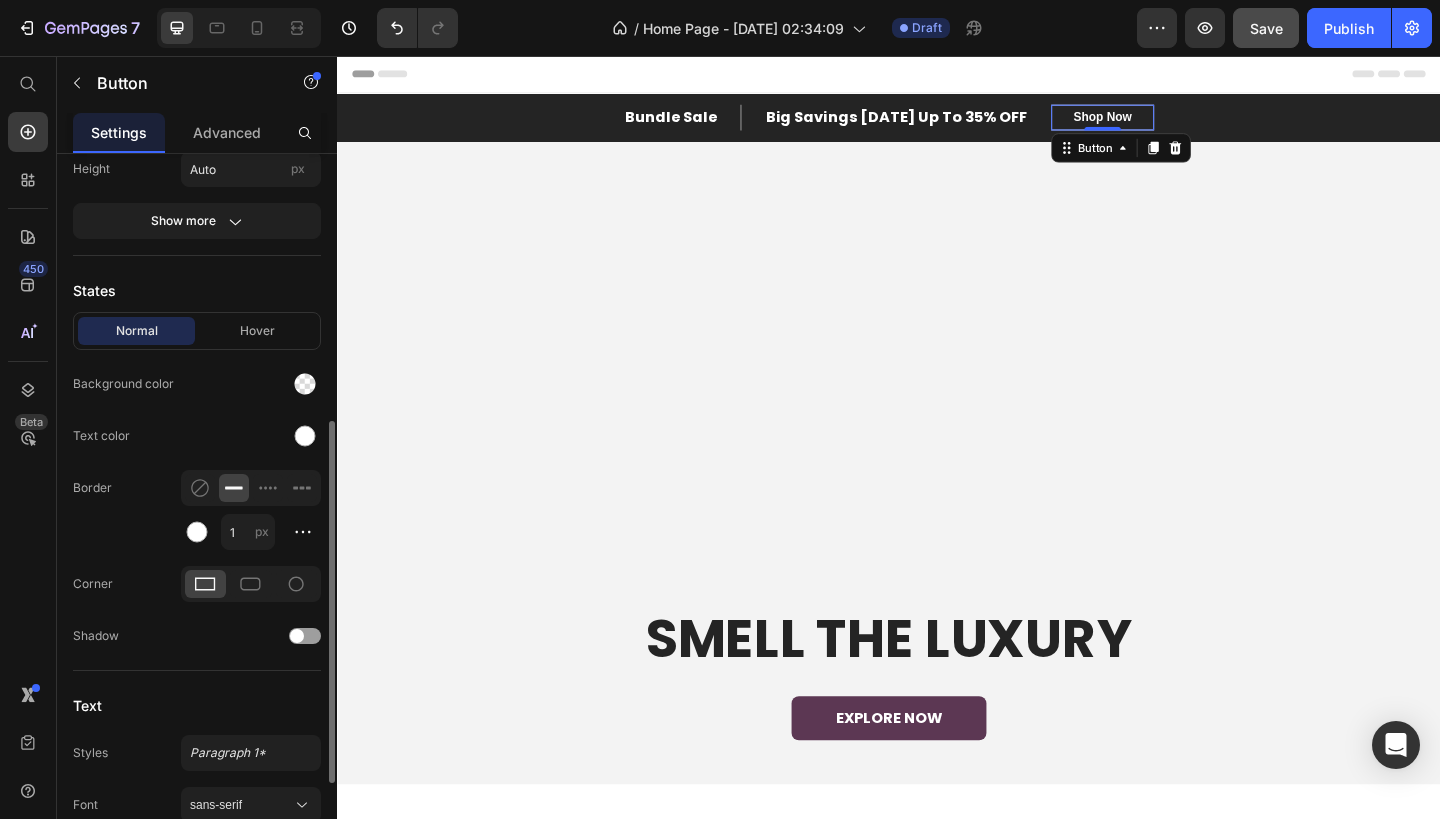 scroll, scrollTop: 368, scrollLeft: 0, axis: vertical 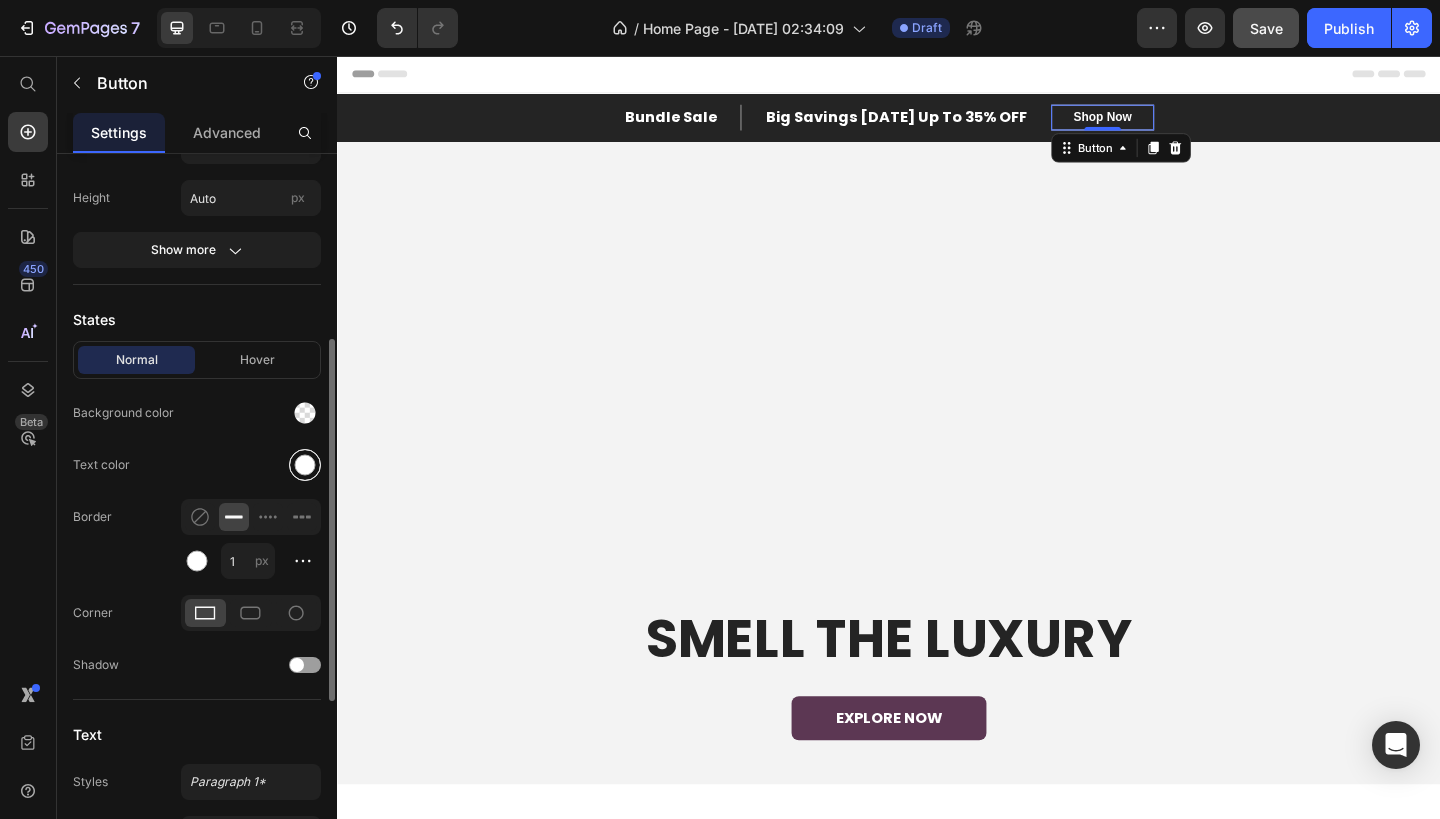click at bounding box center (305, 465) 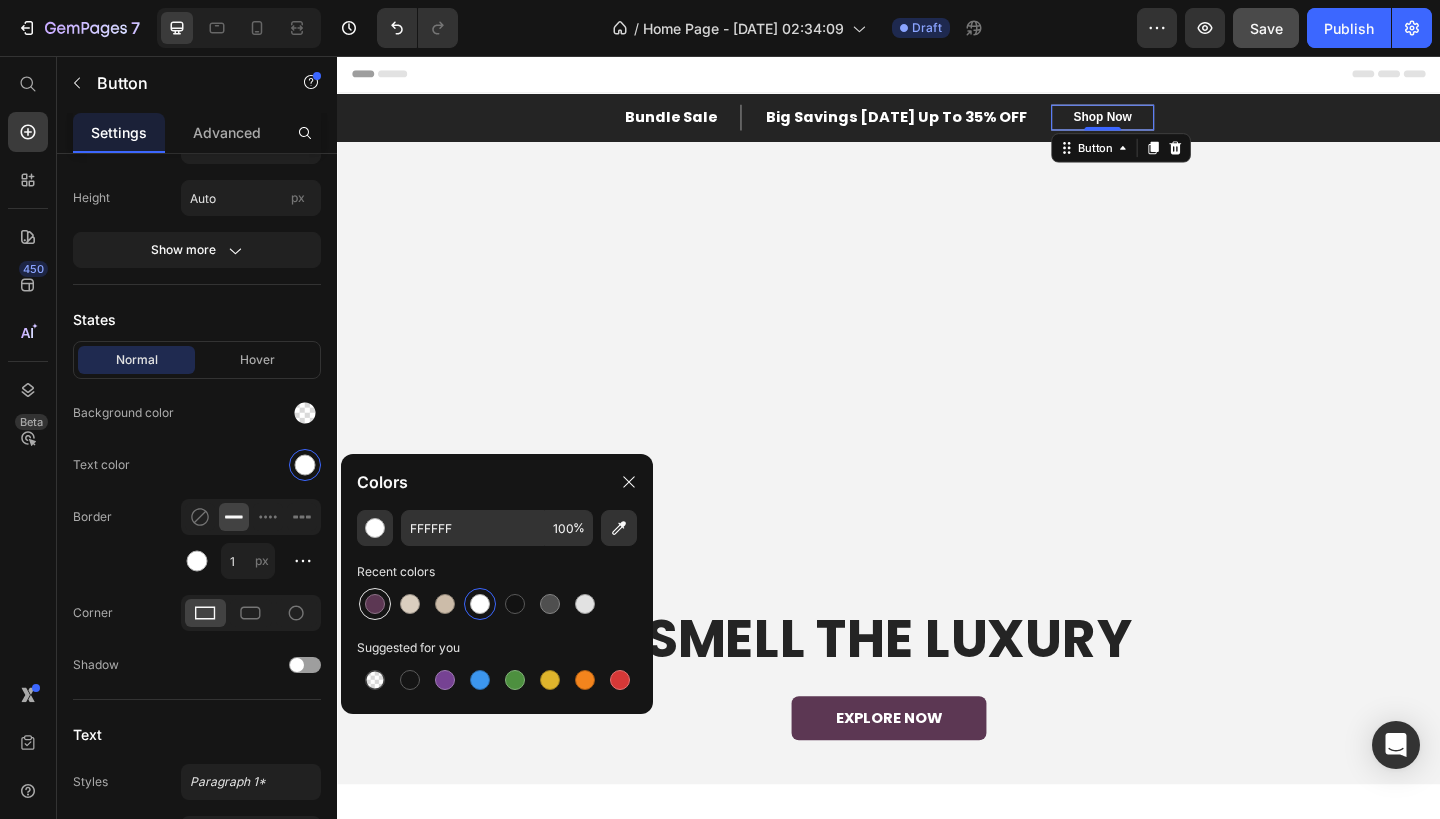 click at bounding box center [375, 604] 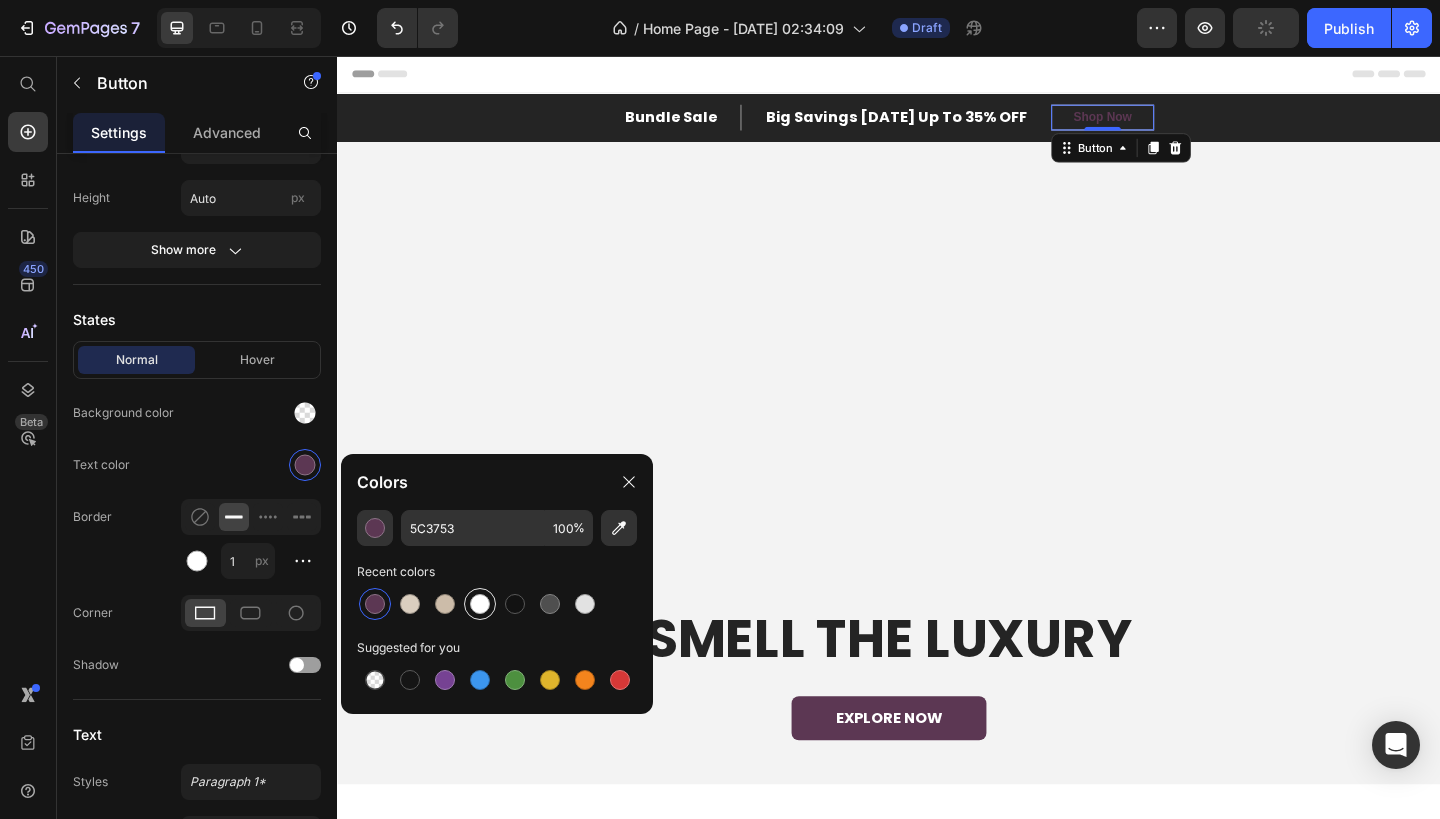 click at bounding box center [480, 604] 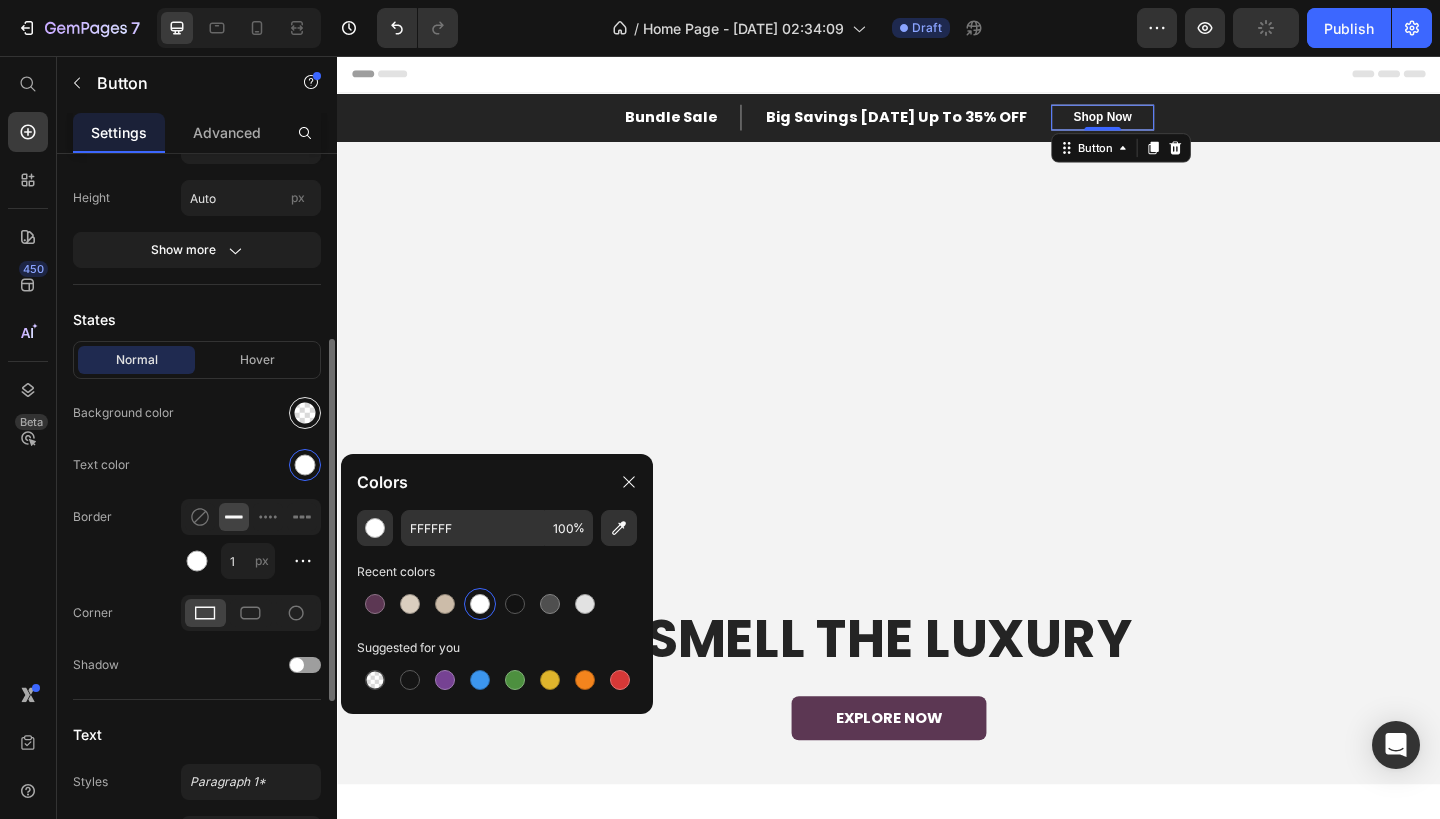 click at bounding box center (305, 413) 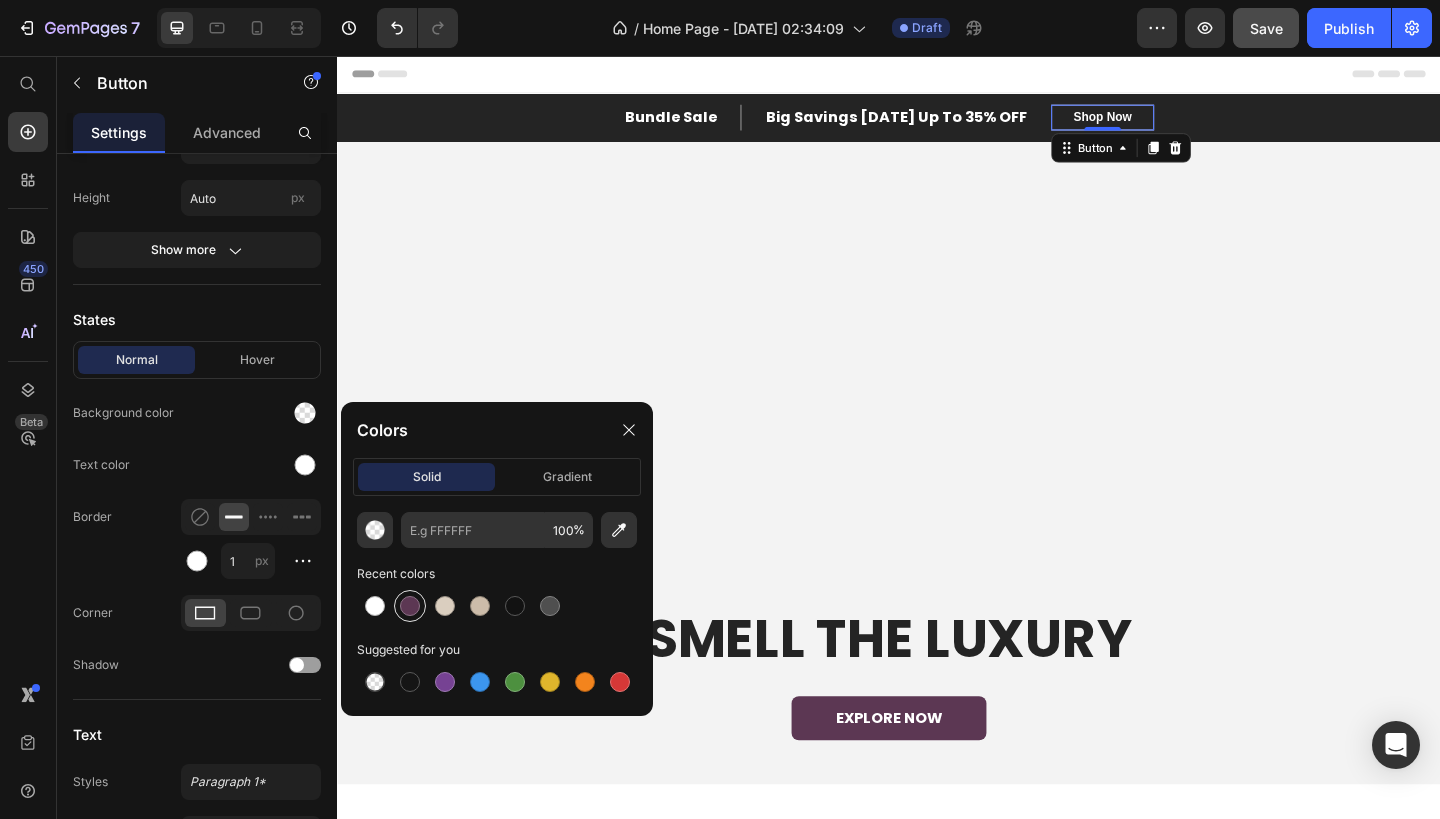 click at bounding box center (410, 606) 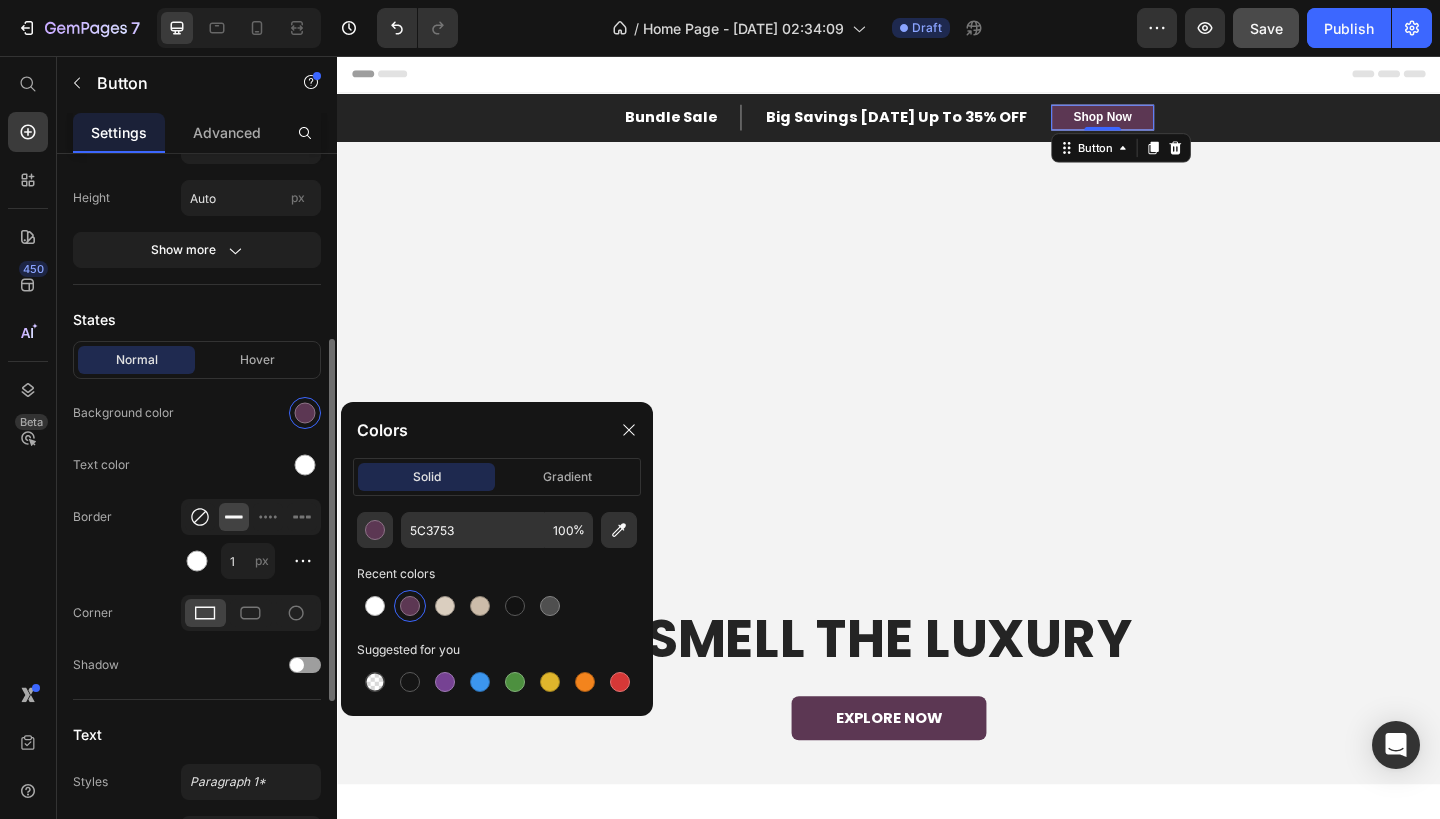 click 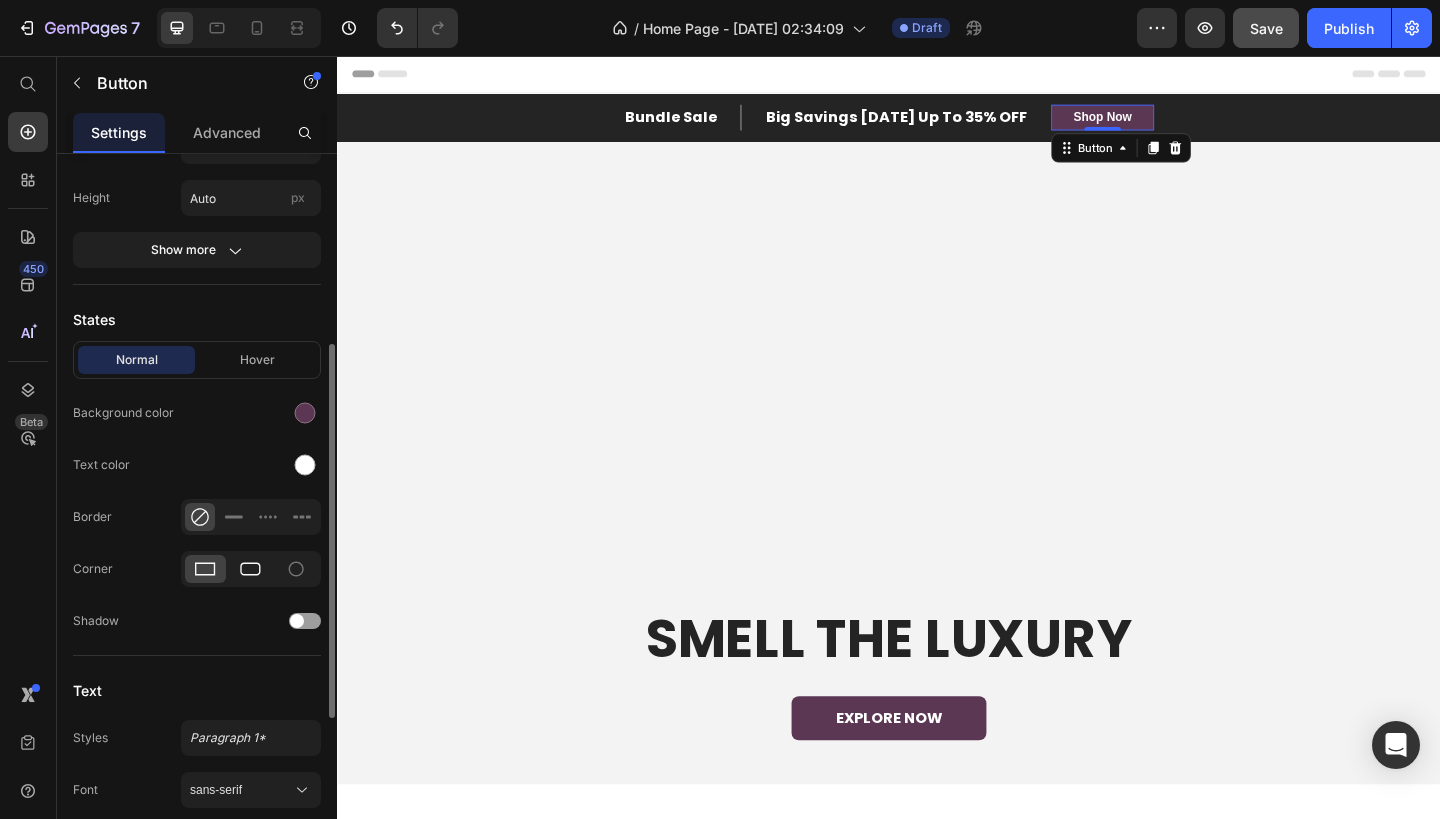 click 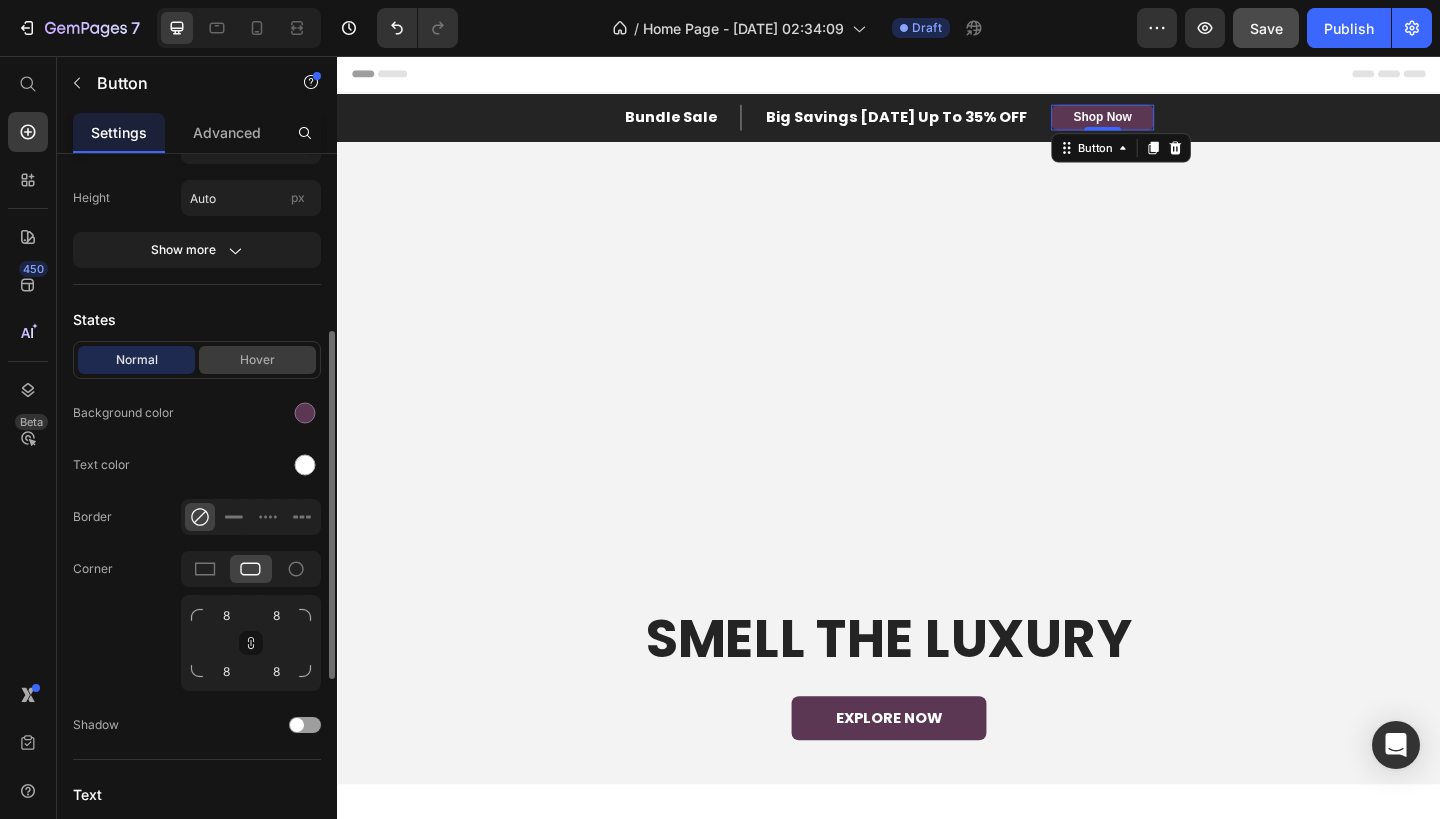 click on "Hover" at bounding box center (257, 360) 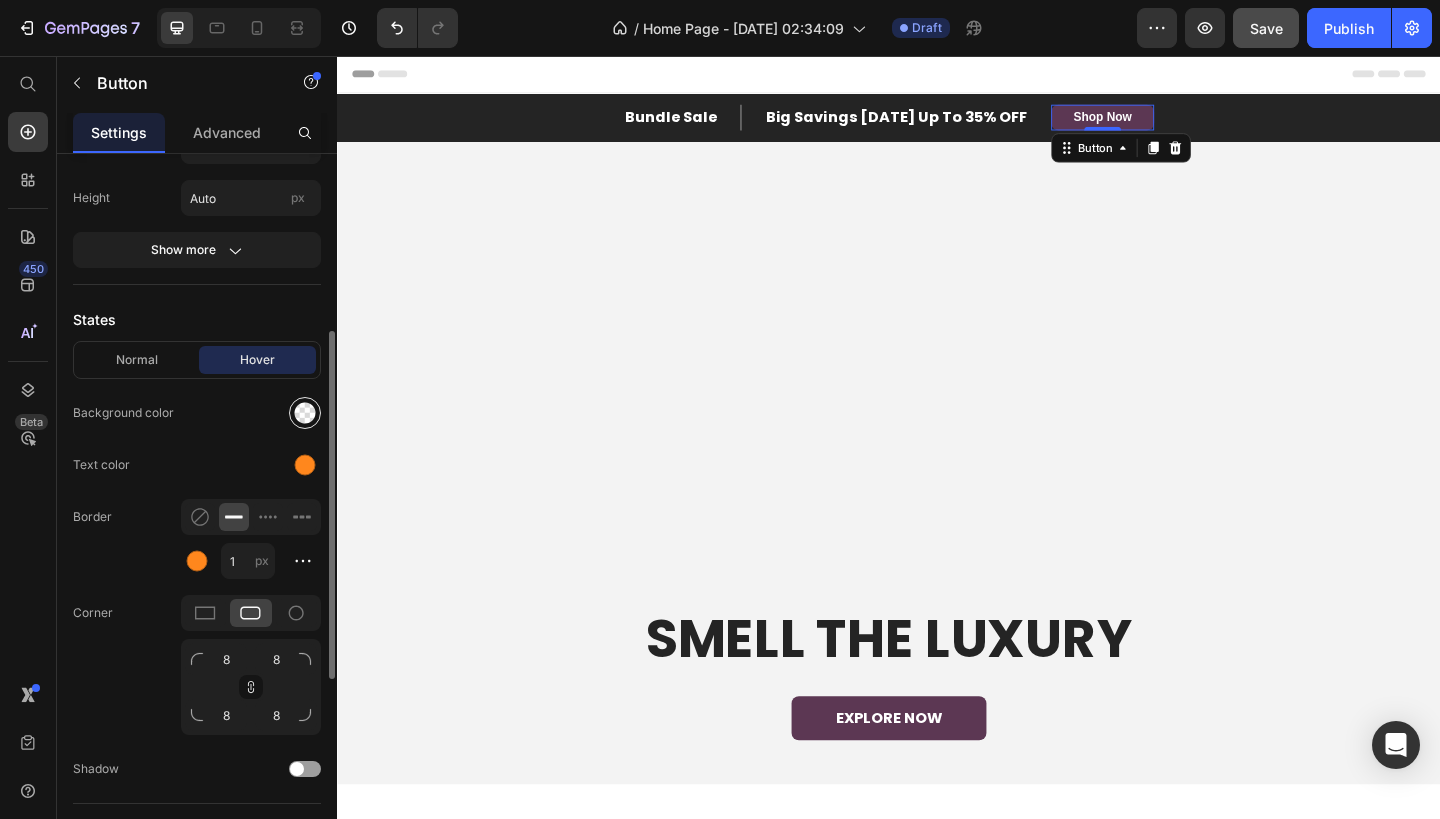 click at bounding box center (305, 413) 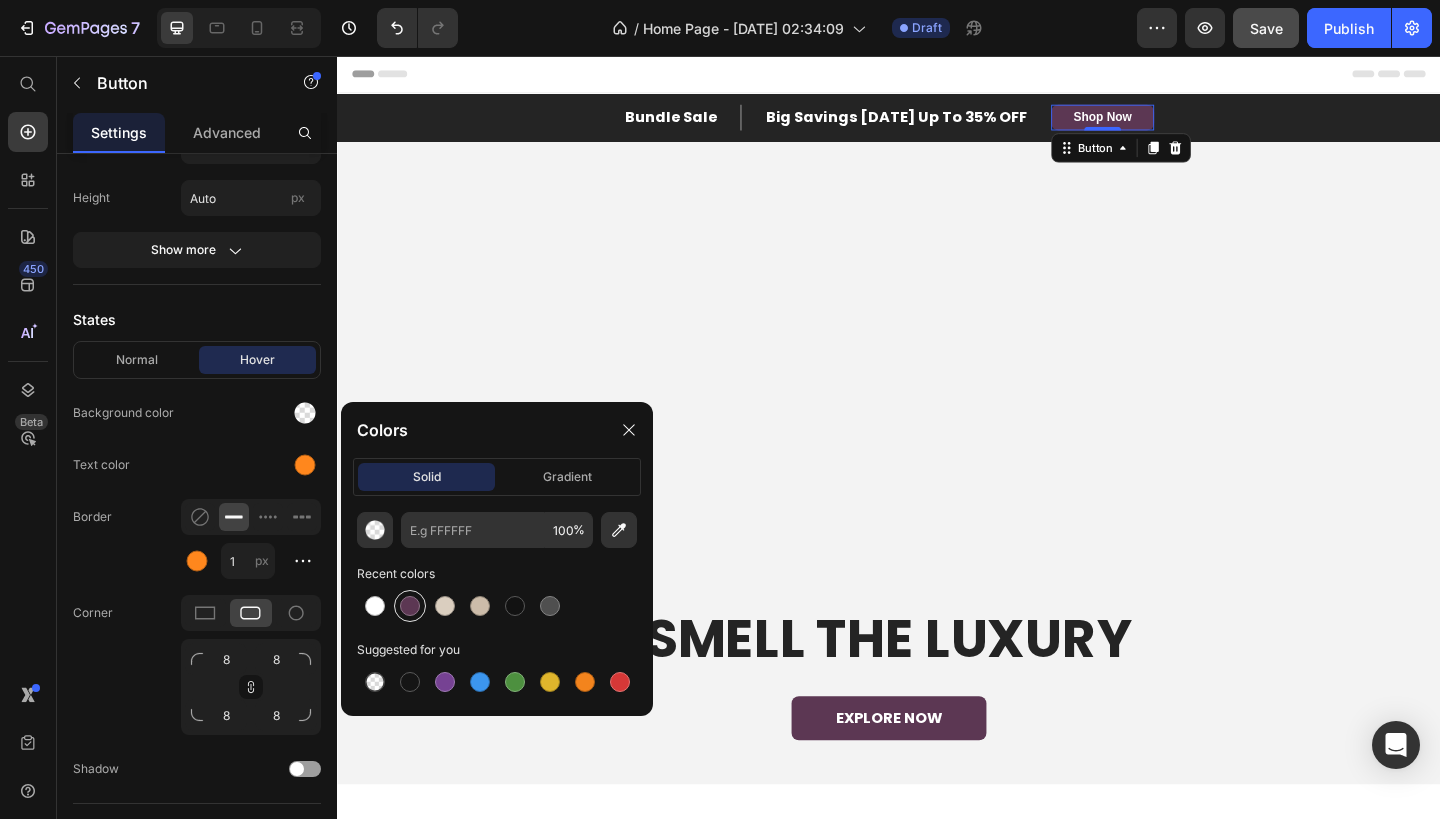 click at bounding box center (410, 606) 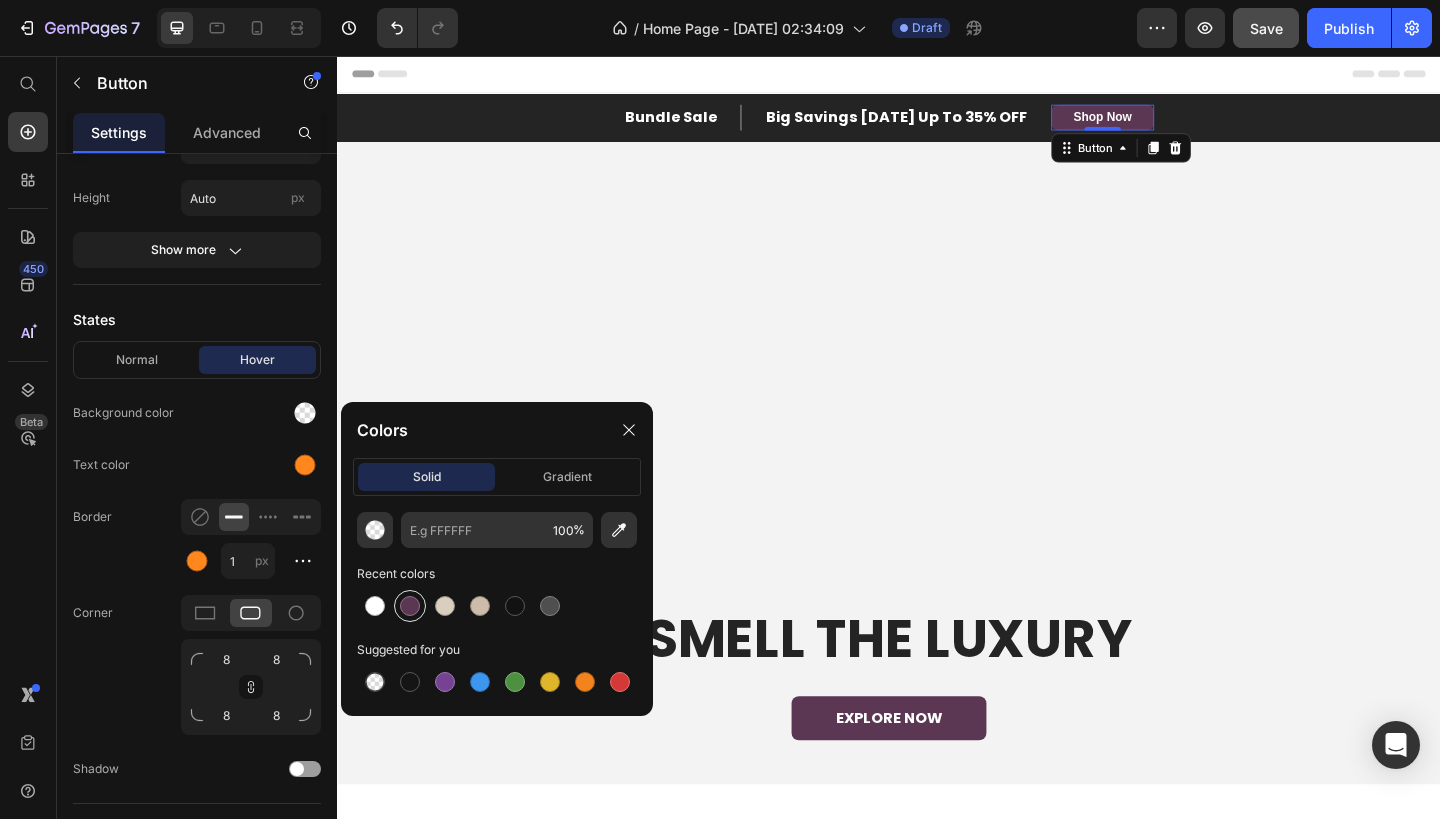type on "5C3753" 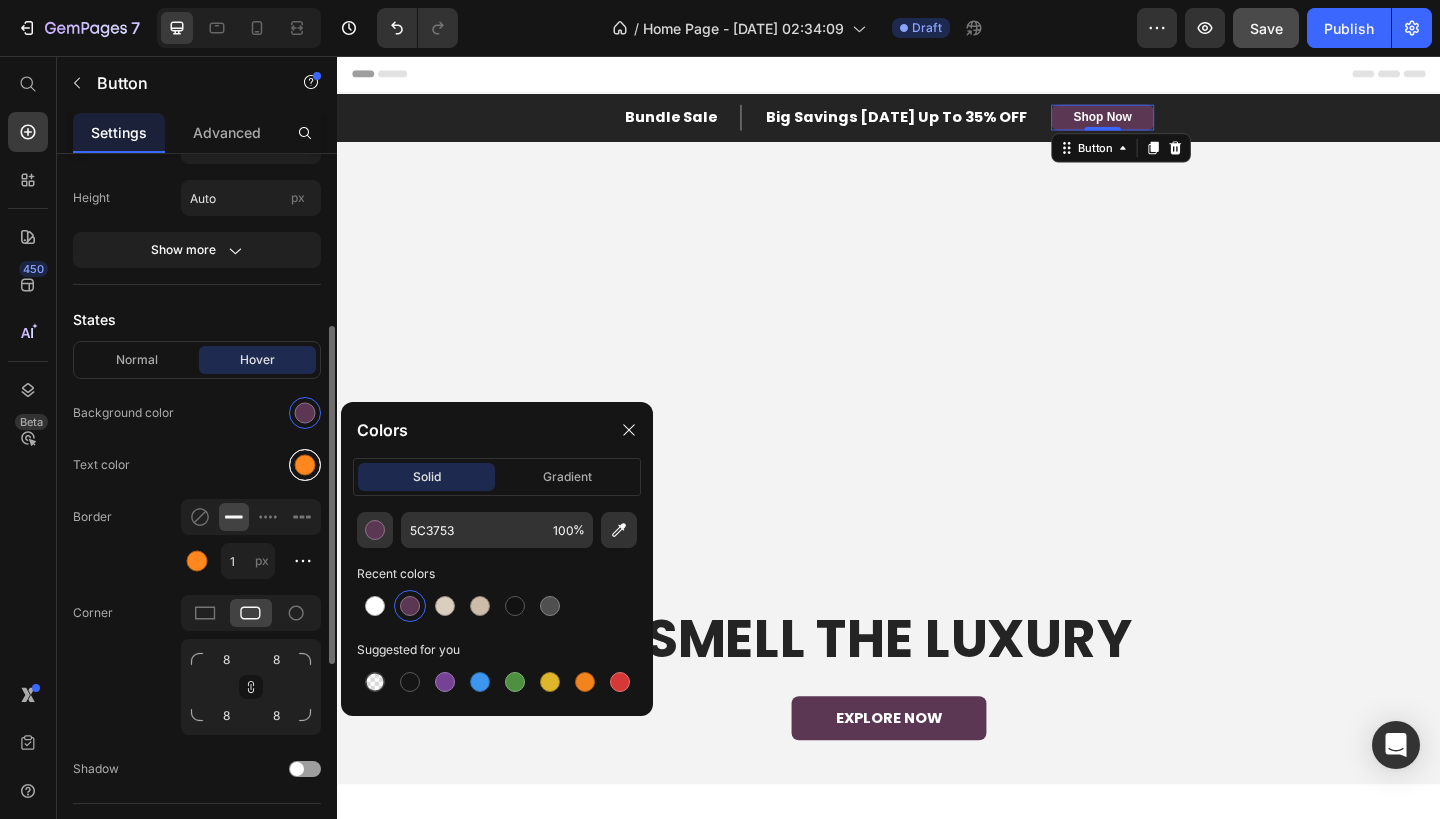 click at bounding box center (305, 465) 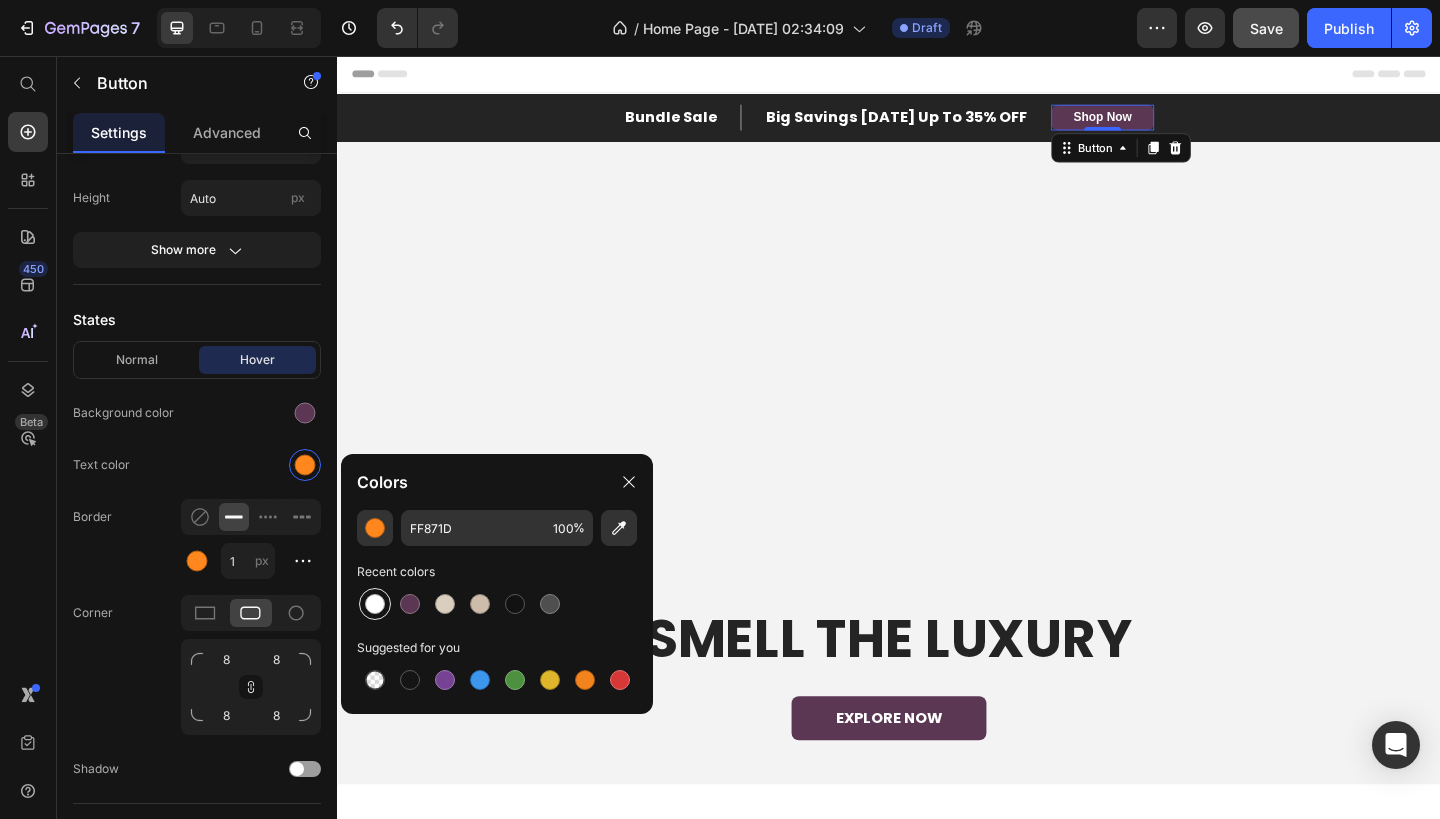 click at bounding box center (375, 604) 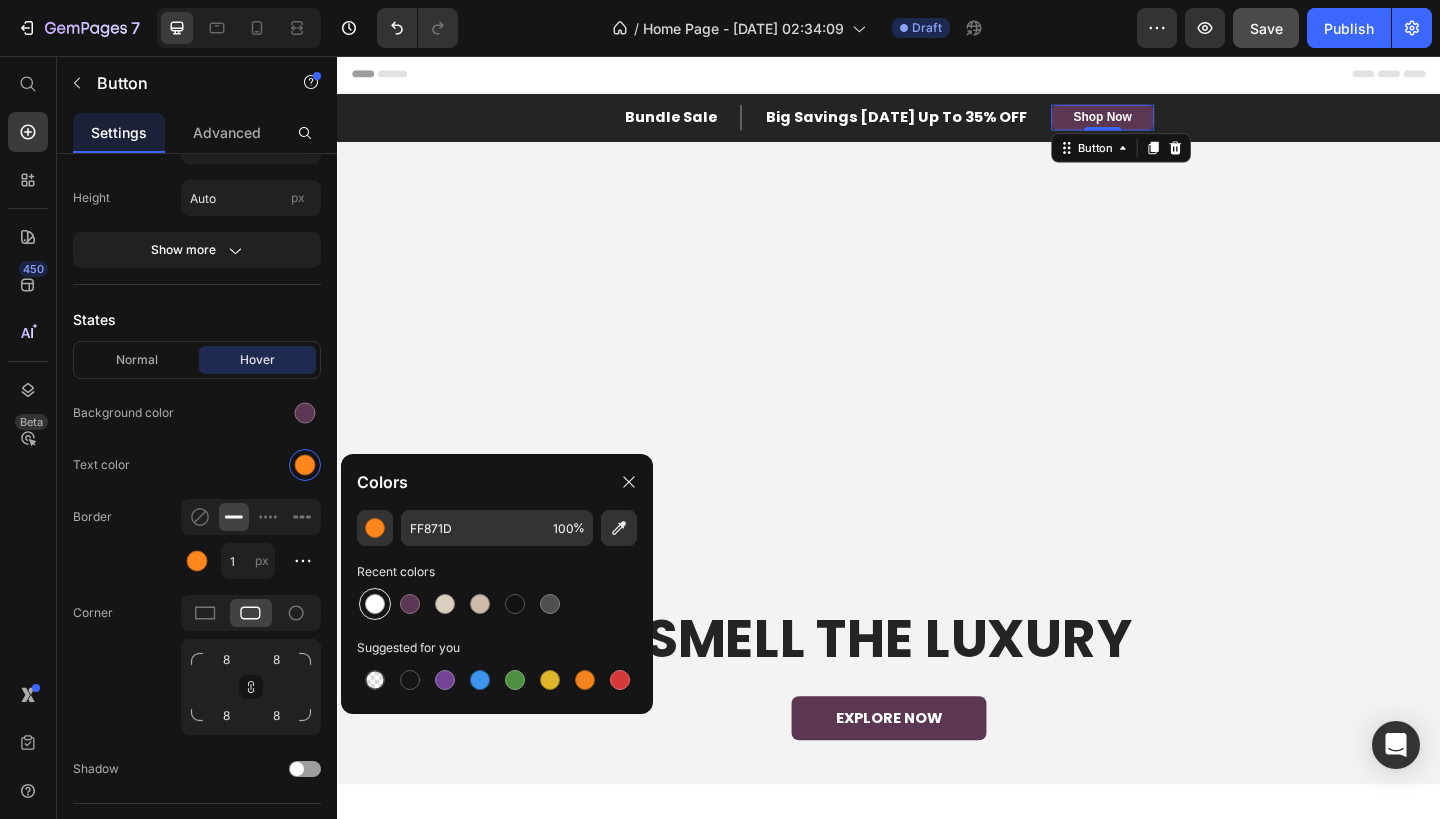 type on "FFFFFF" 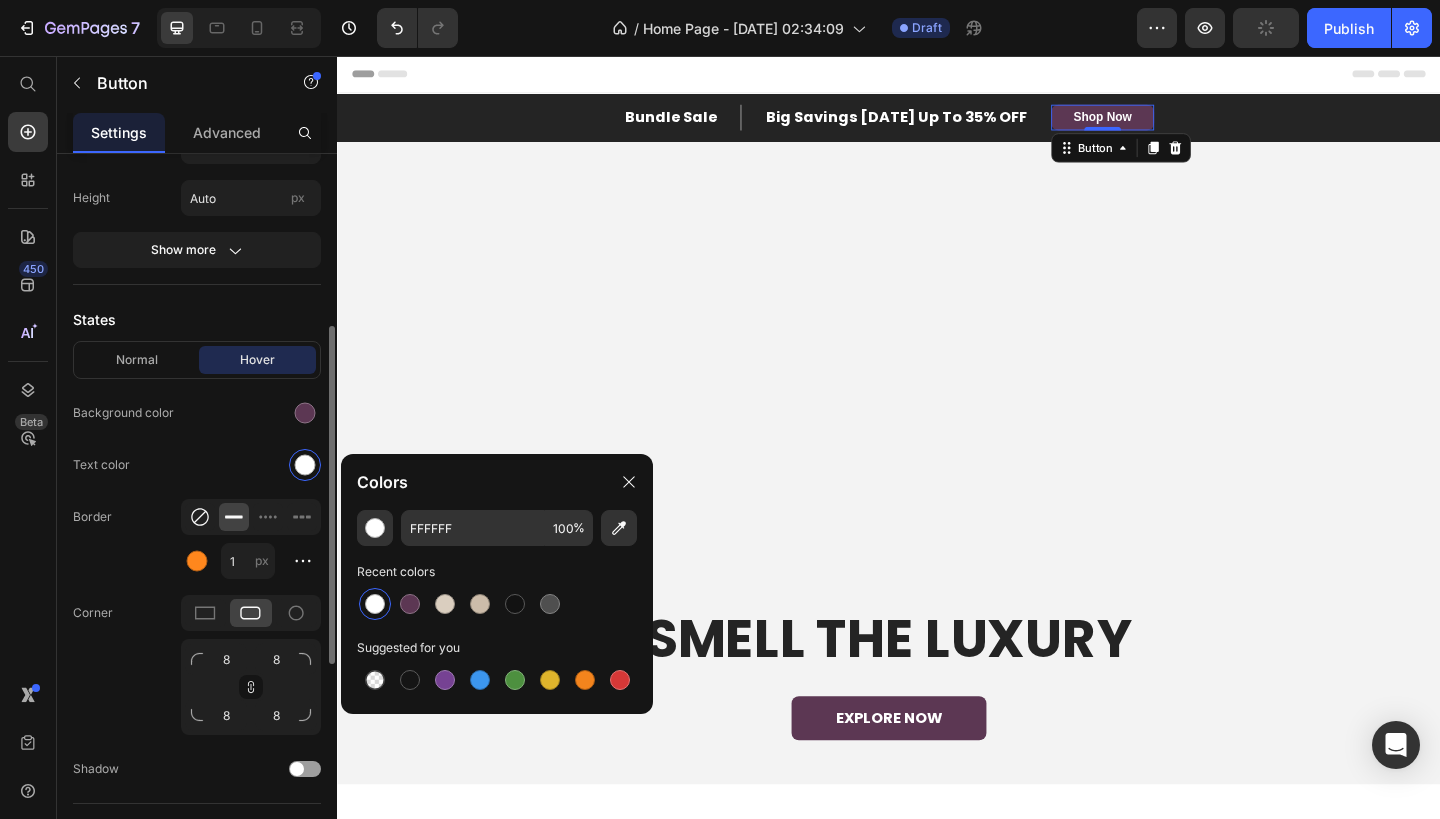 click 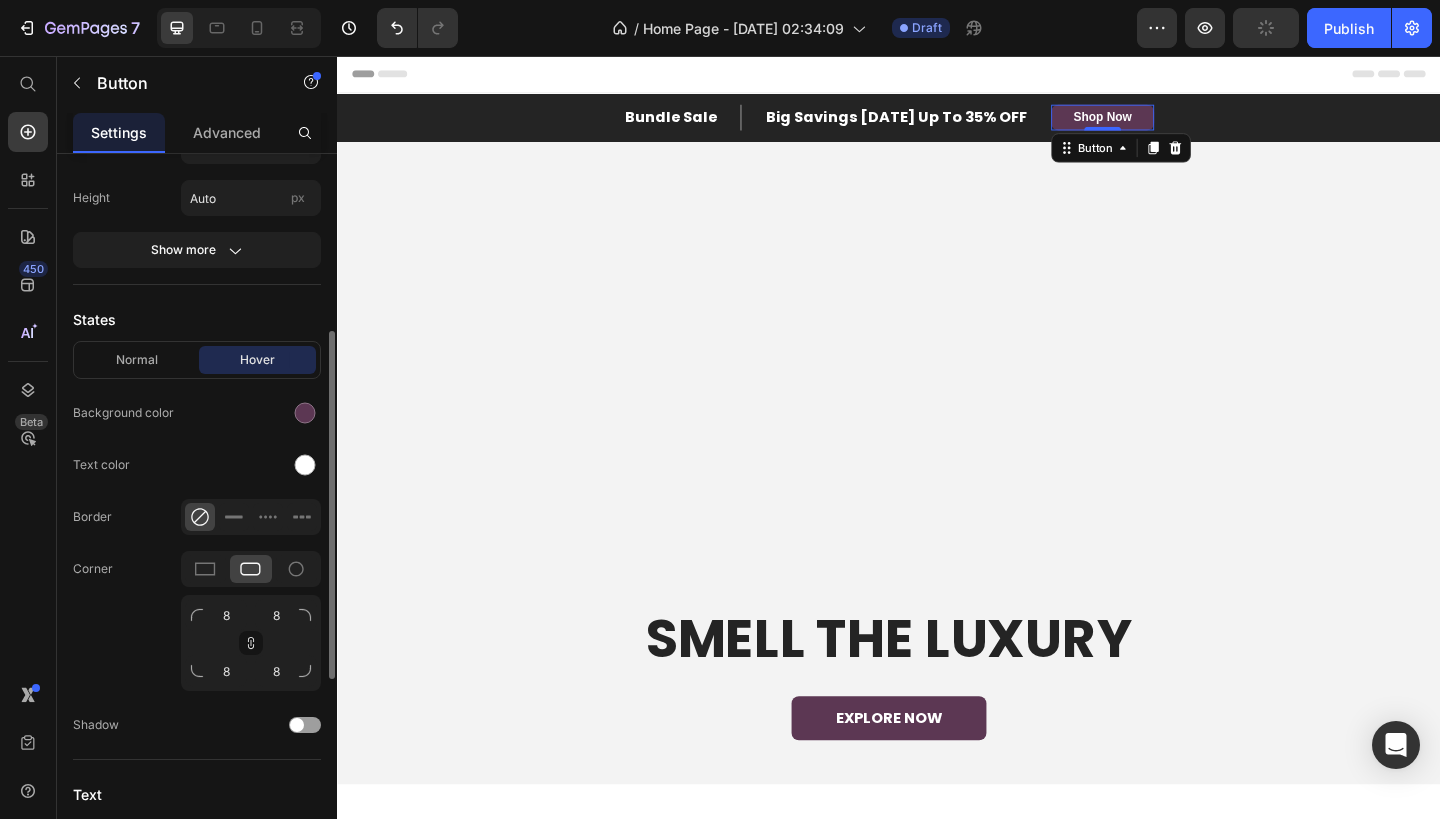 click on "Text color" 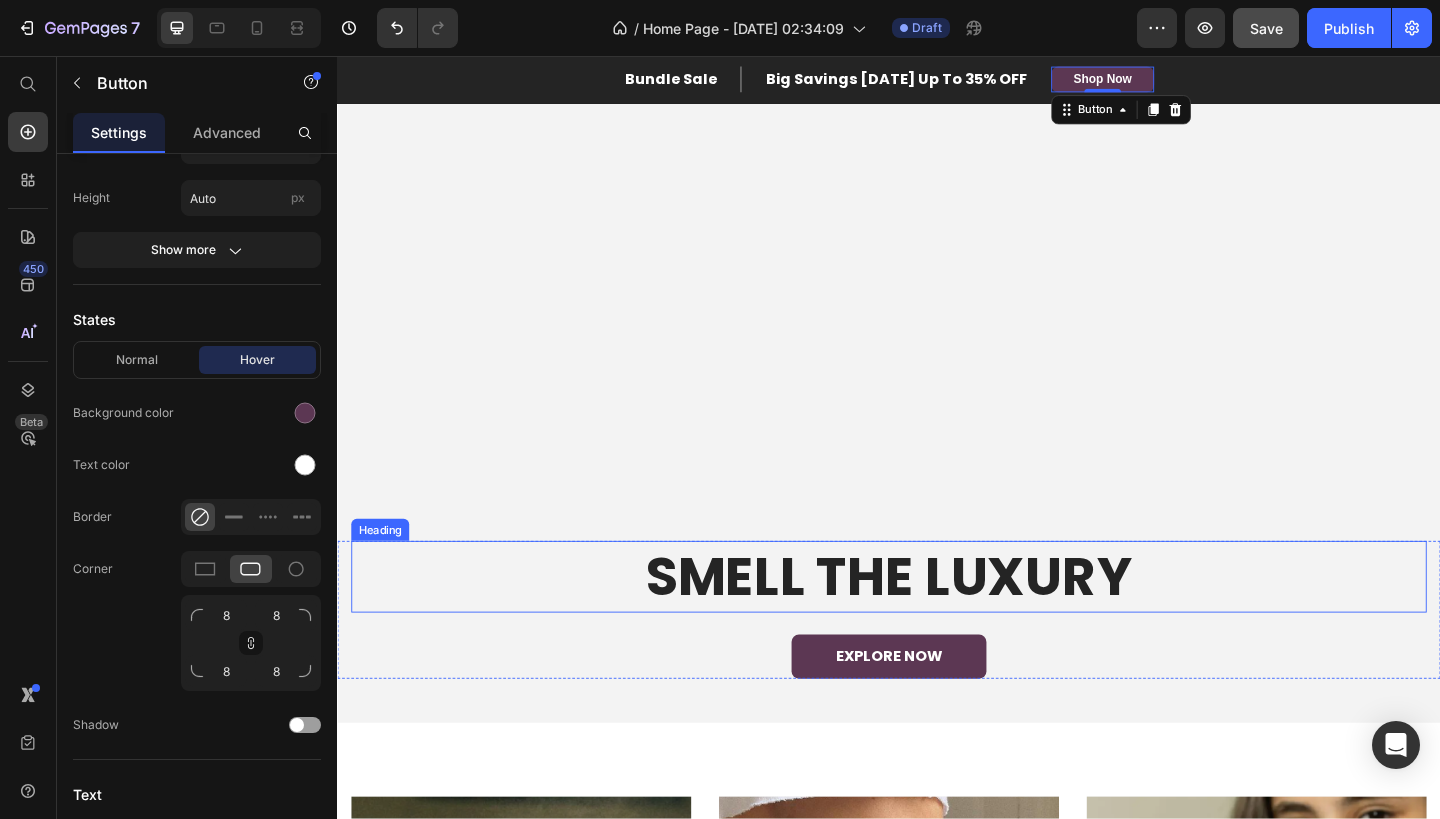 scroll, scrollTop: 152, scrollLeft: 0, axis: vertical 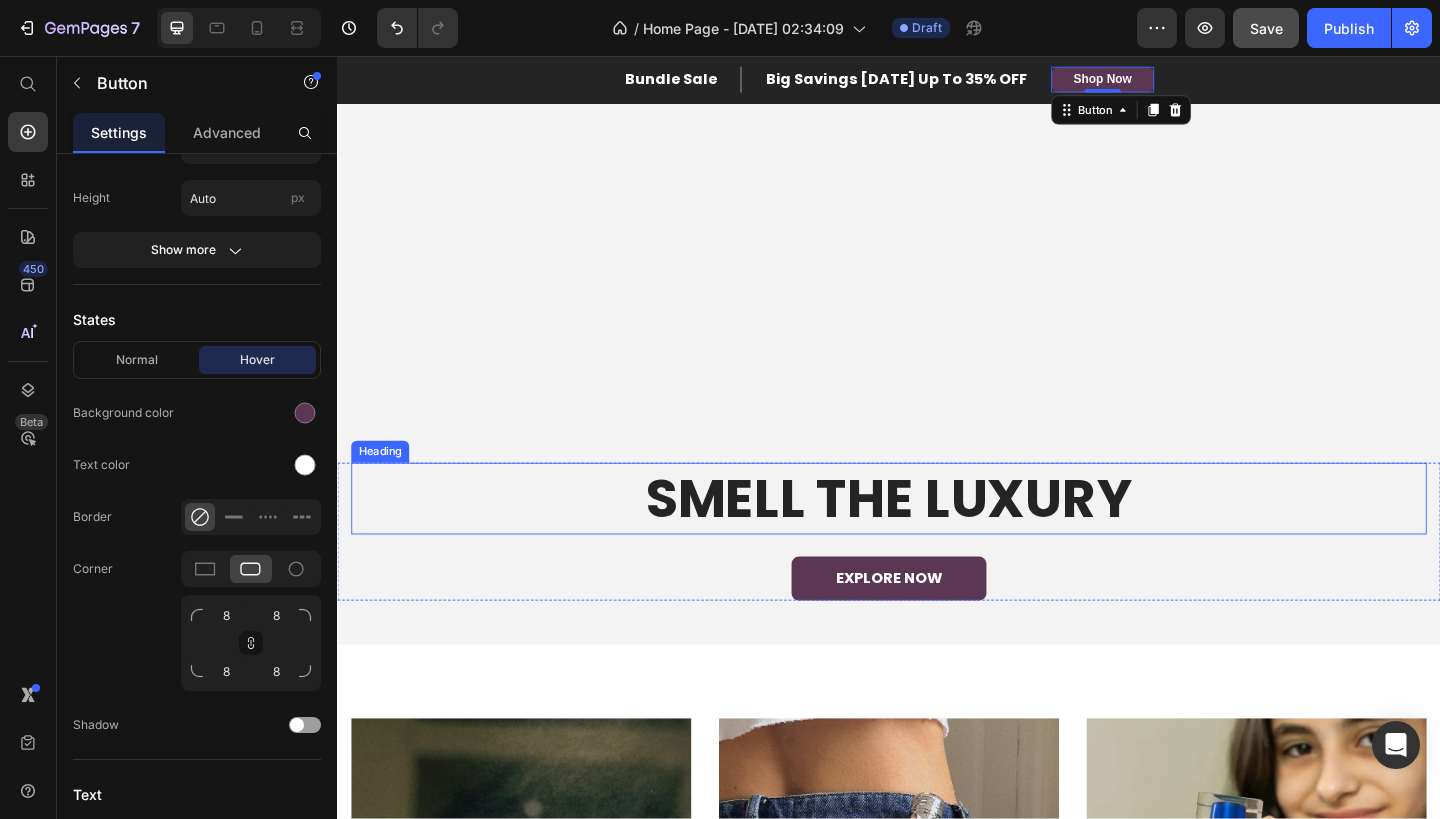 click on "SMELL THE LUXURY" at bounding box center [937, 538] 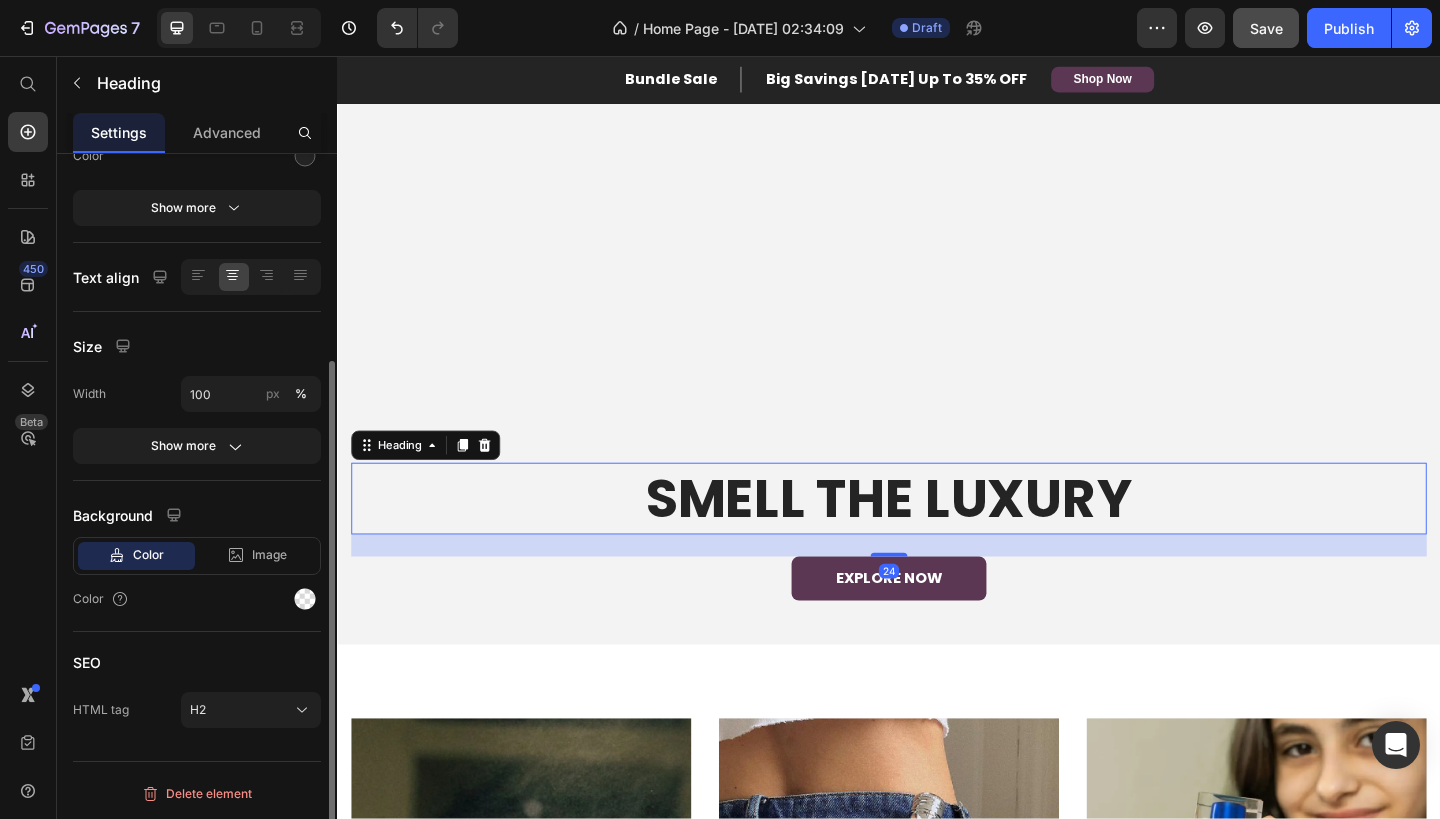 scroll, scrollTop: 0, scrollLeft: 0, axis: both 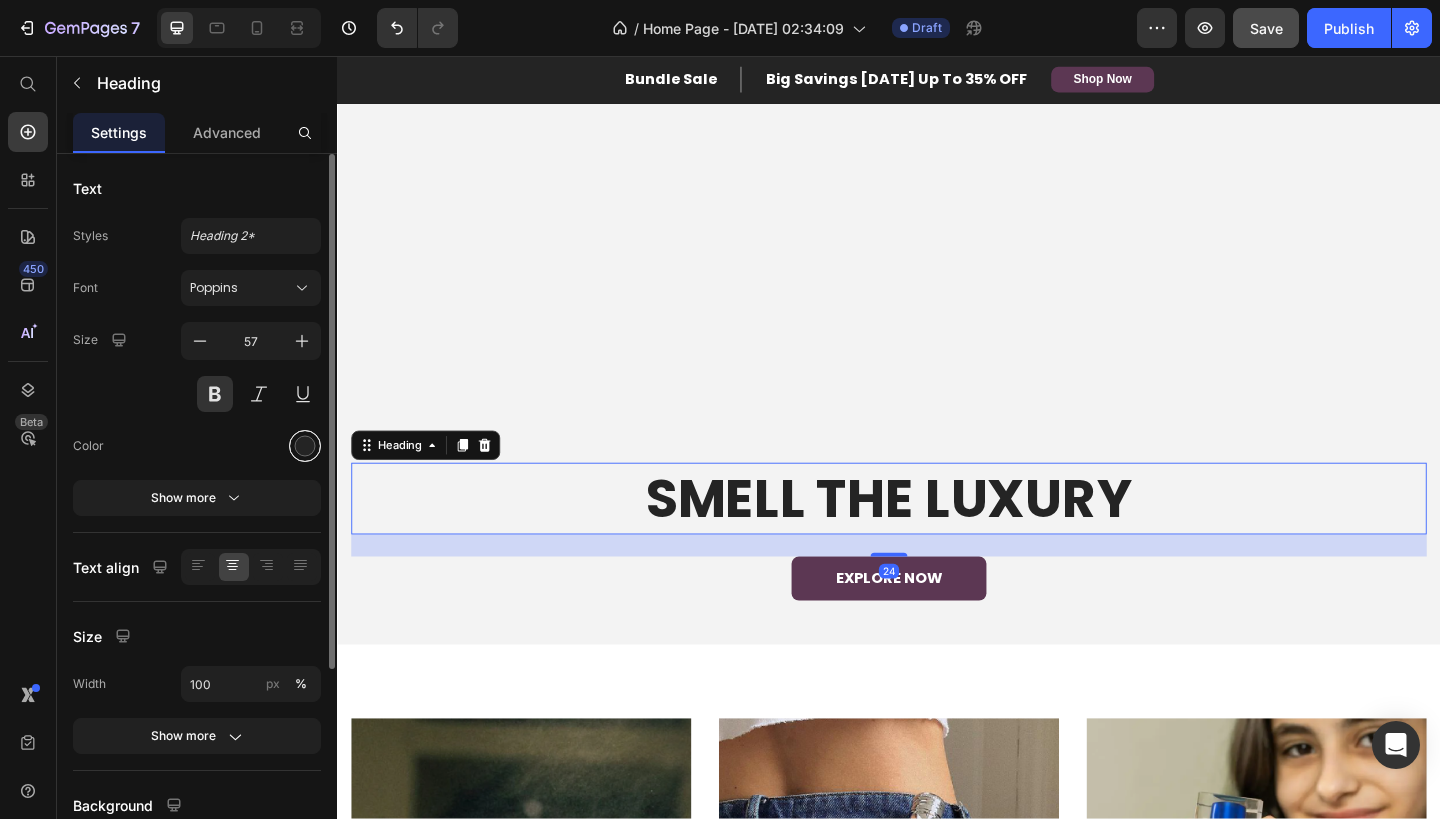 click at bounding box center [305, 446] 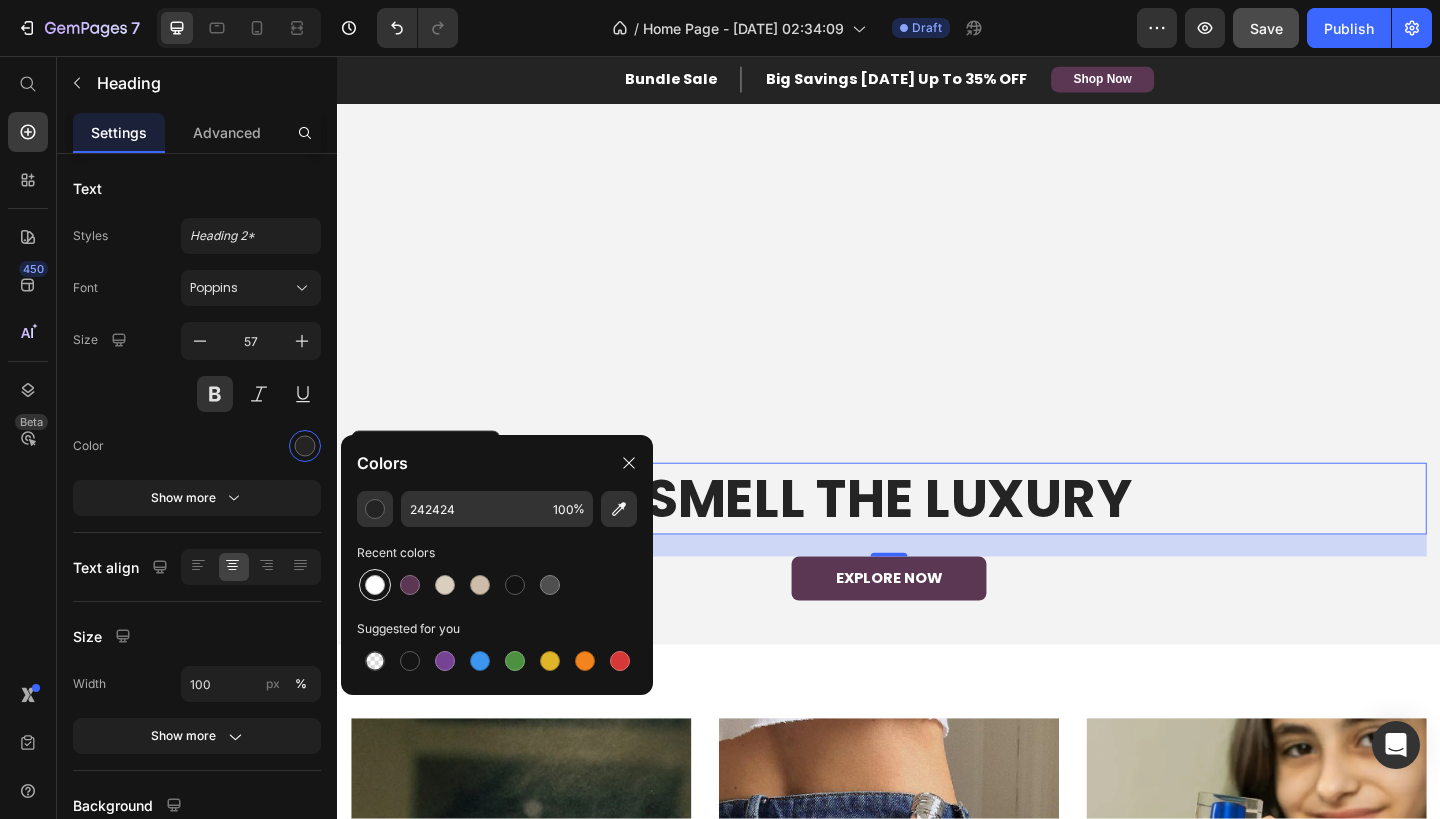 click at bounding box center [375, 585] 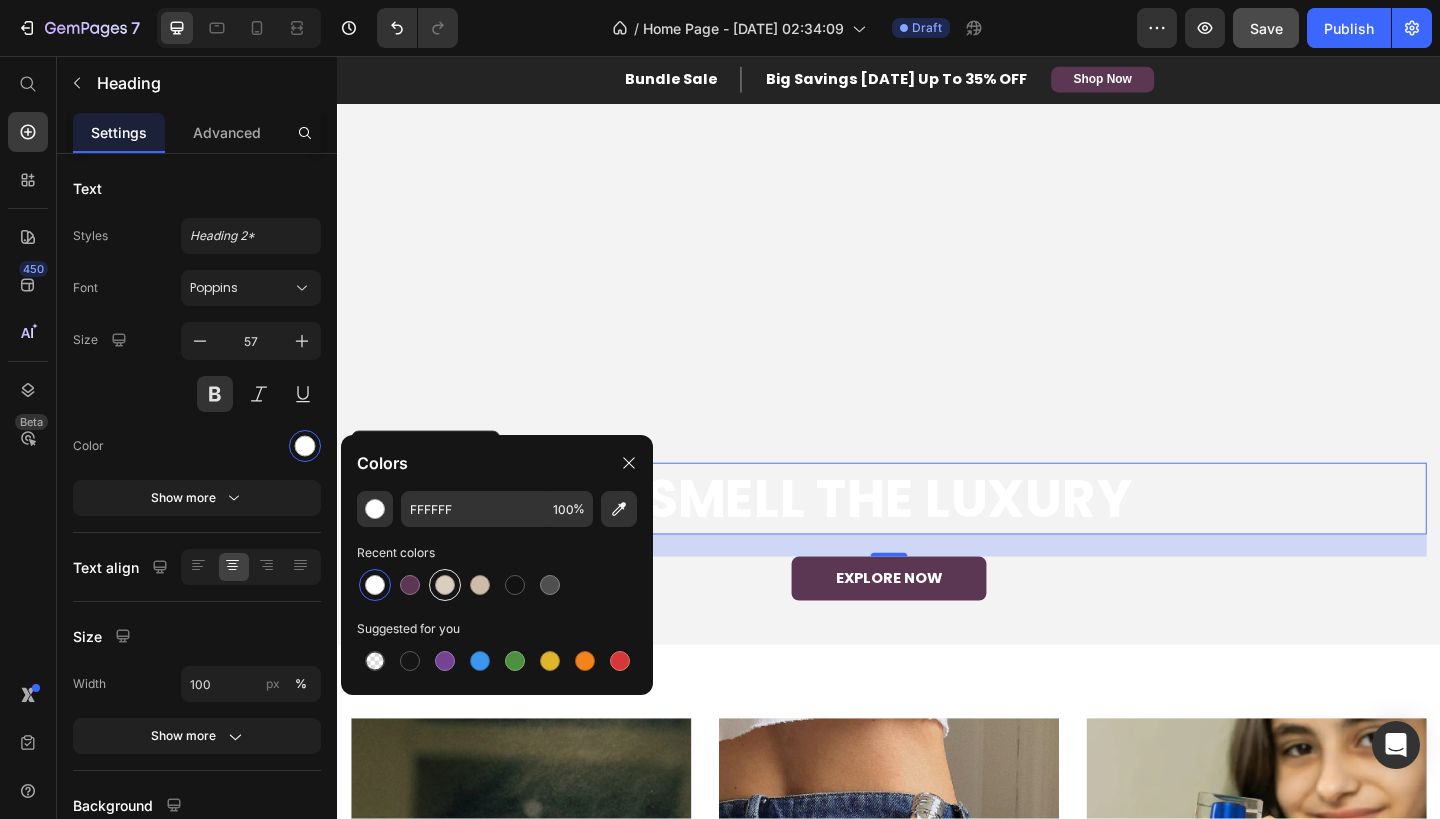 click at bounding box center (445, 585) 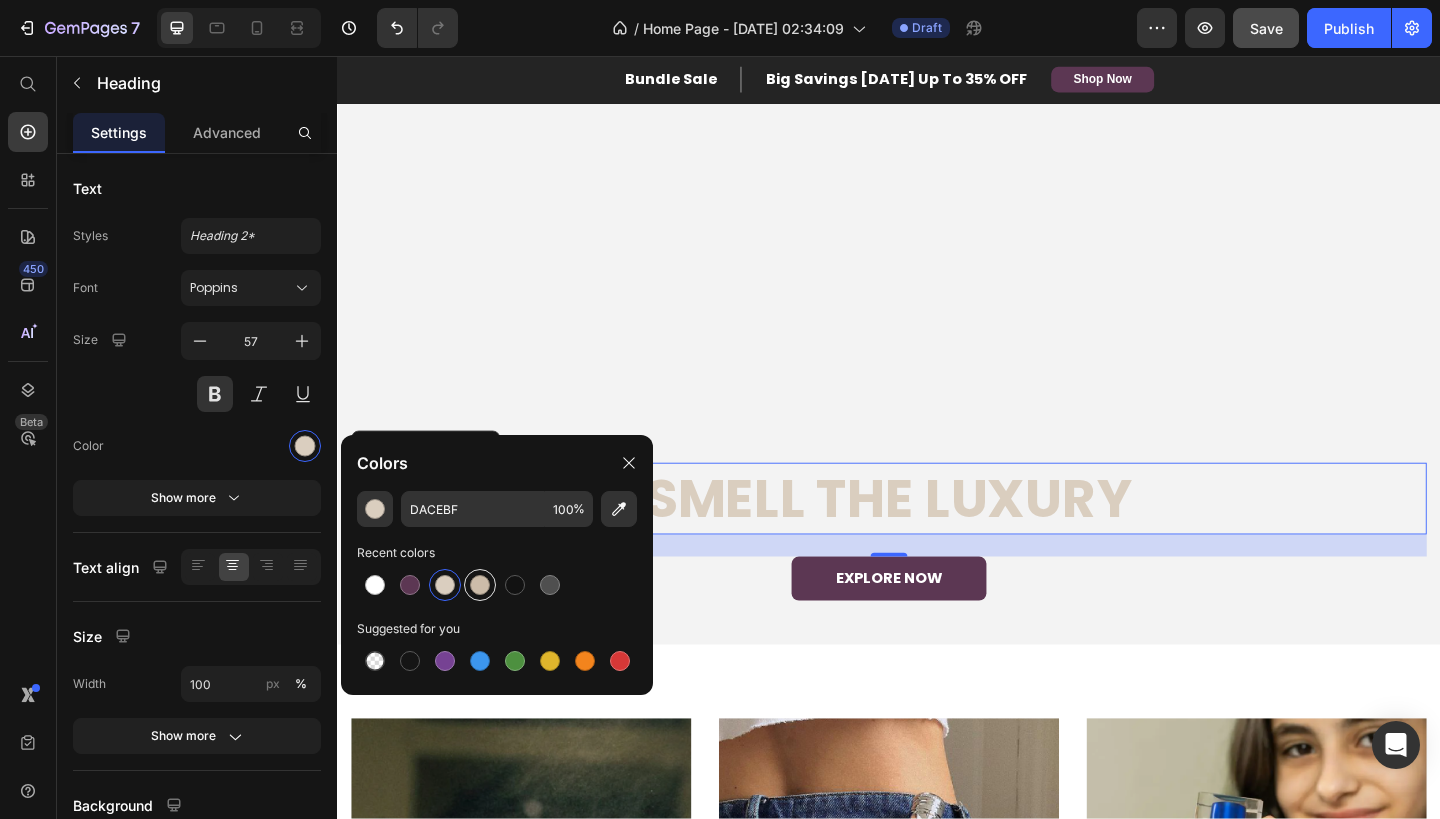 click at bounding box center [480, 585] 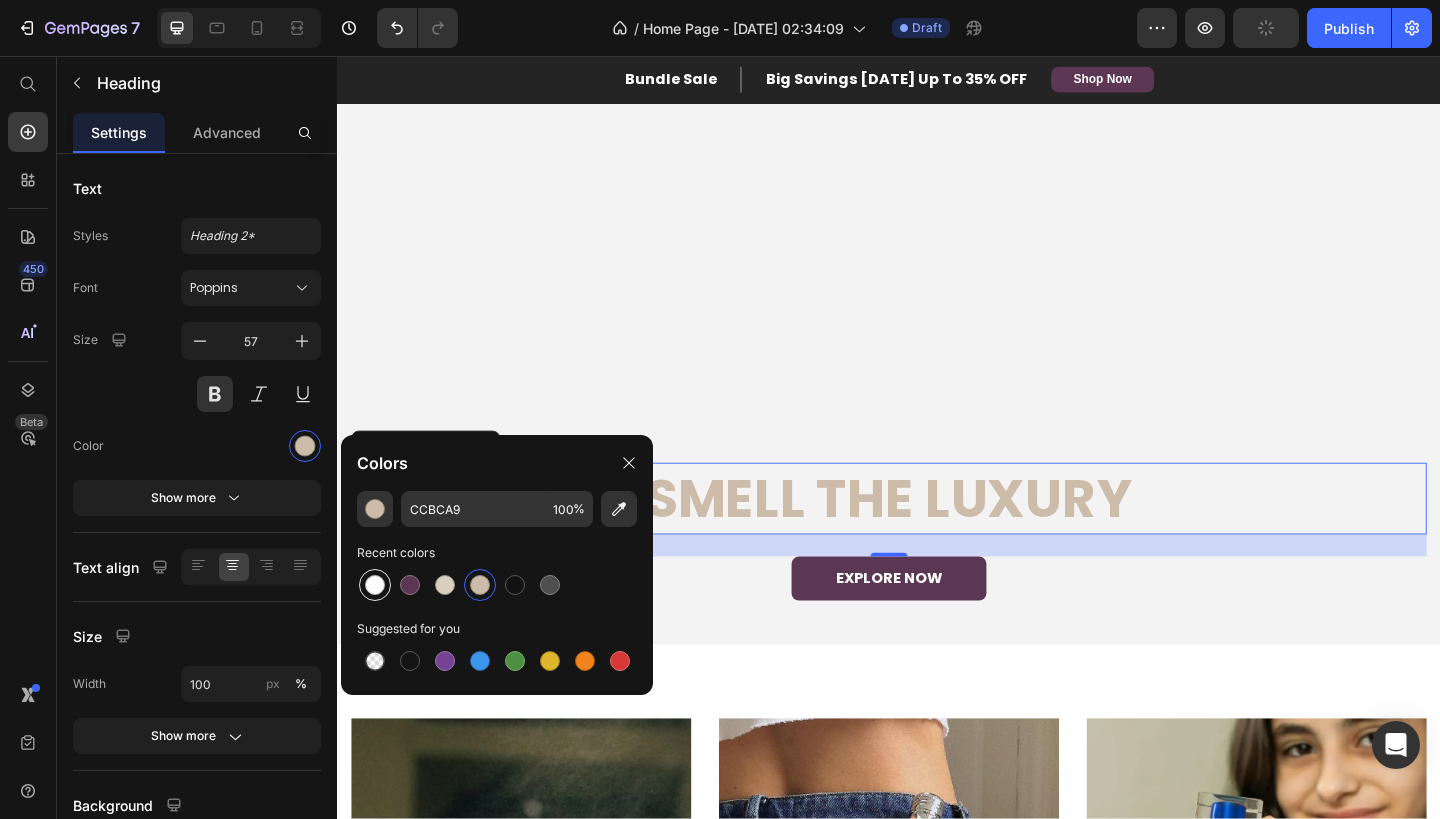 click at bounding box center [375, 585] 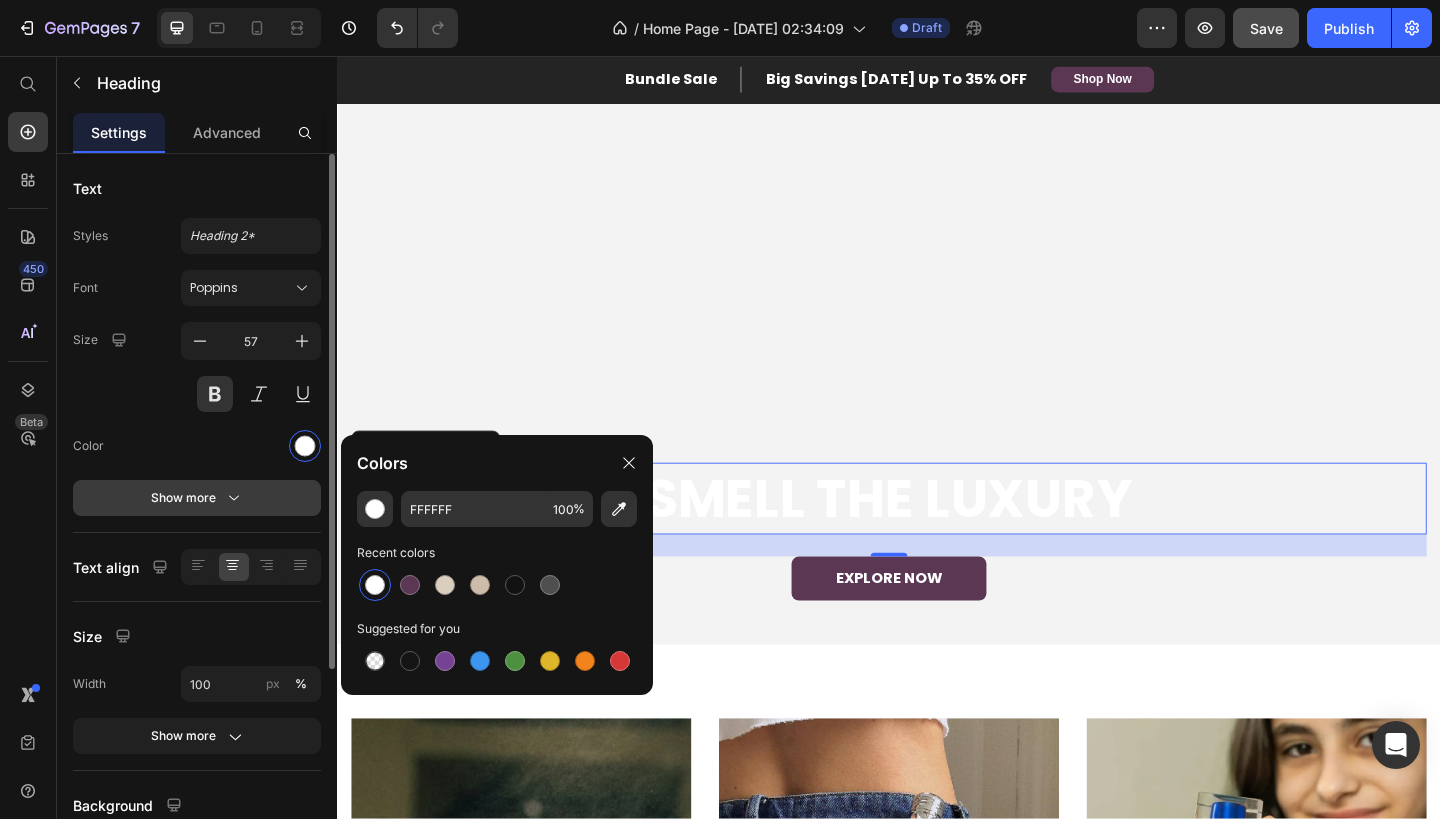 click on "Show more" at bounding box center (197, 498) 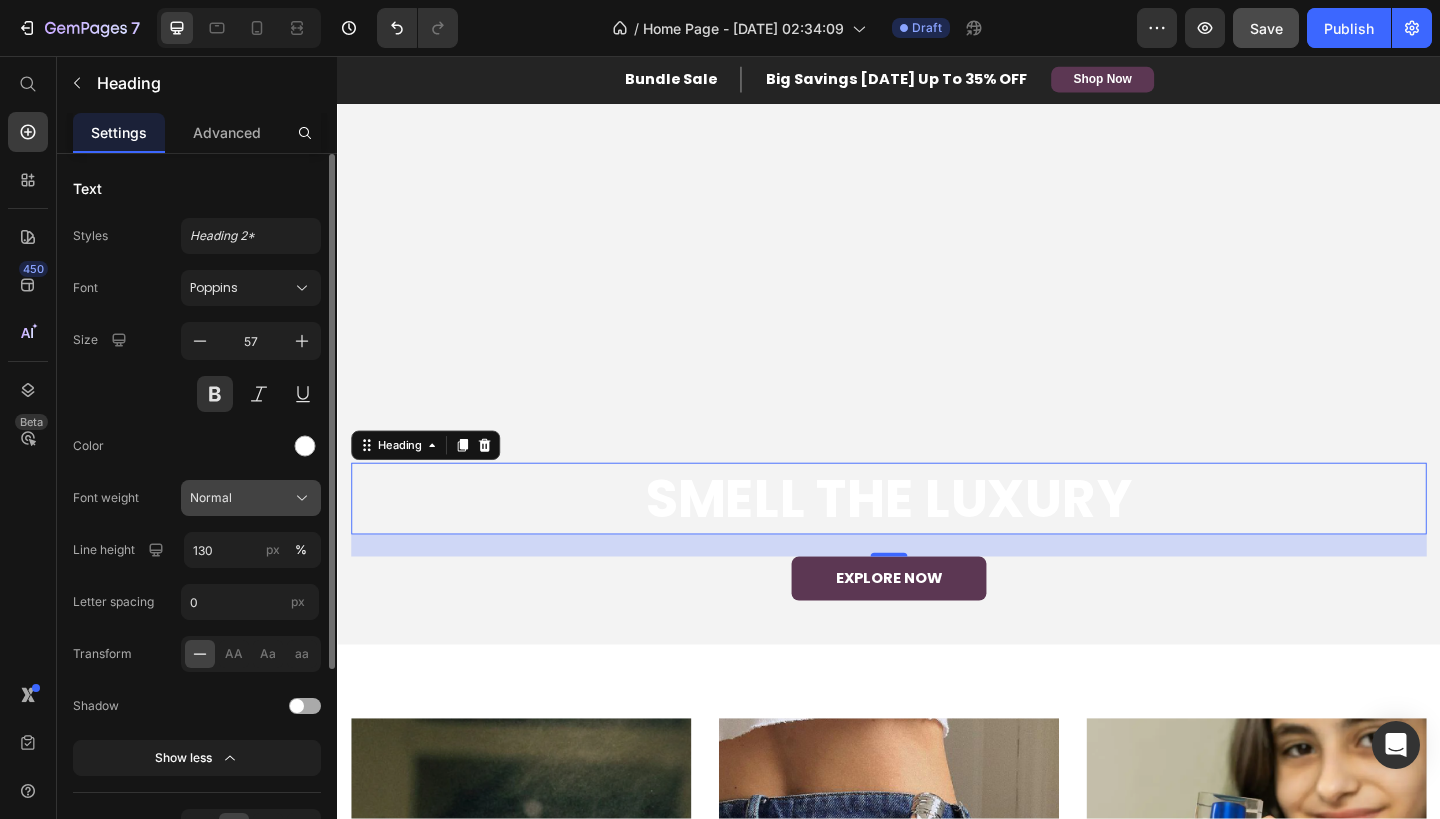 click on "Normal" 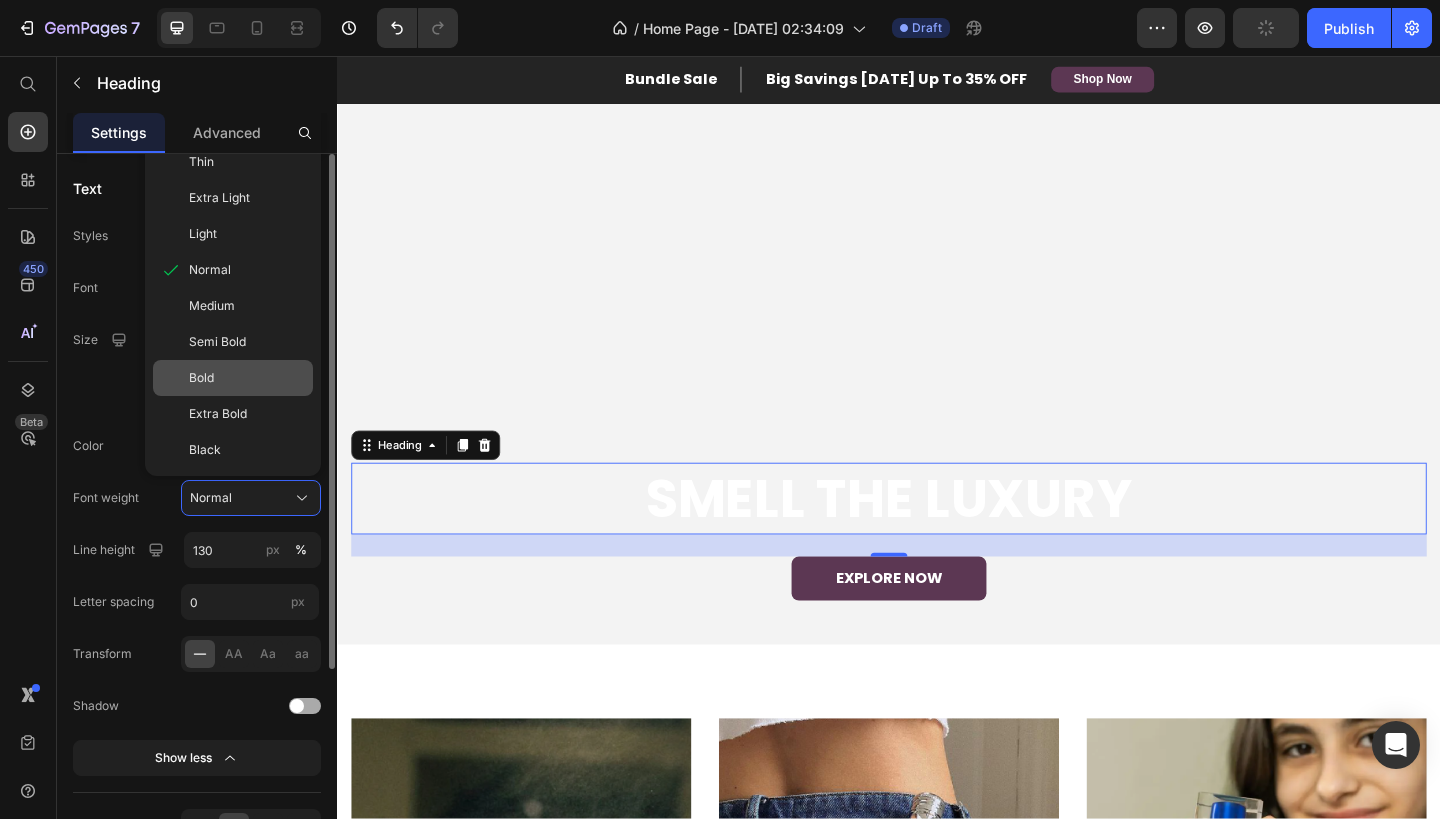 click on "Bold" at bounding box center (247, 378) 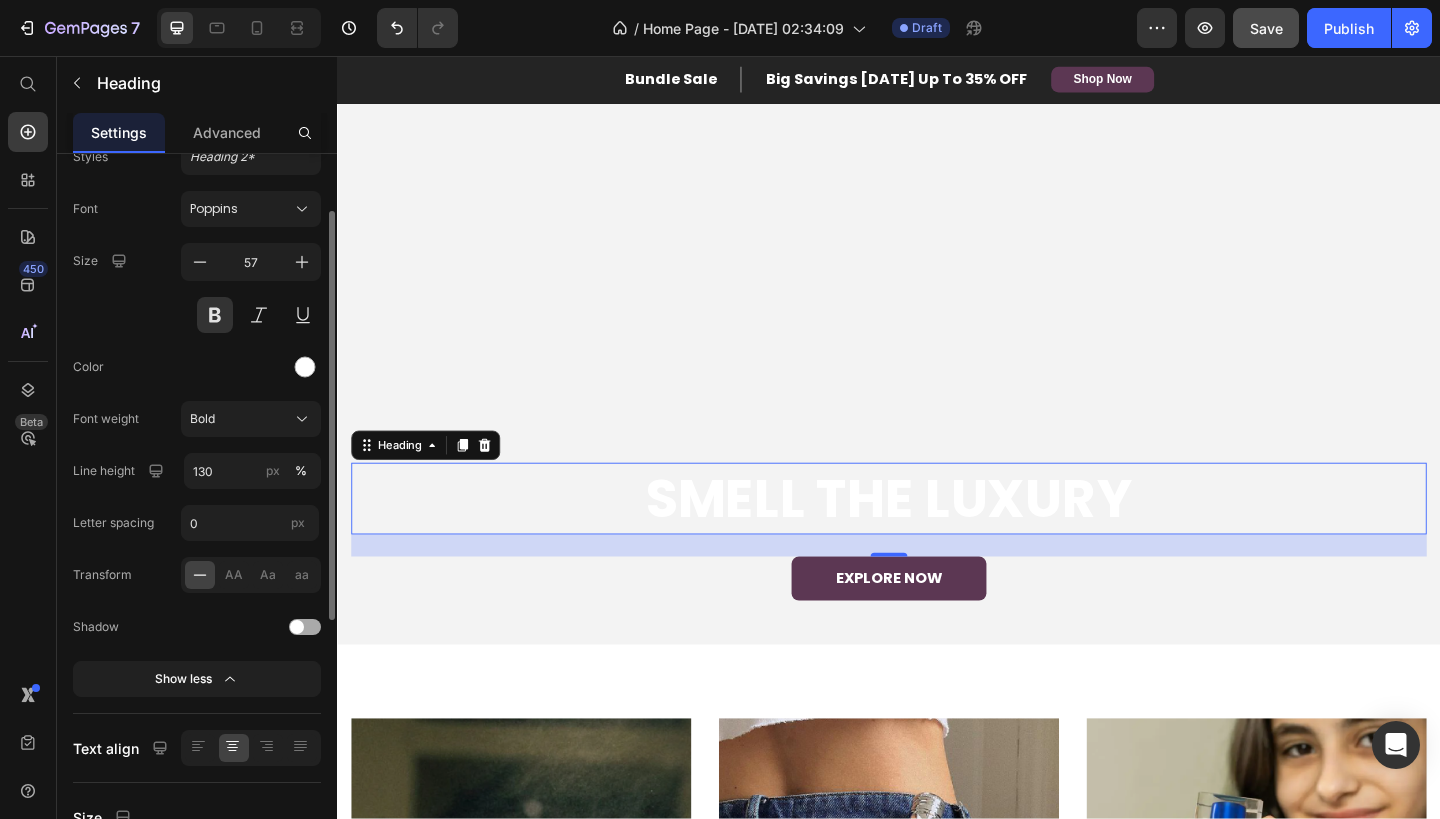 scroll, scrollTop: 115, scrollLeft: 0, axis: vertical 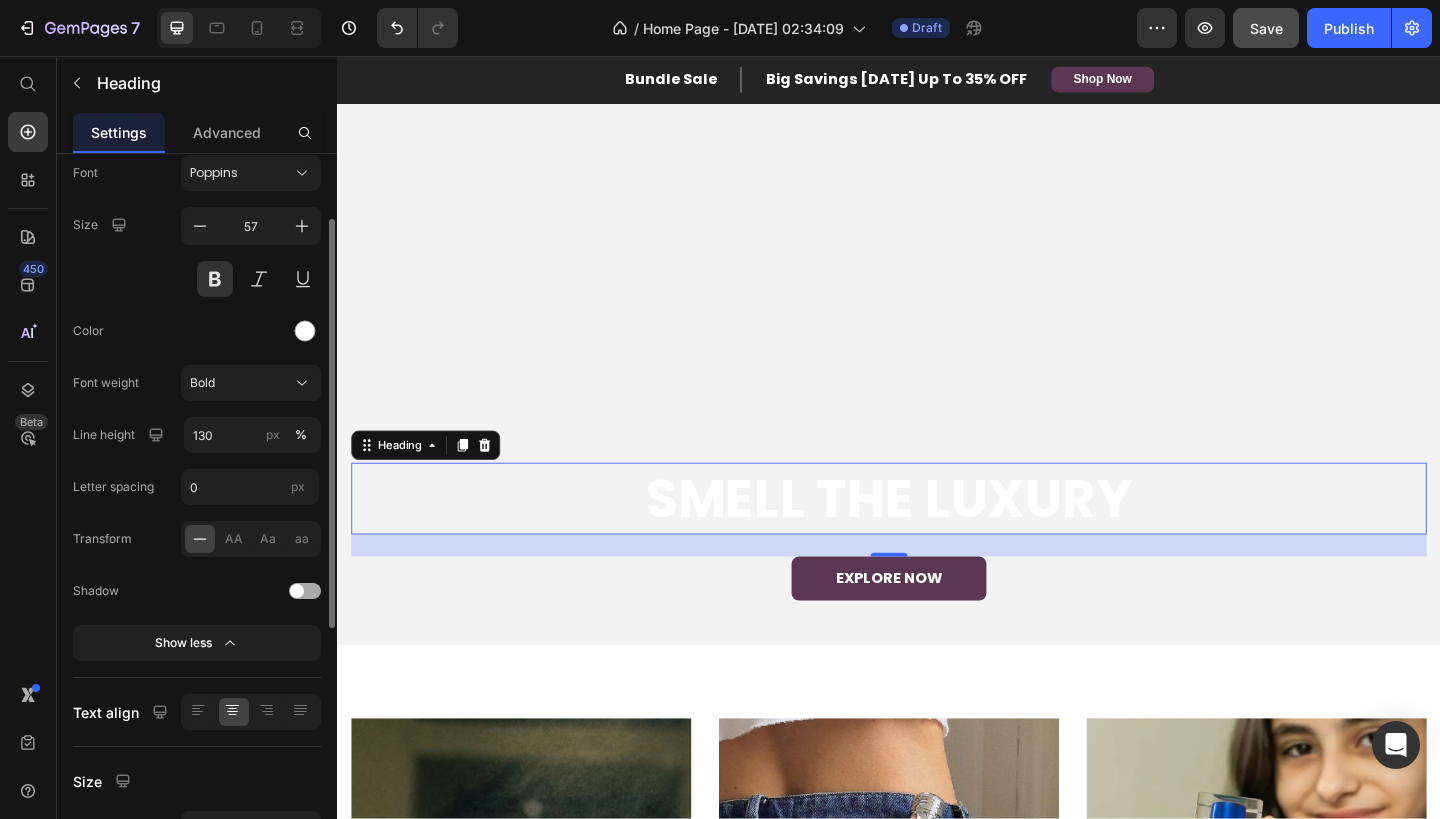 click on "Shadow" 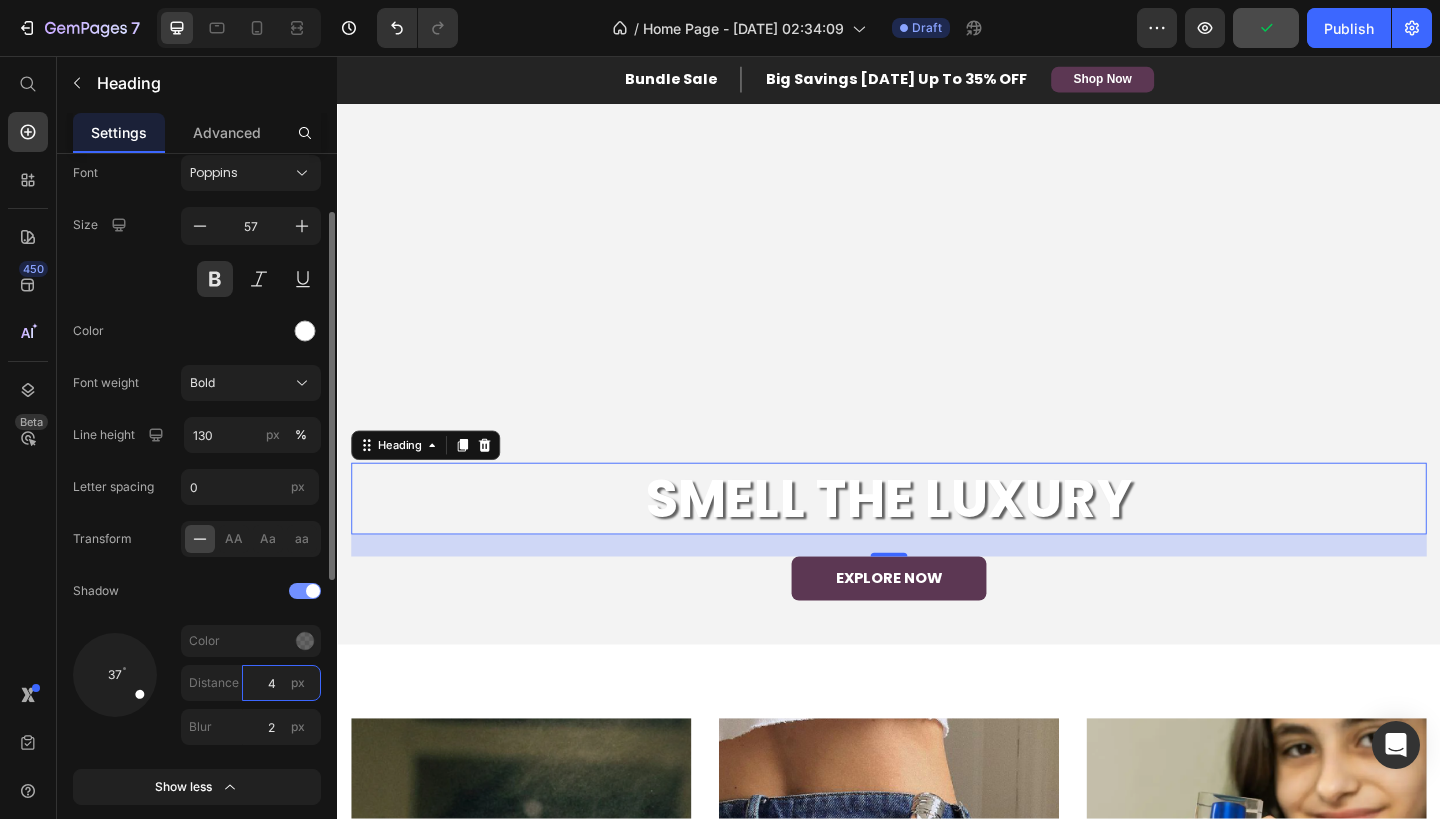 click on "4" at bounding box center (281, 683) 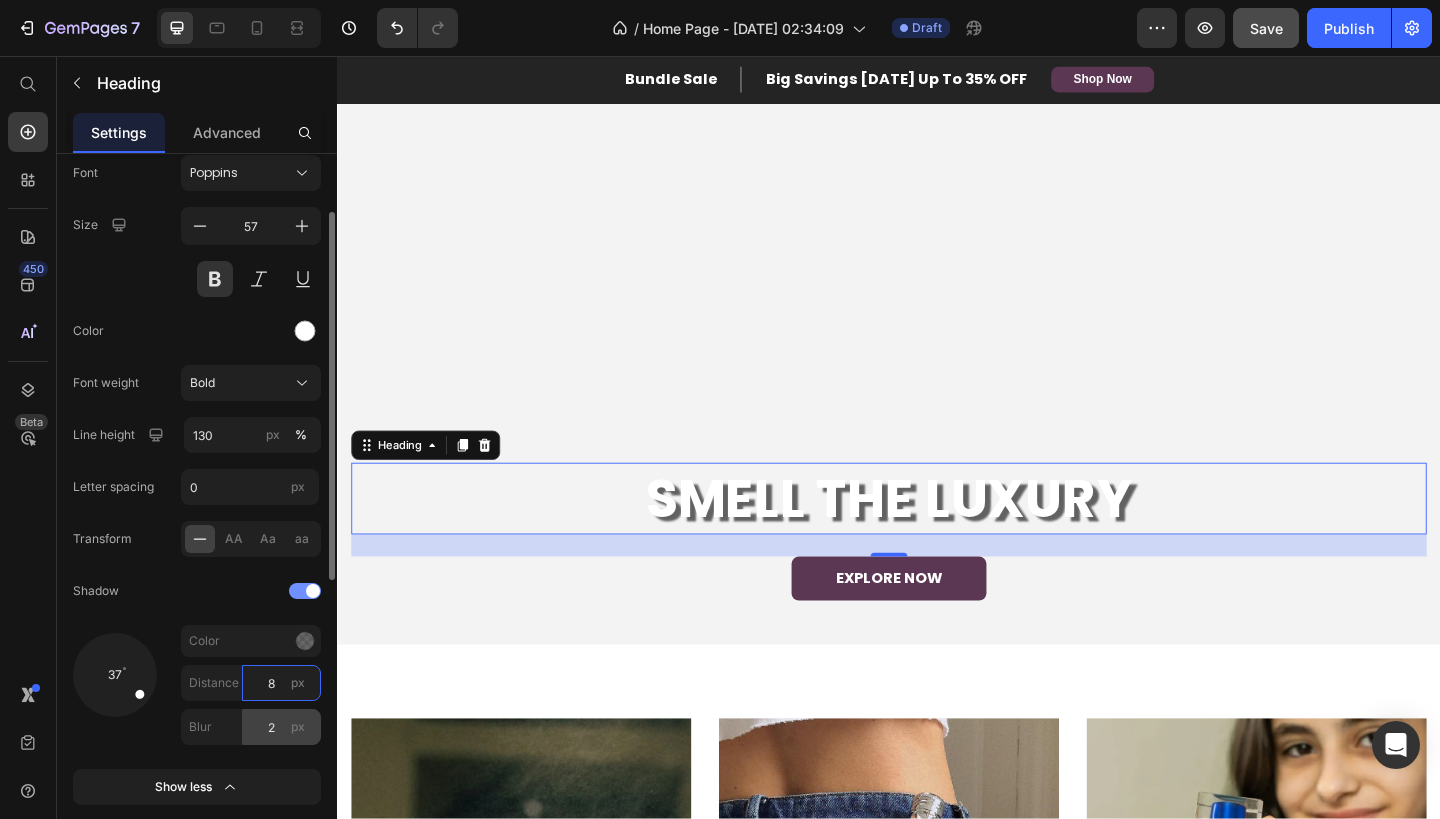 type on "8" 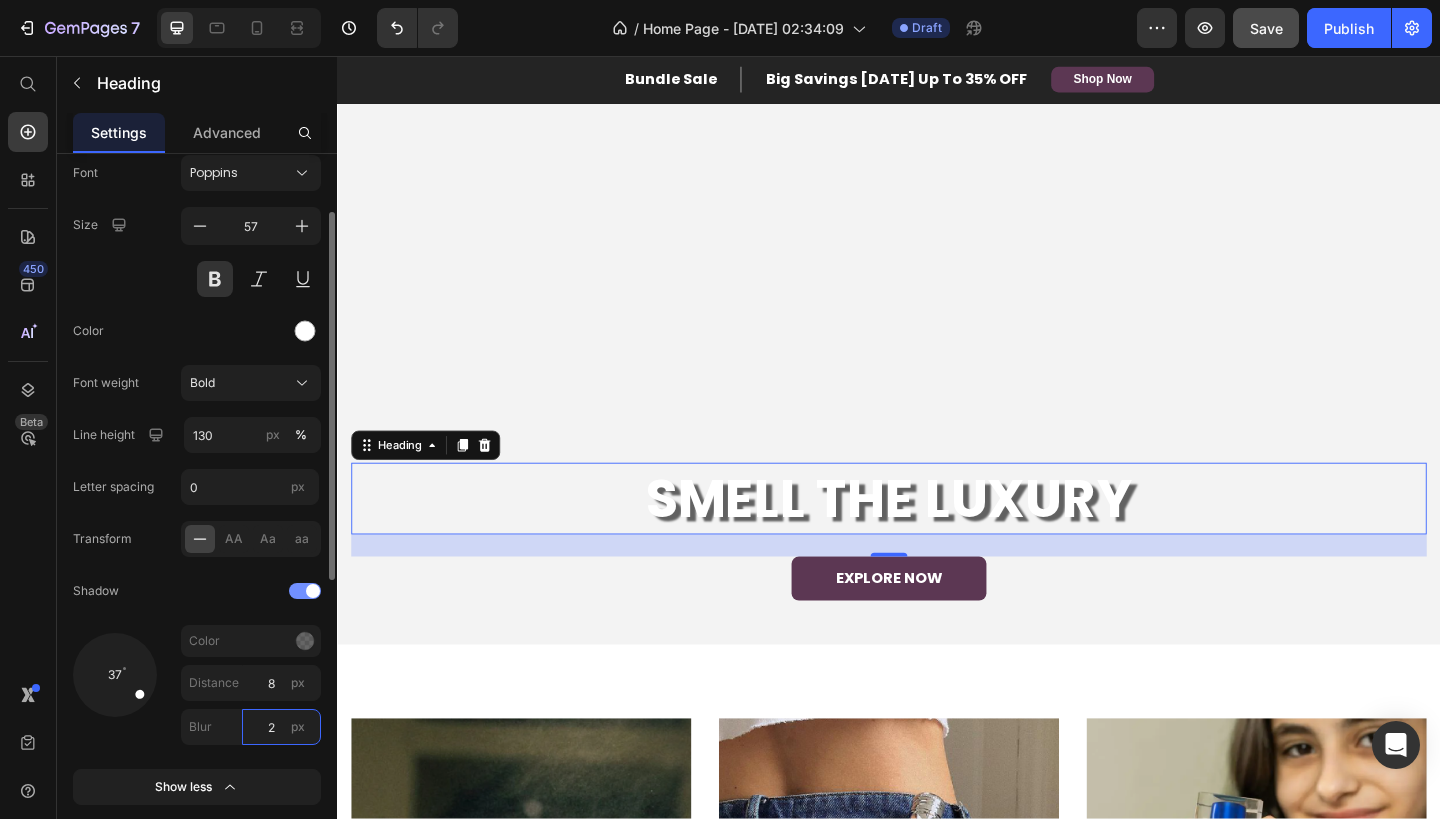 click on "2" at bounding box center (281, 727) 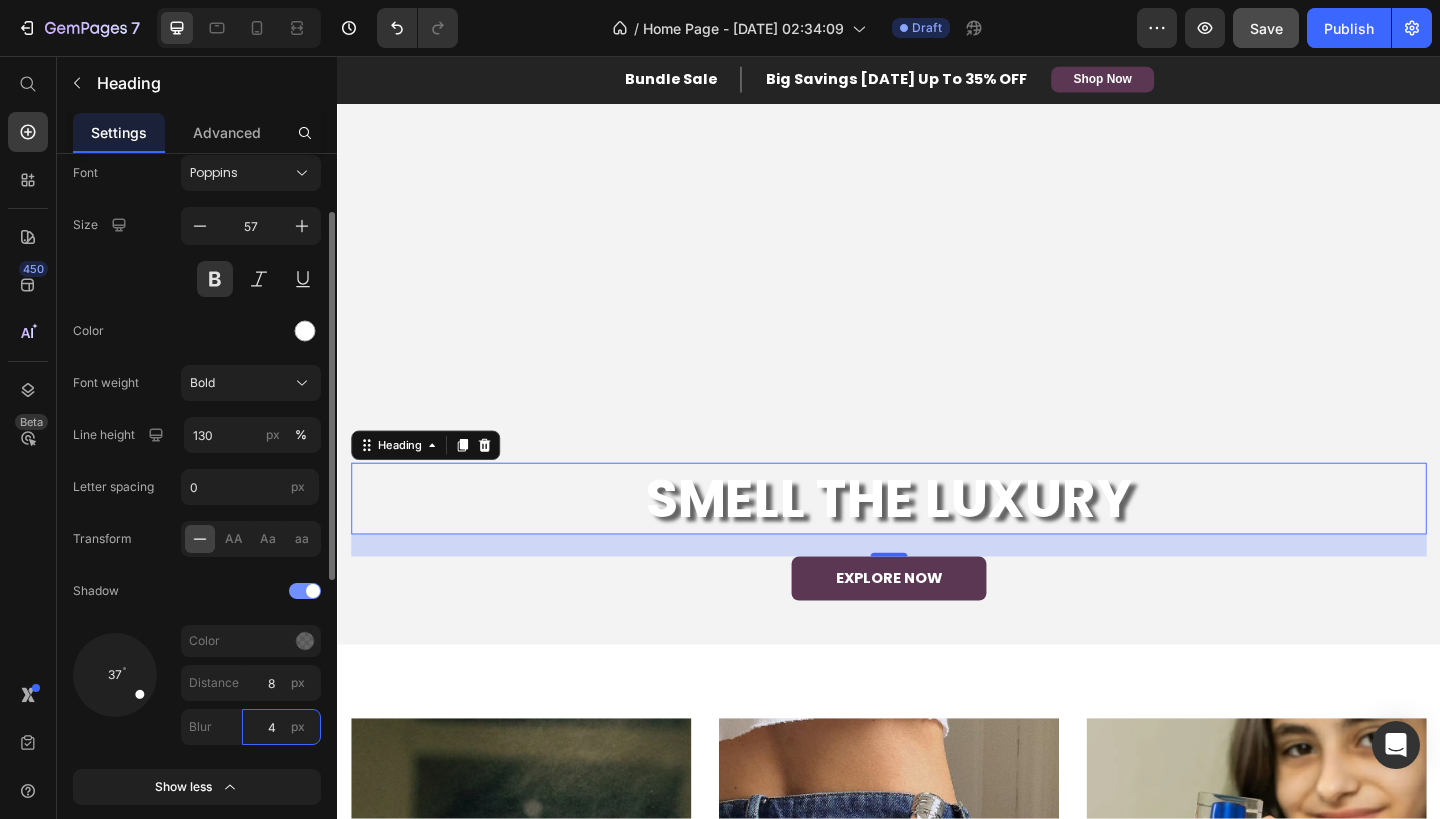 type on "4" 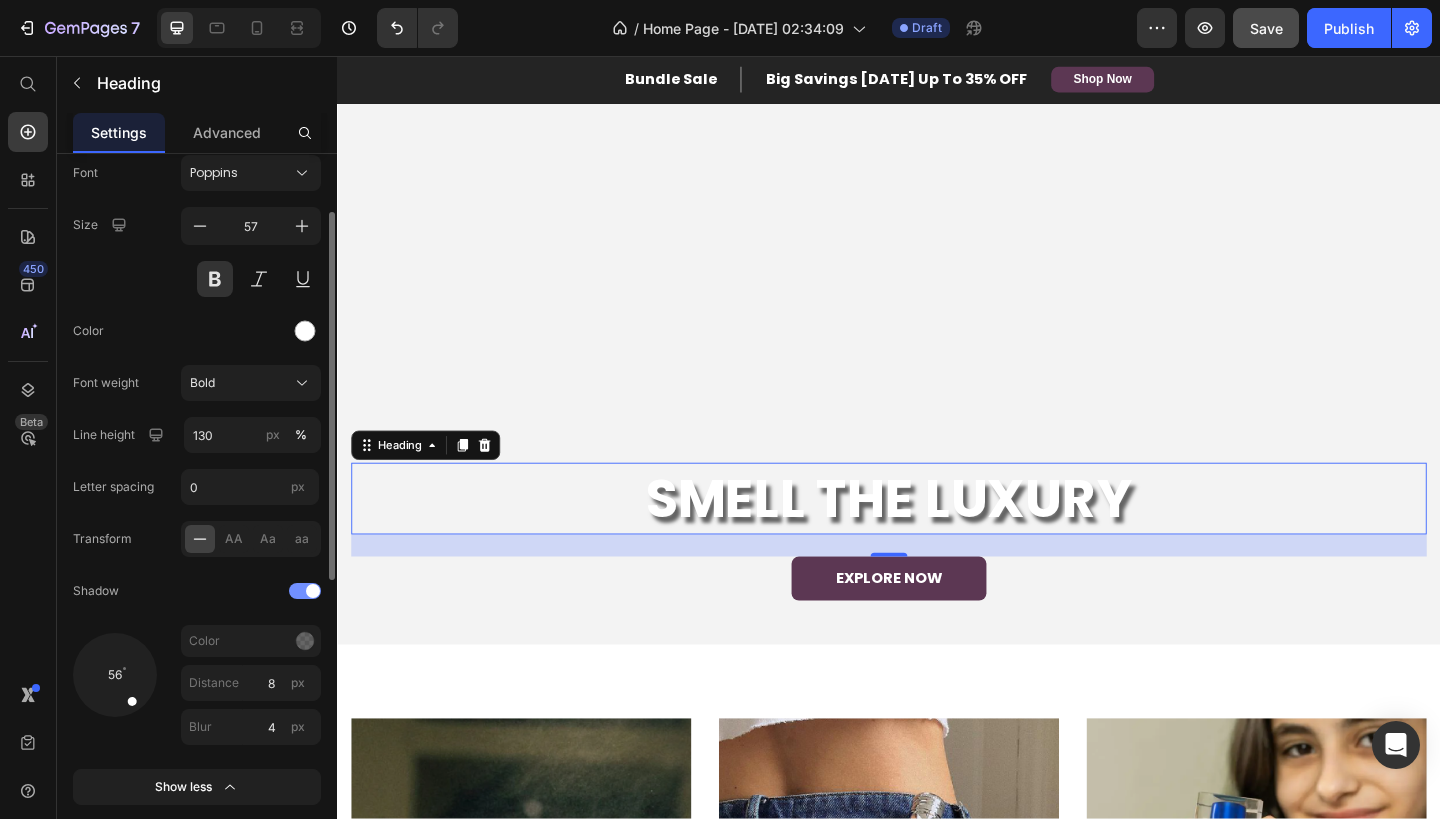 drag, startPoint x: 139, startPoint y: 689, endPoint x: 135, endPoint y: 706, distance: 17.464249 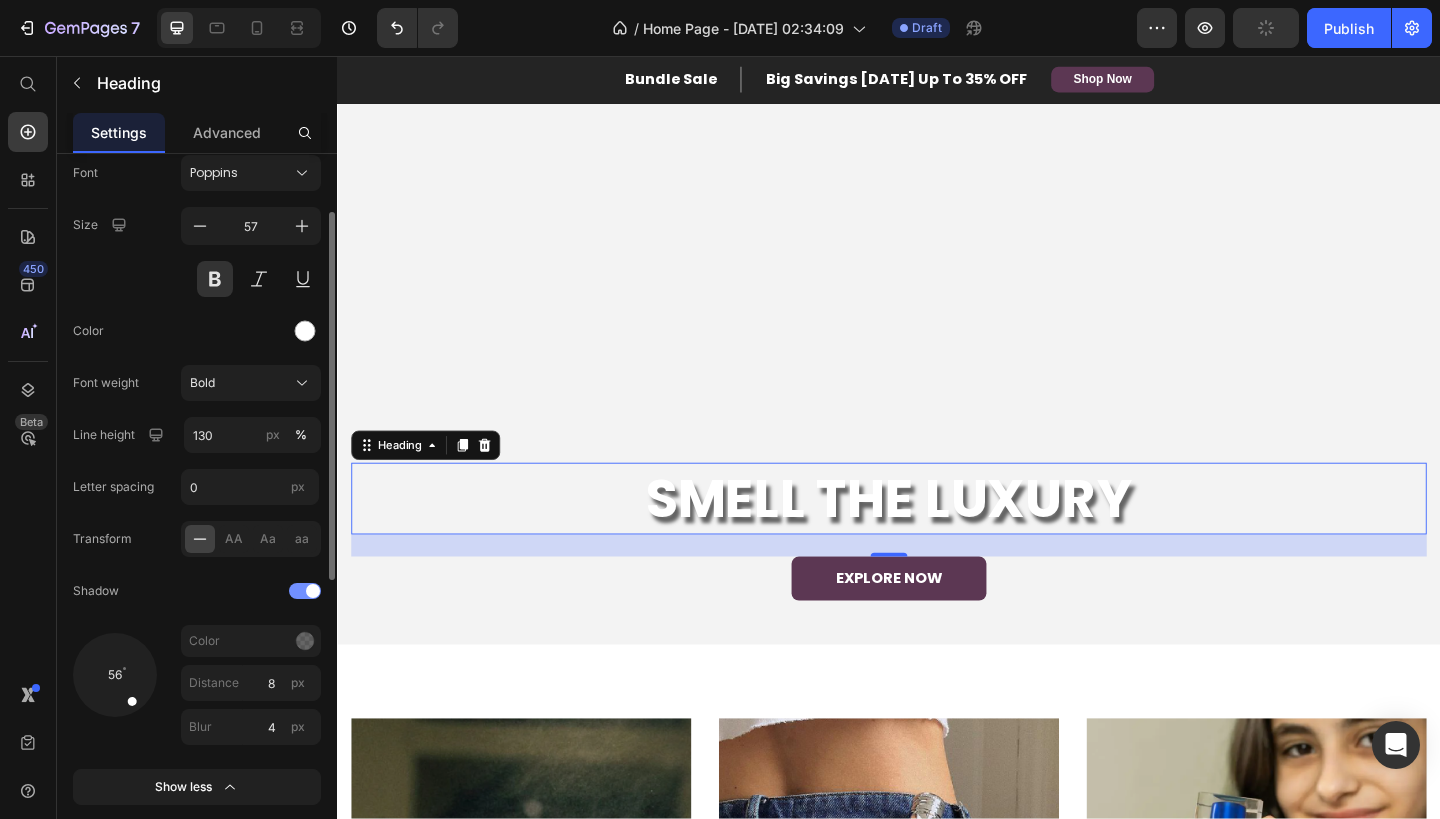 click on "Shadow" 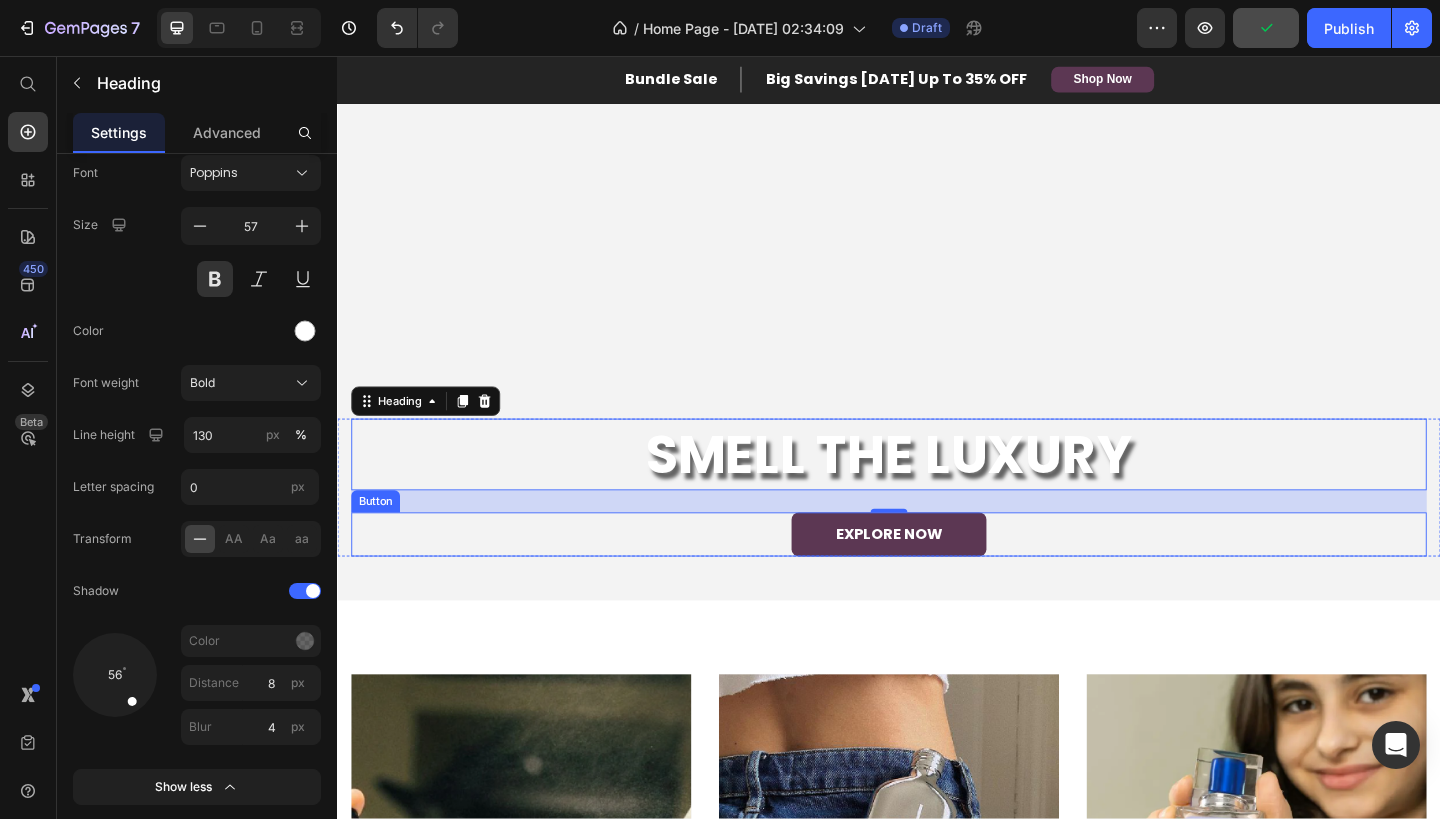 scroll, scrollTop: 211, scrollLeft: 0, axis: vertical 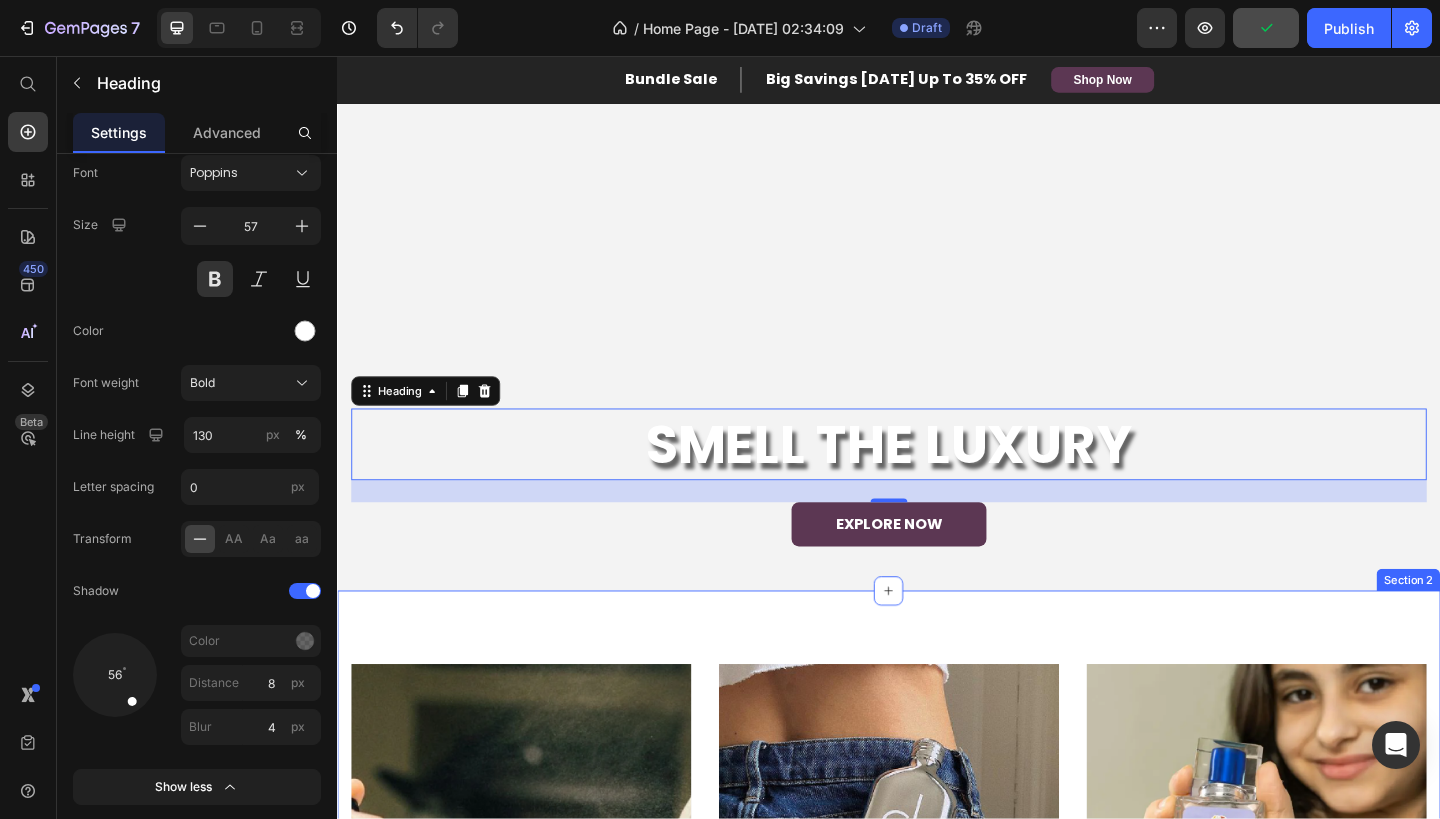 click on "MEN’S Text block Row Row Hero Banner WOMEN’S Text block Row Row Hero Banner KID’S Text block Row Row Hero Banner Row Section 2" at bounding box center [937, 949] 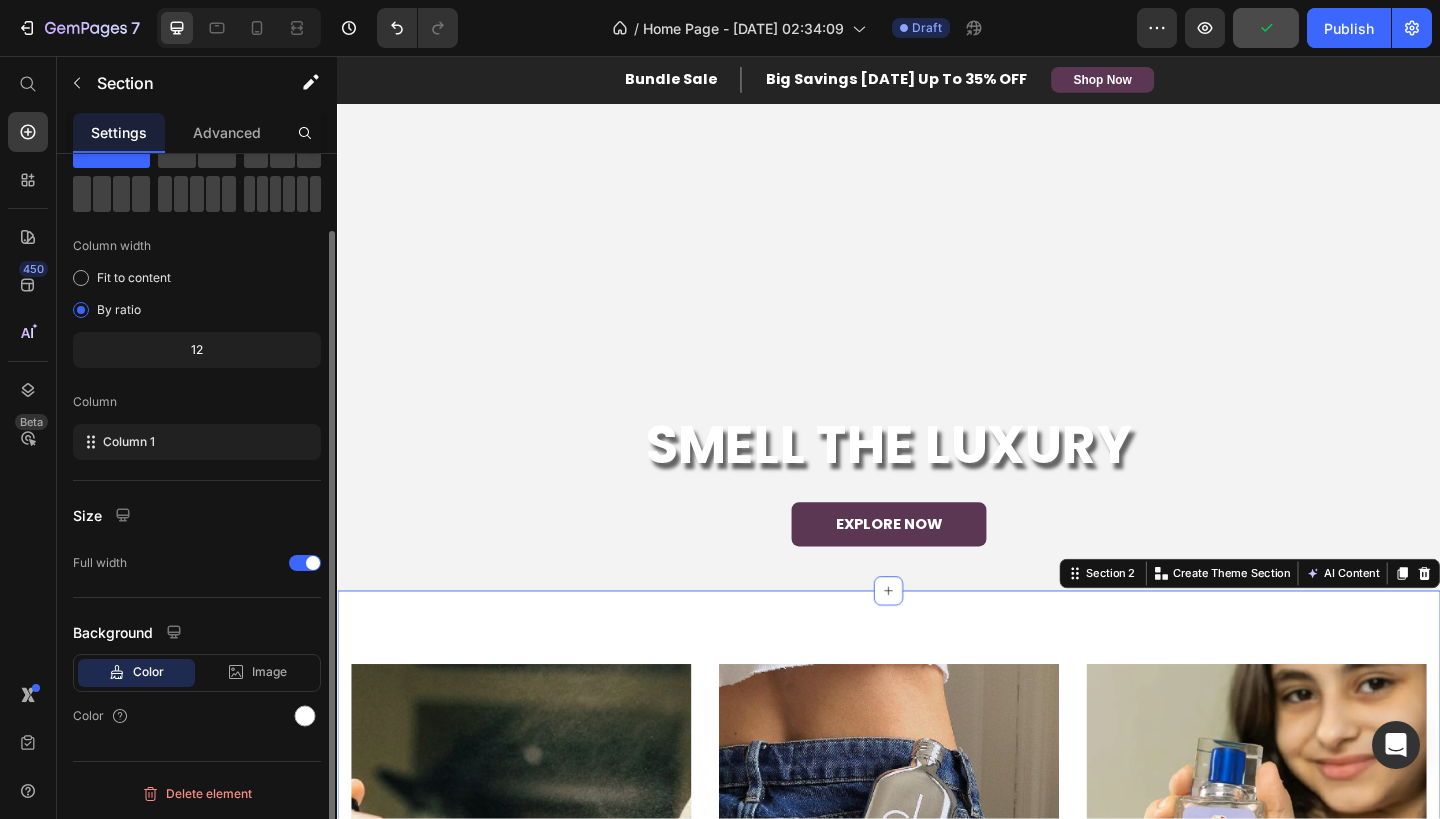 scroll, scrollTop: 0, scrollLeft: 0, axis: both 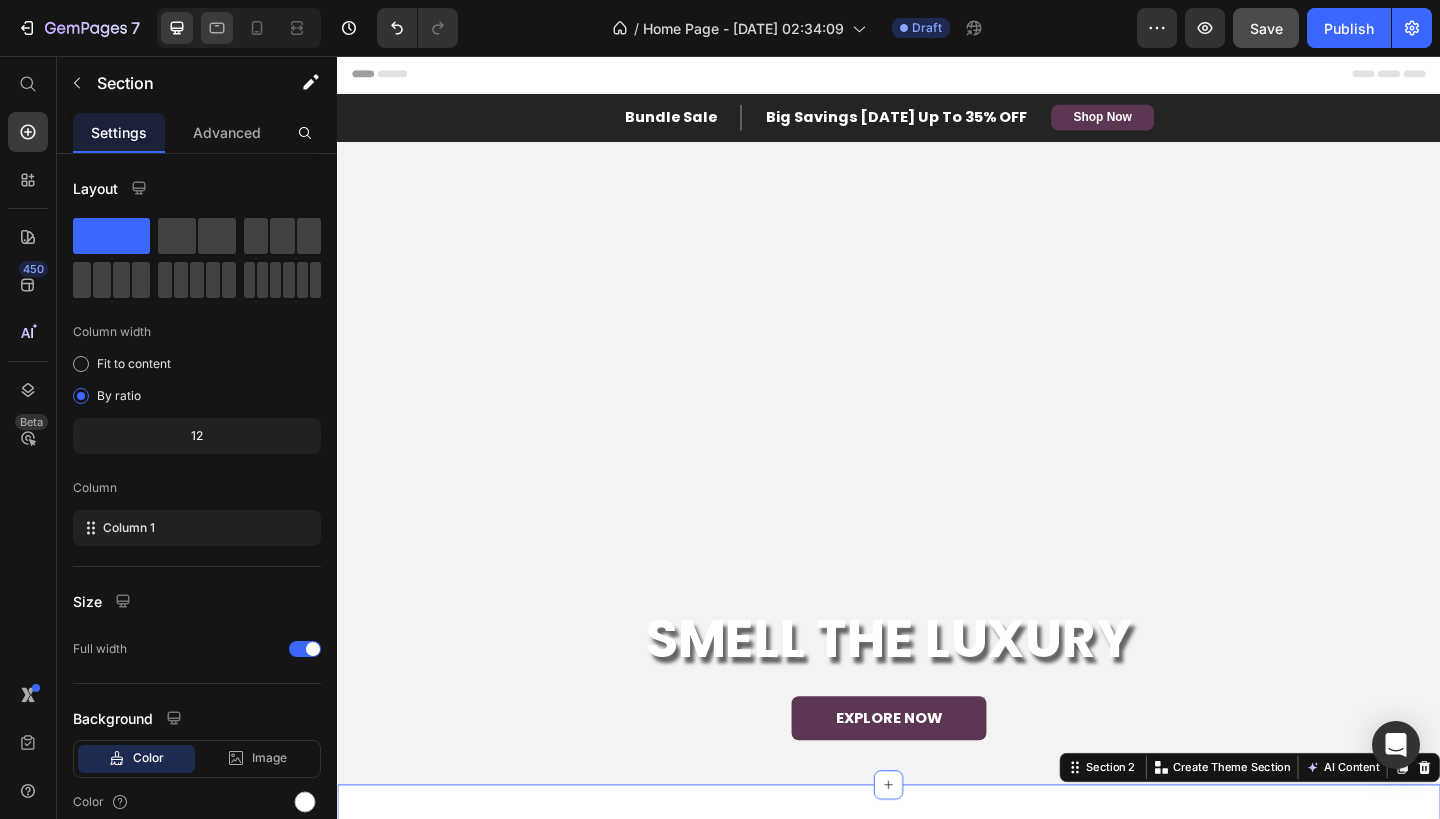 click 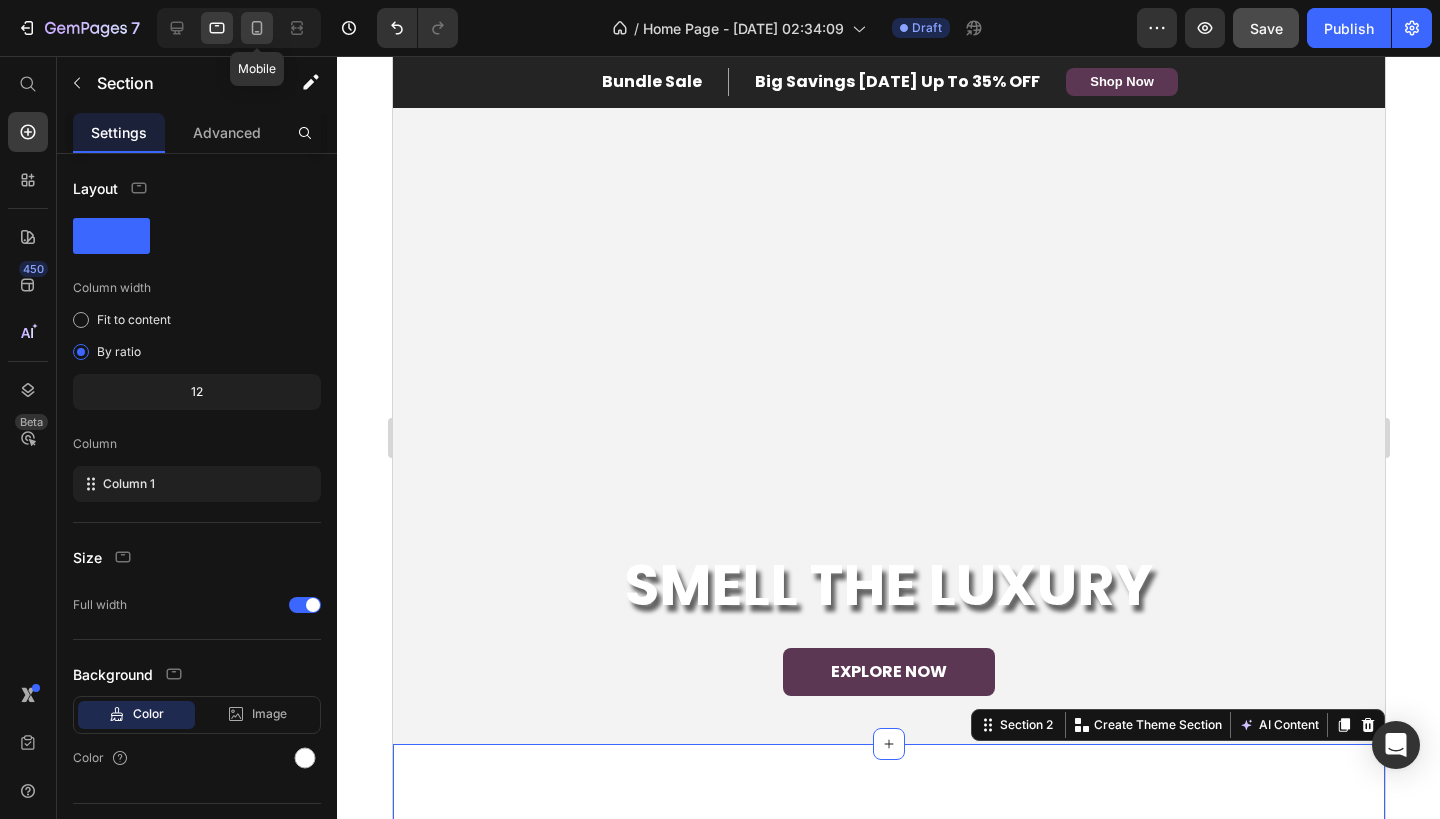 click 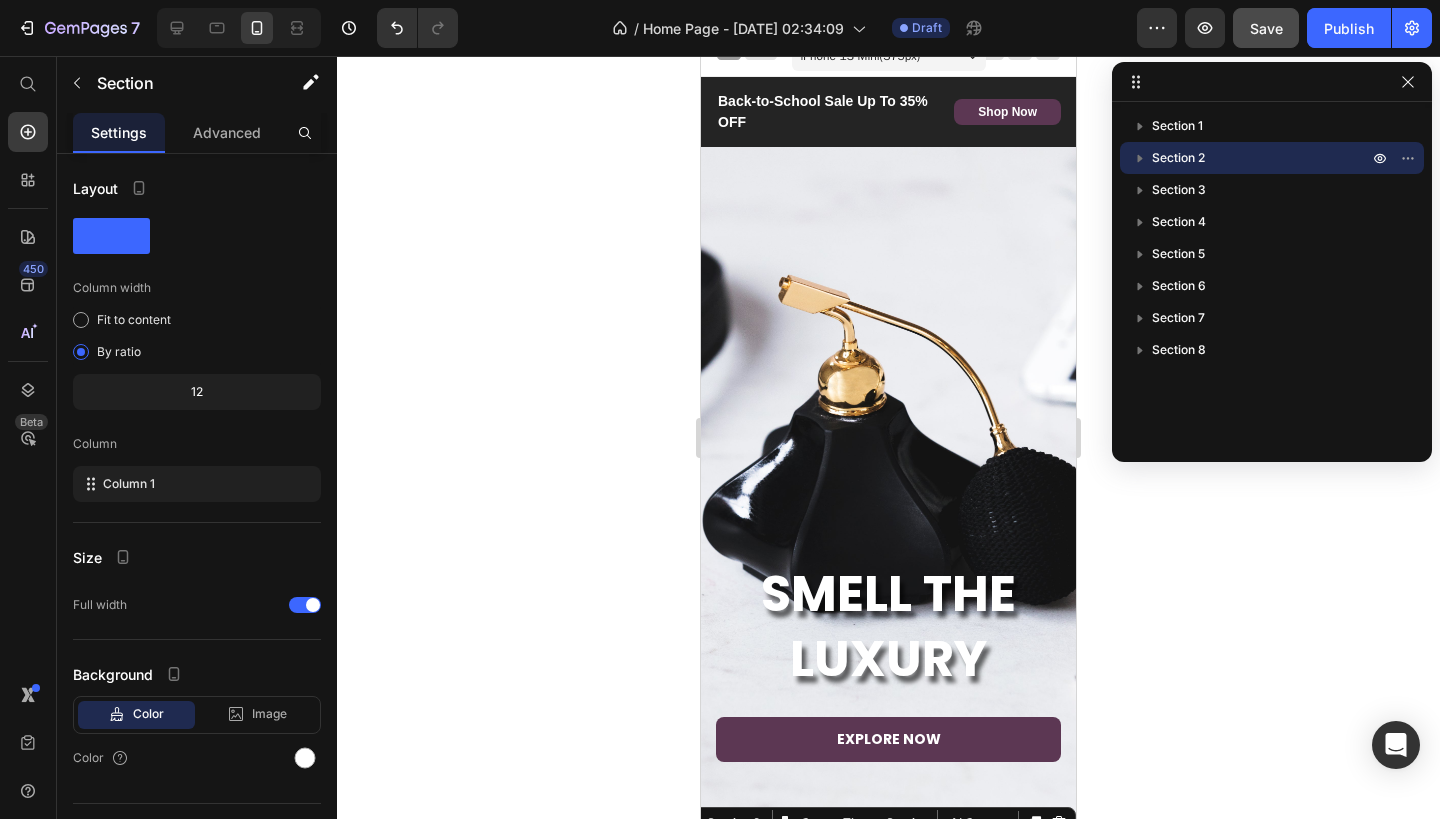 scroll, scrollTop: 19, scrollLeft: 0, axis: vertical 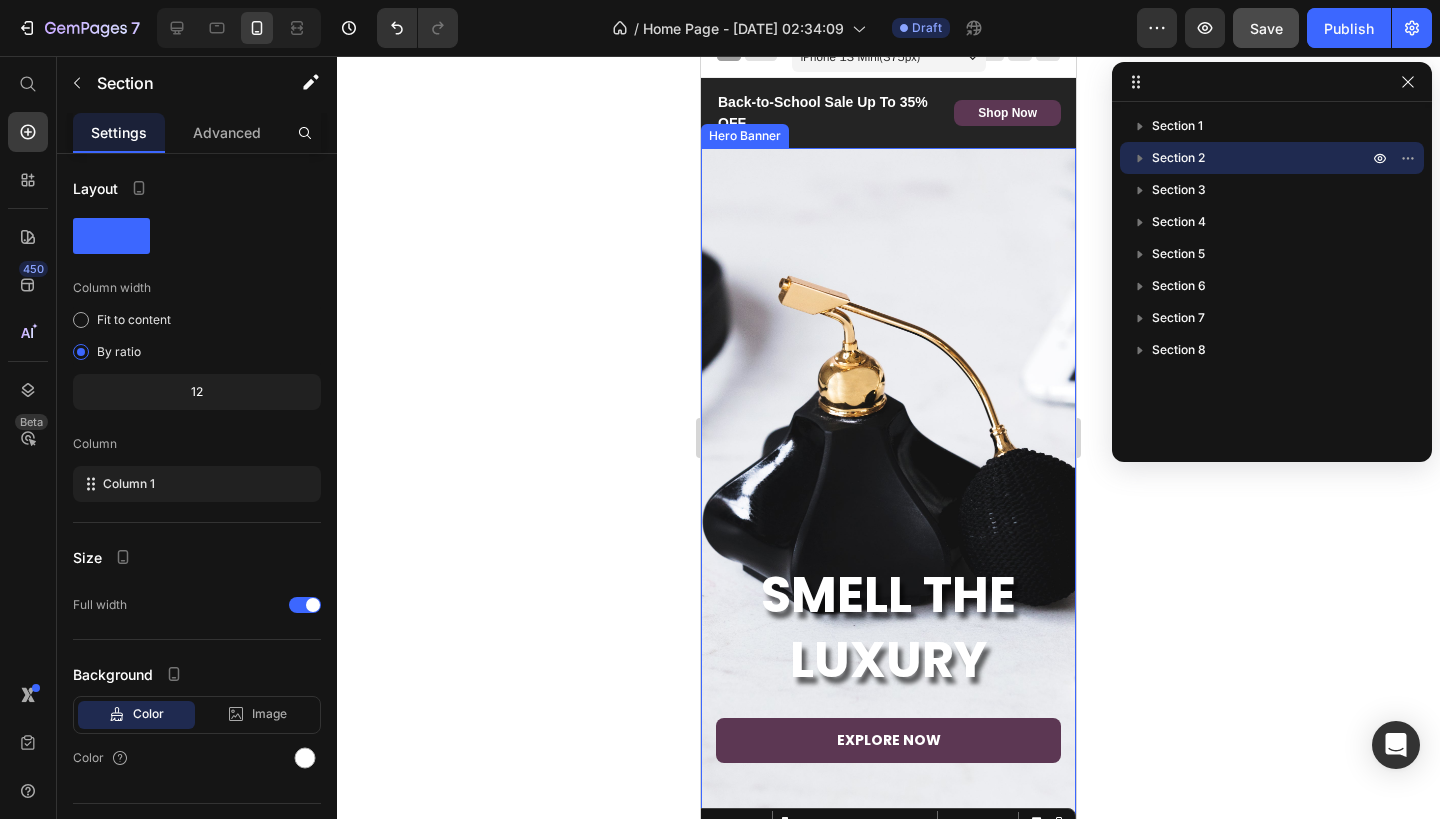 click at bounding box center (888, 495) 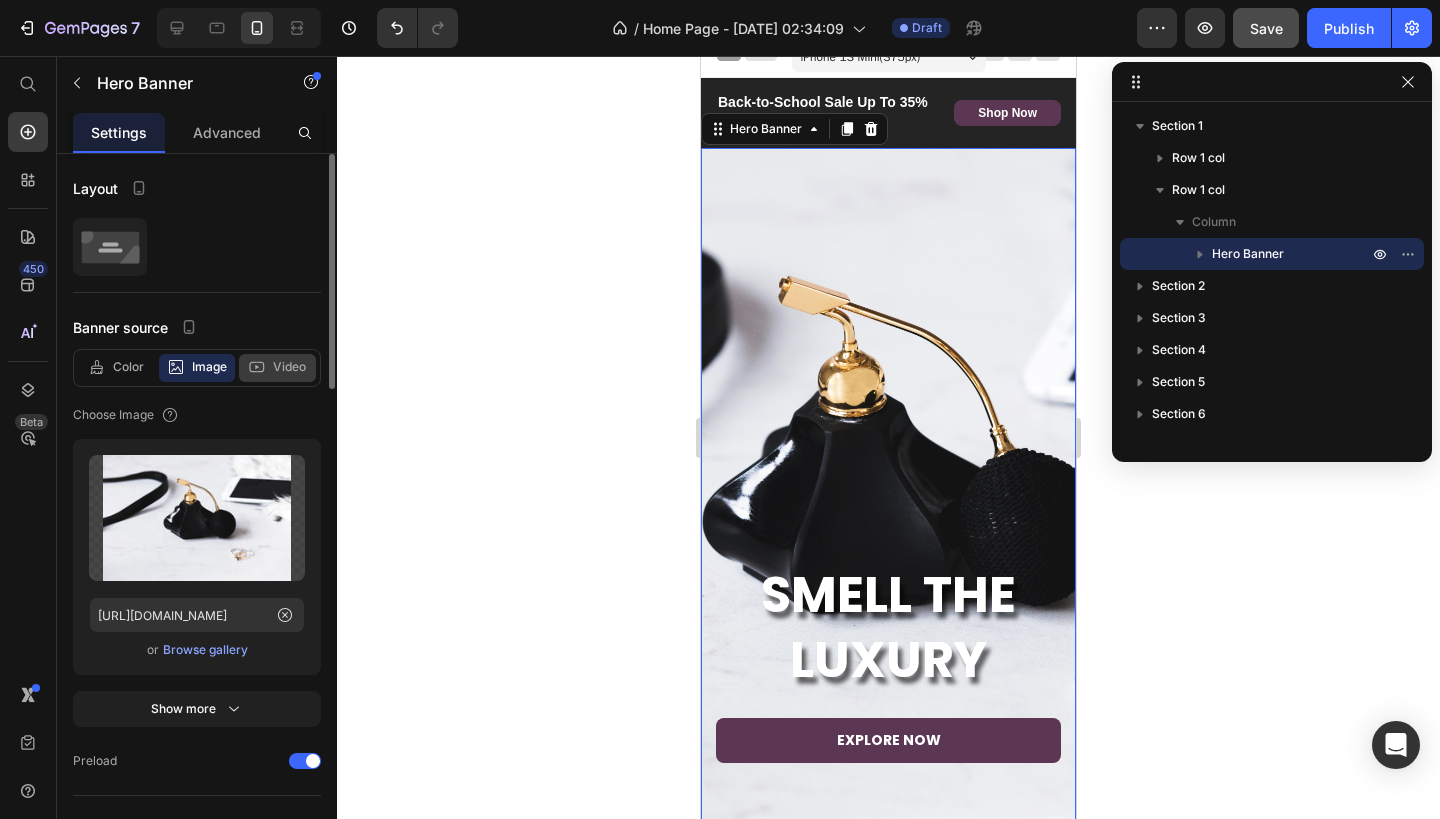 click on "Video" at bounding box center [289, 367] 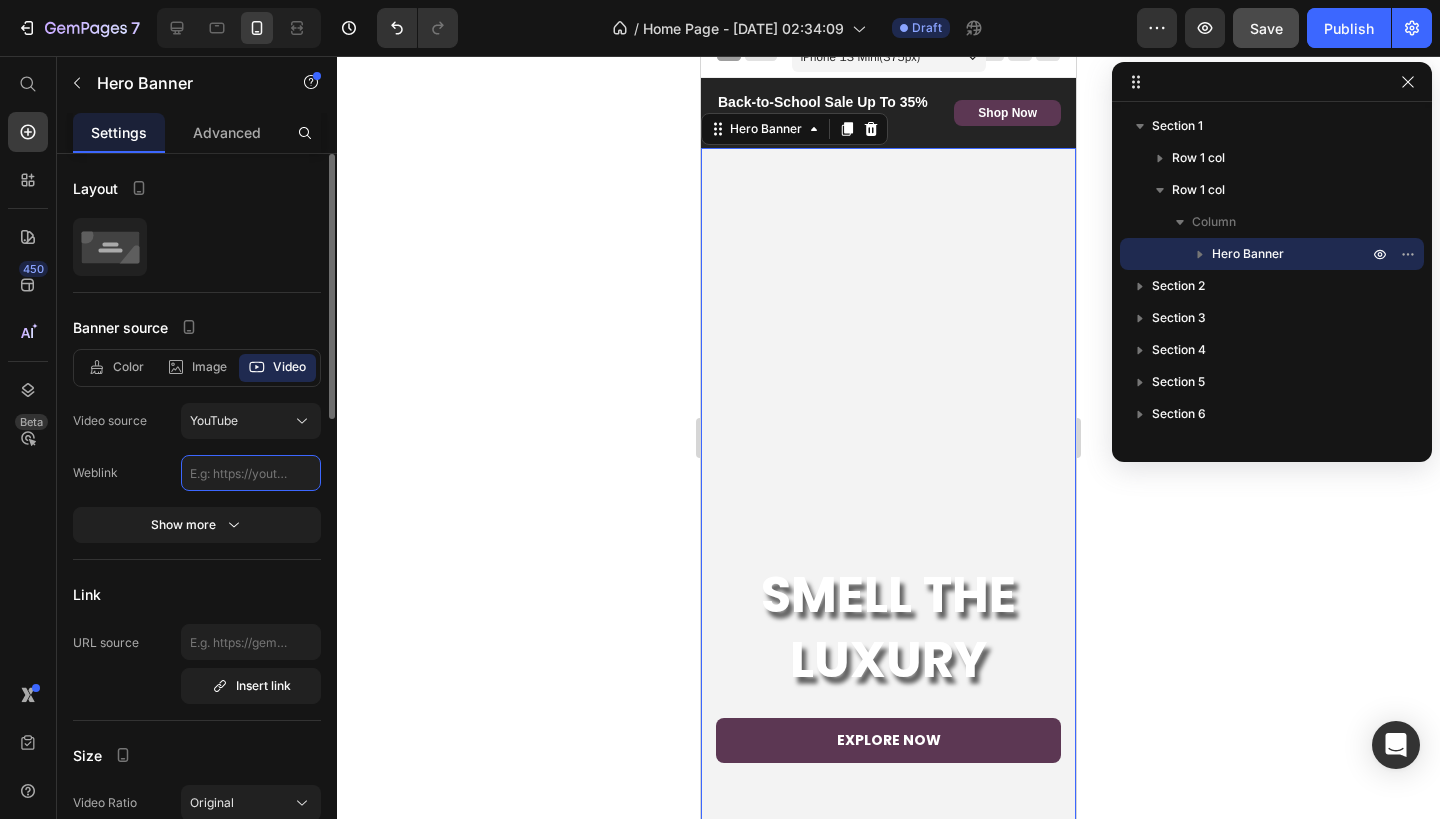 click 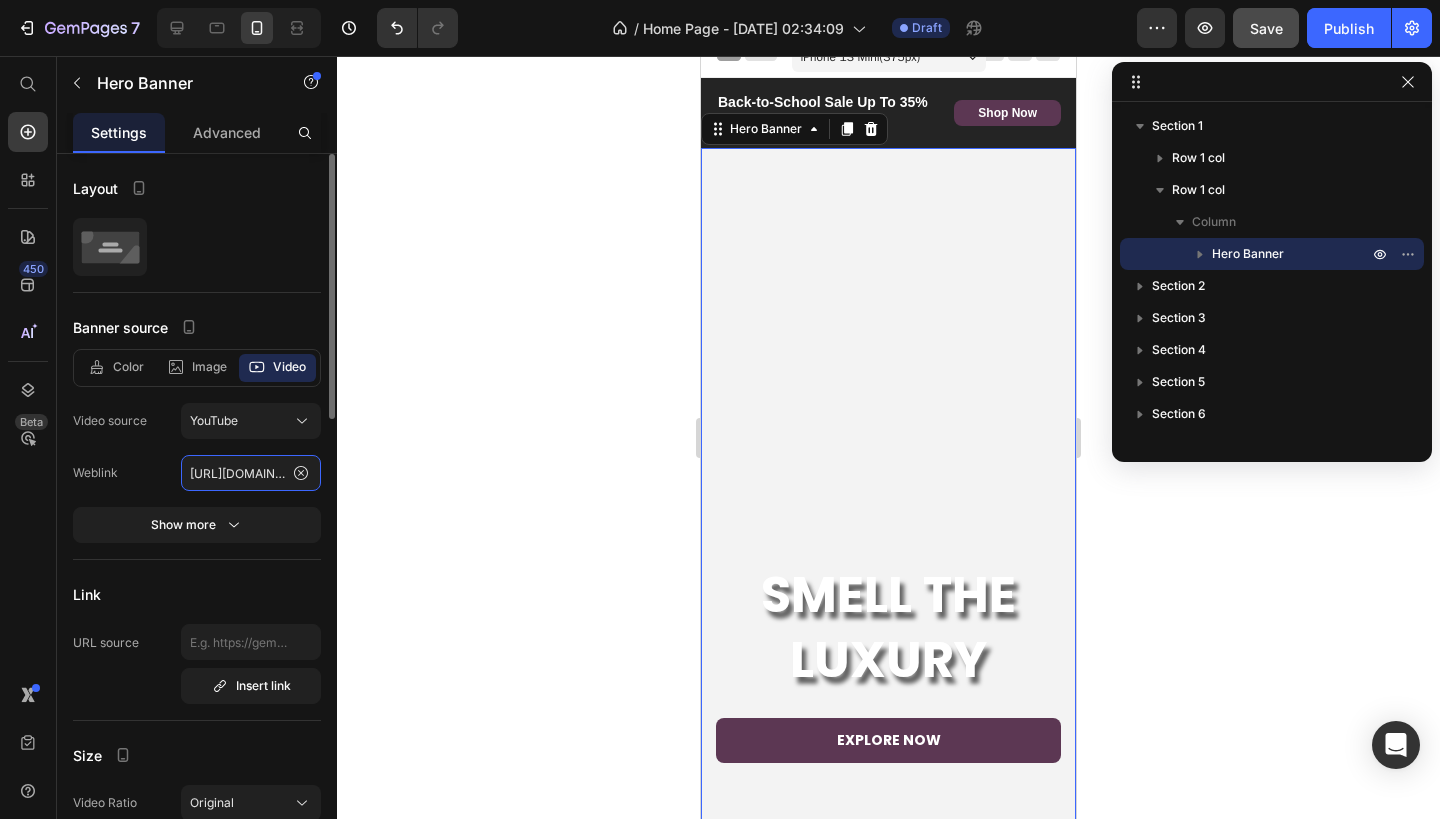 scroll, scrollTop: 0, scrollLeft: 368, axis: horizontal 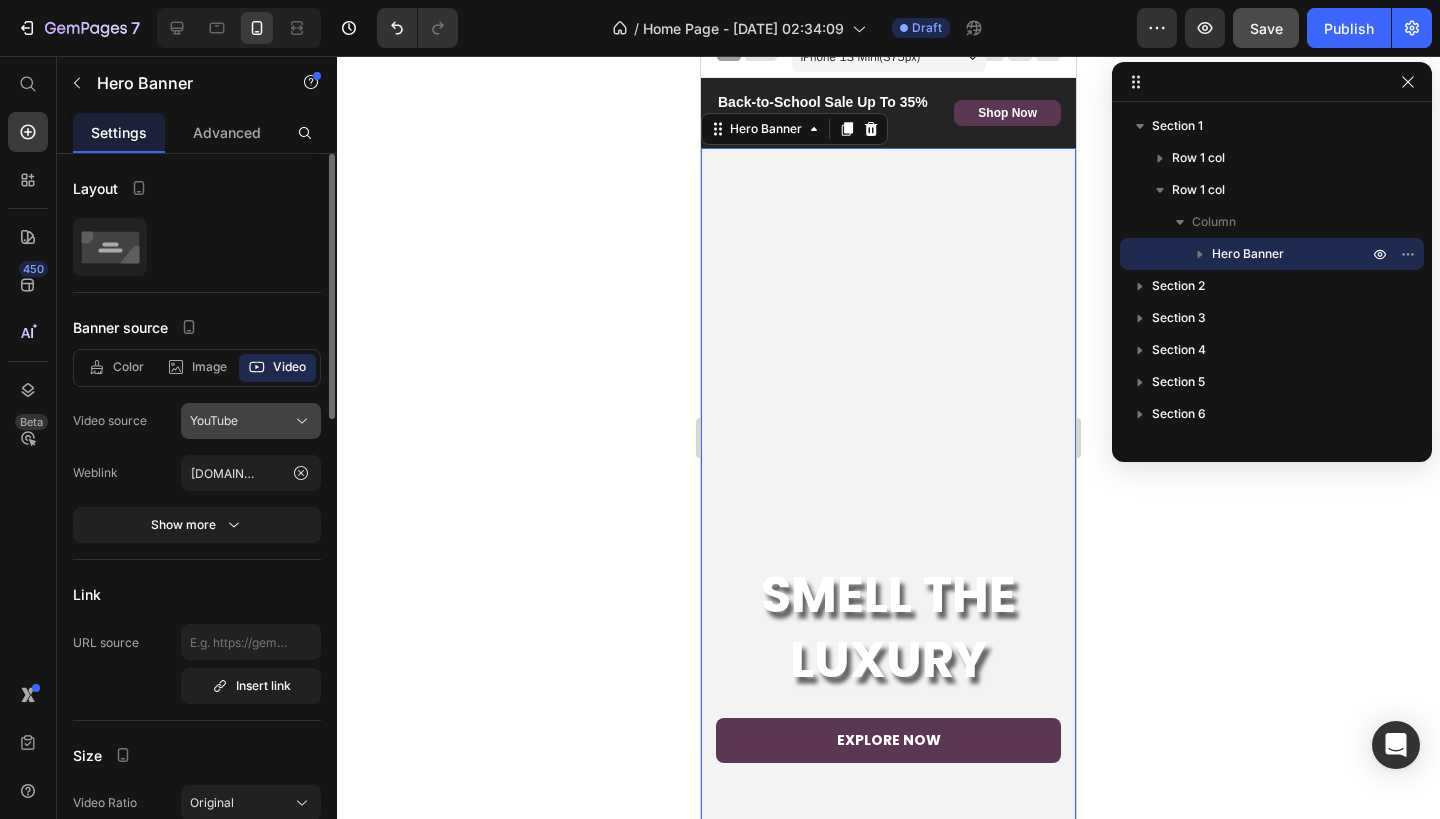 click on "YouTube" 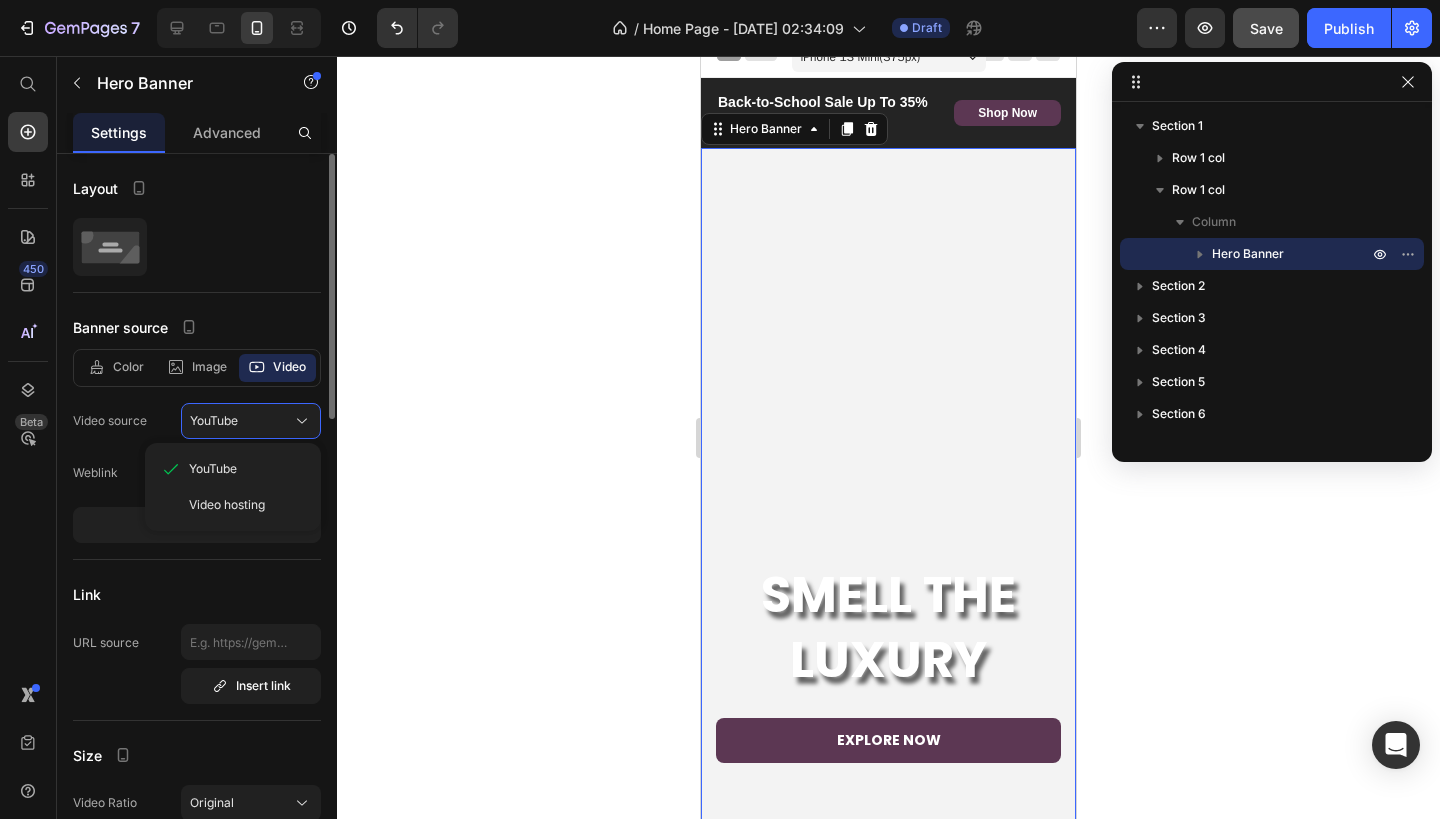 click on "Video hosting" at bounding box center (227, 505) 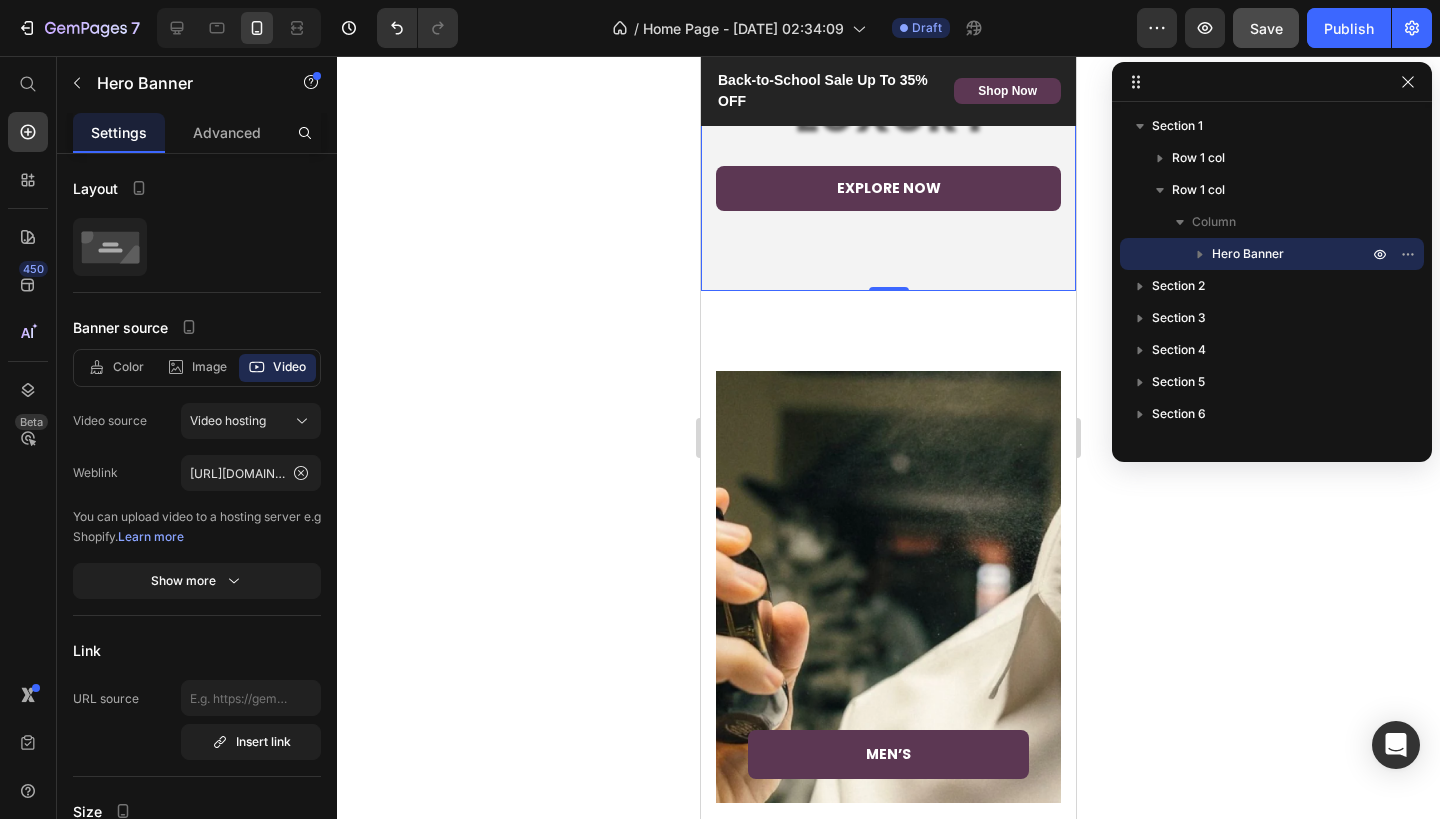 scroll, scrollTop: 0, scrollLeft: 0, axis: both 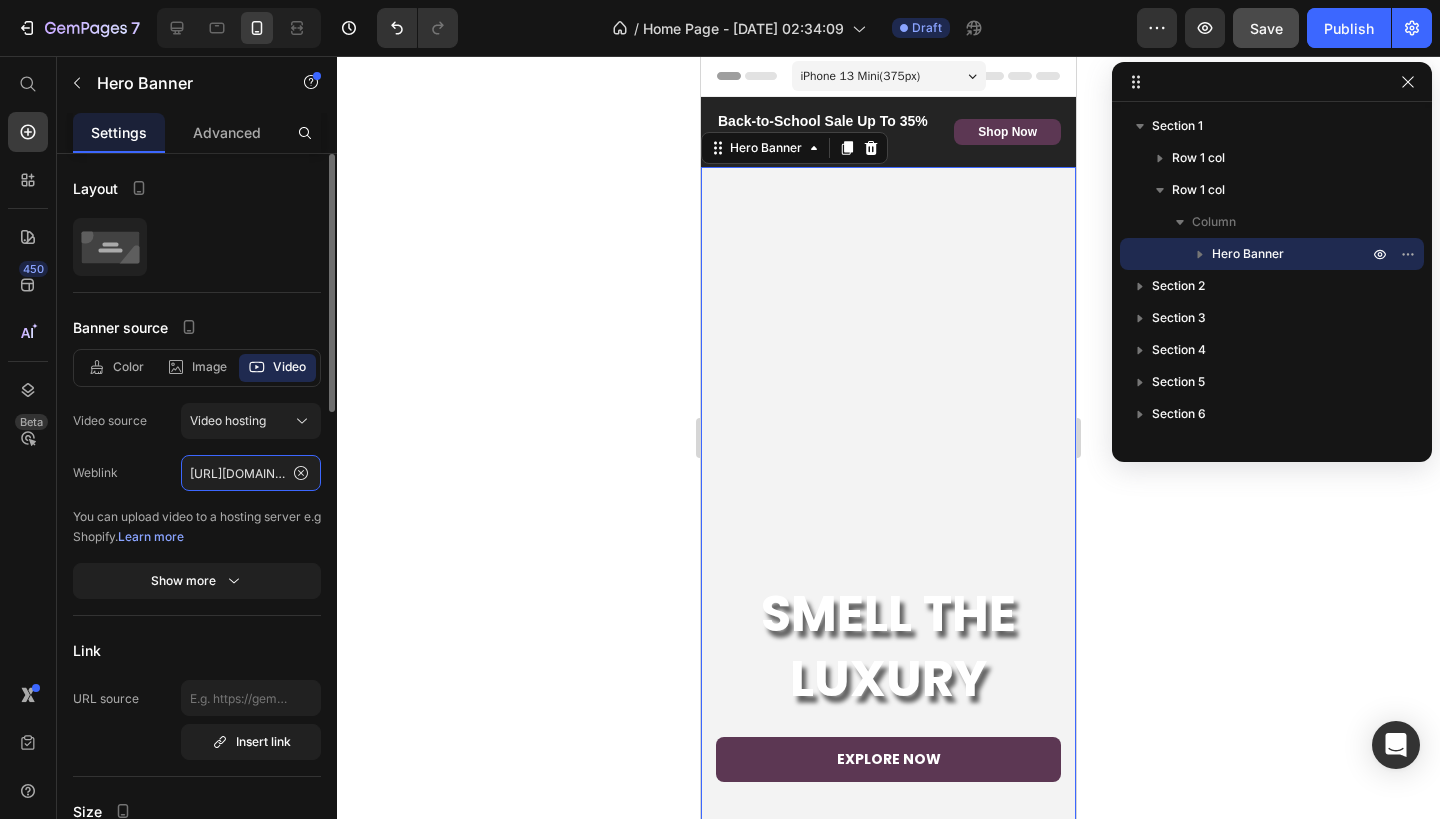 click on "[URL][DOMAIN_NAME]" 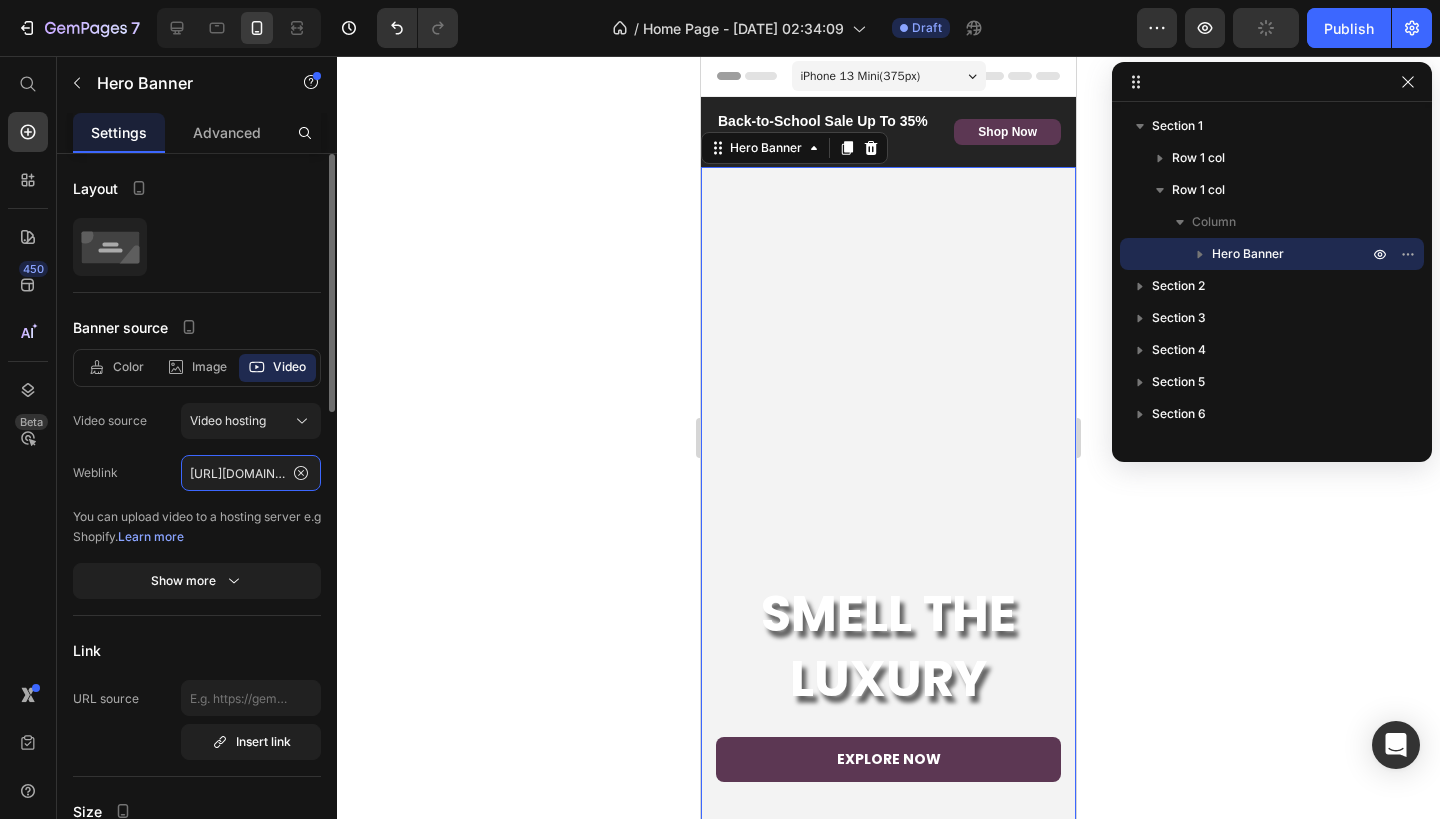 click on "[URL][DOMAIN_NAME]" 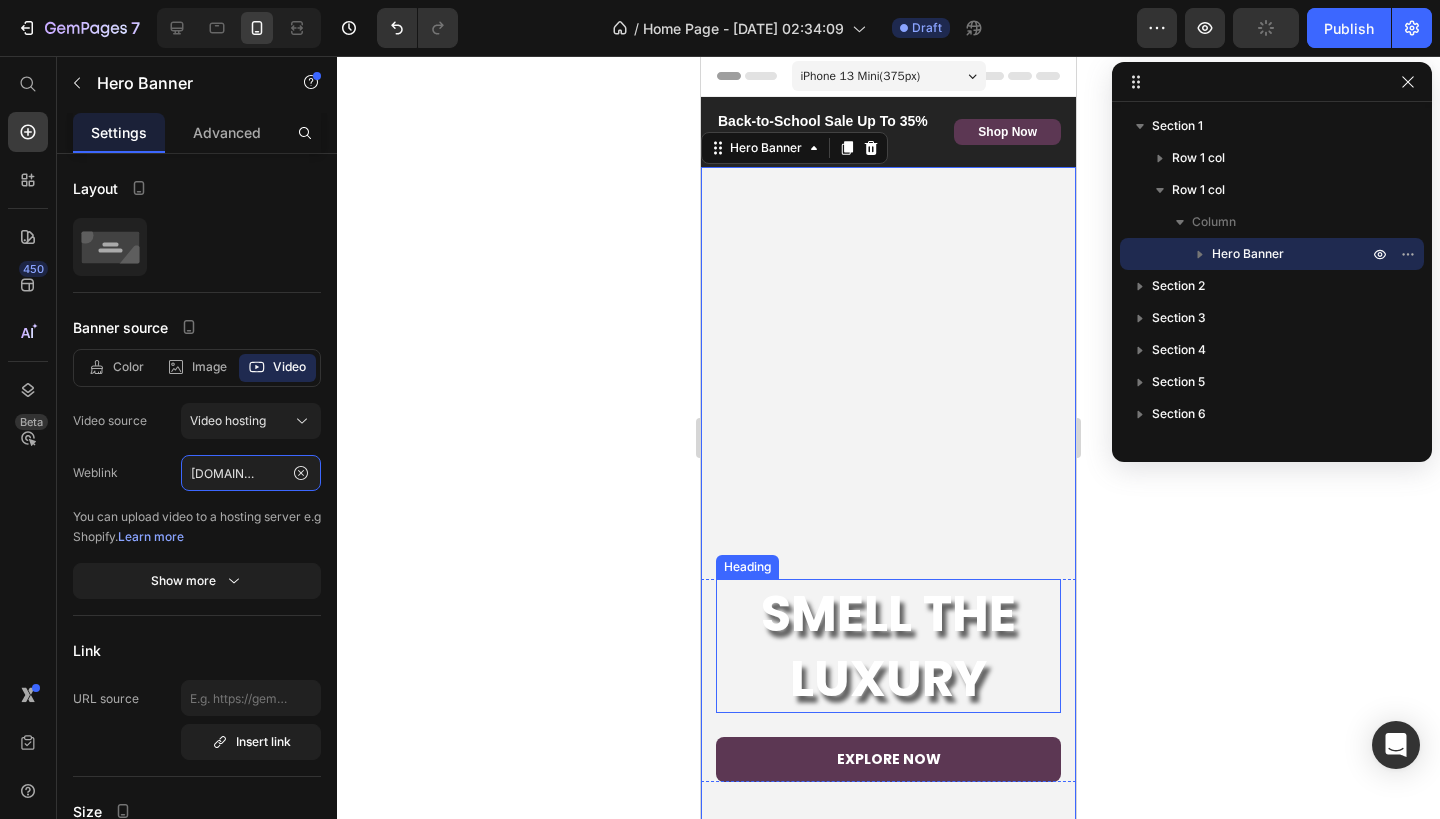 scroll, scrollTop: 9, scrollLeft: 0, axis: vertical 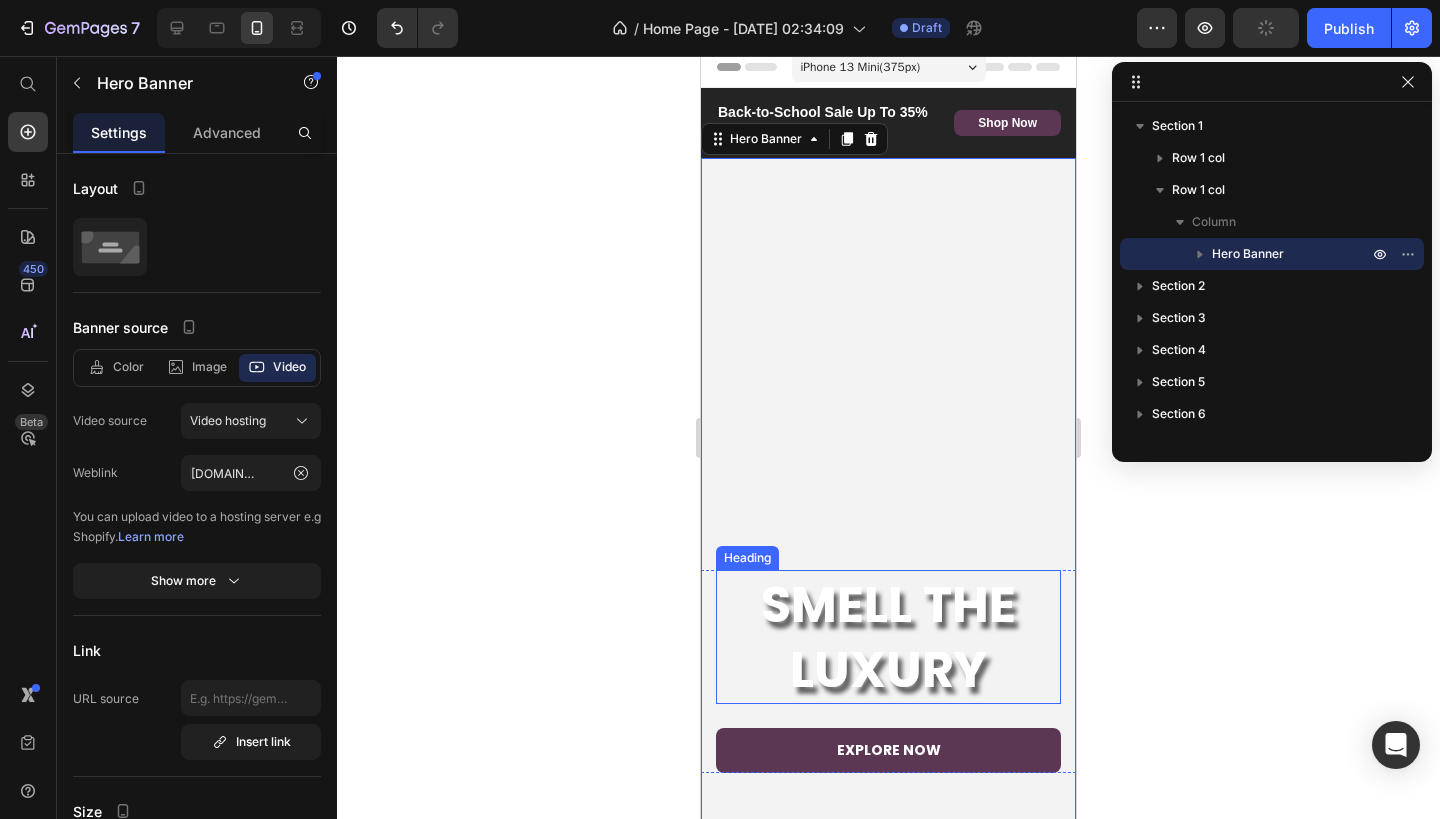 click on "SMELL THE LUXURY" at bounding box center [888, 637] 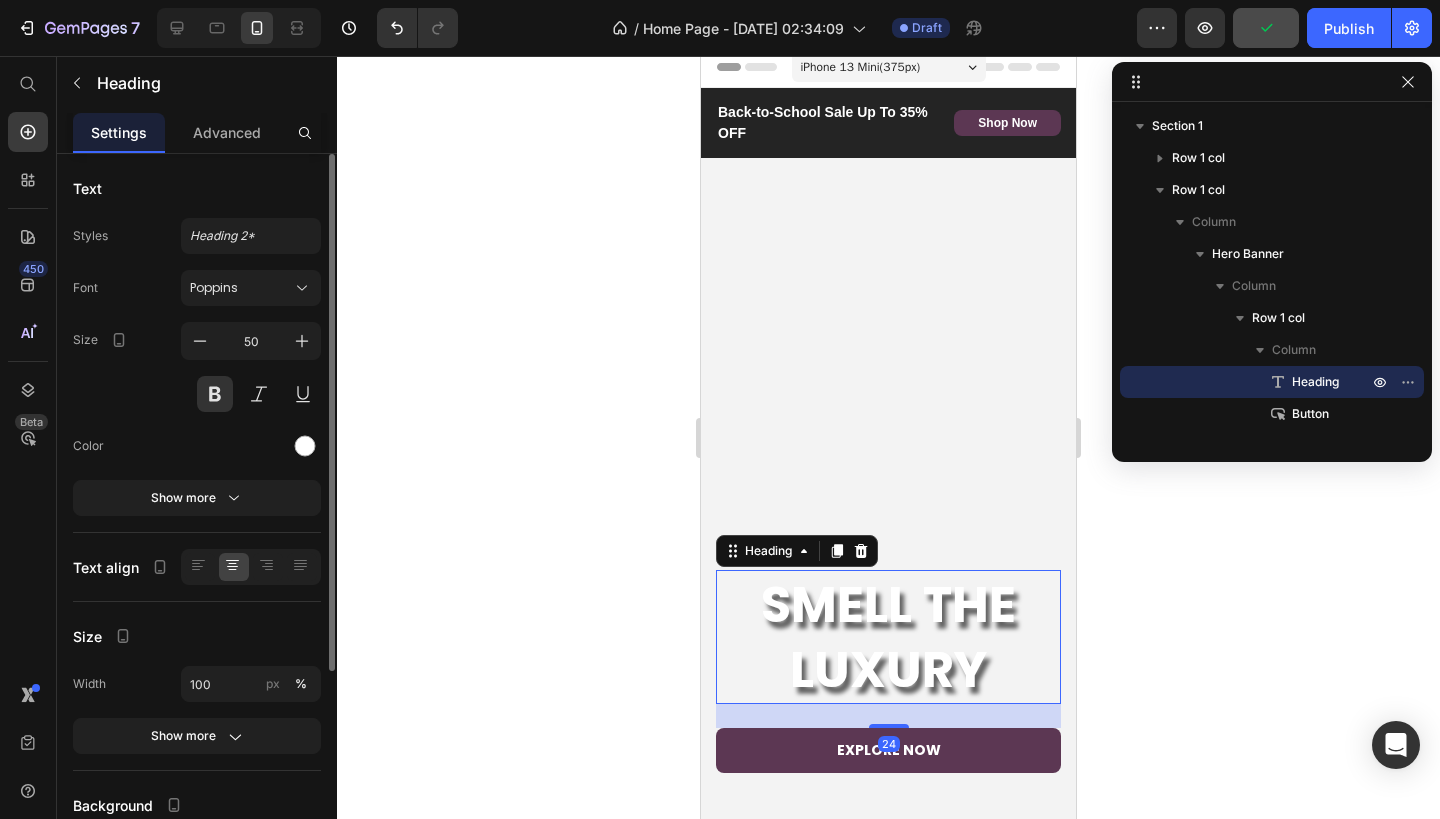 click on "Text Styles Heading 2* Font Poppins Size 50 Color Show more Text align Size Width 100 px % Show more Background Color Image Video  Color  SEO HTML tag H2  Delete element" at bounding box center (197, 660) 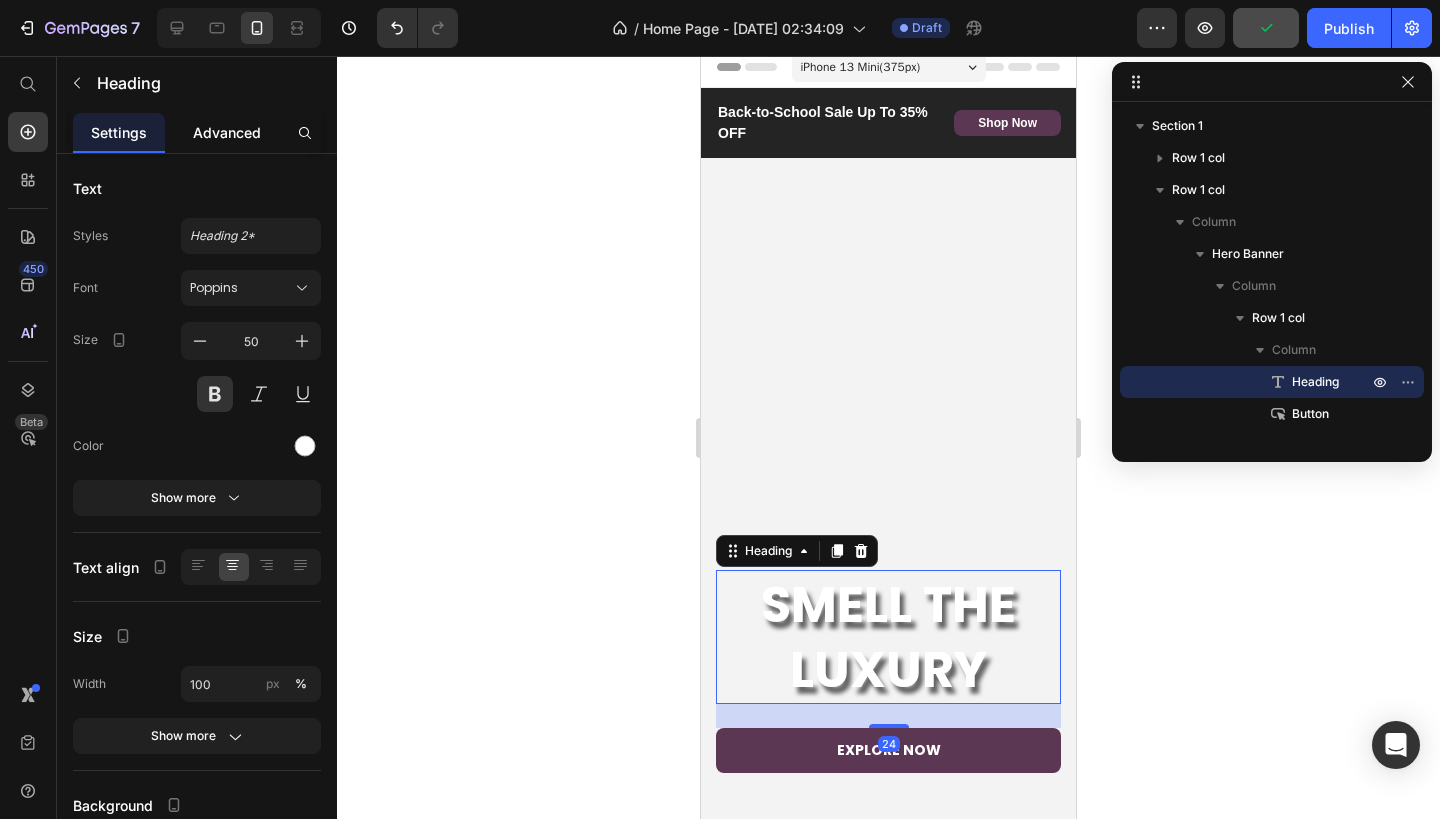 click on "Advanced" at bounding box center (227, 132) 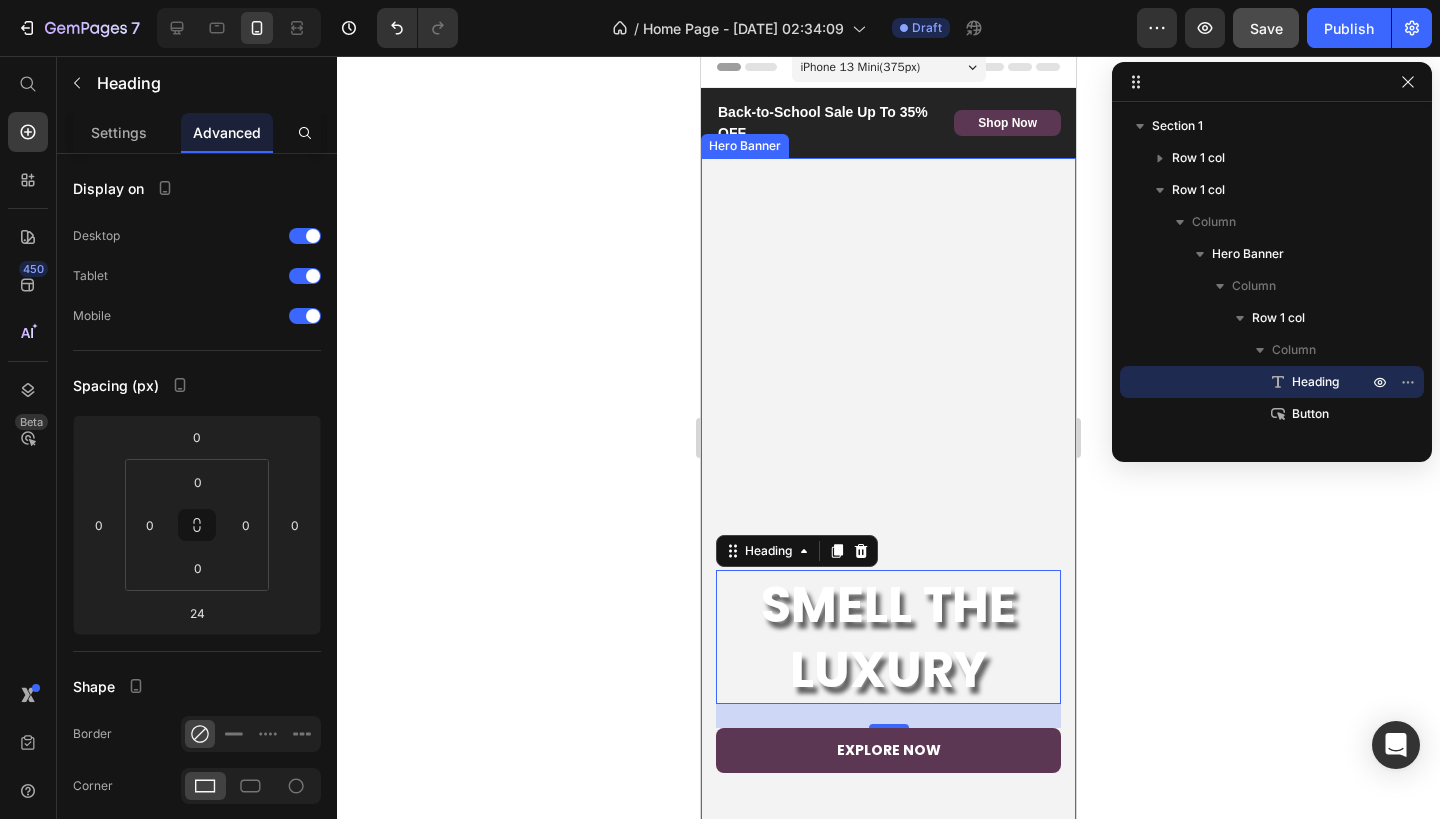 click at bounding box center [888, 505] 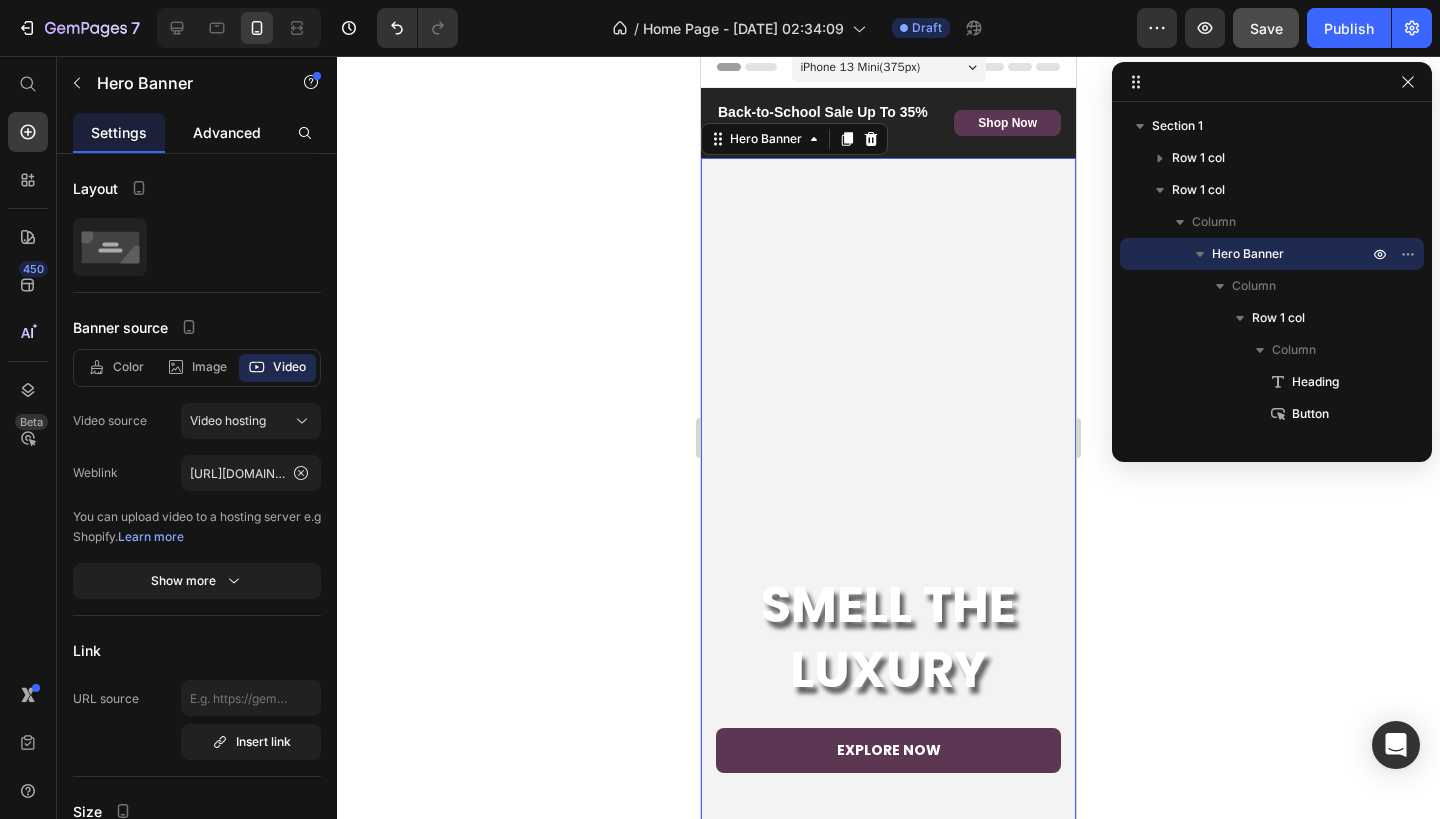 click on "Advanced" 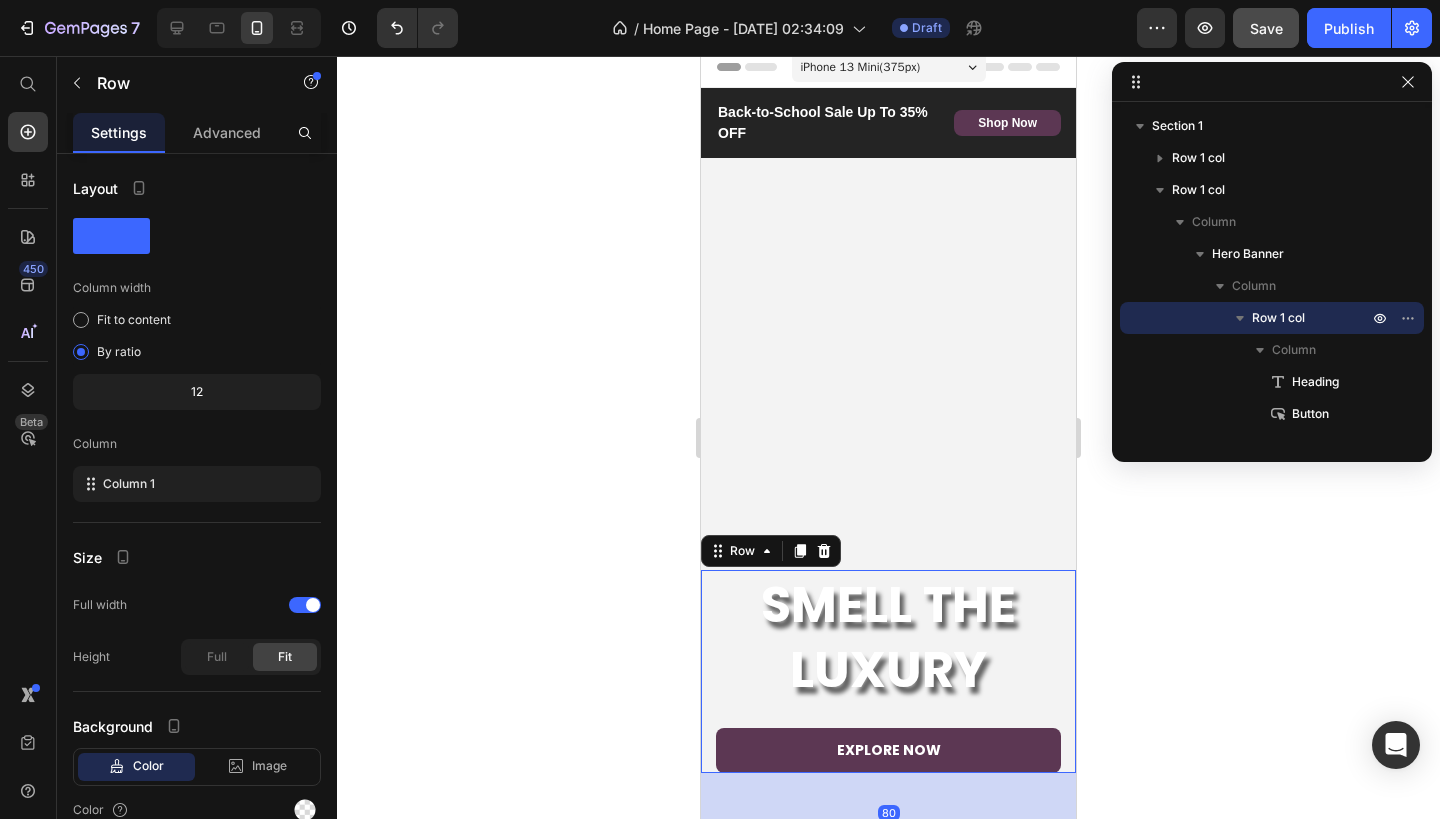 click on "SMELL THE LUXURY Heading EXPLORE NOW Button Row   80" at bounding box center [888, 671] 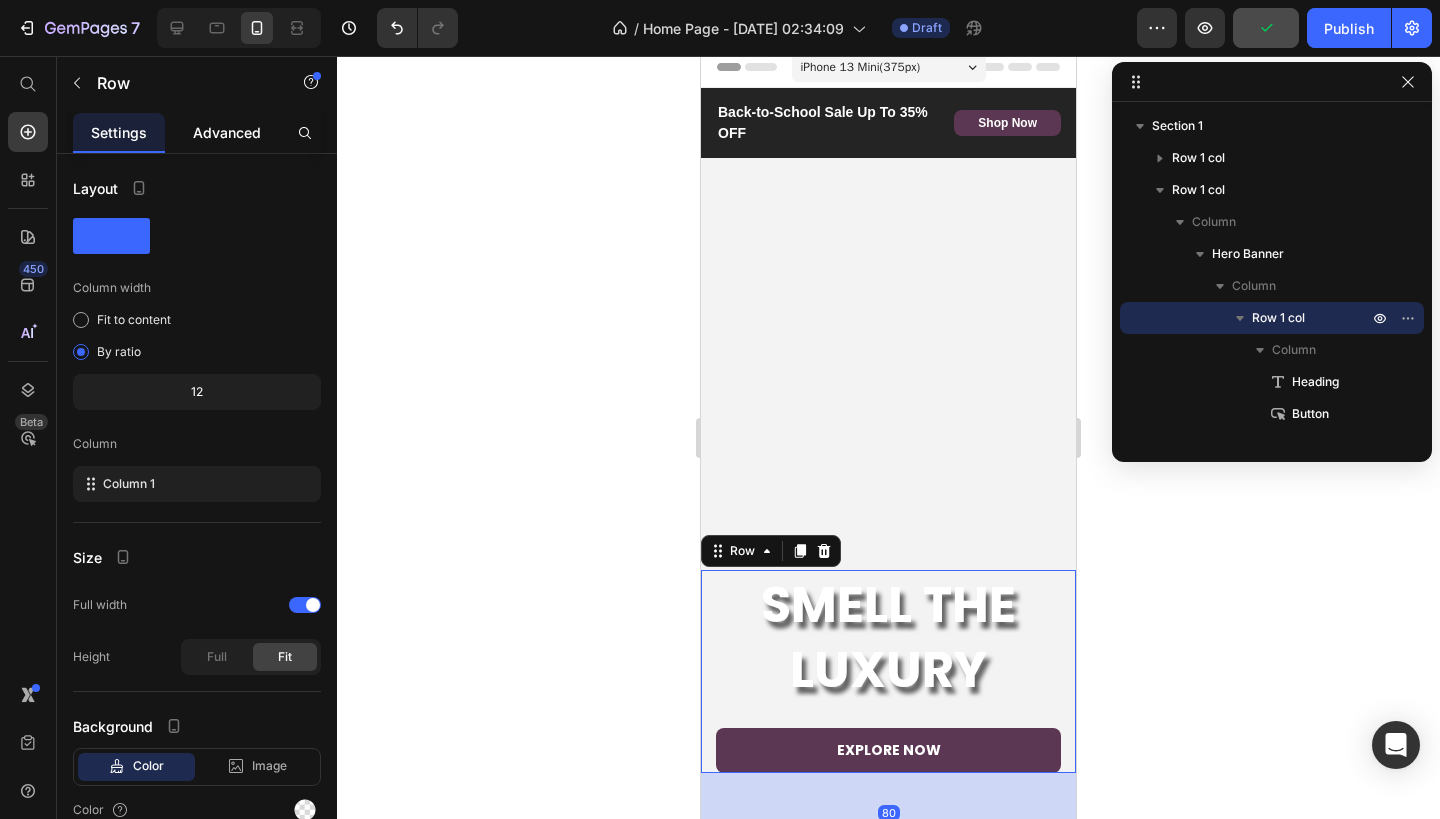 click on "Advanced" at bounding box center (227, 132) 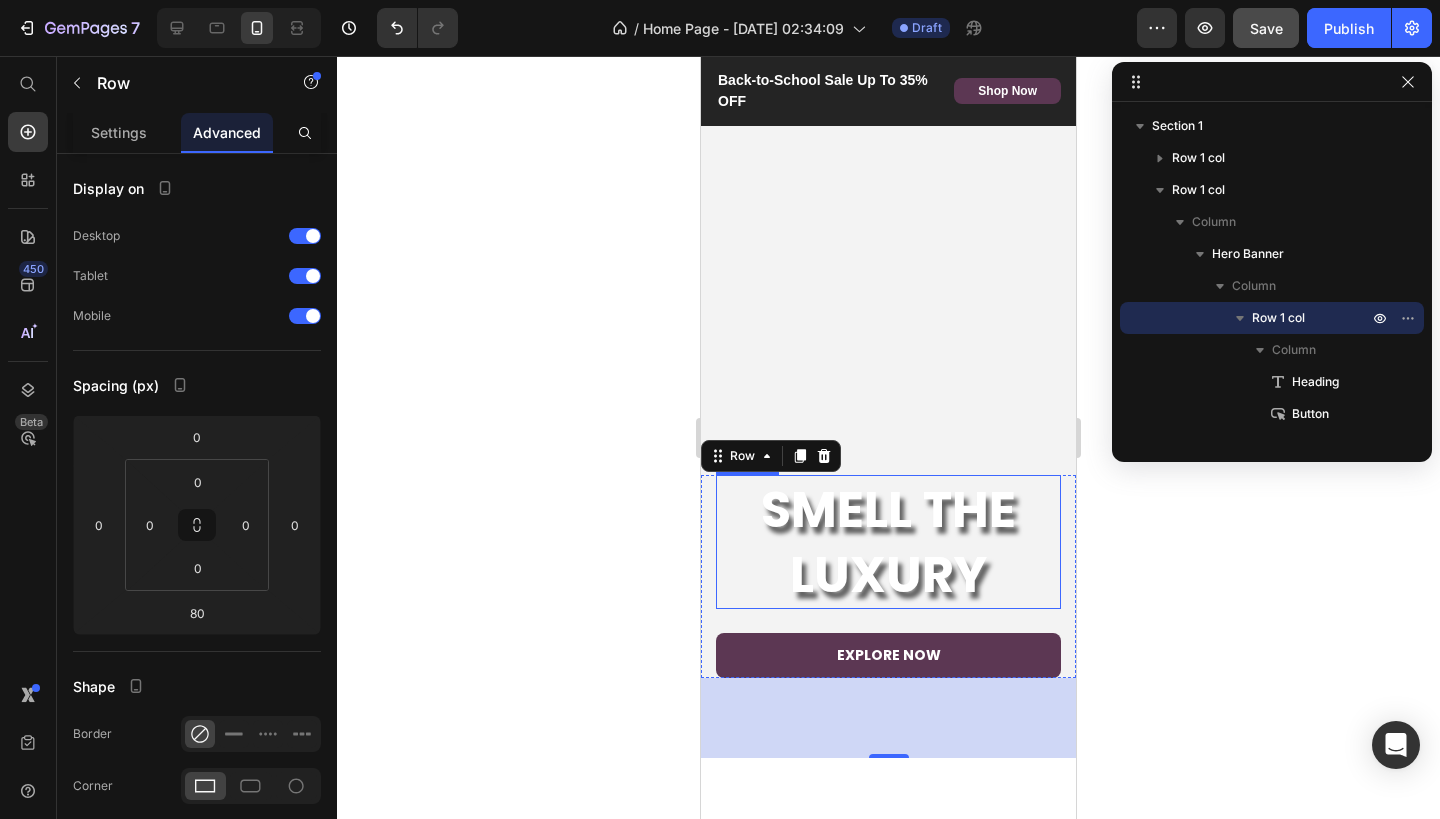 scroll, scrollTop: 0, scrollLeft: 0, axis: both 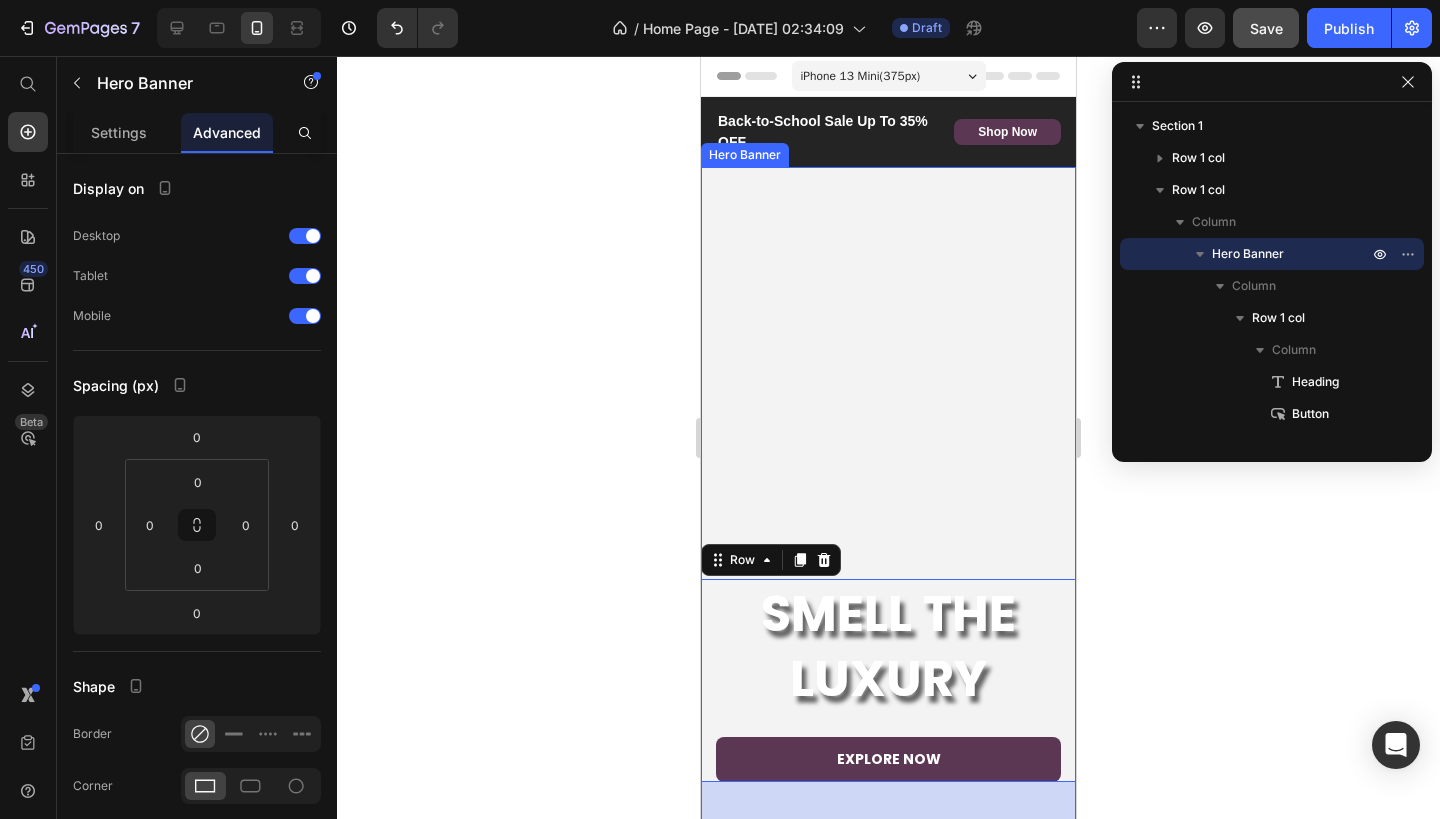 click at bounding box center (888, 514) 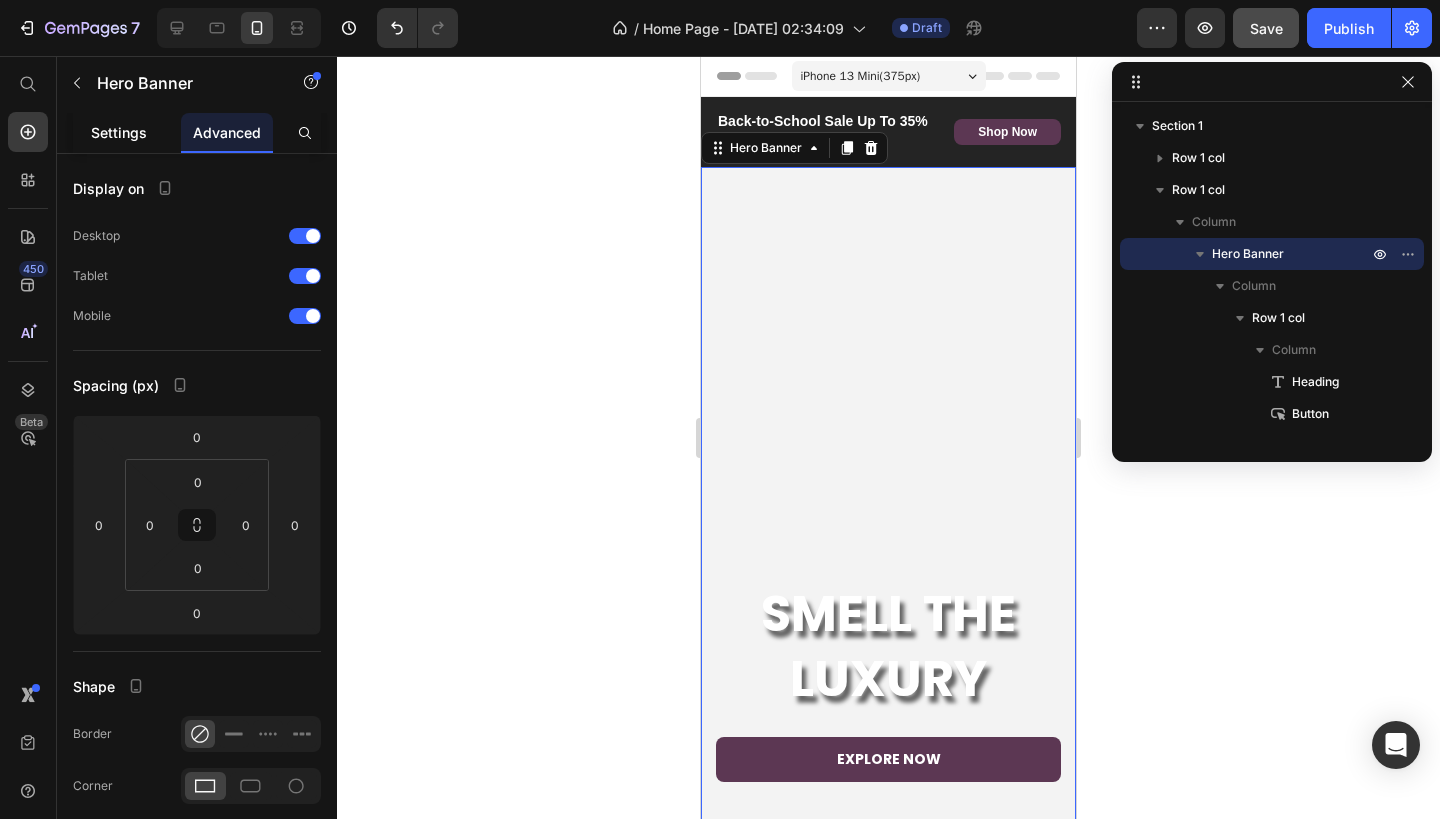 click on "Settings" at bounding box center [119, 132] 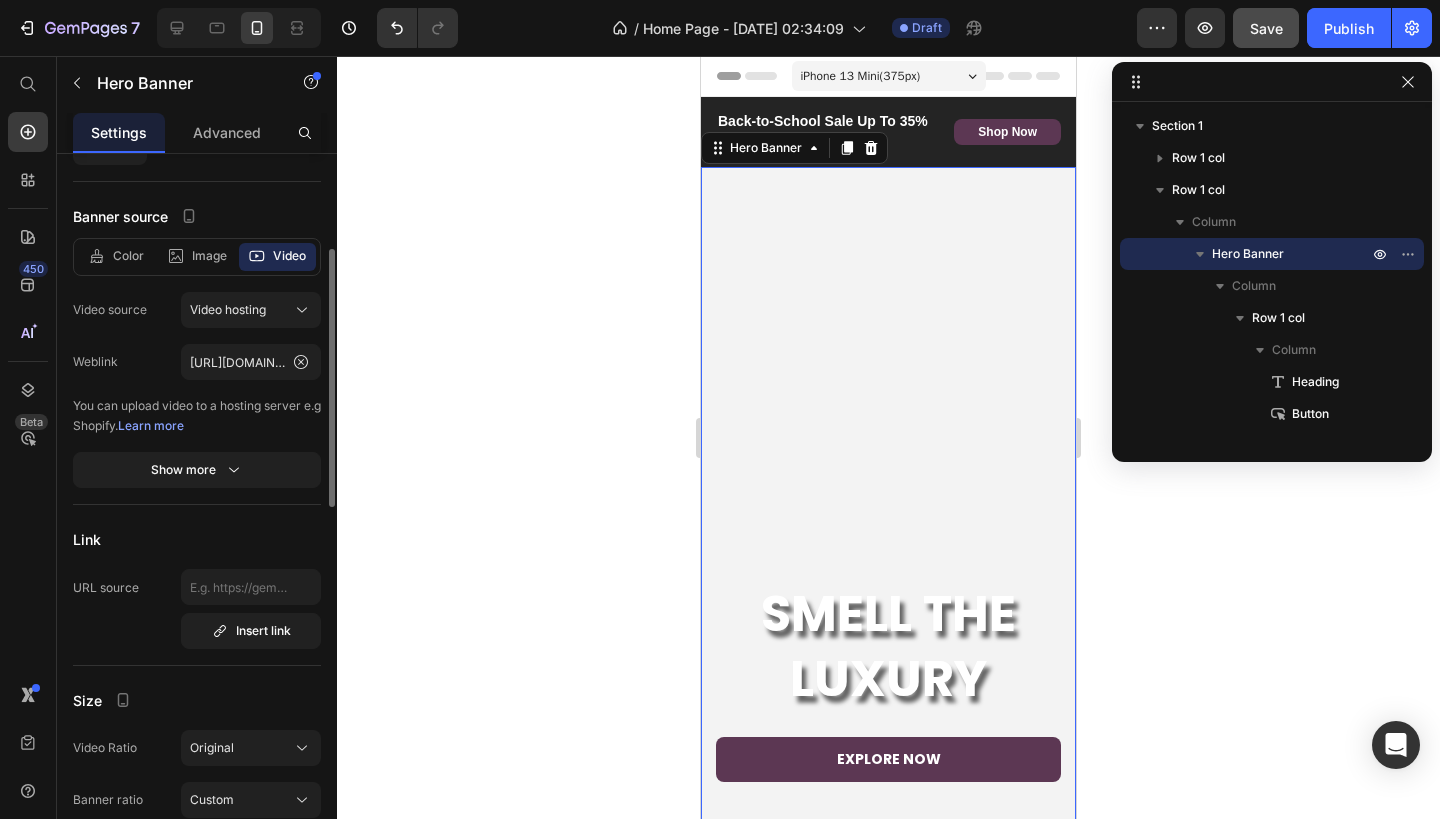 scroll, scrollTop: 152, scrollLeft: 0, axis: vertical 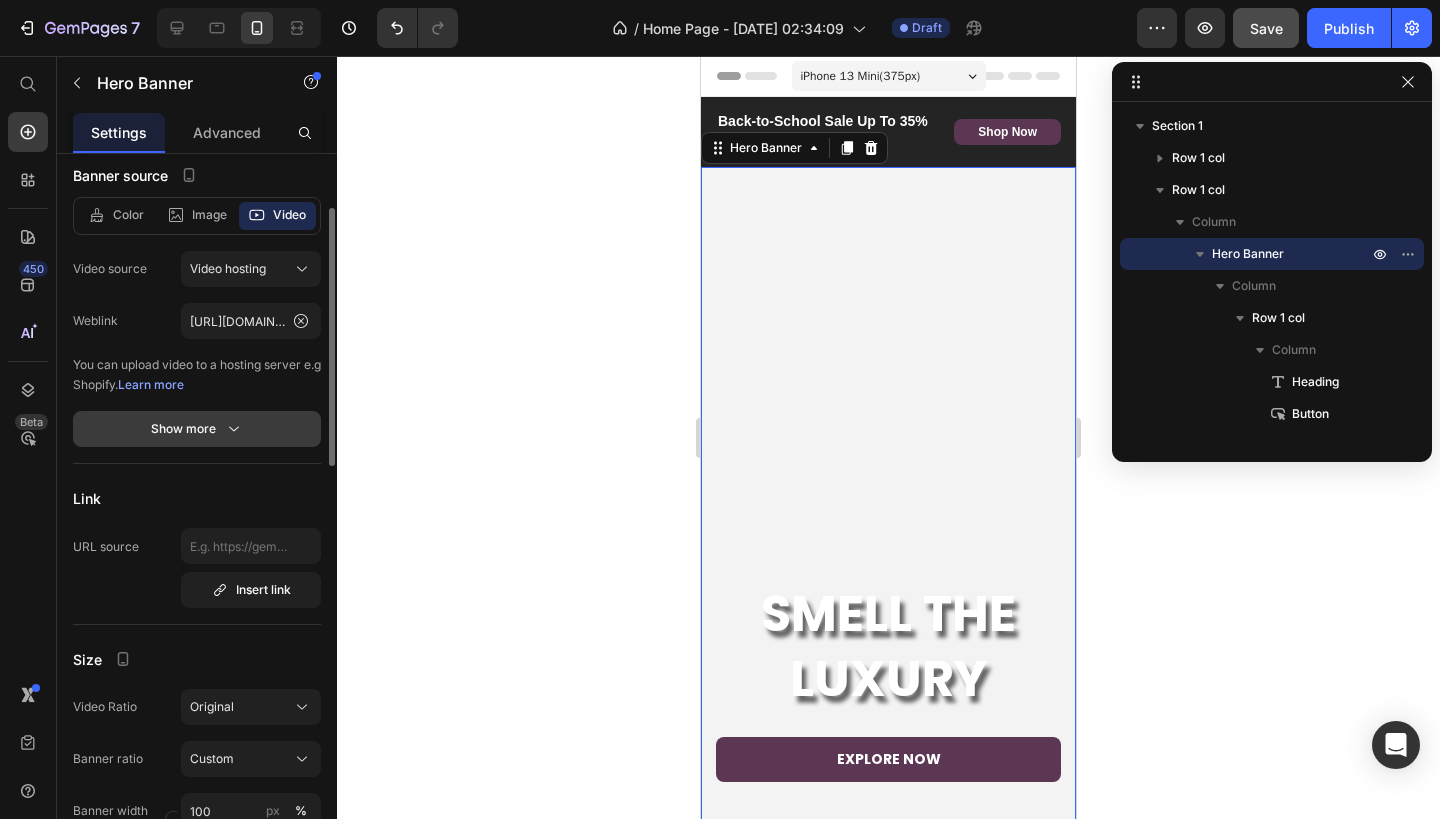 click on "Show more" at bounding box center (197, 429) 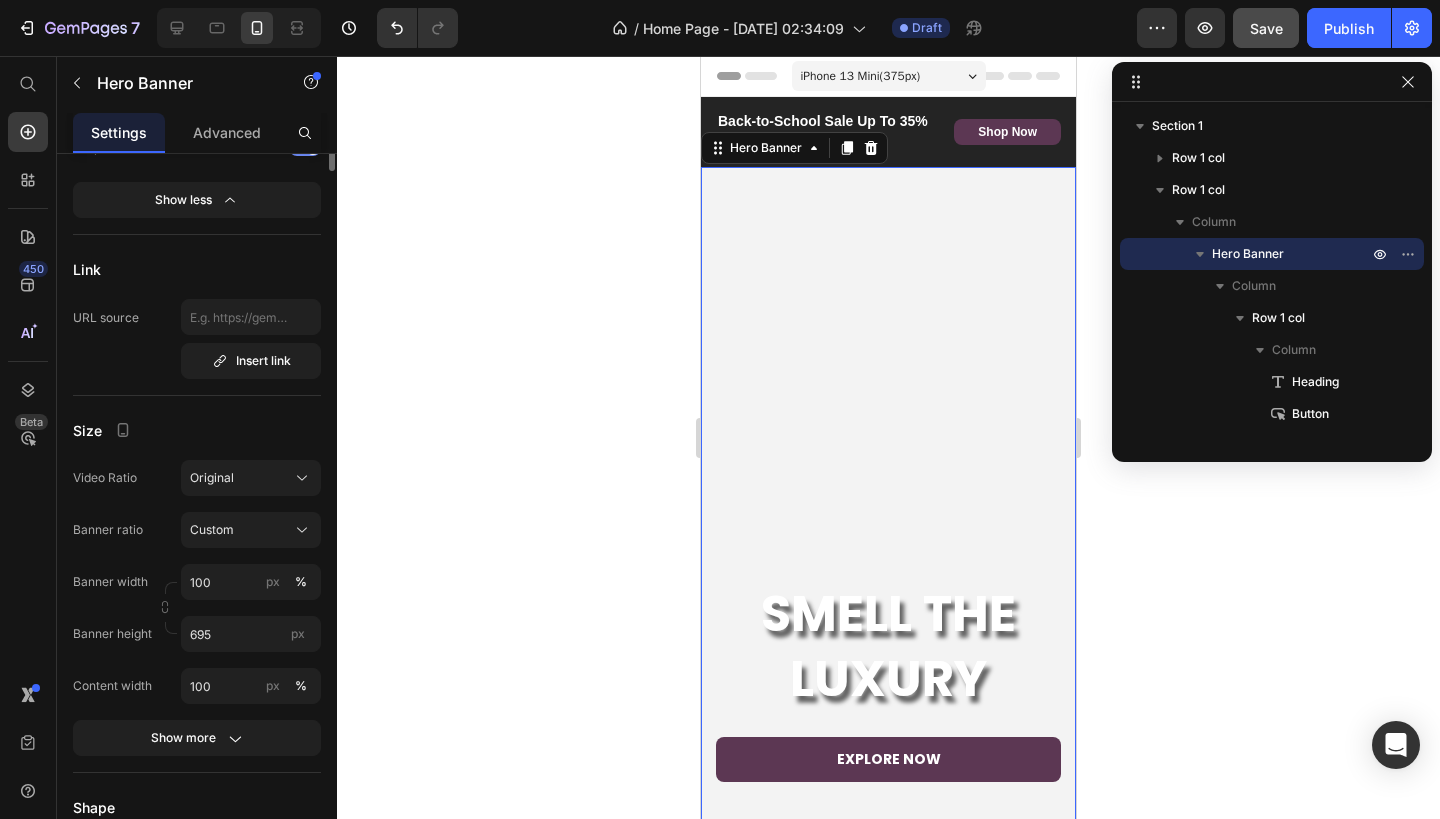 scroll, scrollTop: 641, scrollLeft: 0, axis: vertical 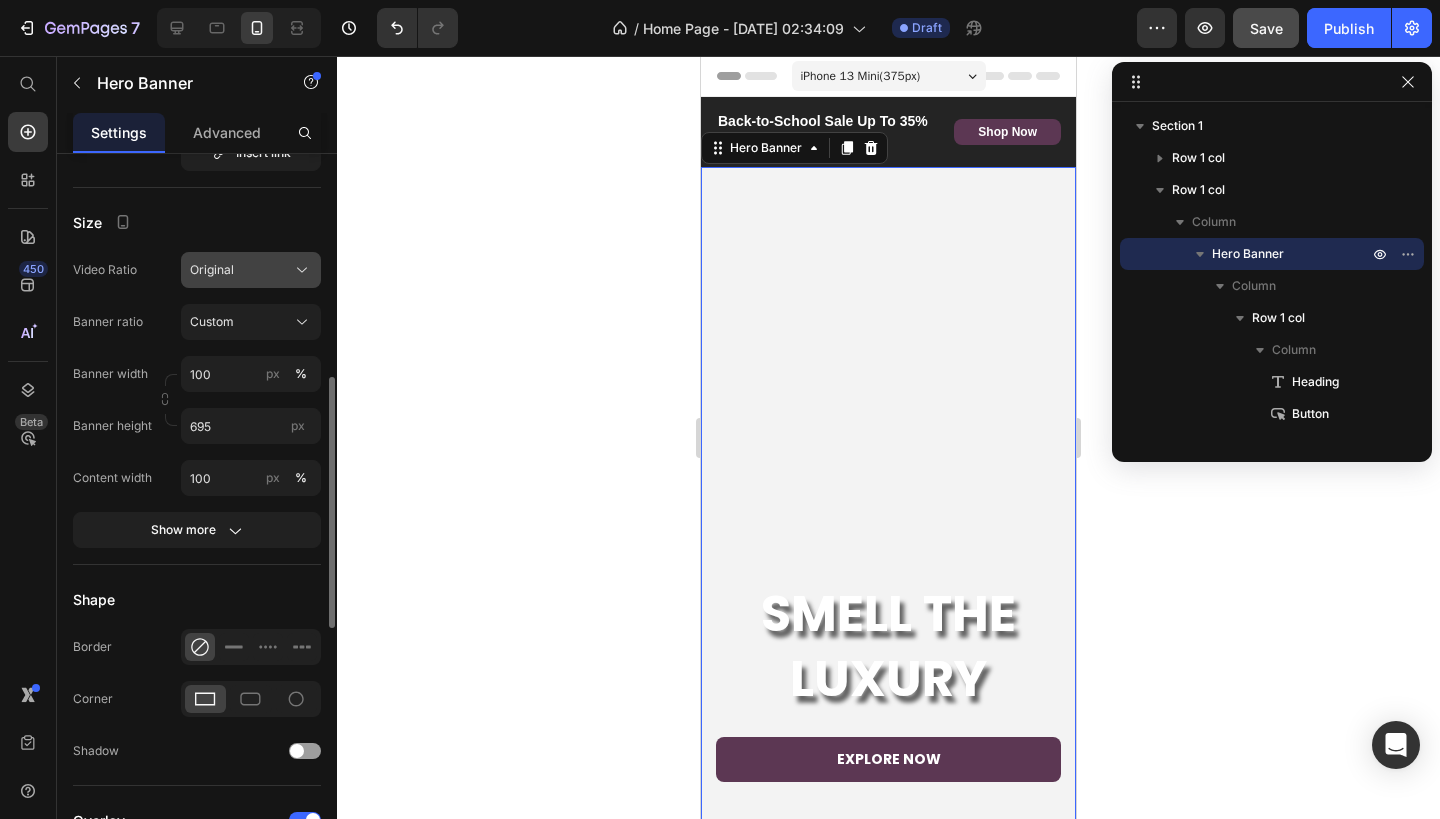 click 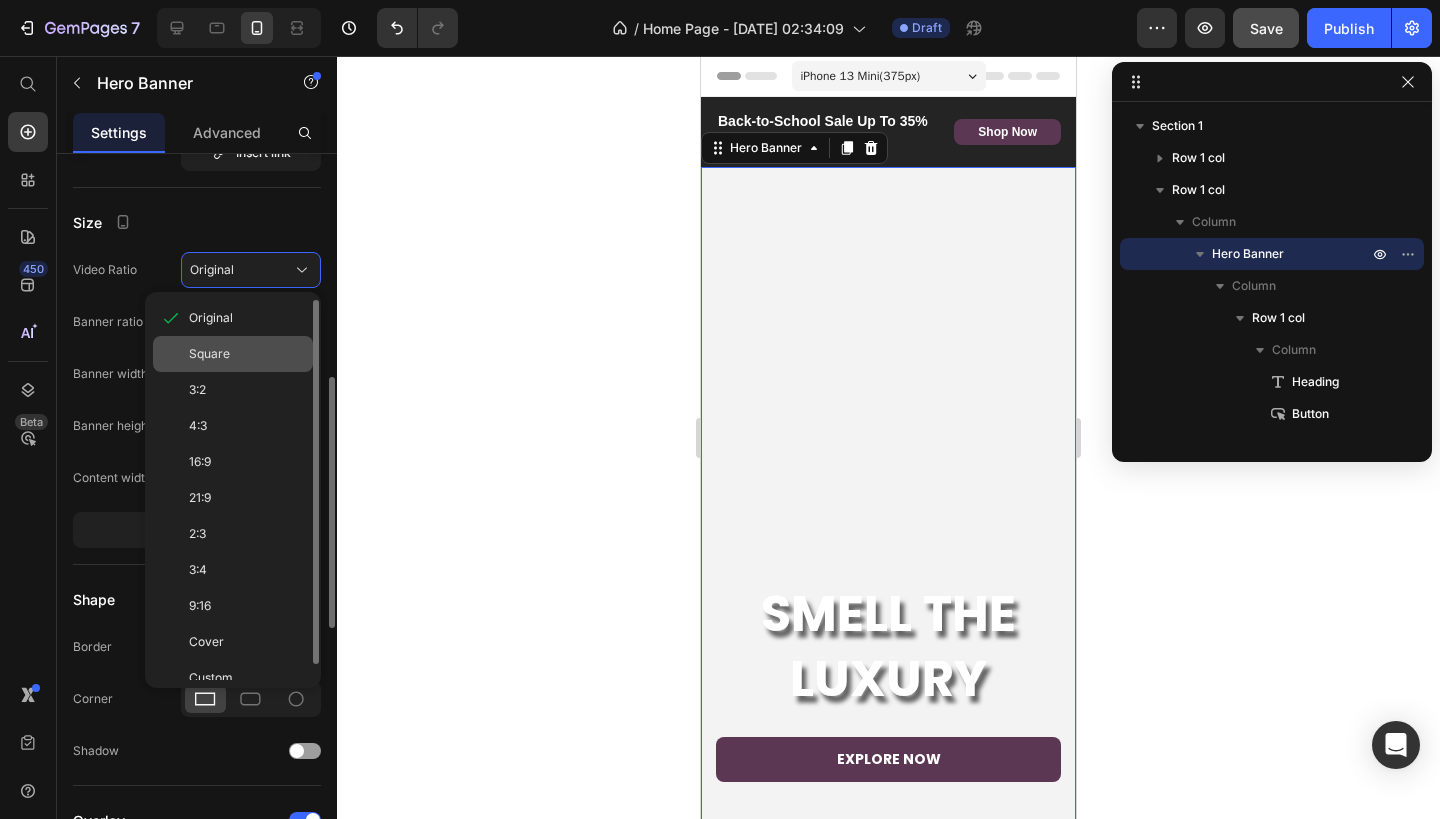click on "Square" at bounding box center [247, 354] 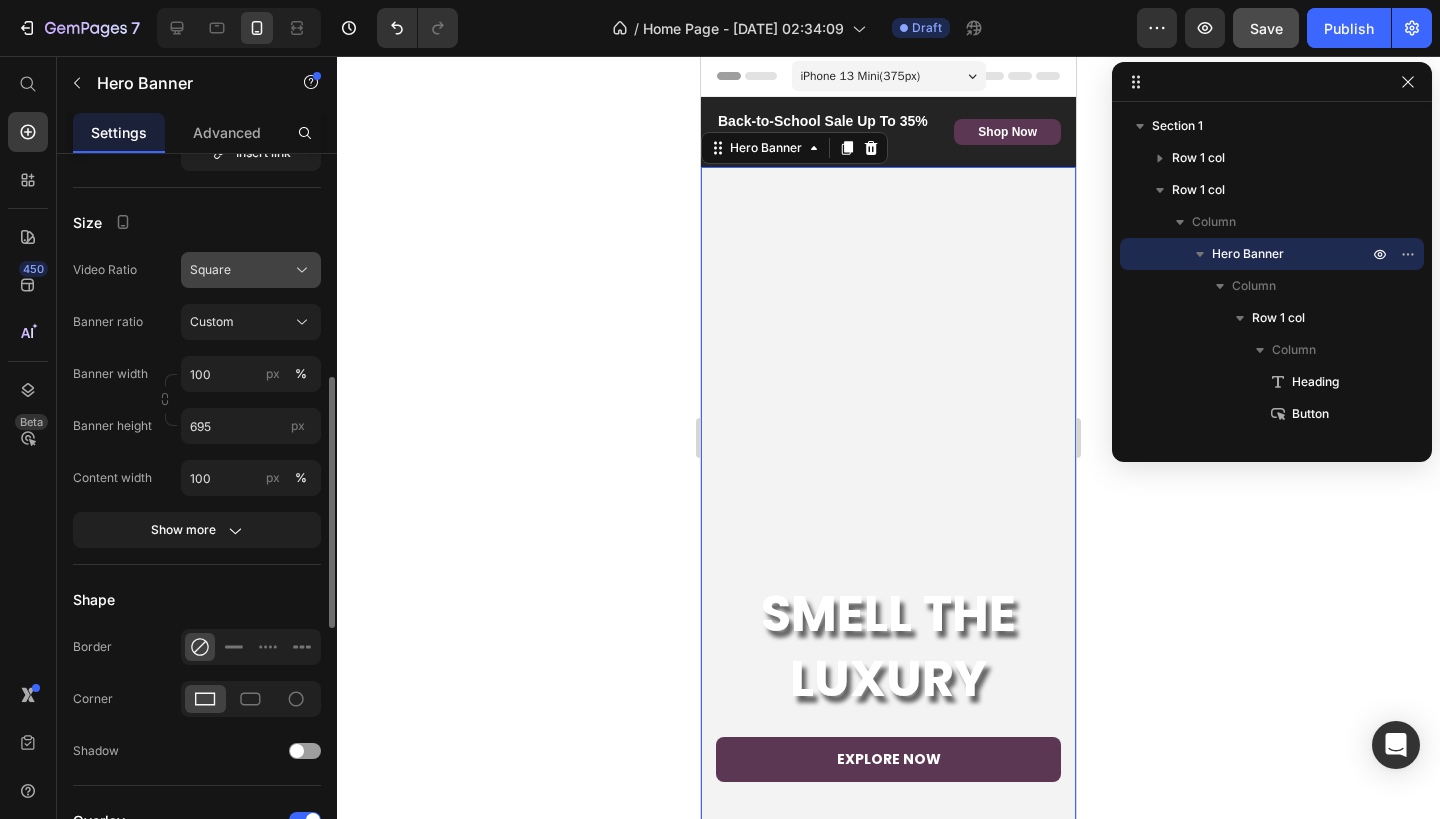 click on "Square" 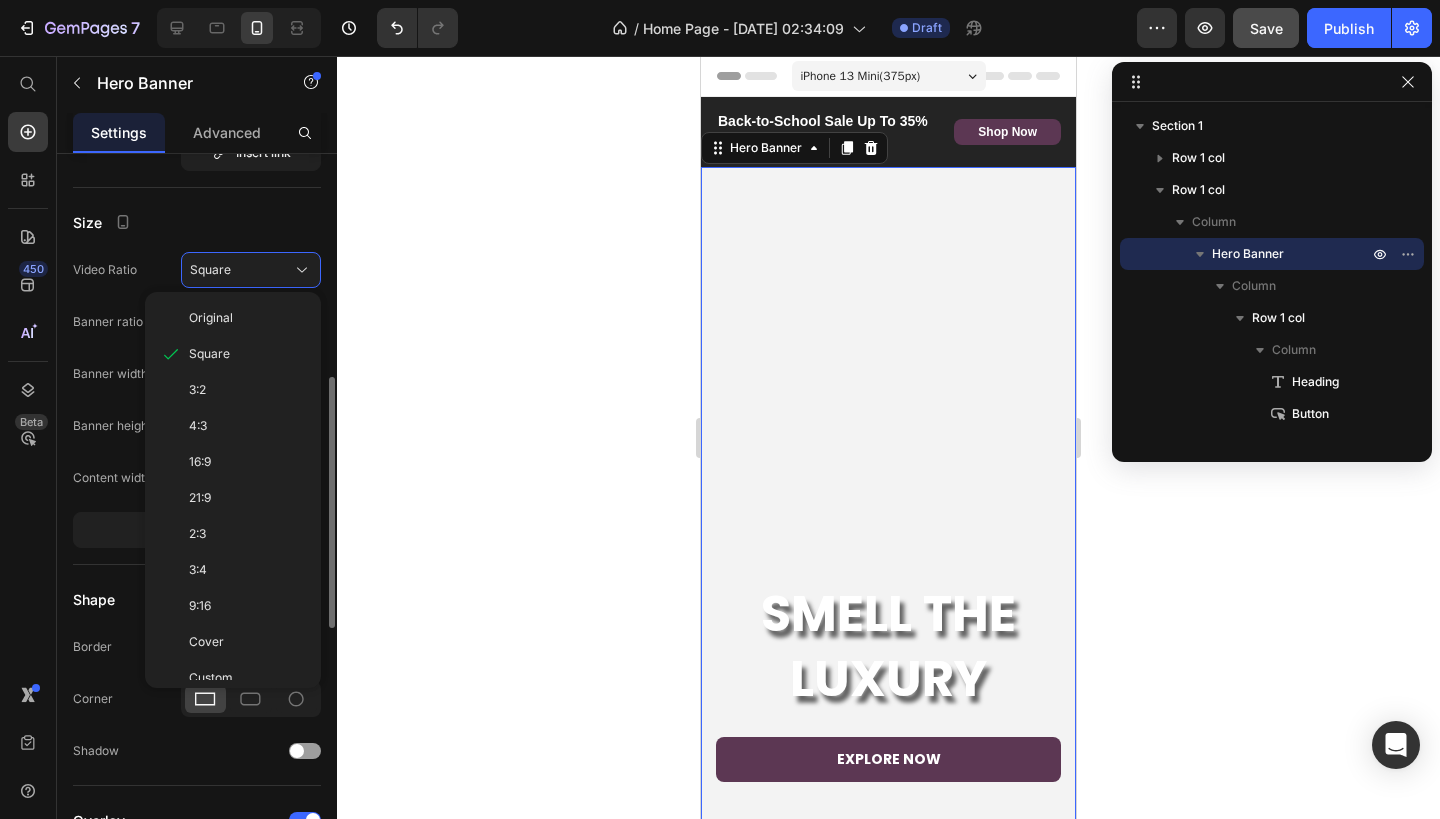click on "Original" at bounding box center (247, 318) 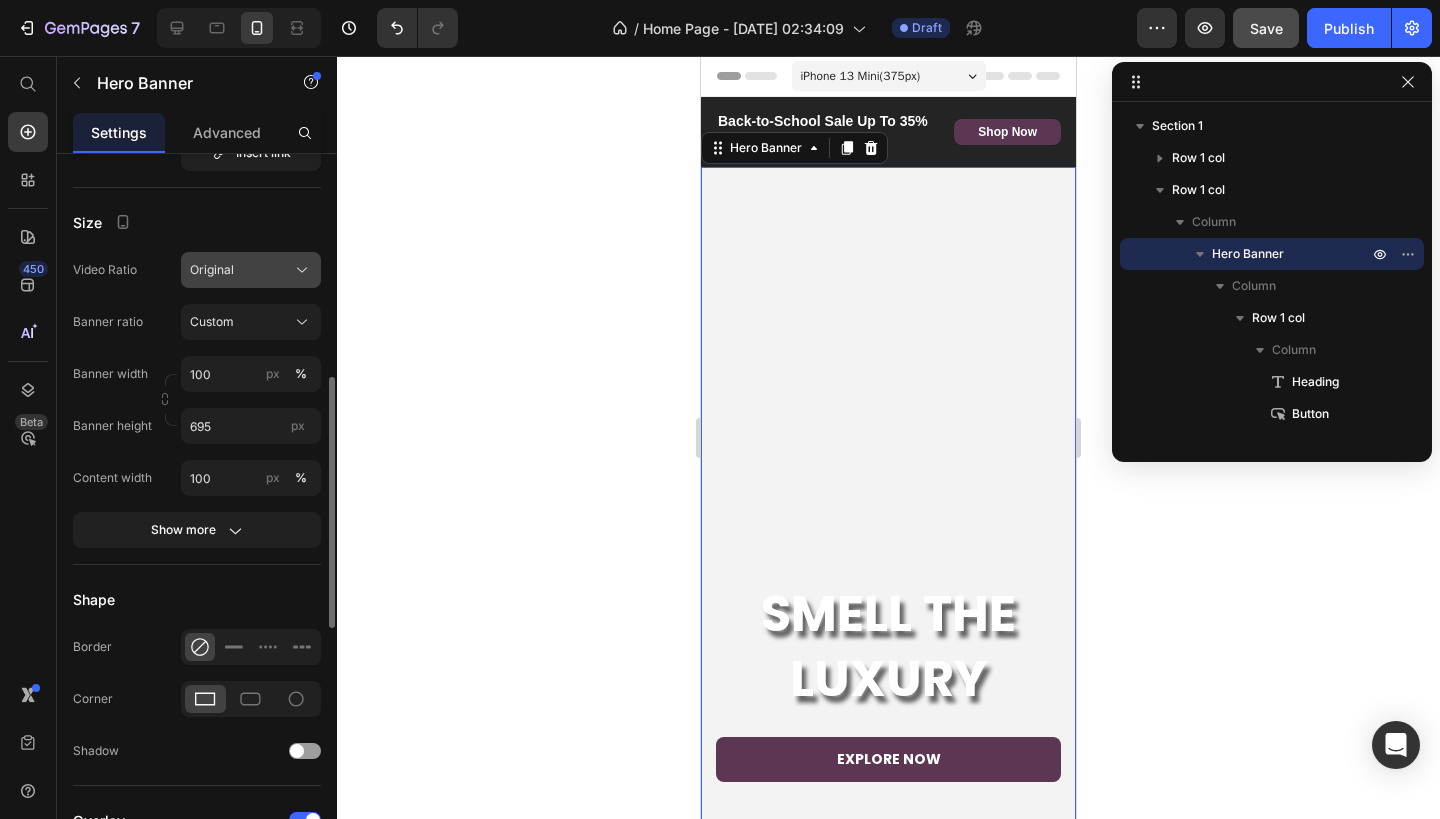 click on "Original" at bounding box center [251, 270] 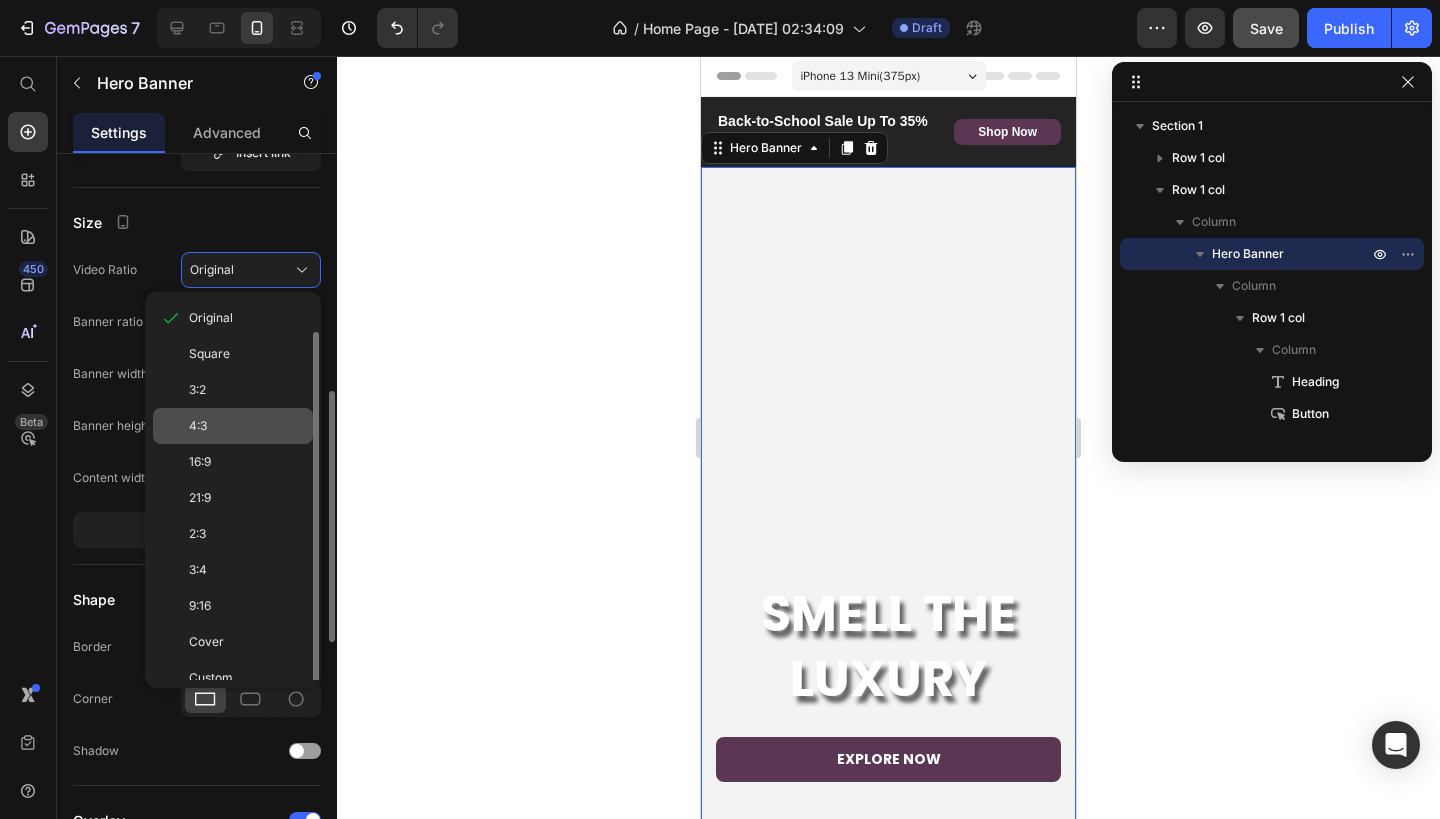 scroll, scrollTop: 16, scrollLeft: 0, axis: vertical 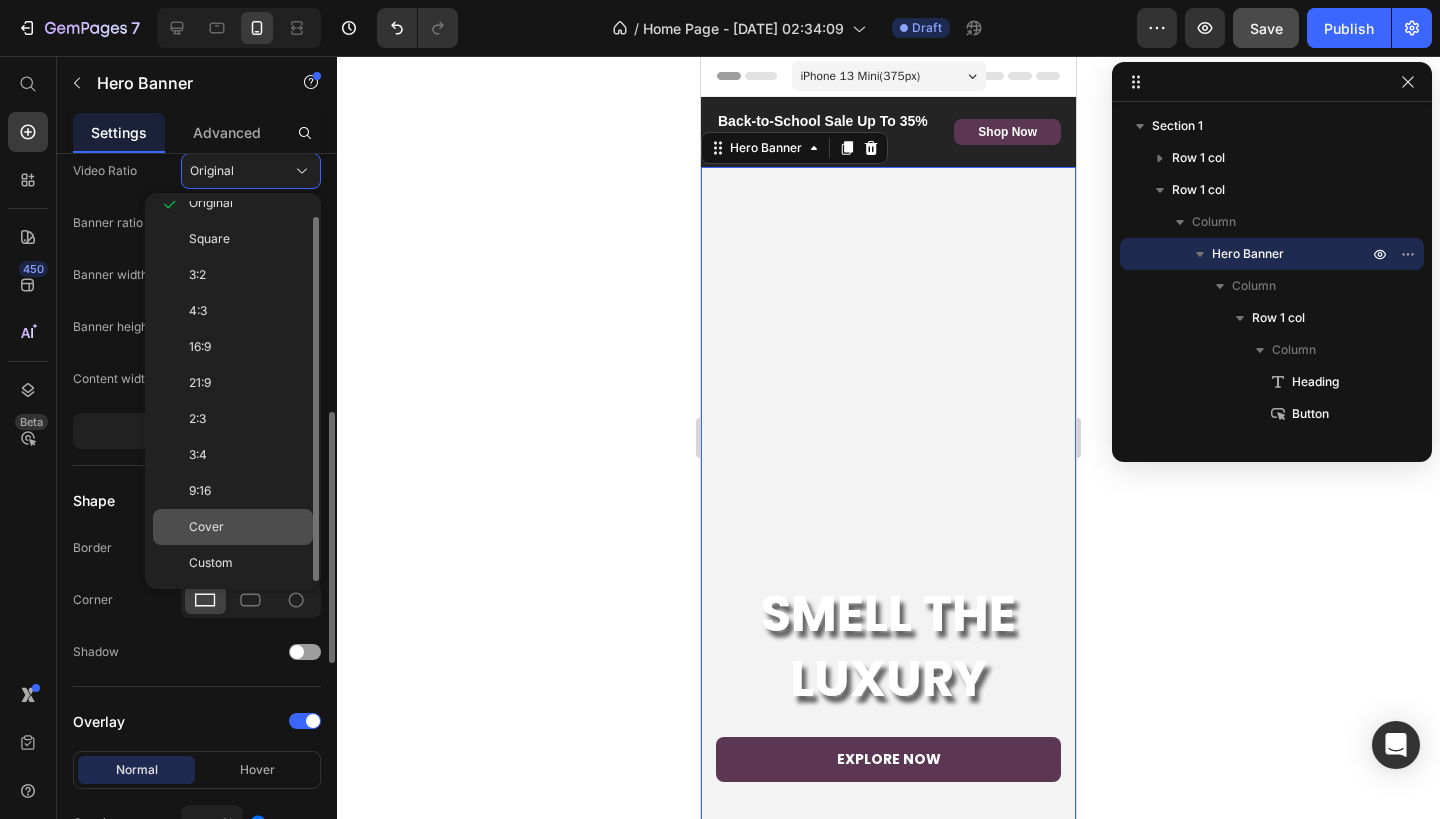 click on "Cover" at bounding box center (247, 527) 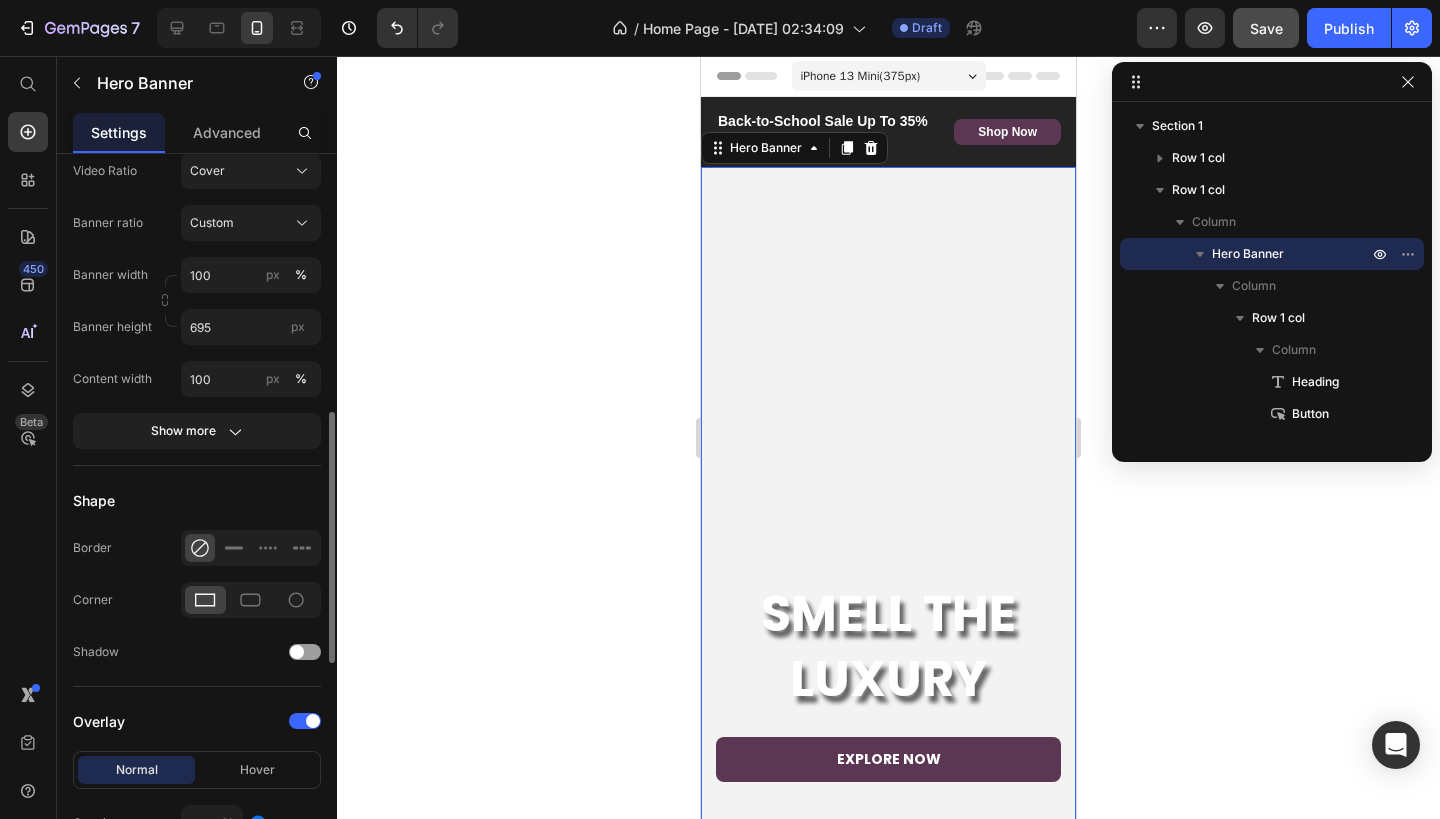 click 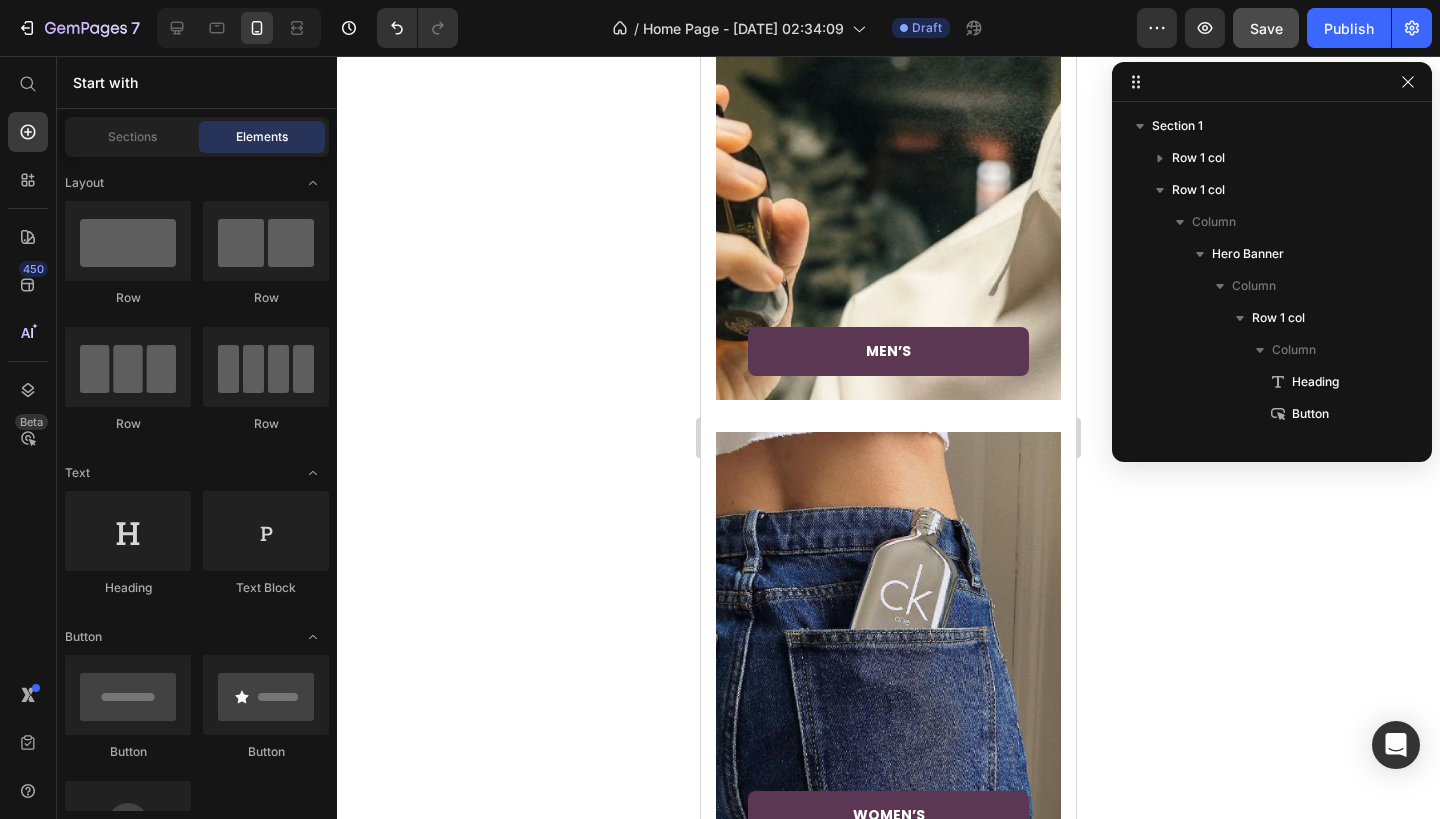 scroll, scrollTop: 1649, scrollLeft: 0, axis: vertical 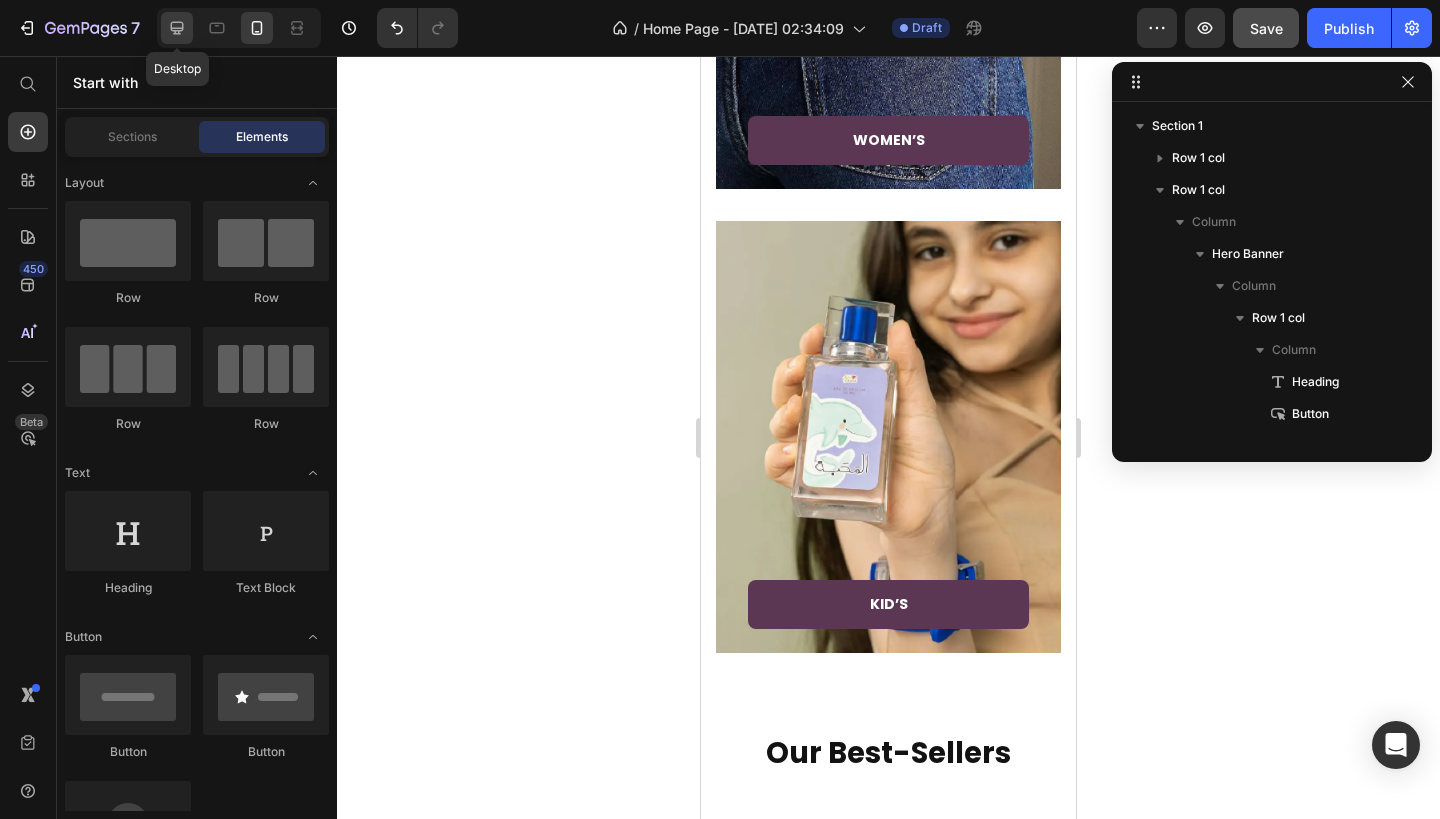 click 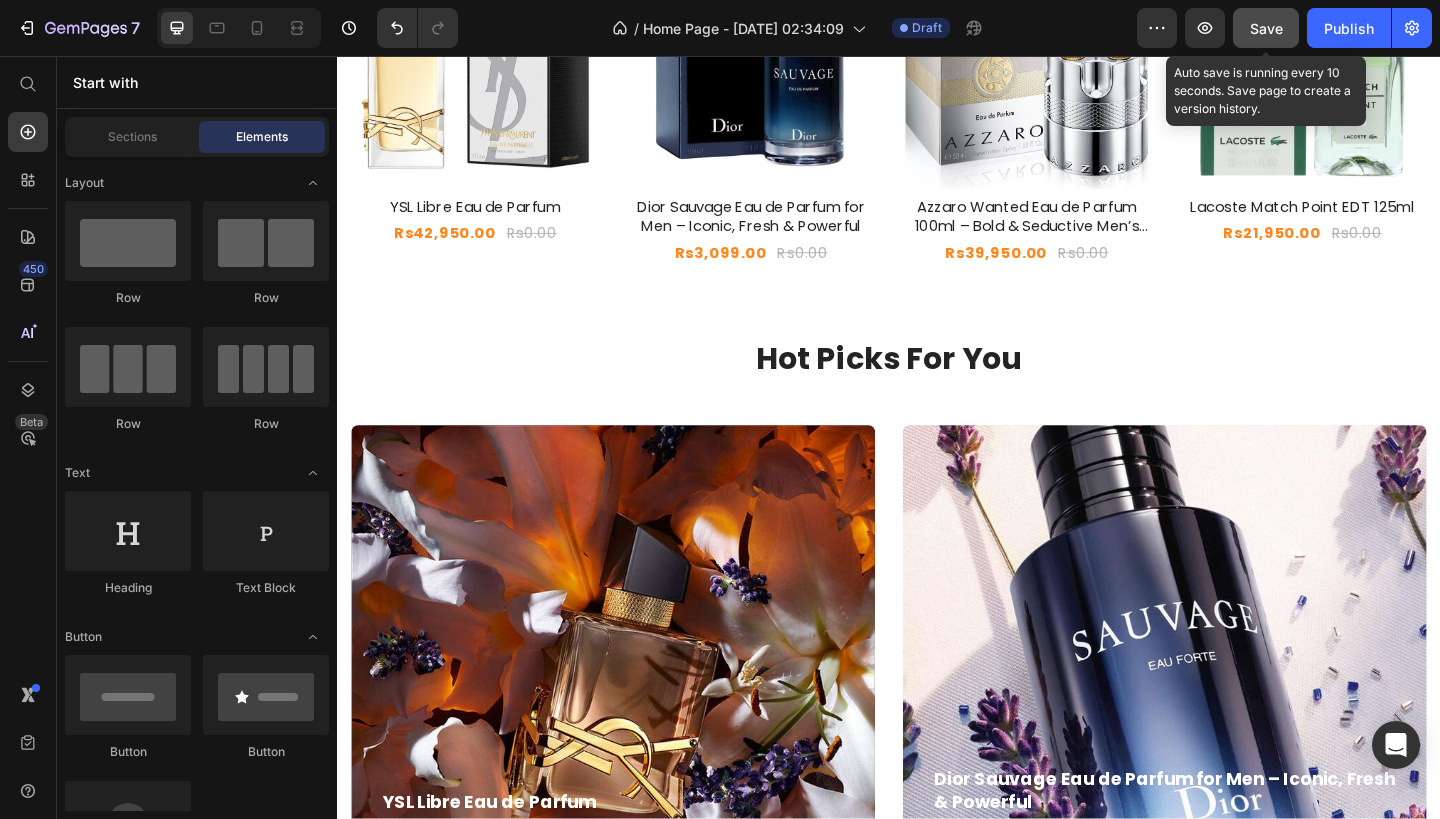 click on "Save" at bounding box center [1266, 28] 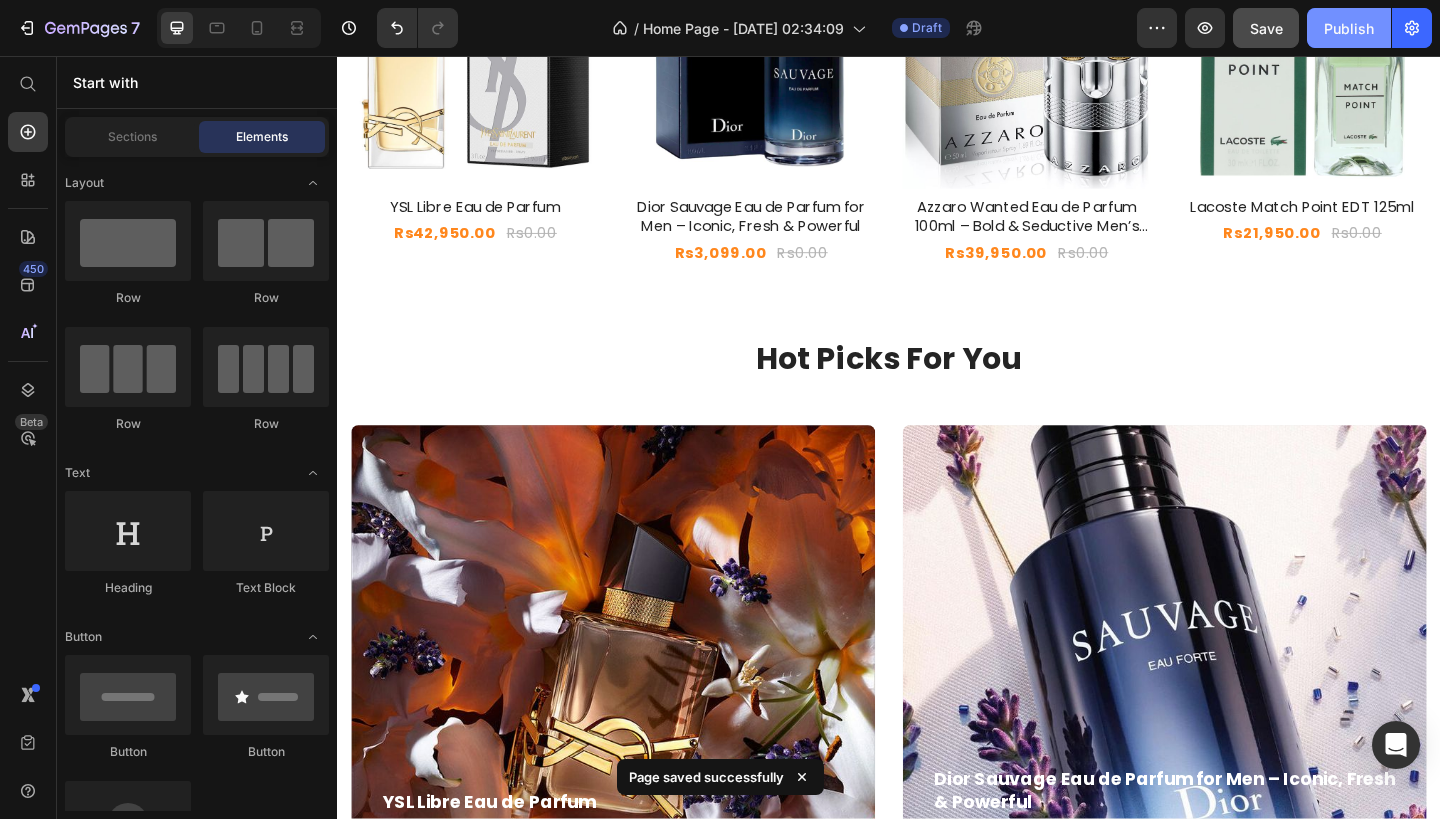 click on "Publish" at bounding box center (1349, 28) 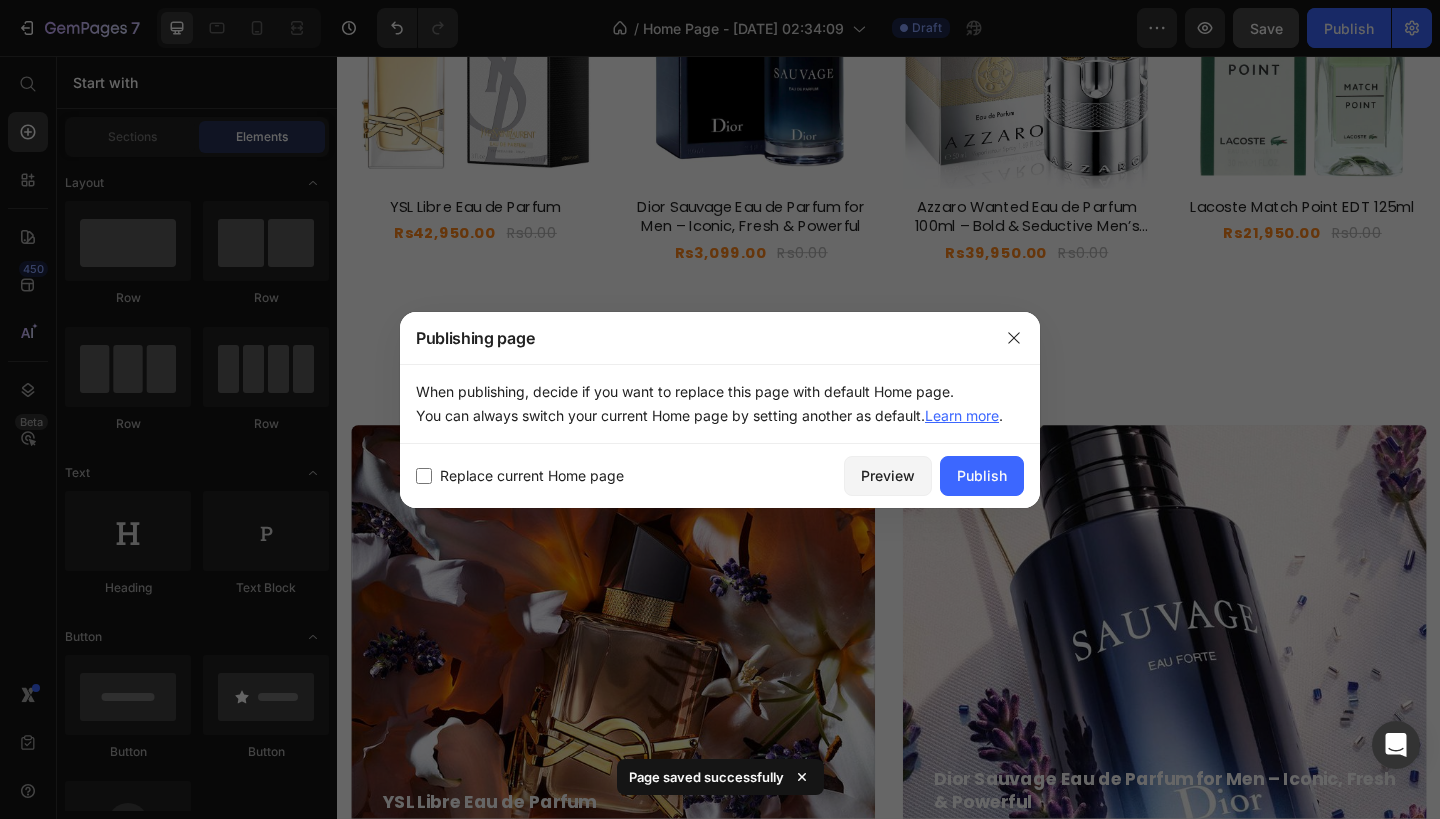 click at bounding box center [424, 476] 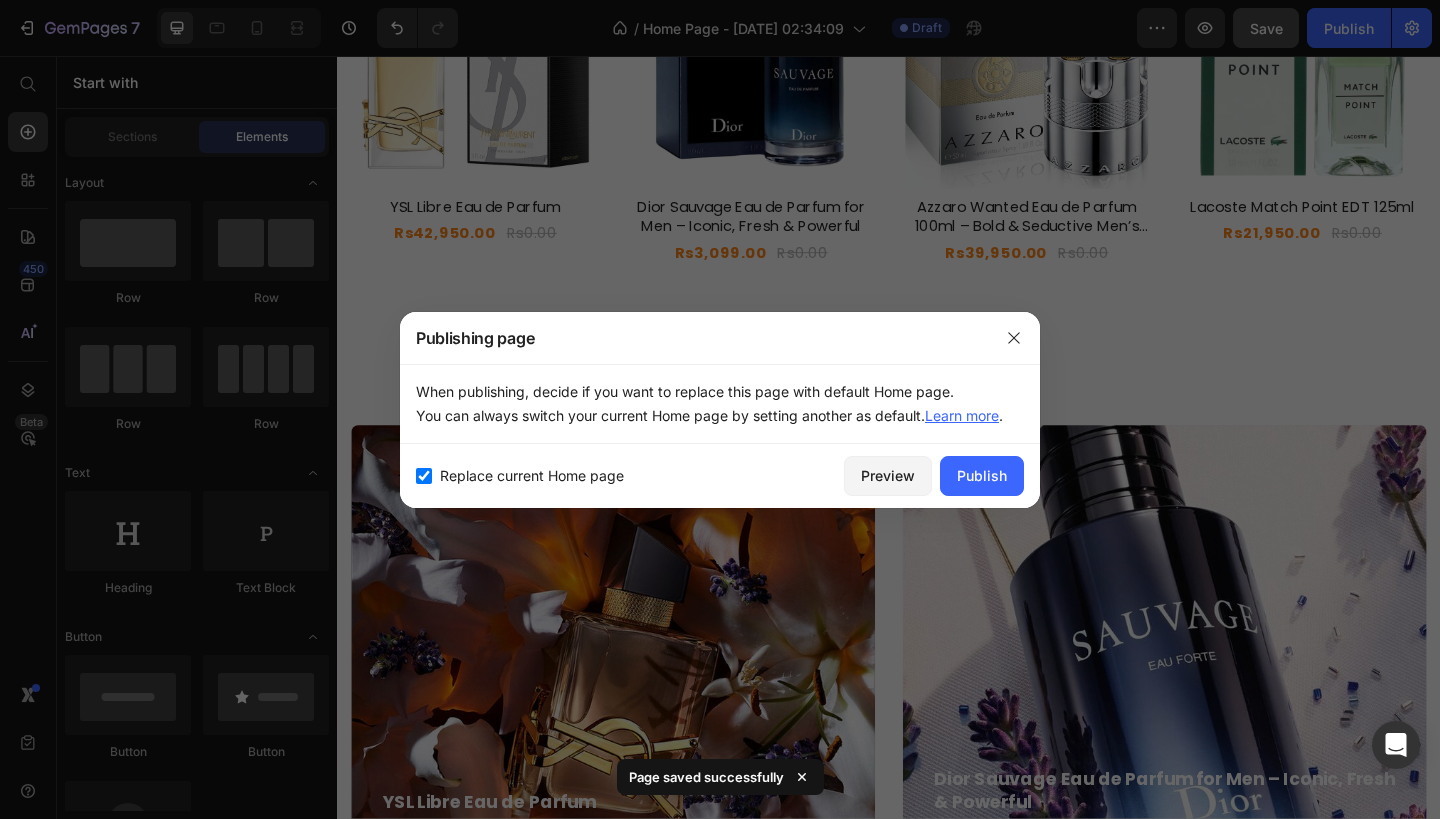 checkbox on "true" 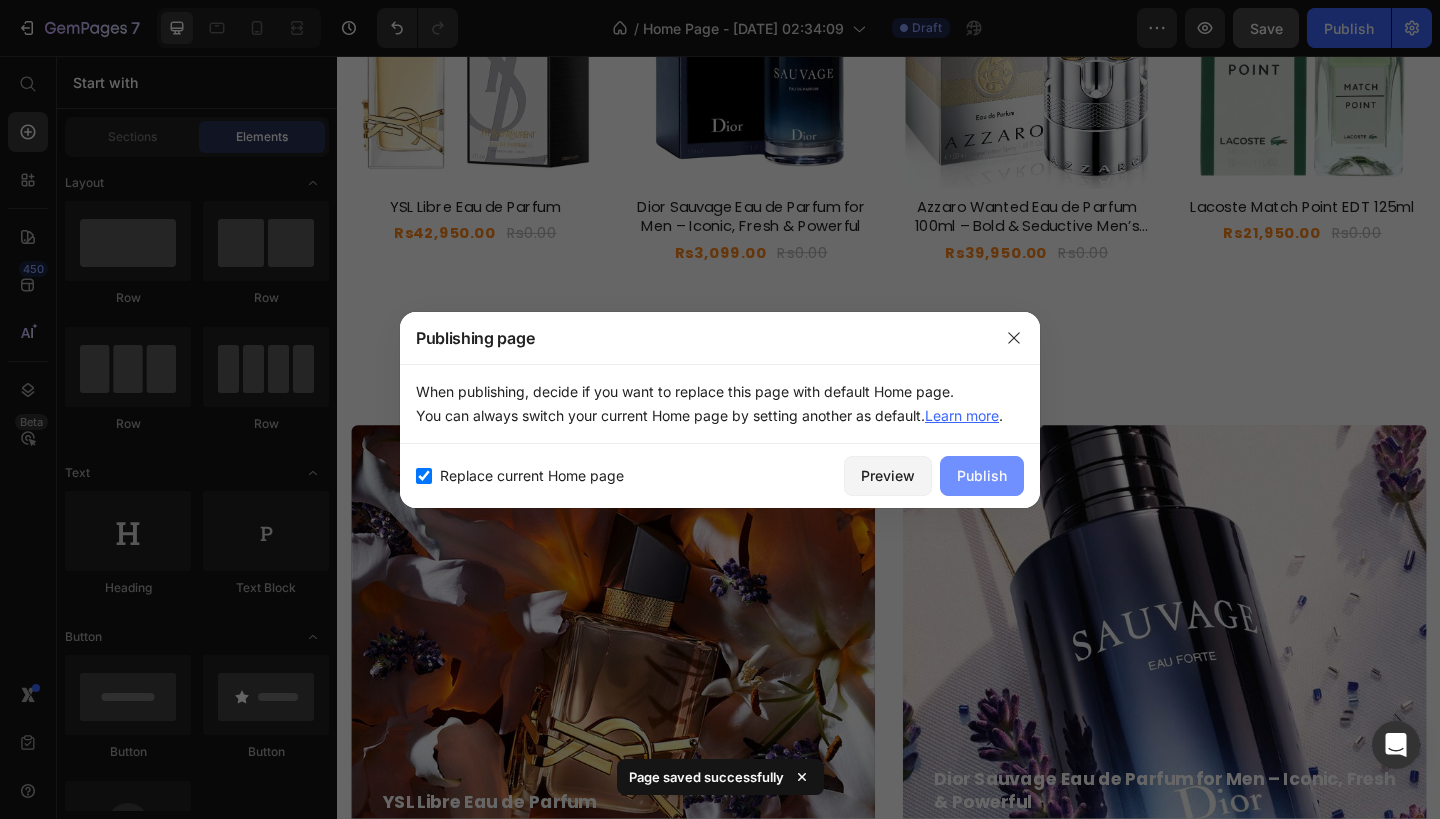 click on "Publish" at bounding box center (982, 475) 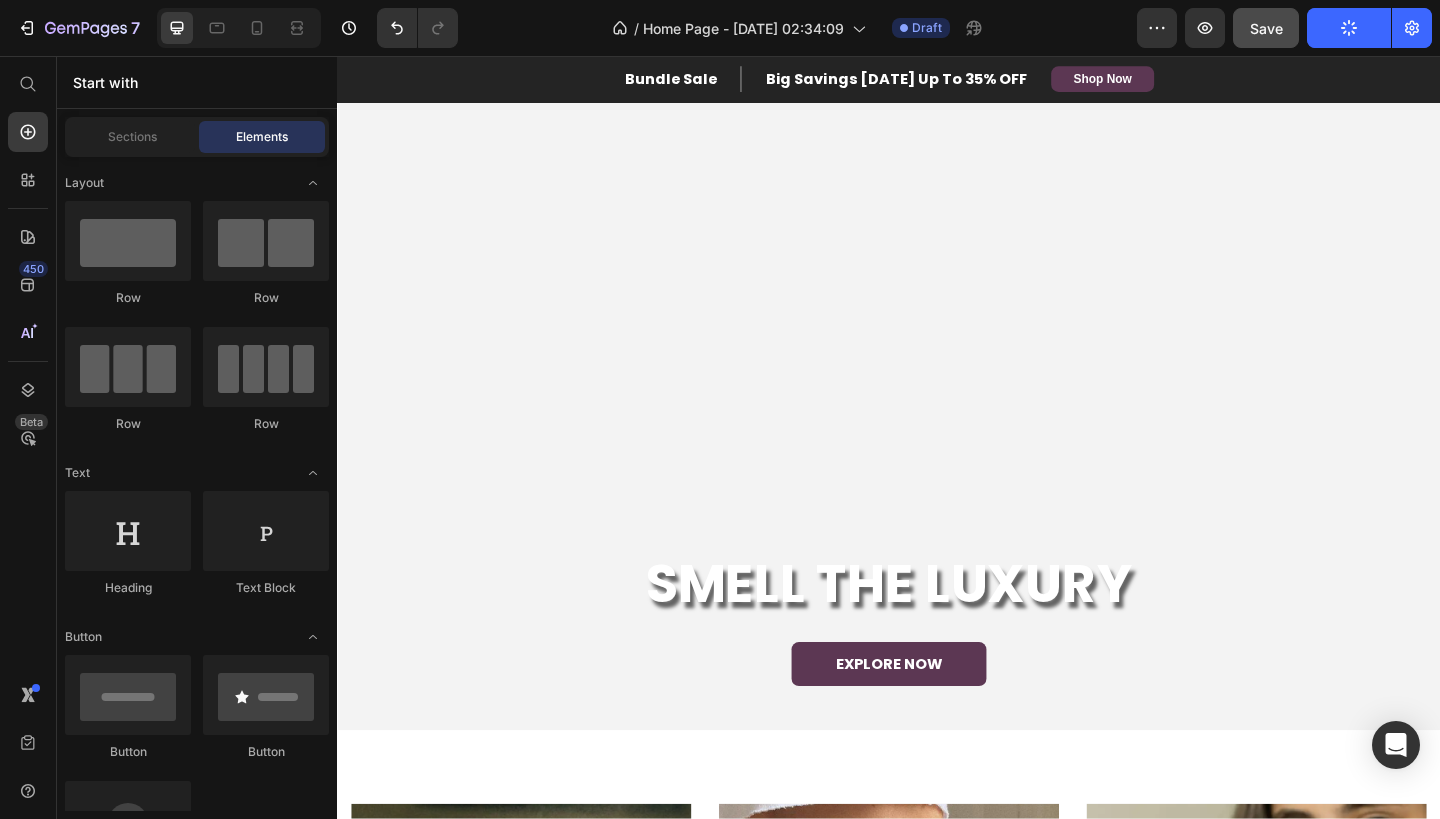 scroll, scrollTop: 0, scrollLeft: 0, axis: both 